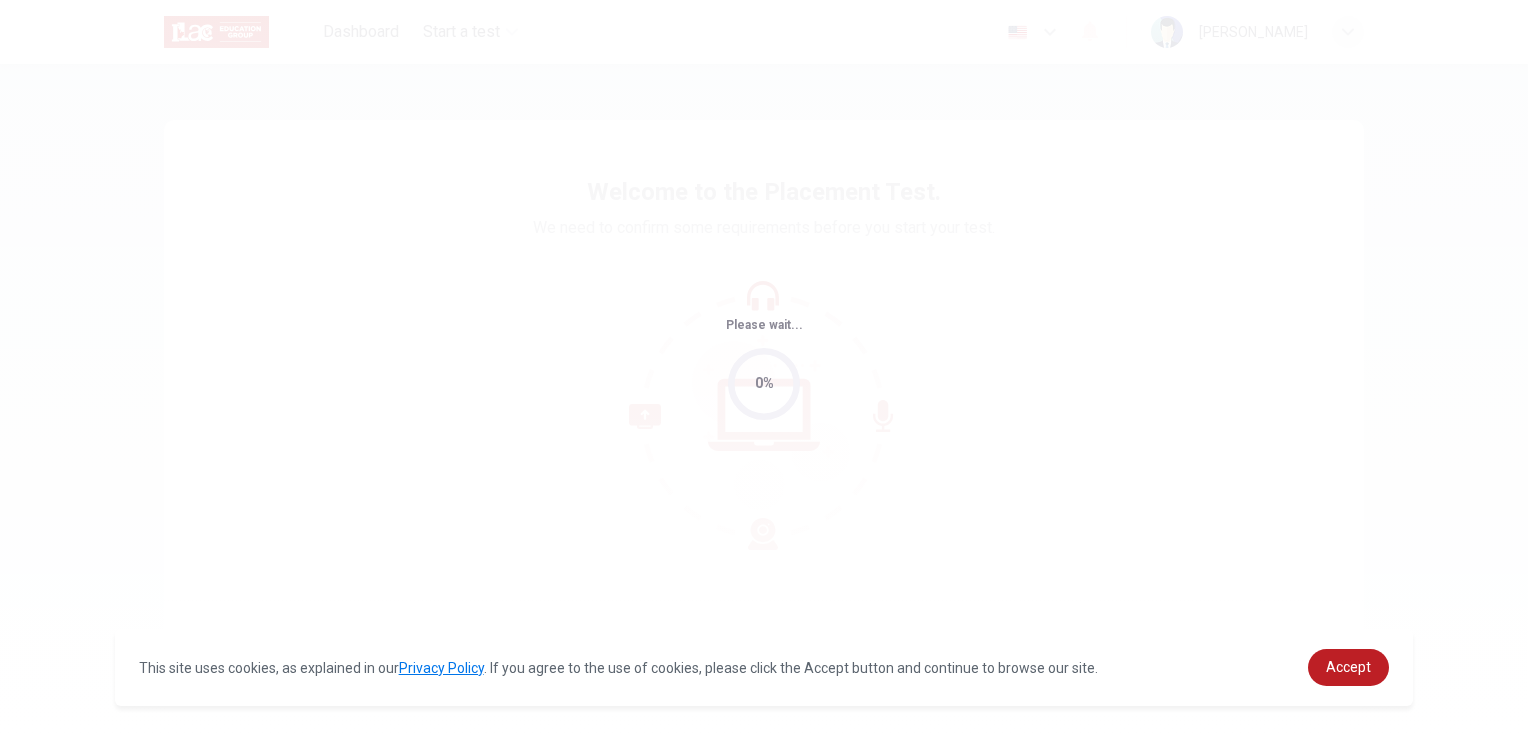 scroll, scrollTop: 0, scrollLeft: 0, axis: both 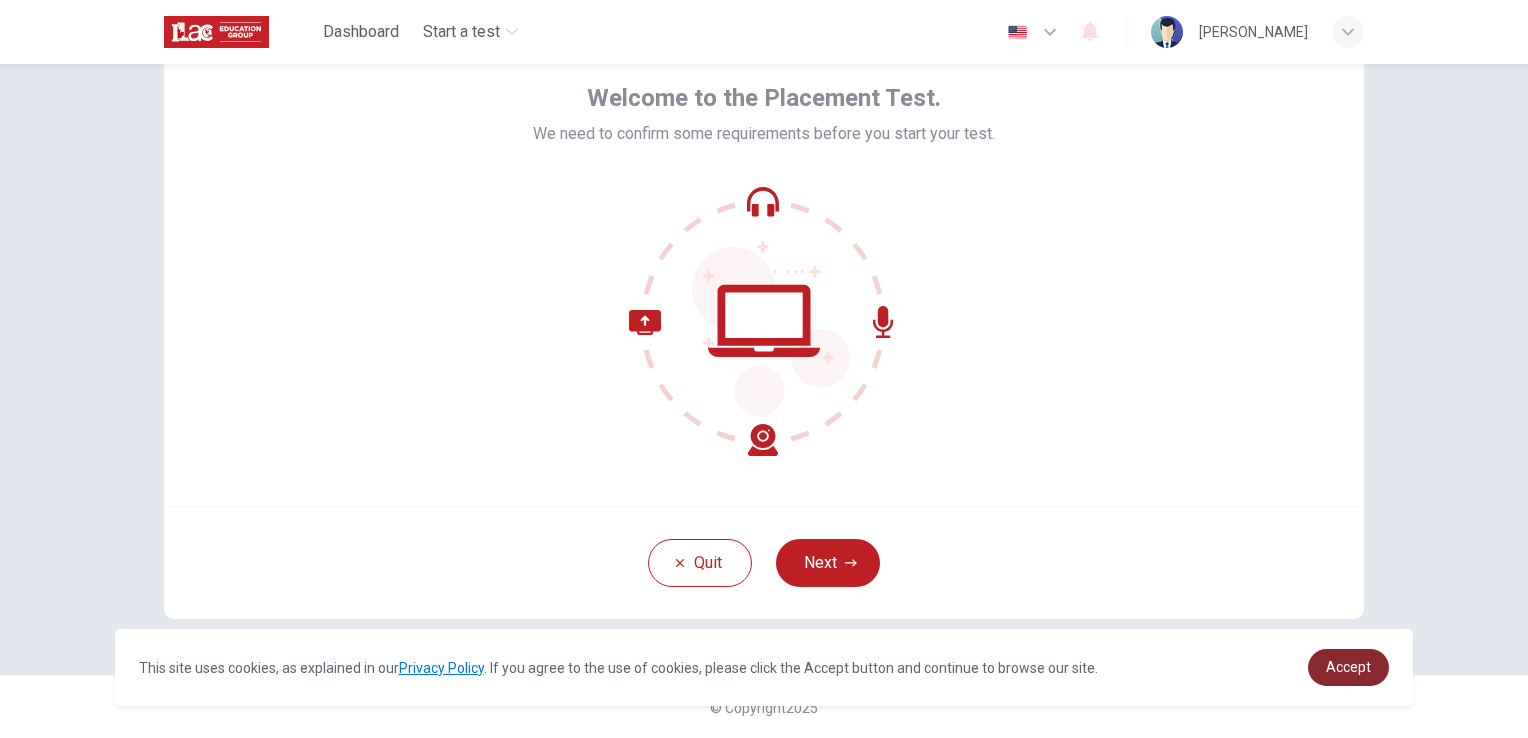 click on "Accept" at bounding box center [1348, 667] 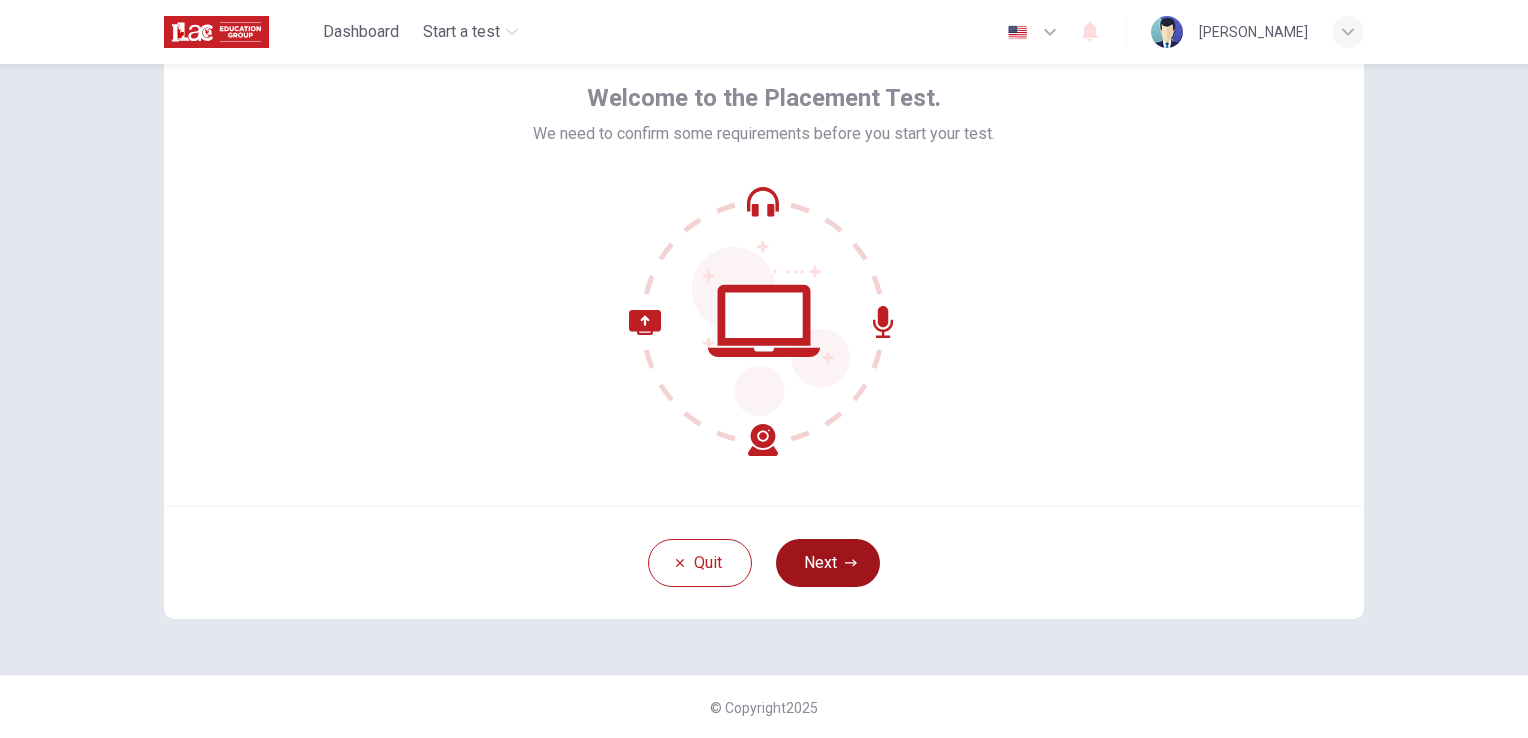click on "Next" at bounding box center (828, 563) 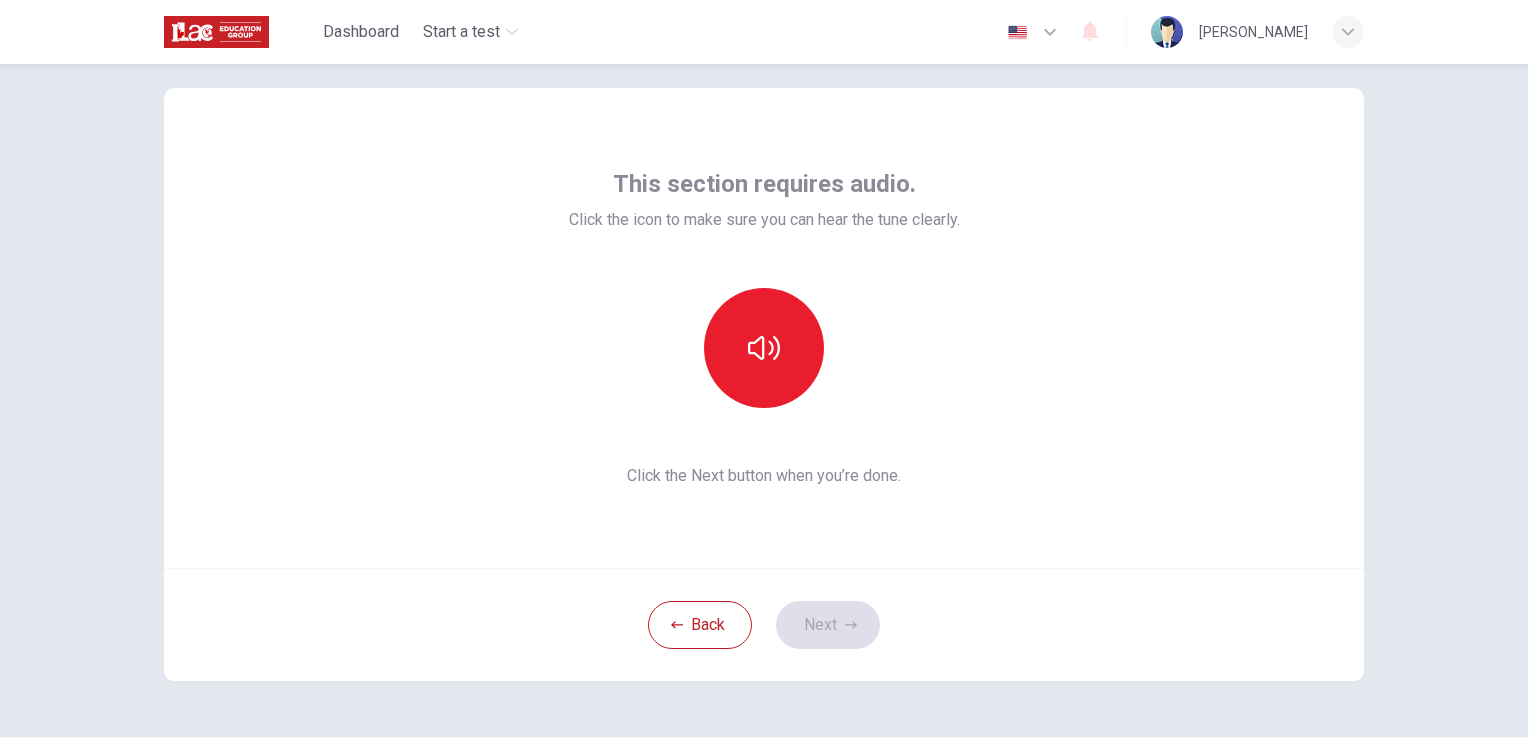scroll, scrollTop: 0, scrollLeft: 0, axis: both 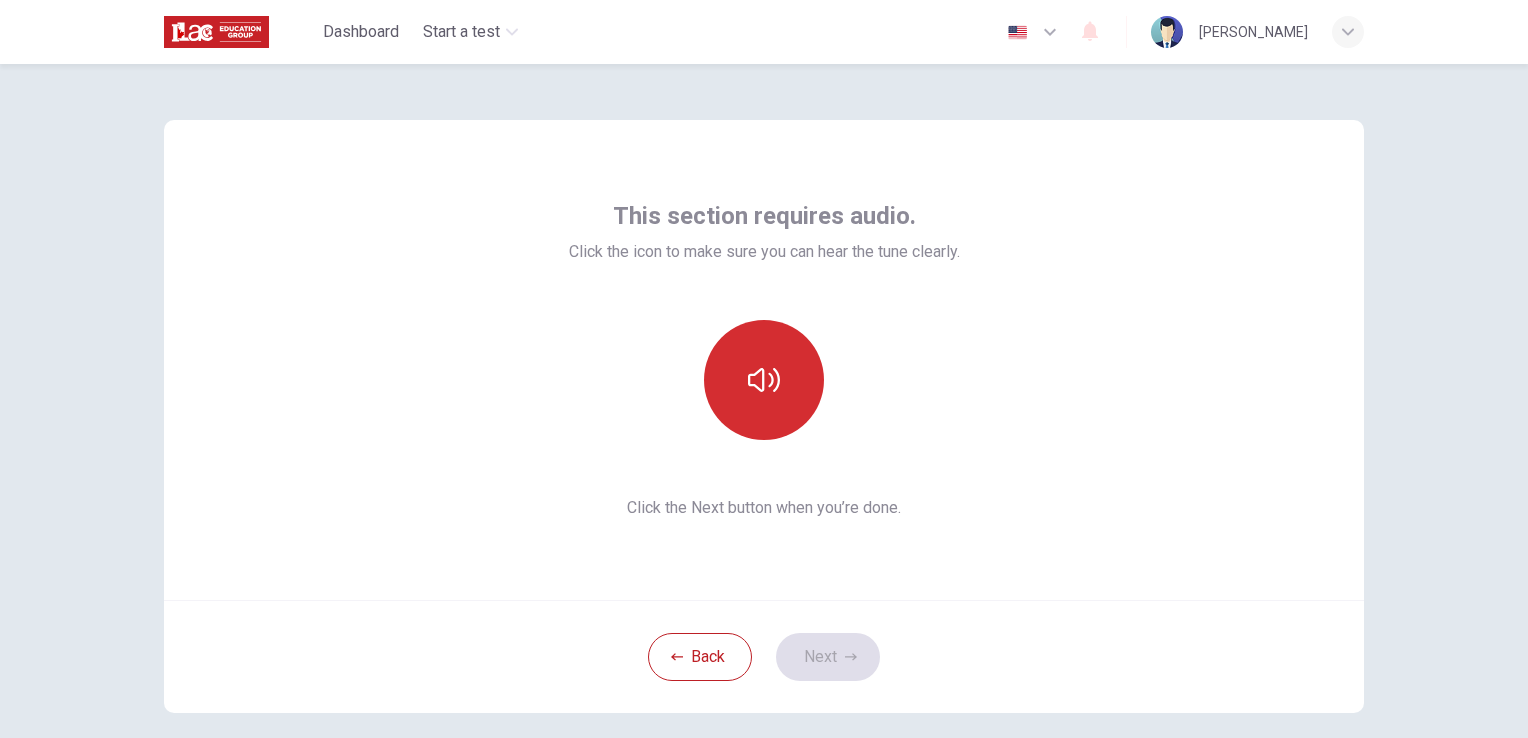 click at bounding box center [764, 380] 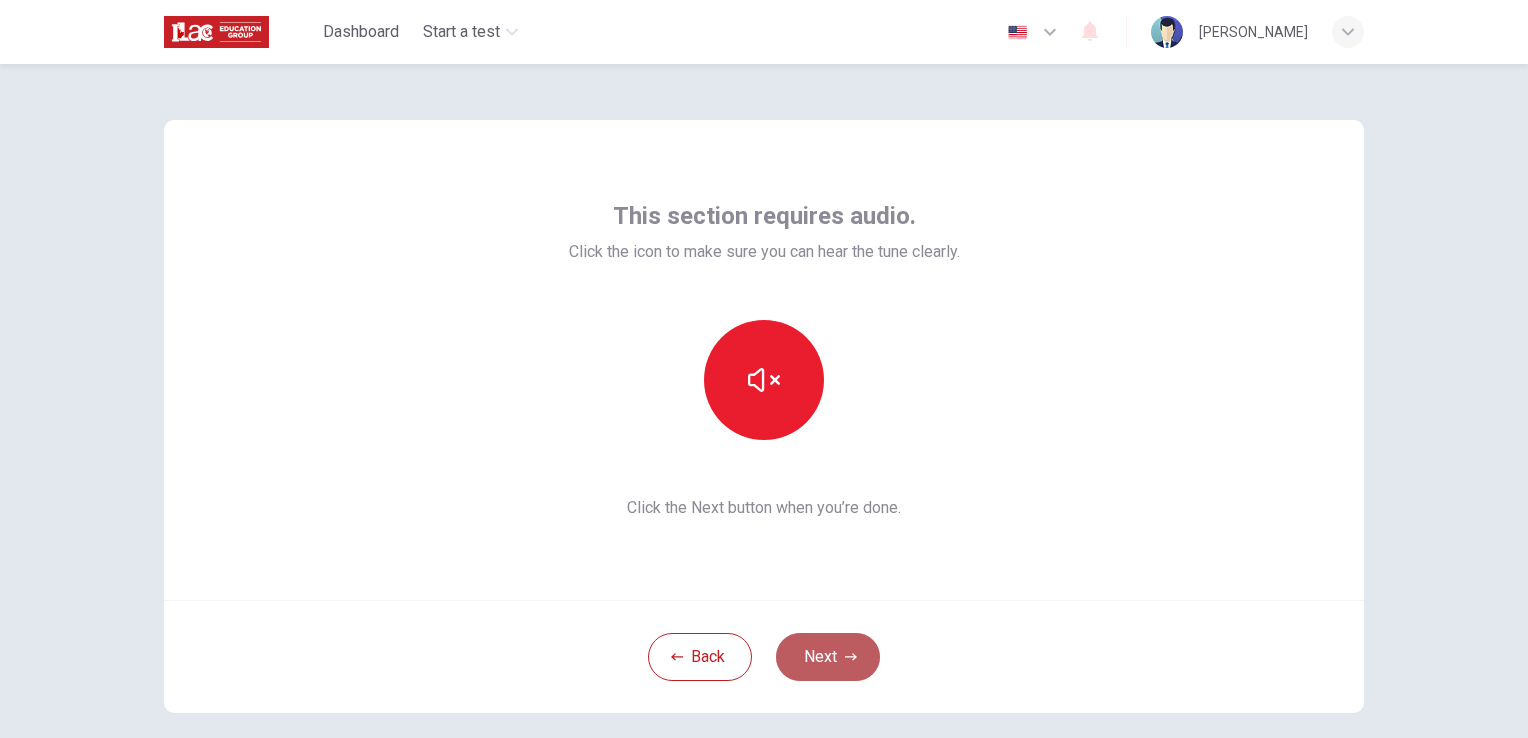 click on "Next" at bounding box center [828, 657] 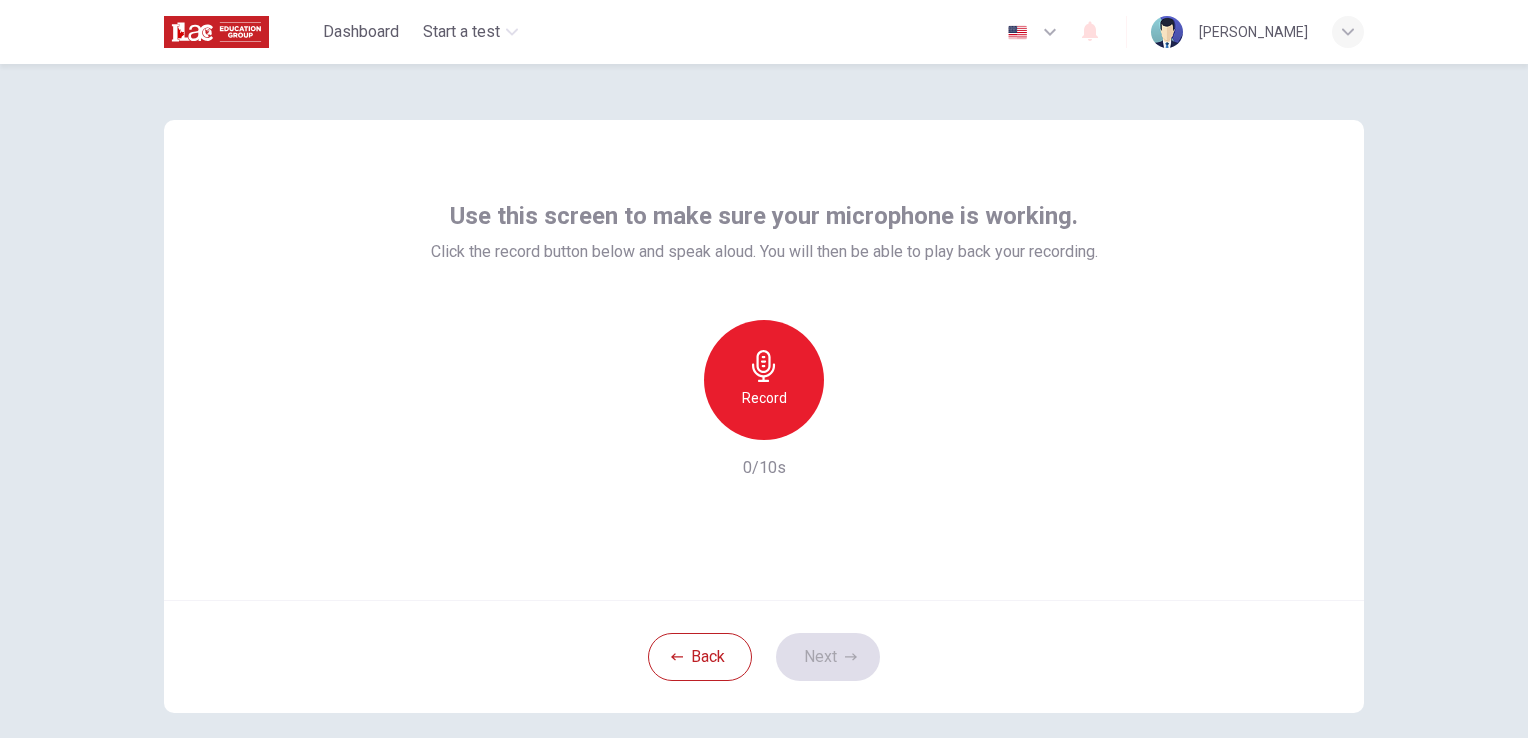 click on "Record" at bounding box center [764, 380] 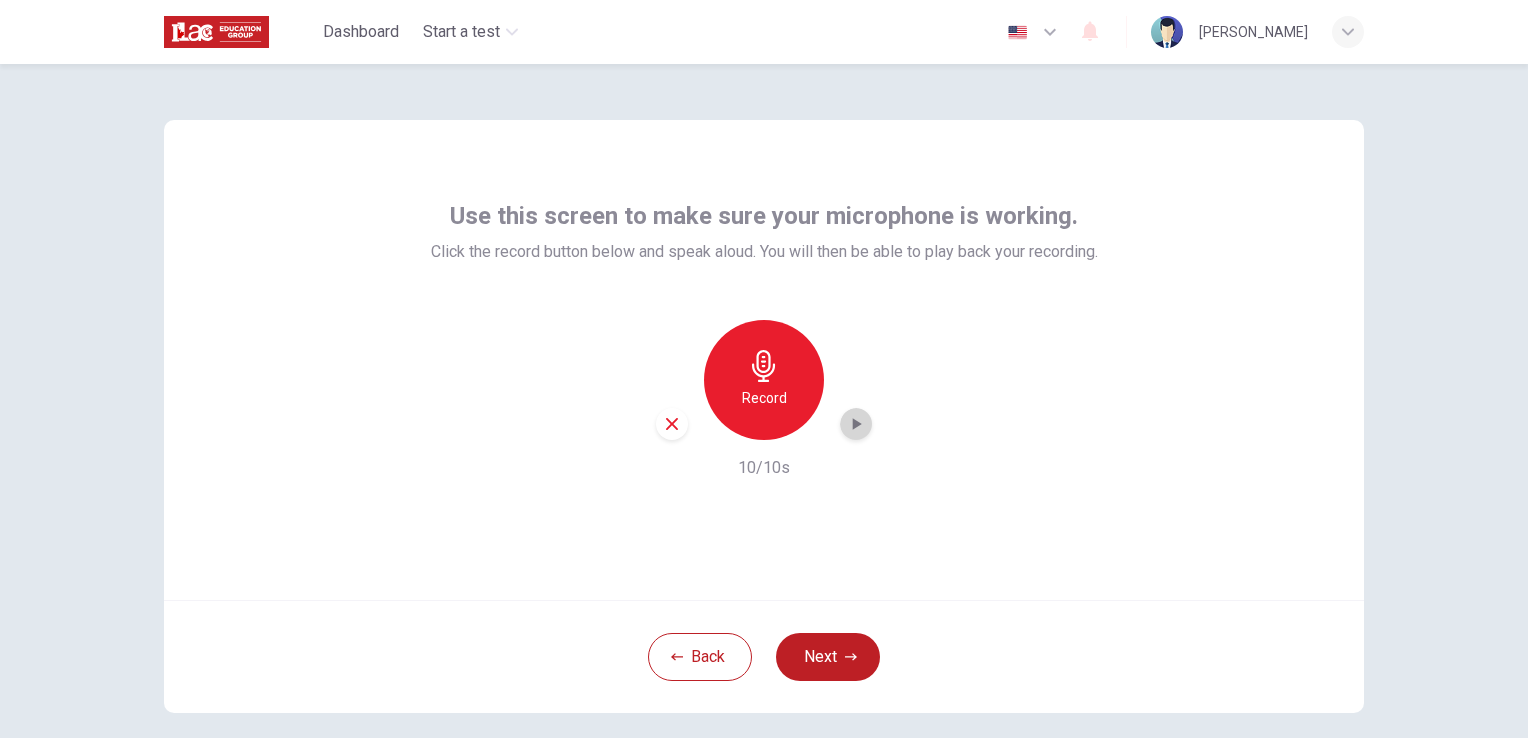 click 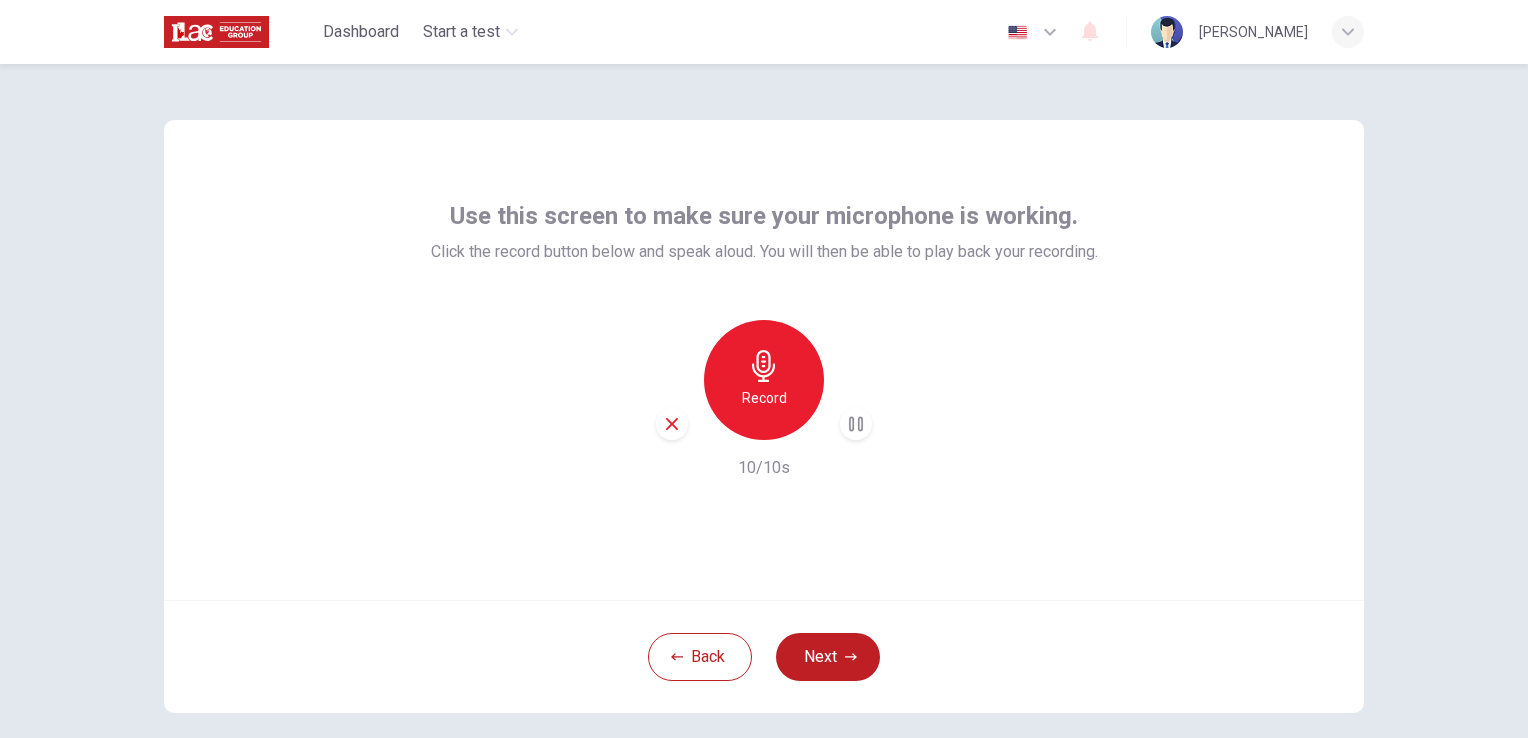 click 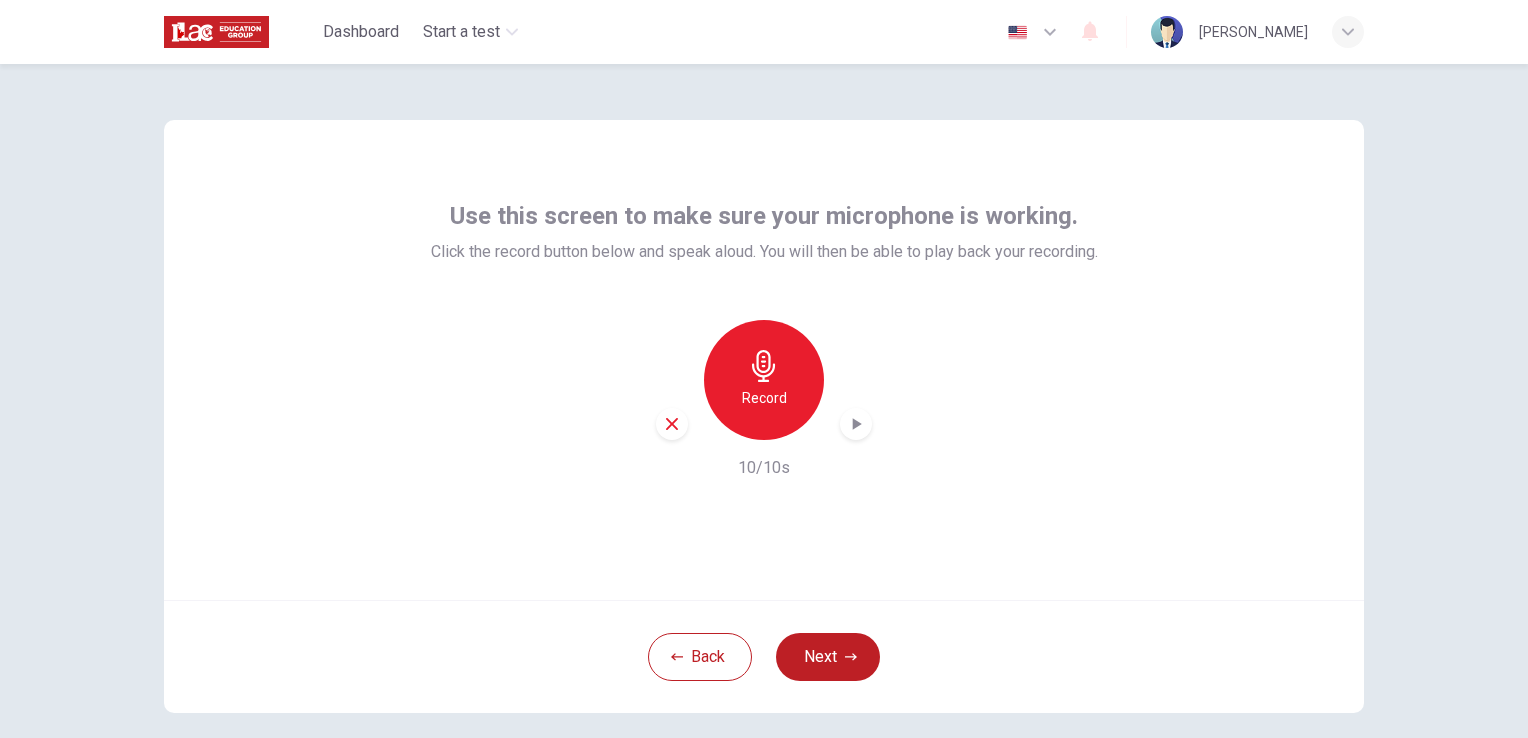 click on "Record 10/10s" at bounding box center [764, 400] 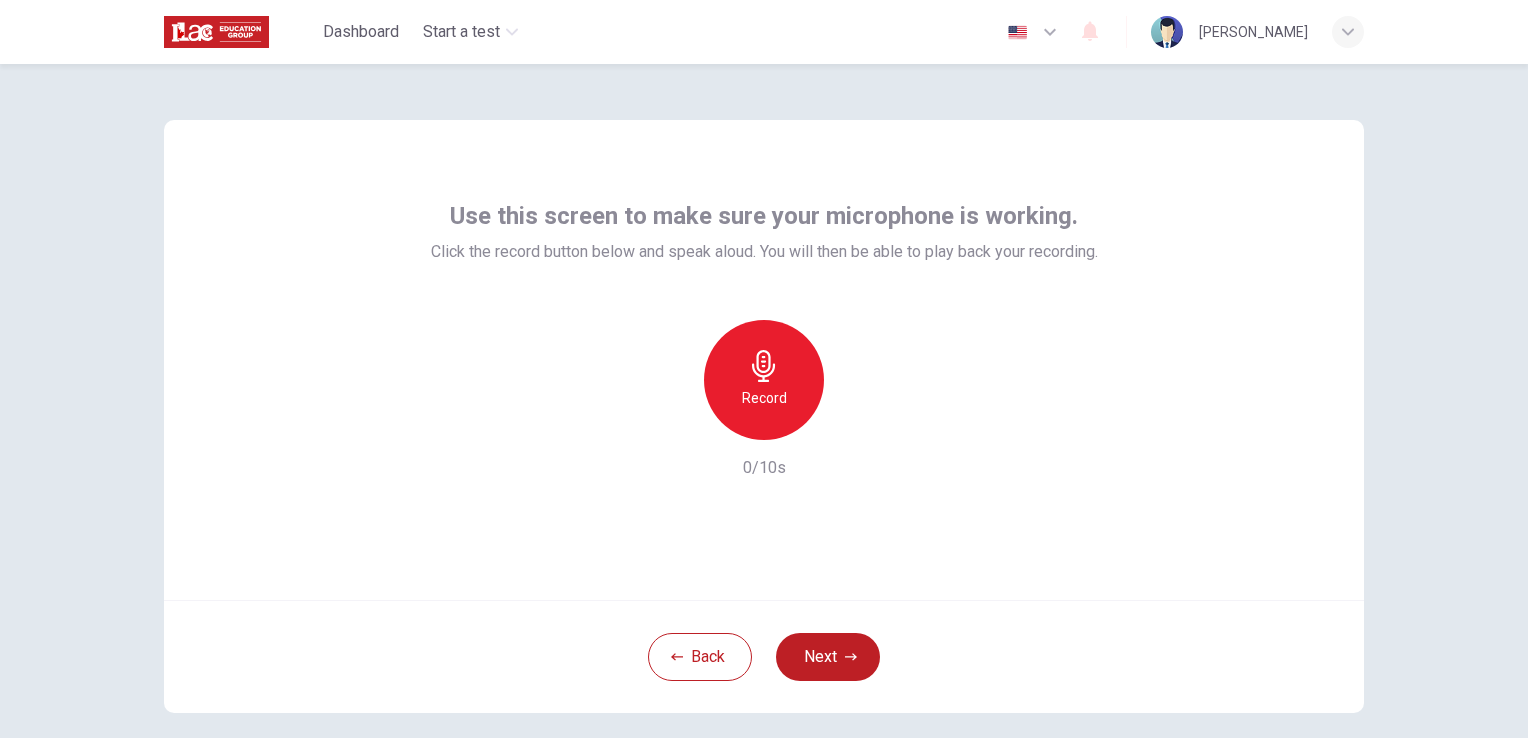 click 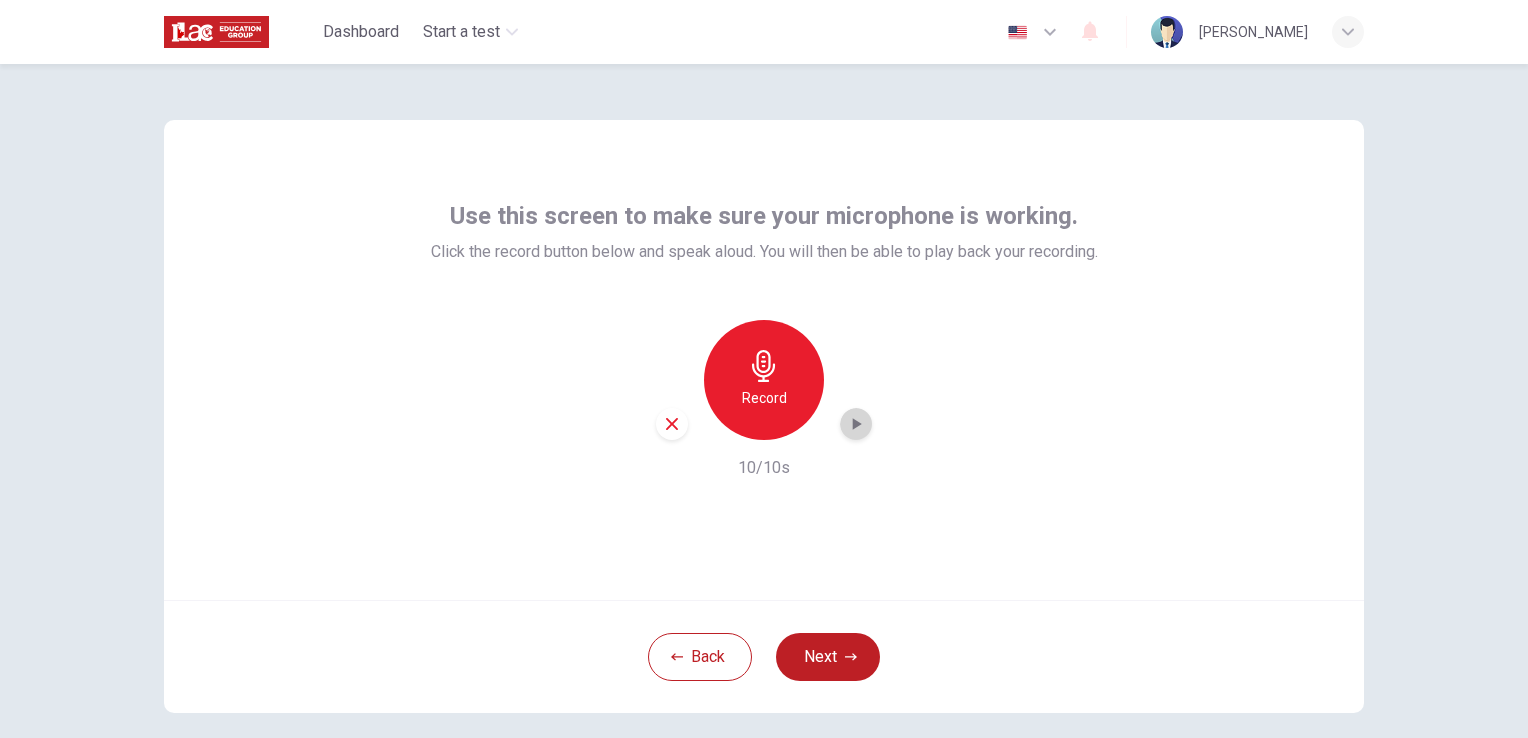click at bounding box center [856, 424] 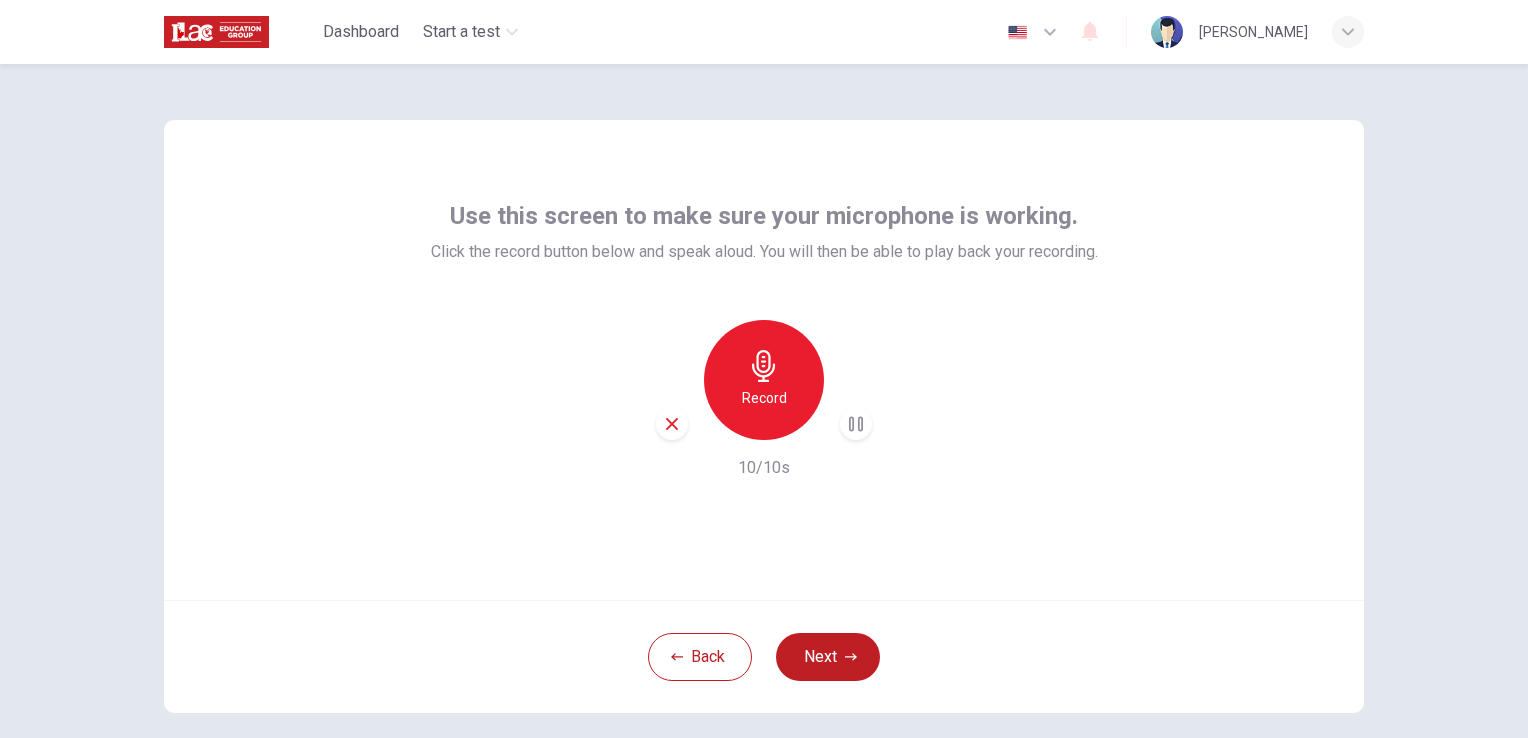 click at bounding box center (856, 424) 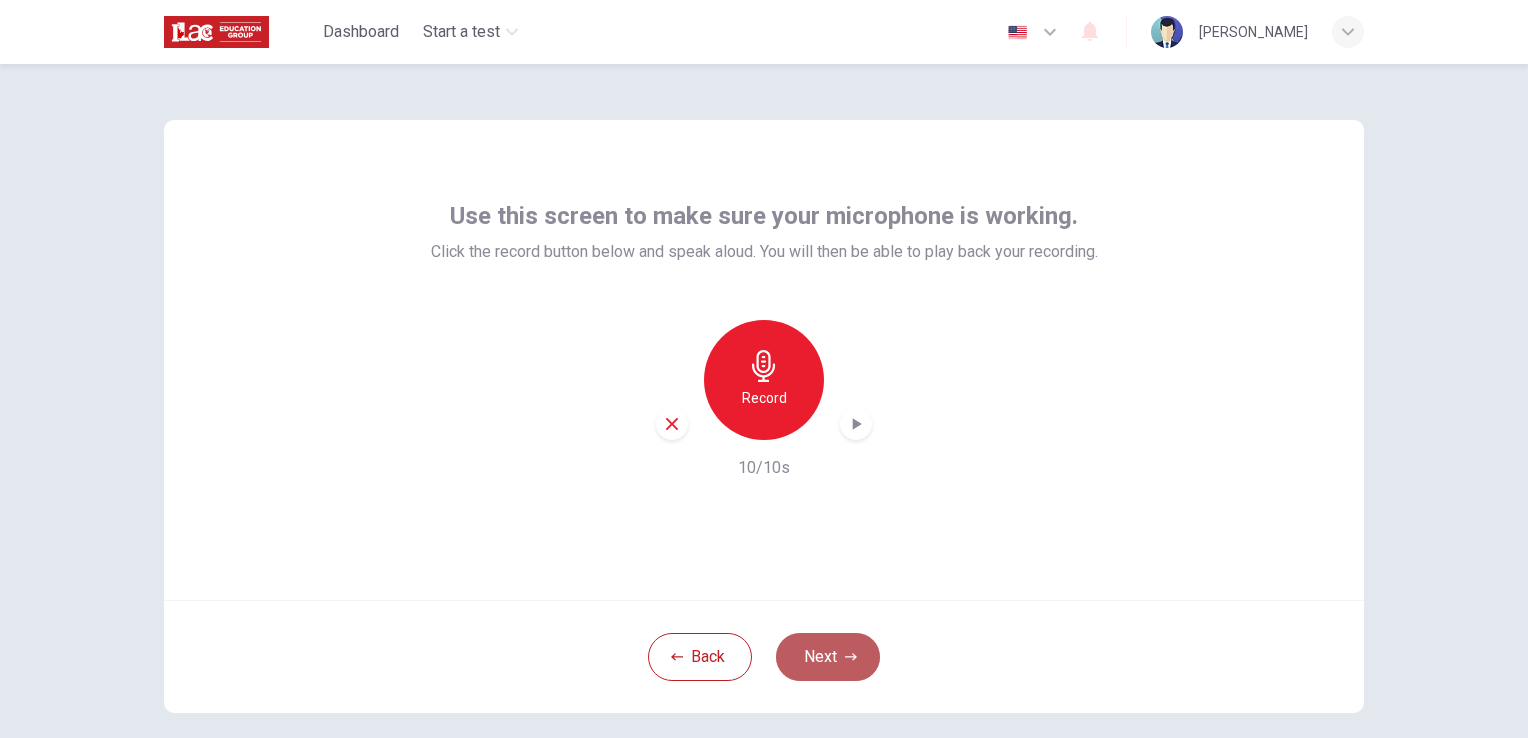 click on "Next" at bounding box center [828, 657] 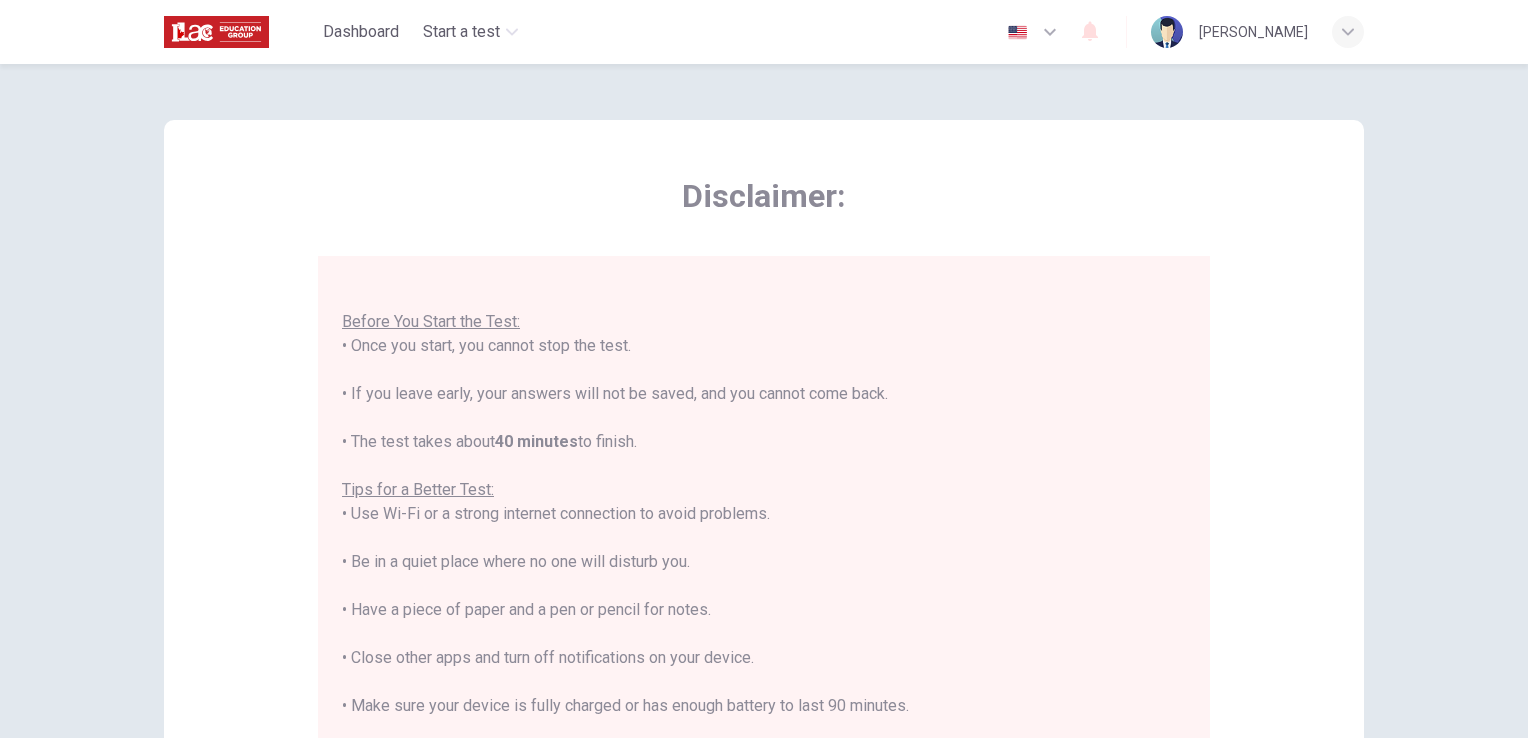scroll, scrollTop: 23, scrollLeft: 0, axis: vertical 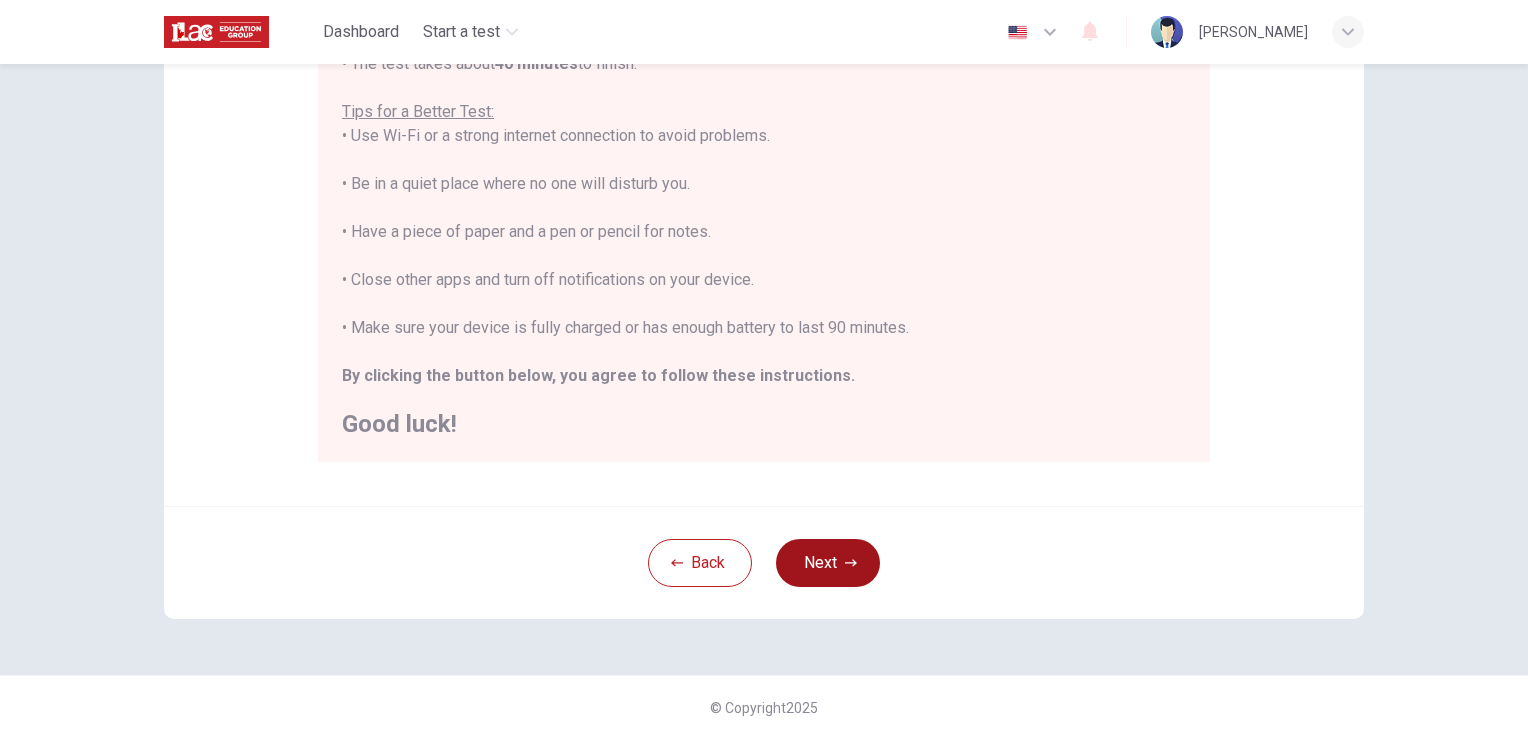 click on "Next" at bounding box center [828, 563] 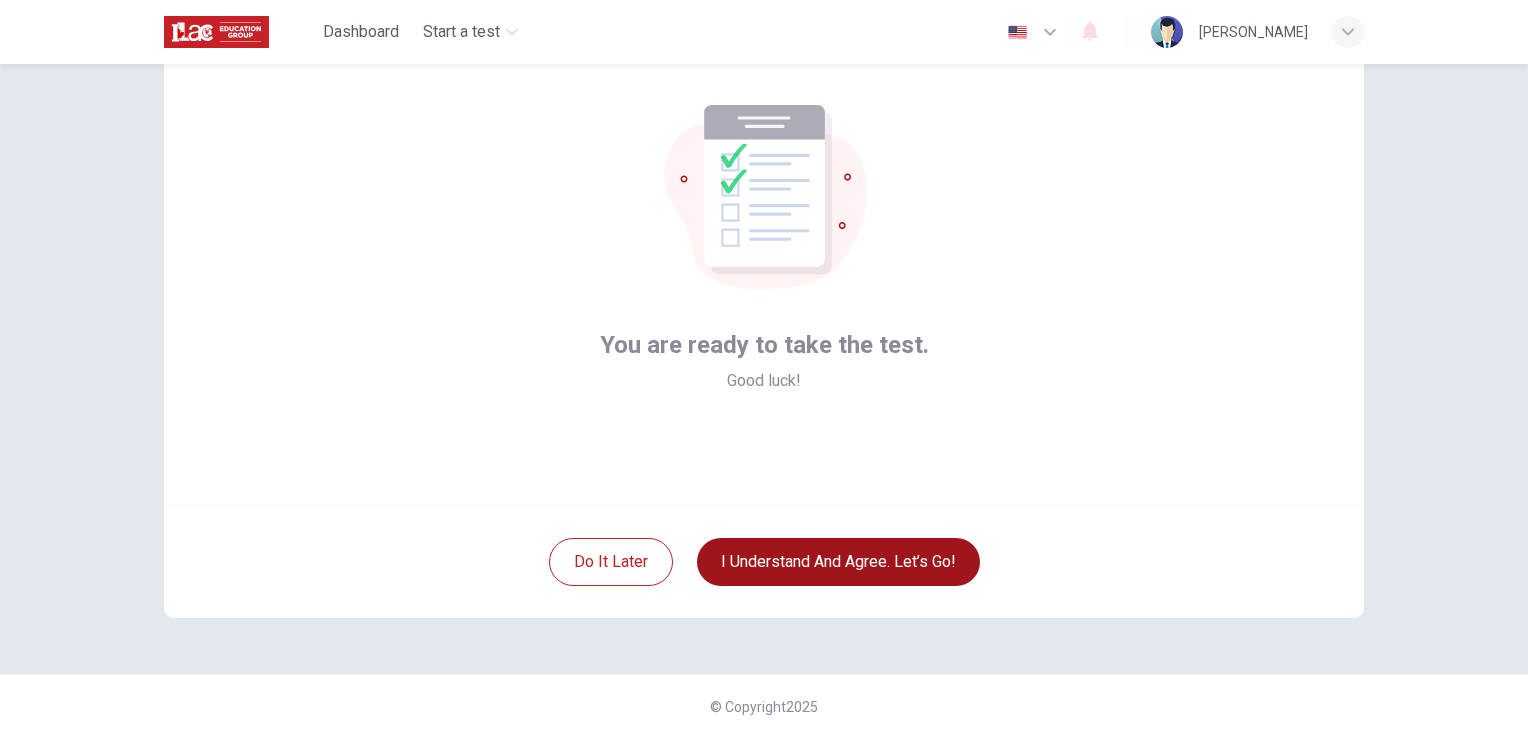 scroll, scrollTop: 94, scrollLeft: 0, axis: vertical 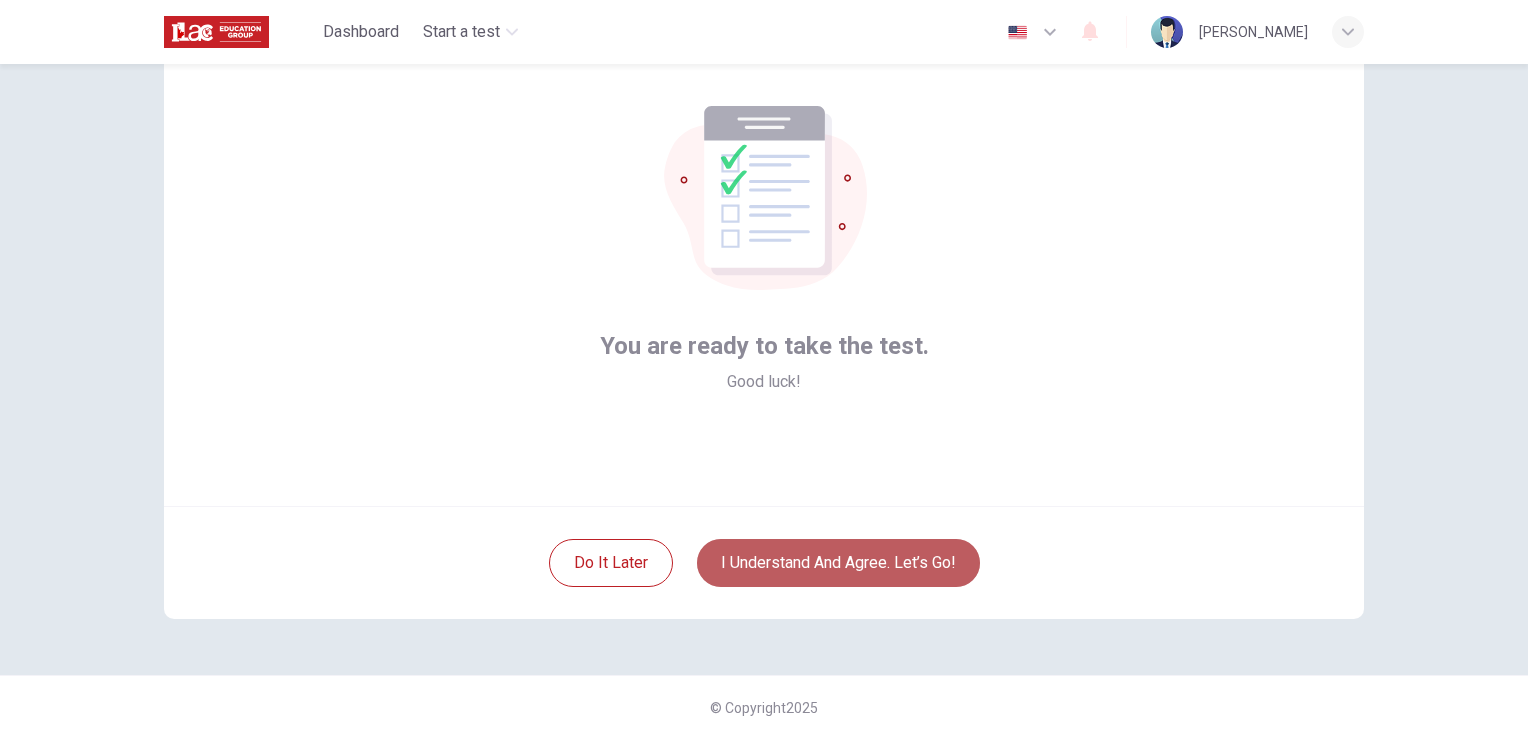 click on "I understand and agree. Let’s go!" at bounding box center [838, 563] 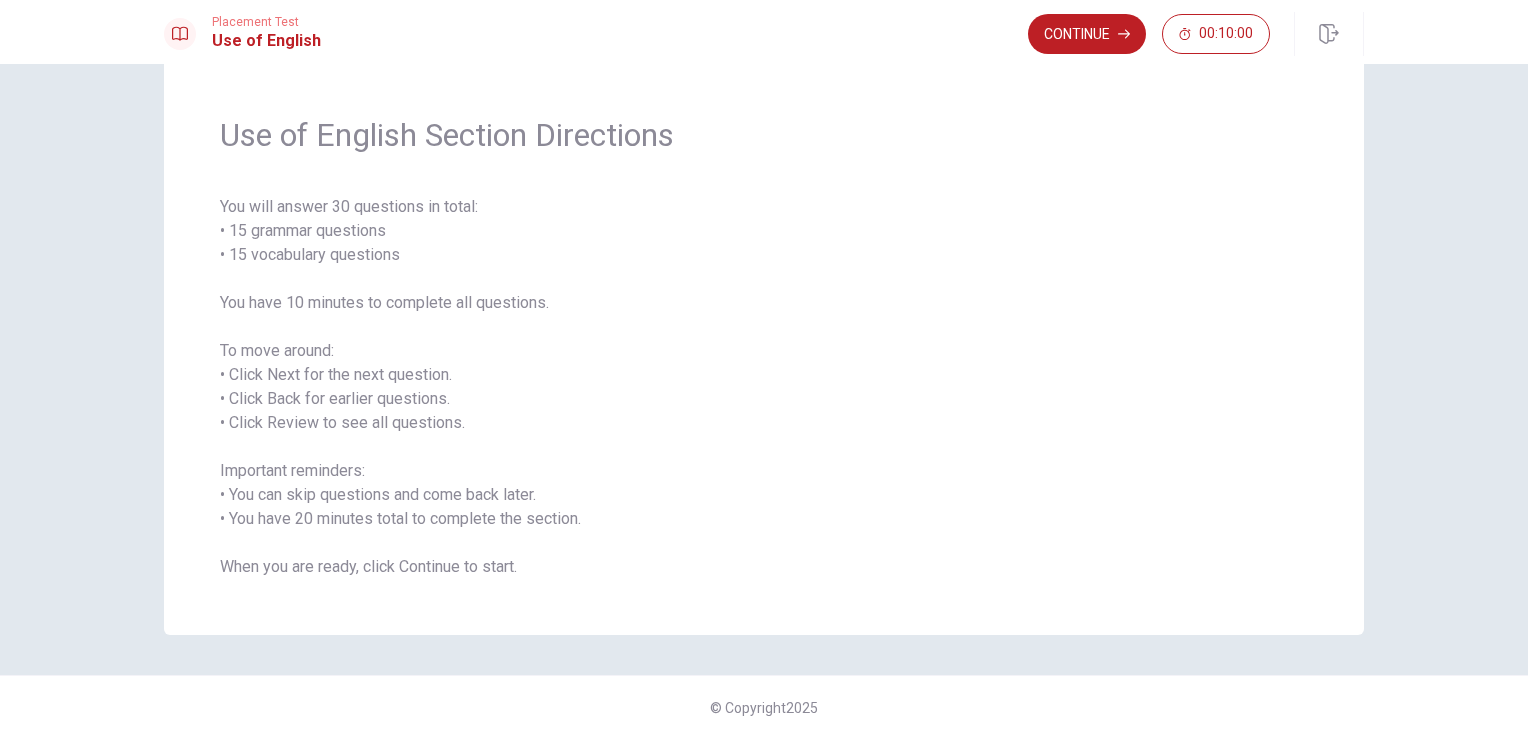 scroll, scrollTop: 0, scrollLeft: 0, axis: both 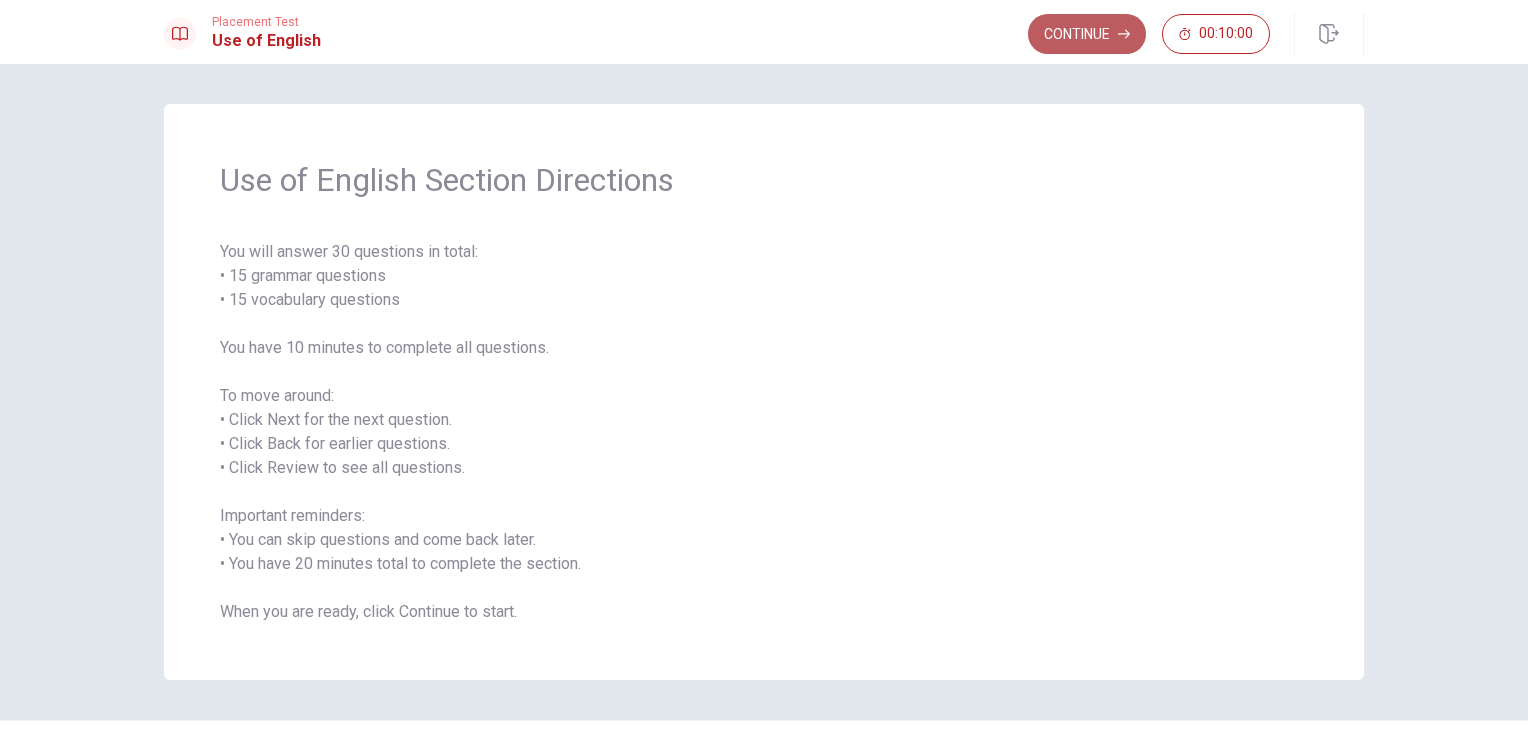 click on "Continue" at bounding box center [1087, 34] 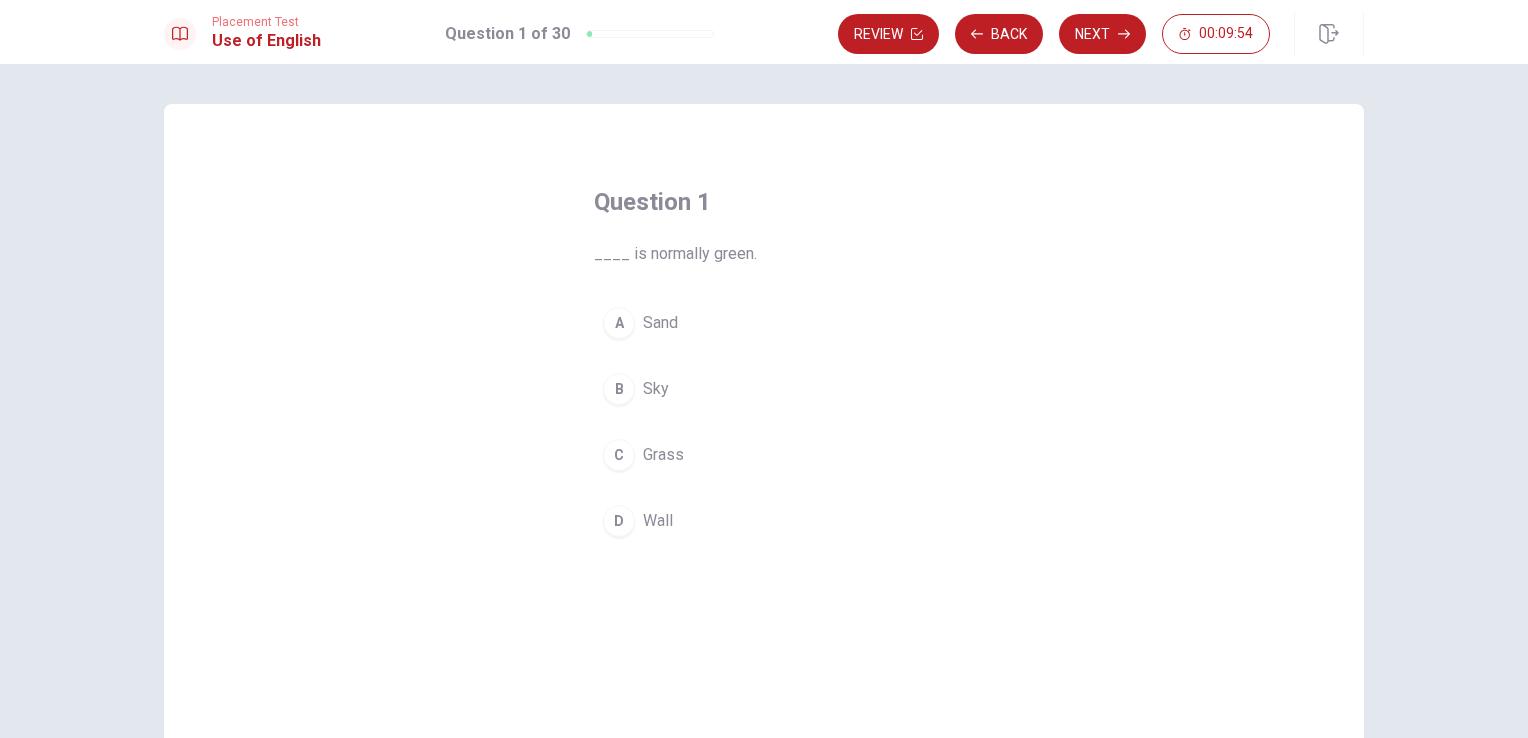 click on "C" at bounding box center [619, 455] 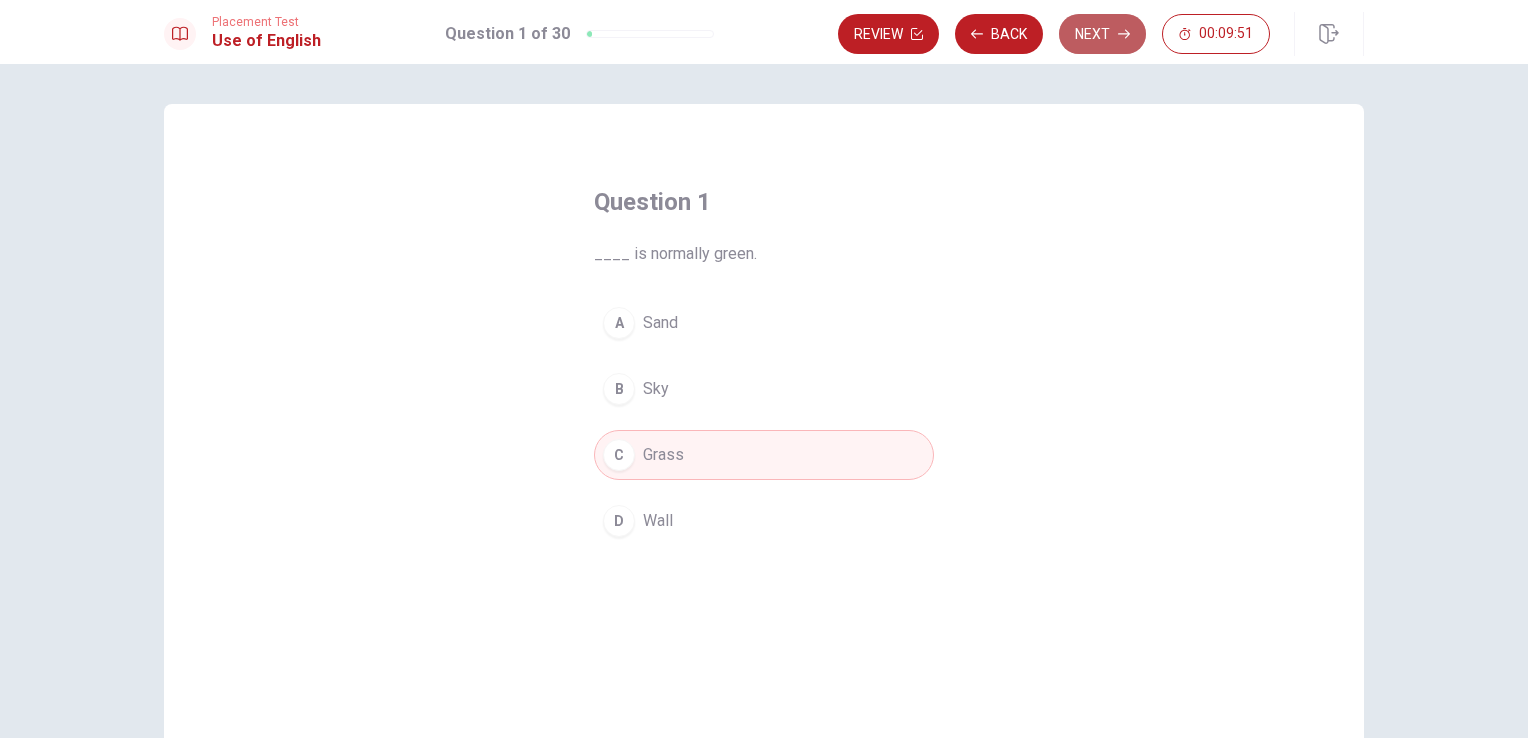 click on "Next" at bounding box center (1102, 34) 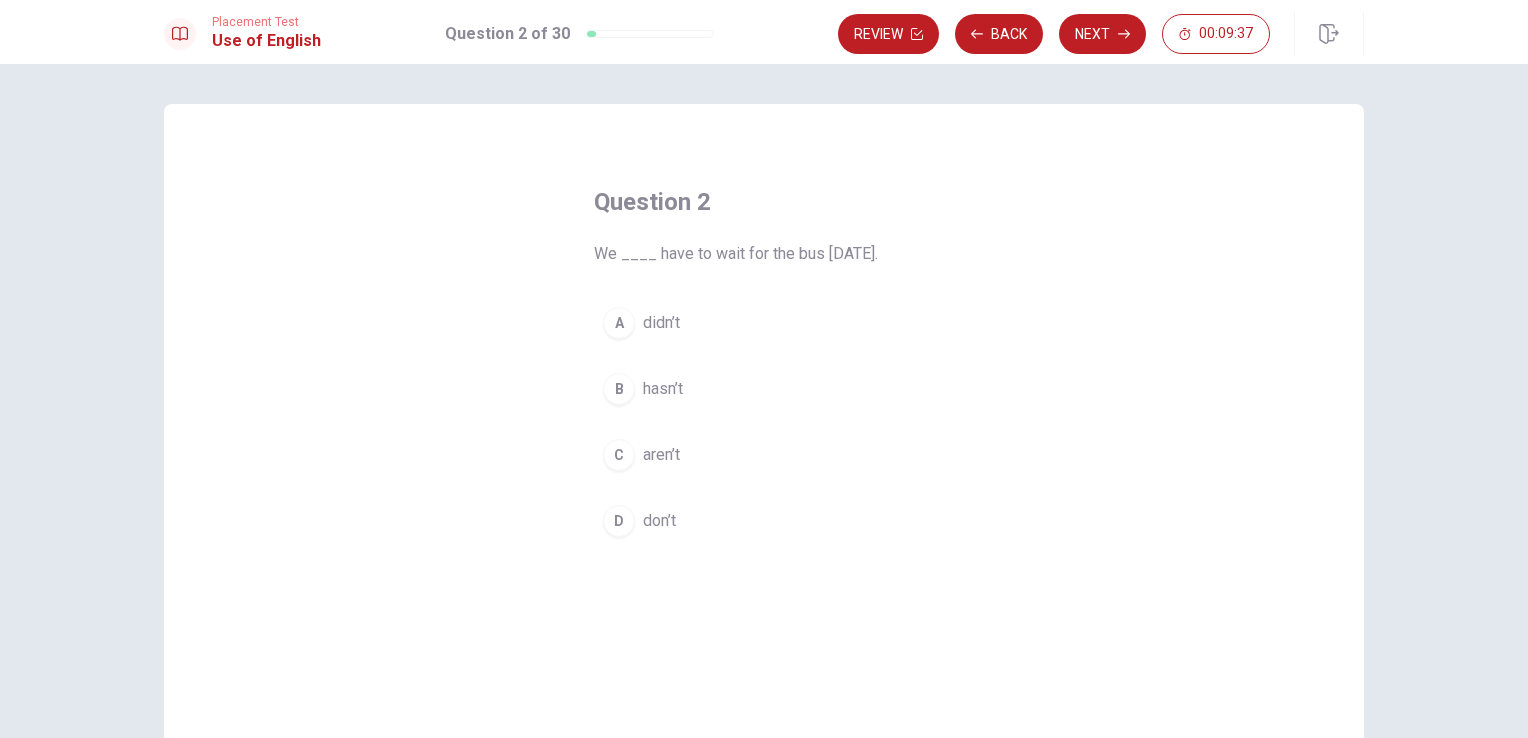 click on "didn’t" at bounding box center [661, 323] 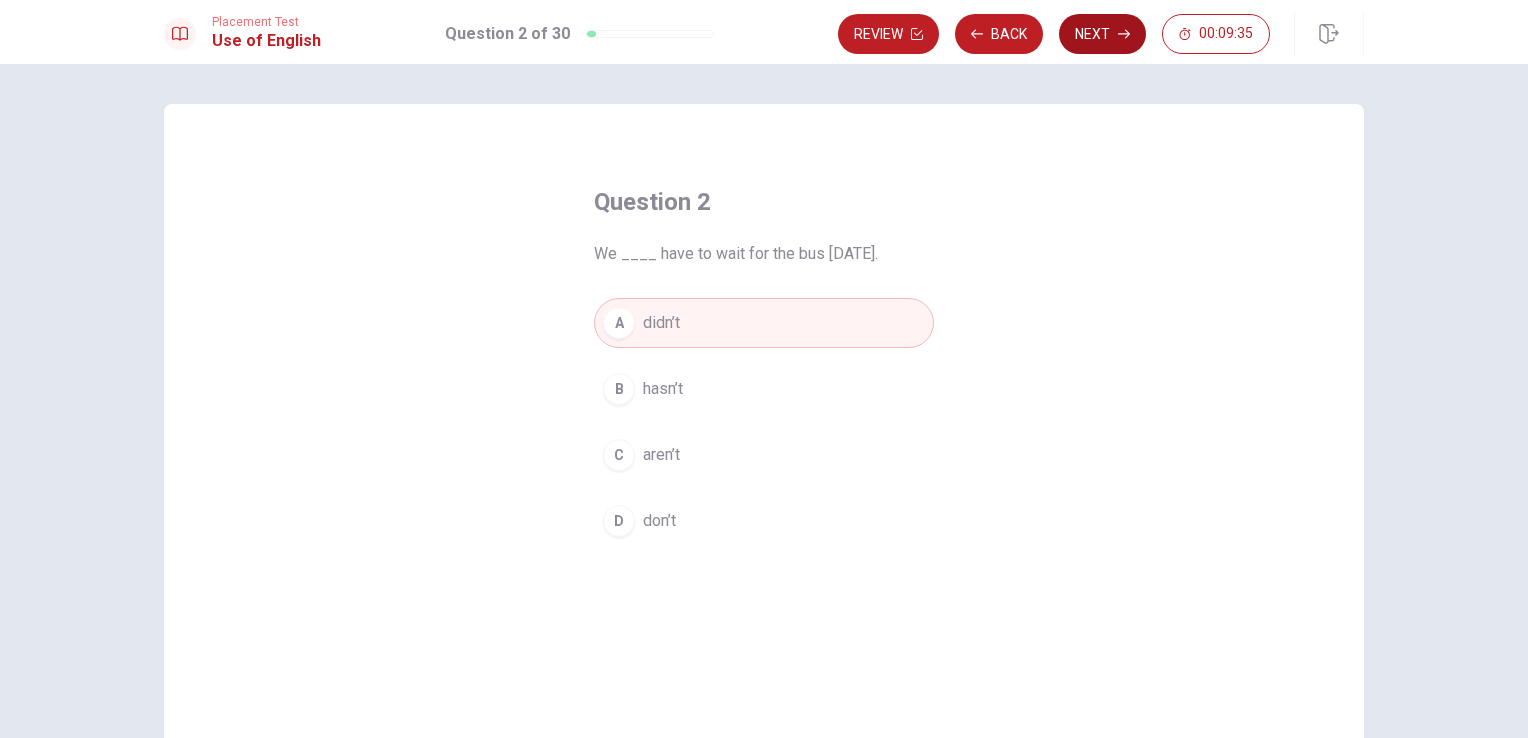click on "Next" at bounding box center (1102, 34) 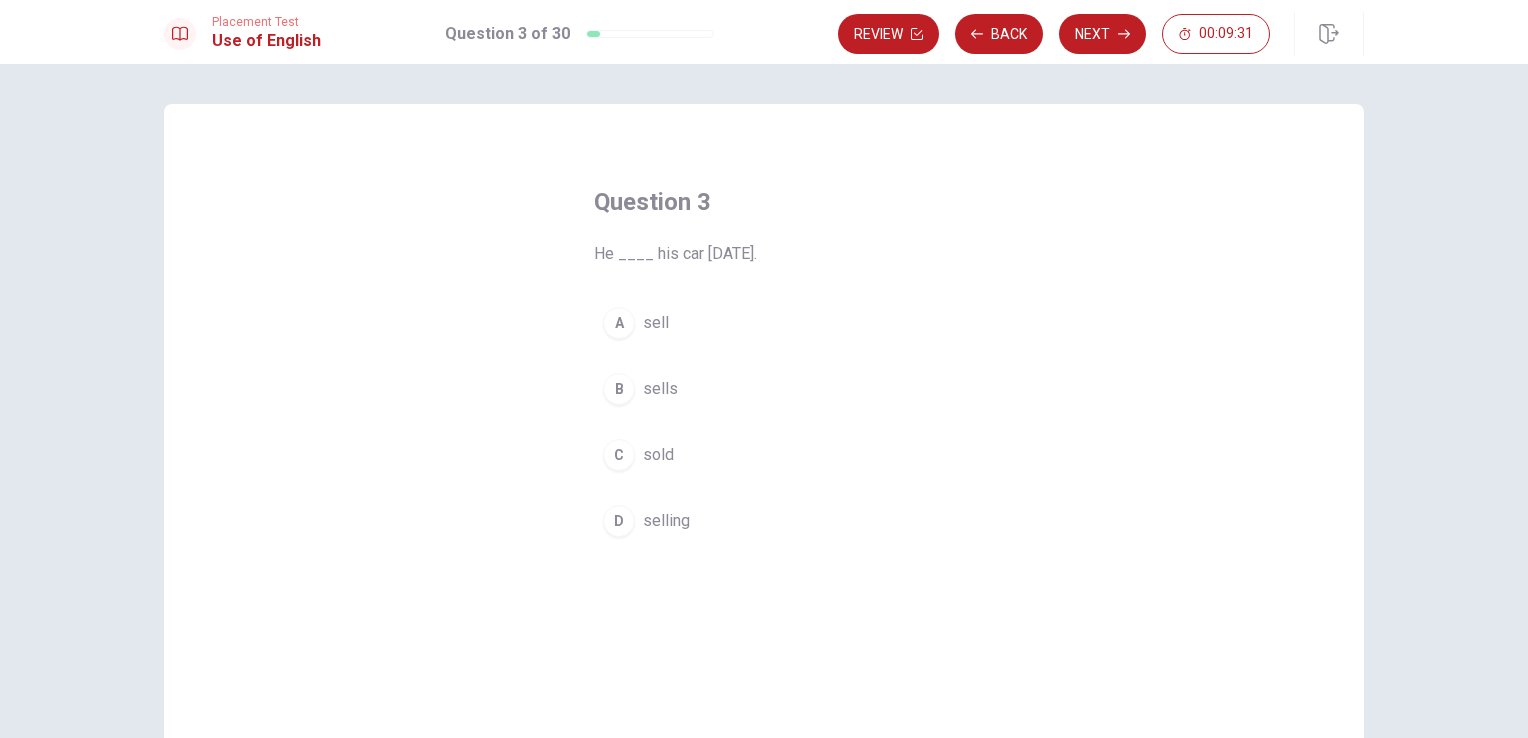 click on "sold" at bounding box center [658, 455] 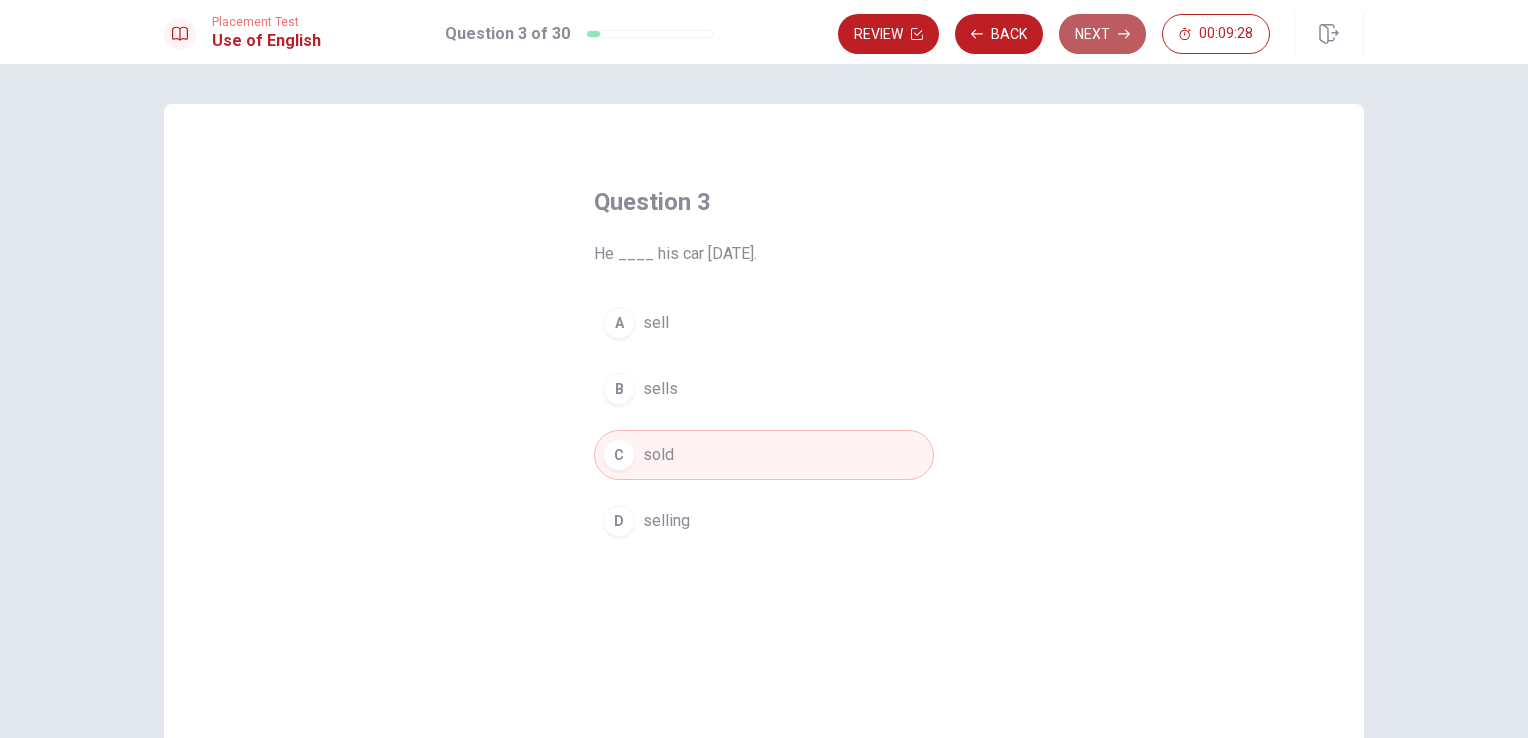 click on "Next" at bounding box center [1102, 34] 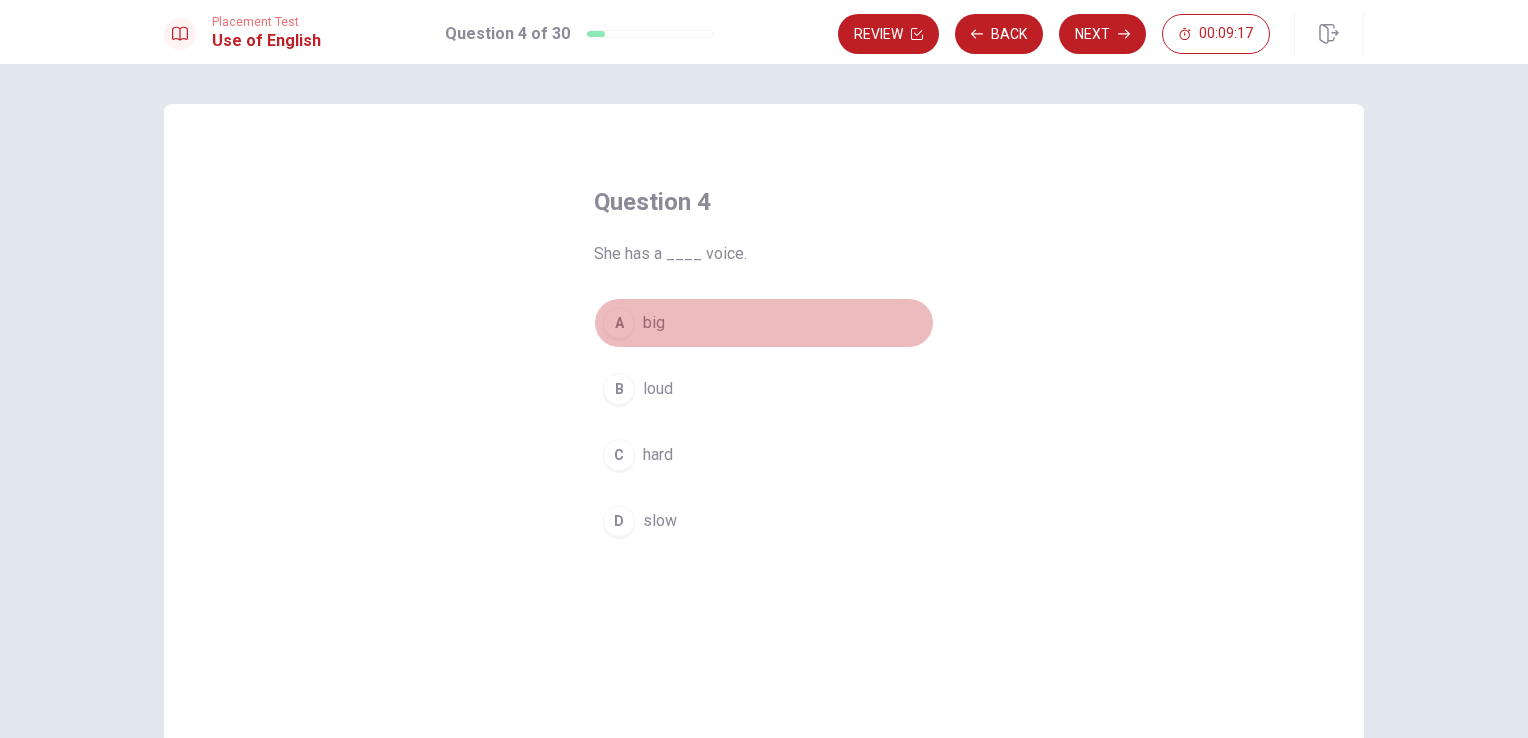 click on "A big" at bounding box center (764, 323) 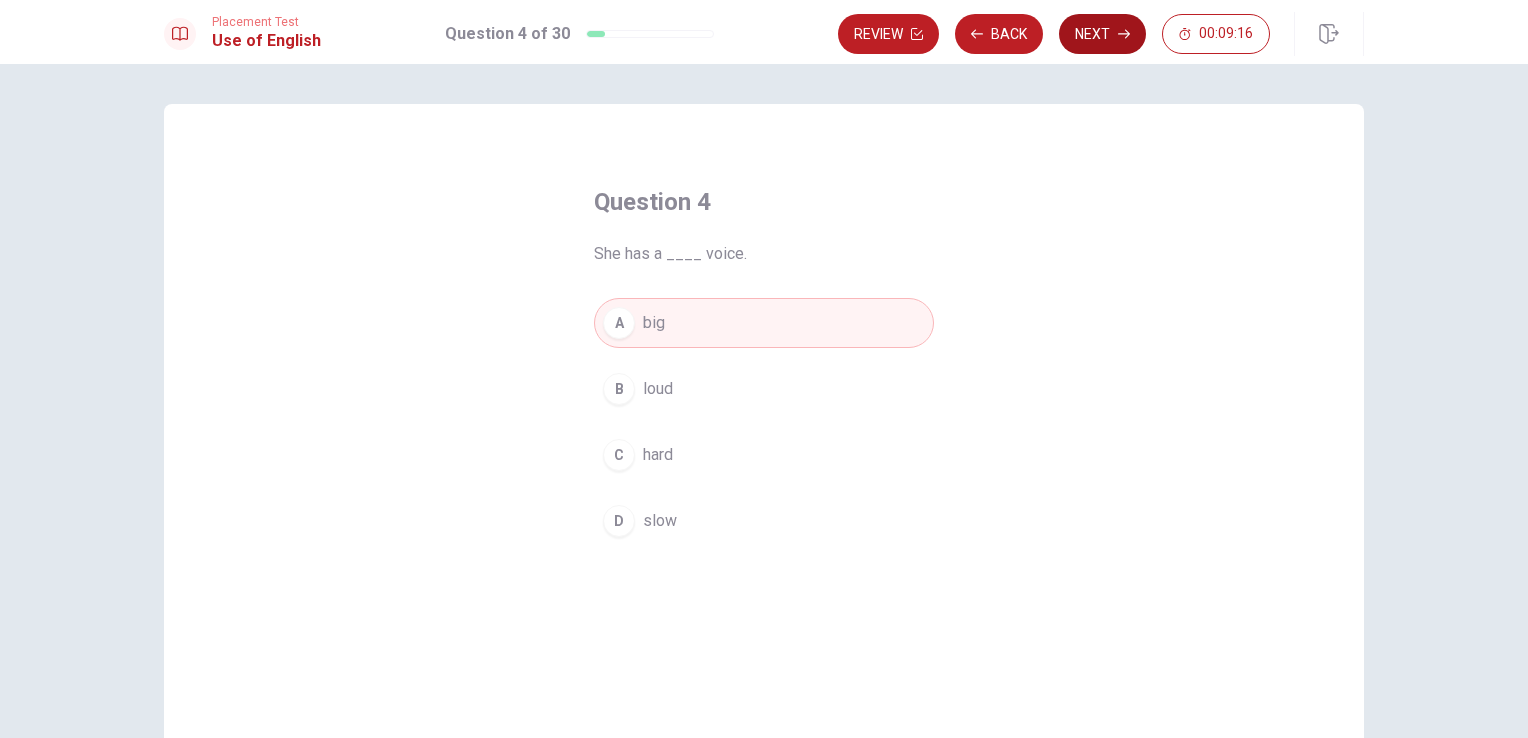 click on "Next" at bounding box center (1102, 34) 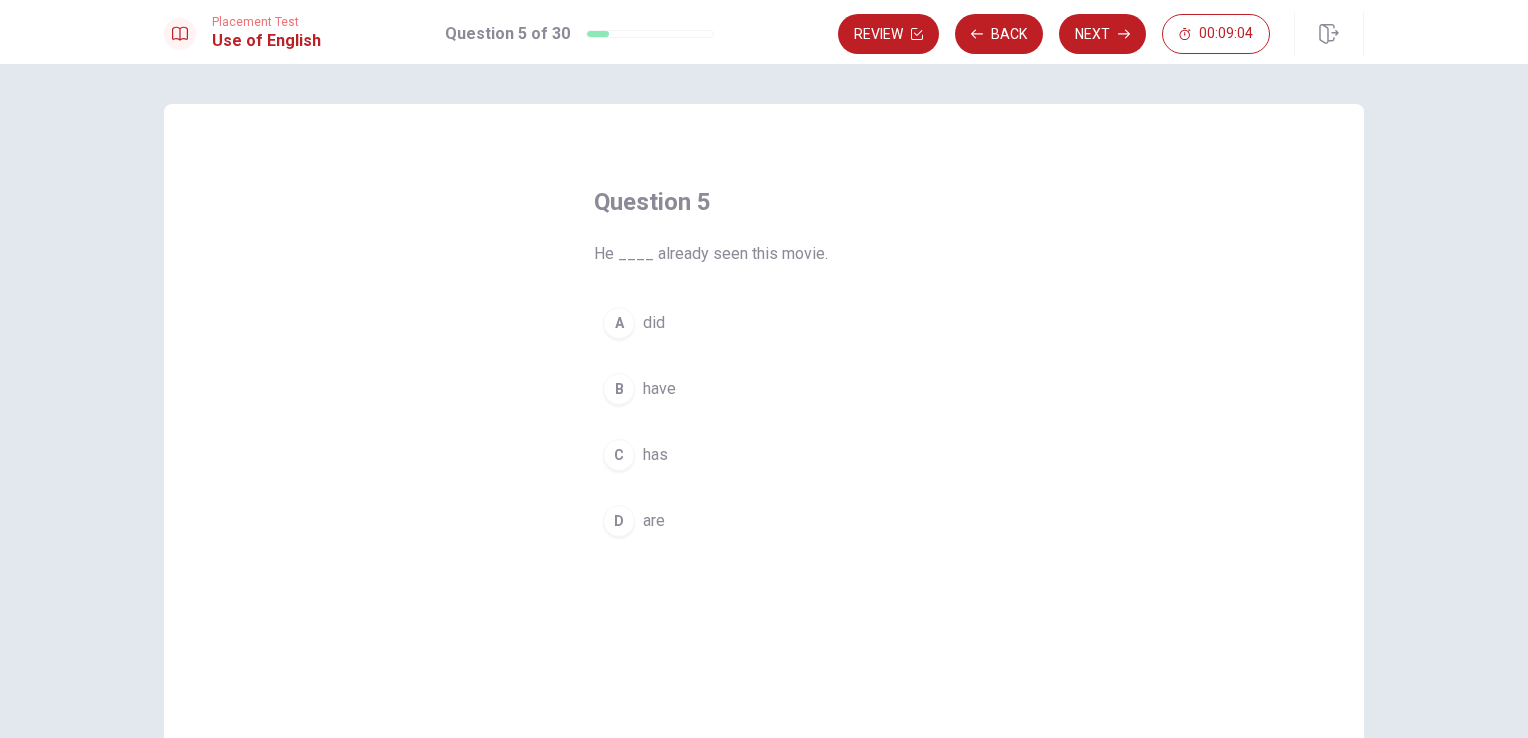 click on "have" at bounding box center (659, 389) 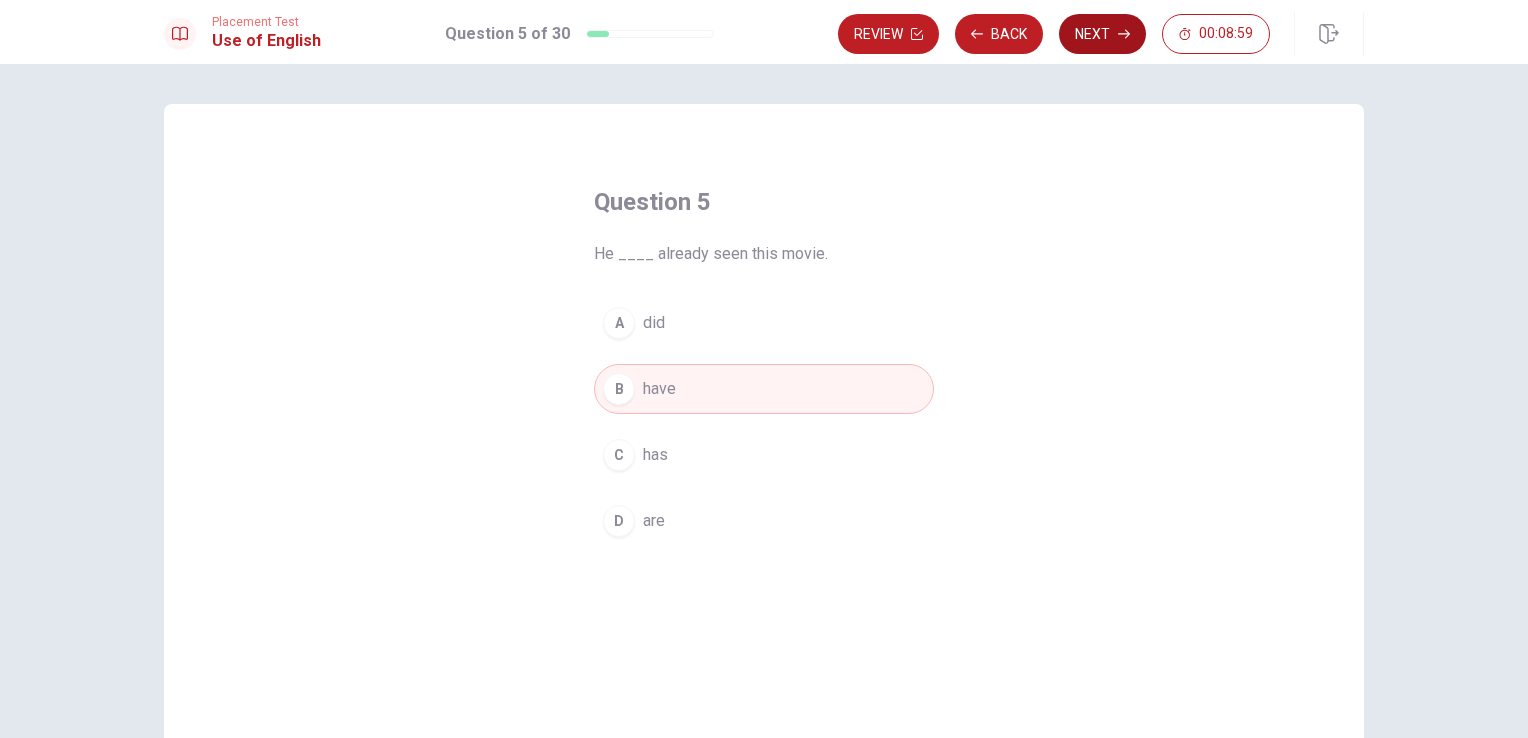 click on "Next" at bounding box center (1102, 34) 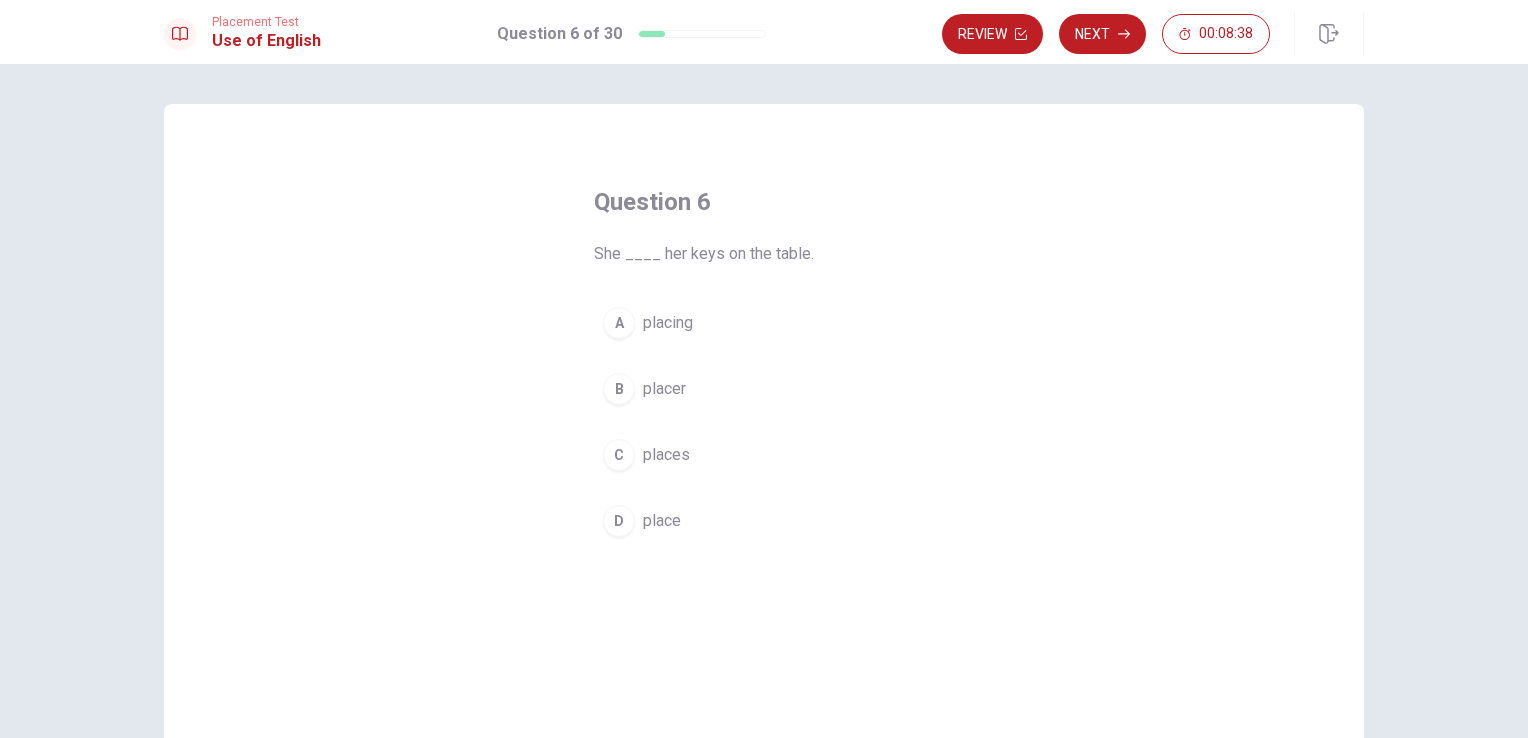 click on "C places" at bounding box center (764, 455) 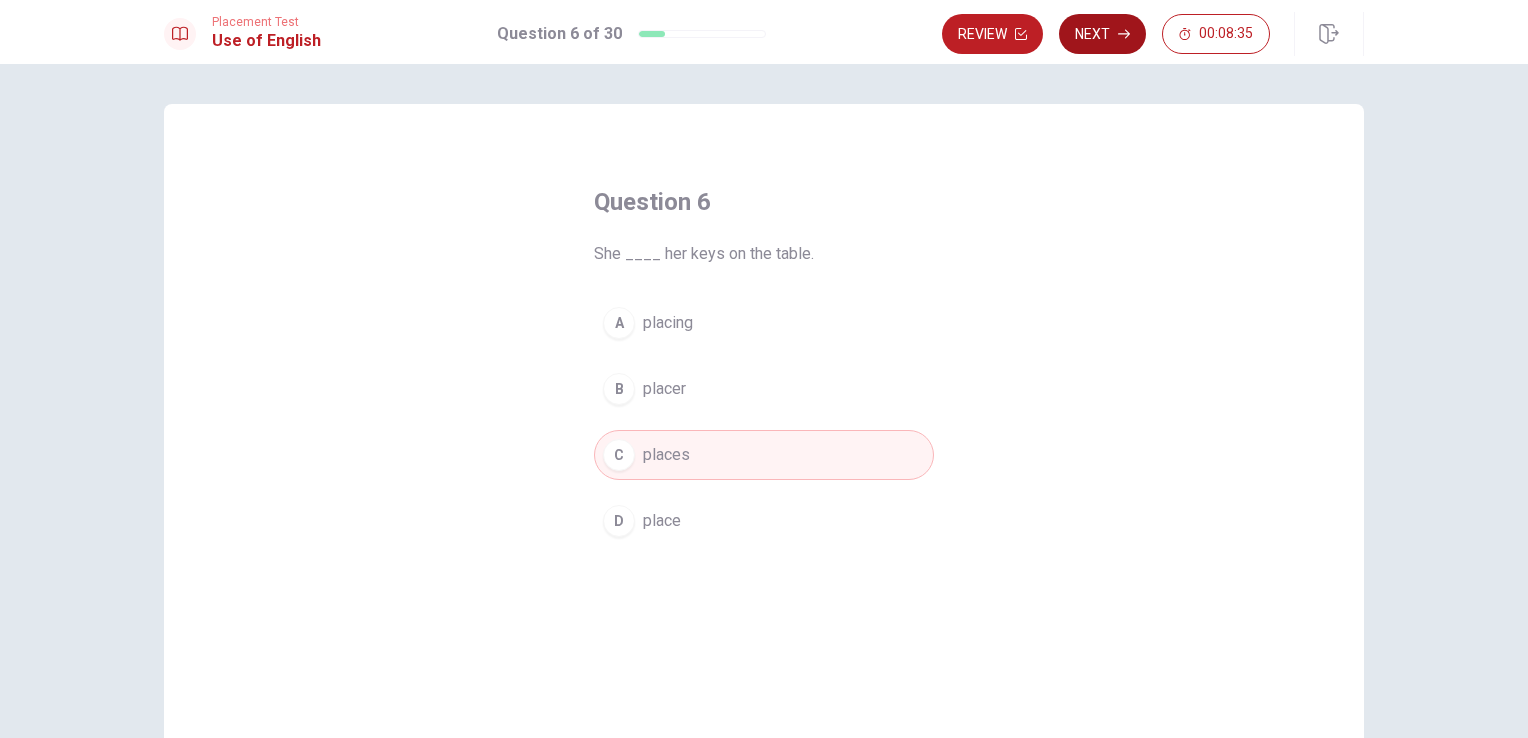 click 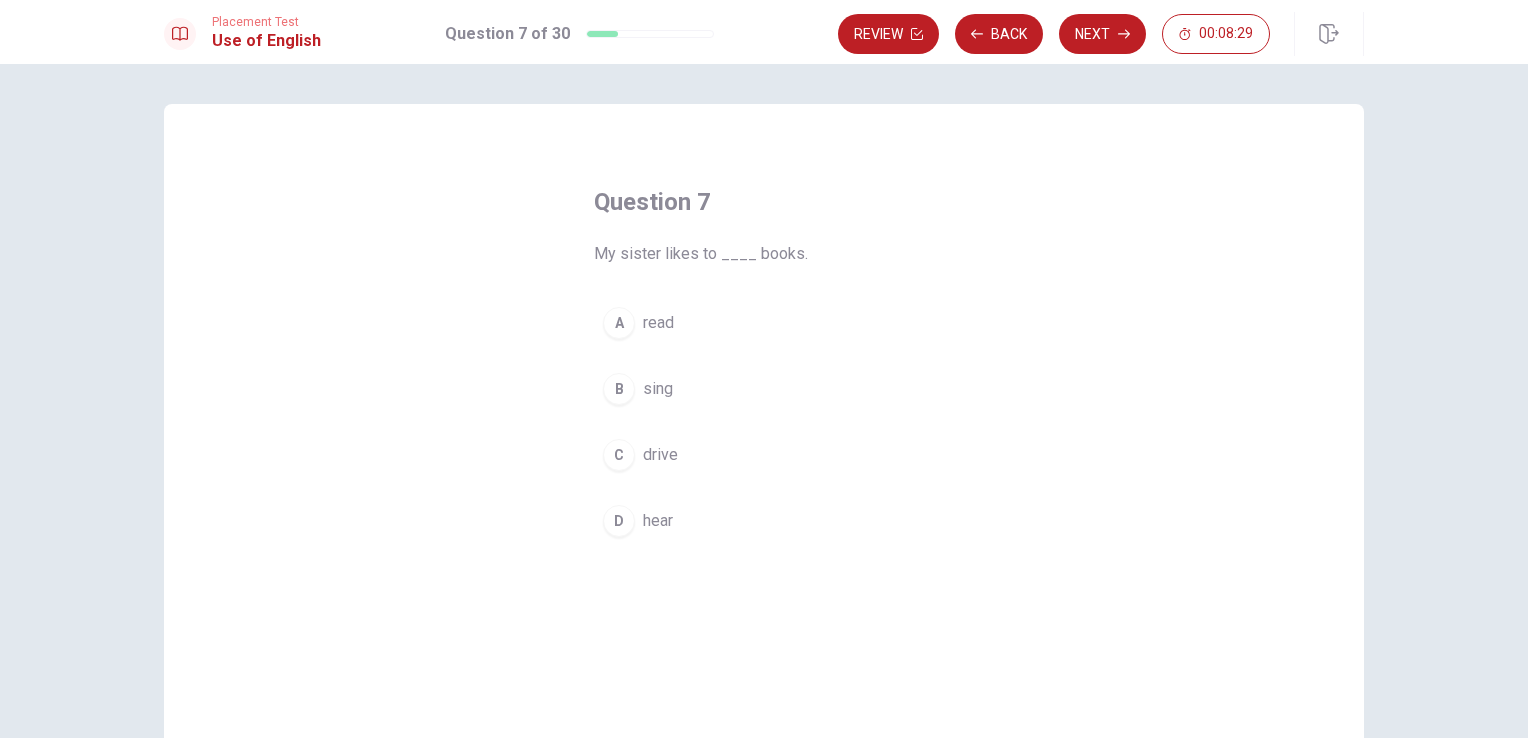 click on "A read" at bounding box center [764, 323] 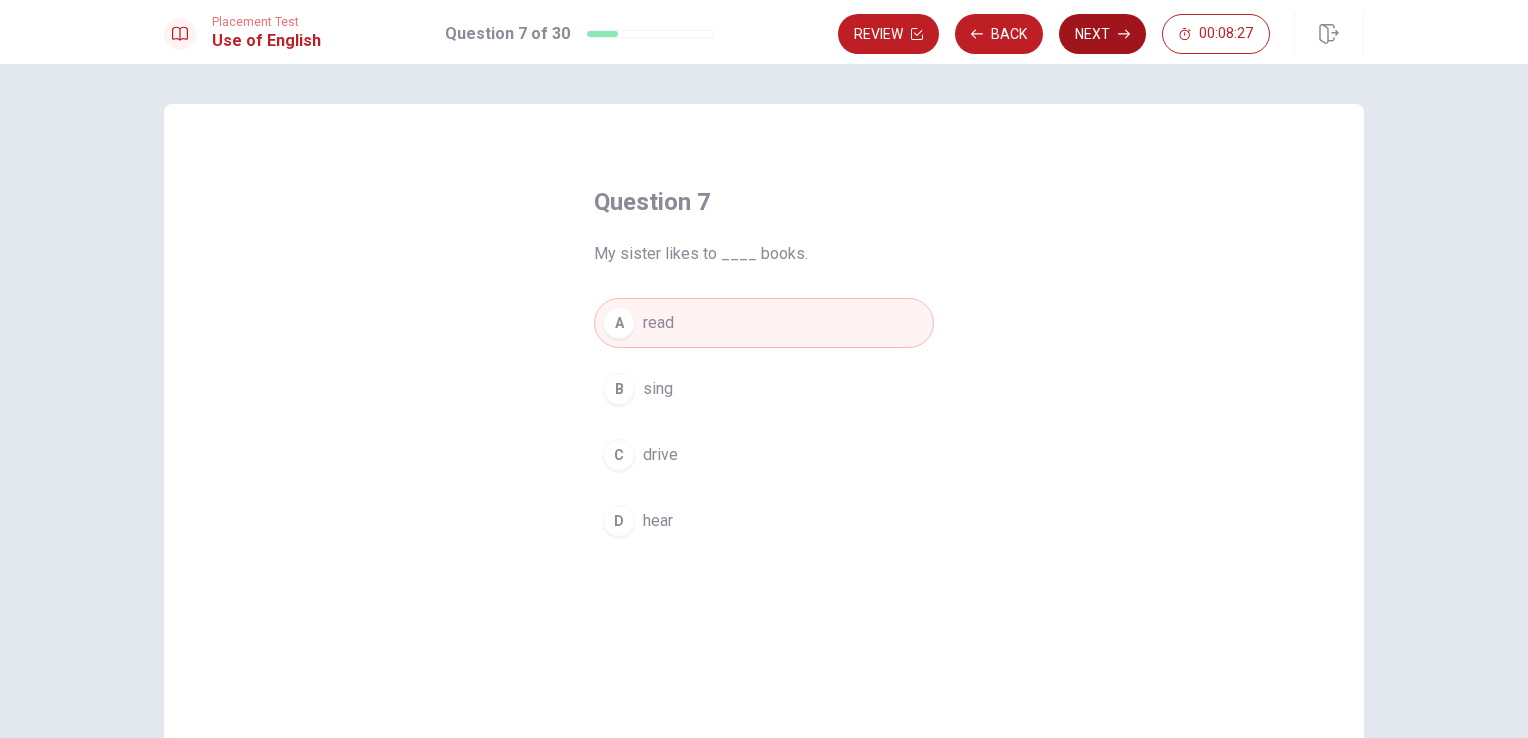 click on "Next" at bounding box center [1102, 34] 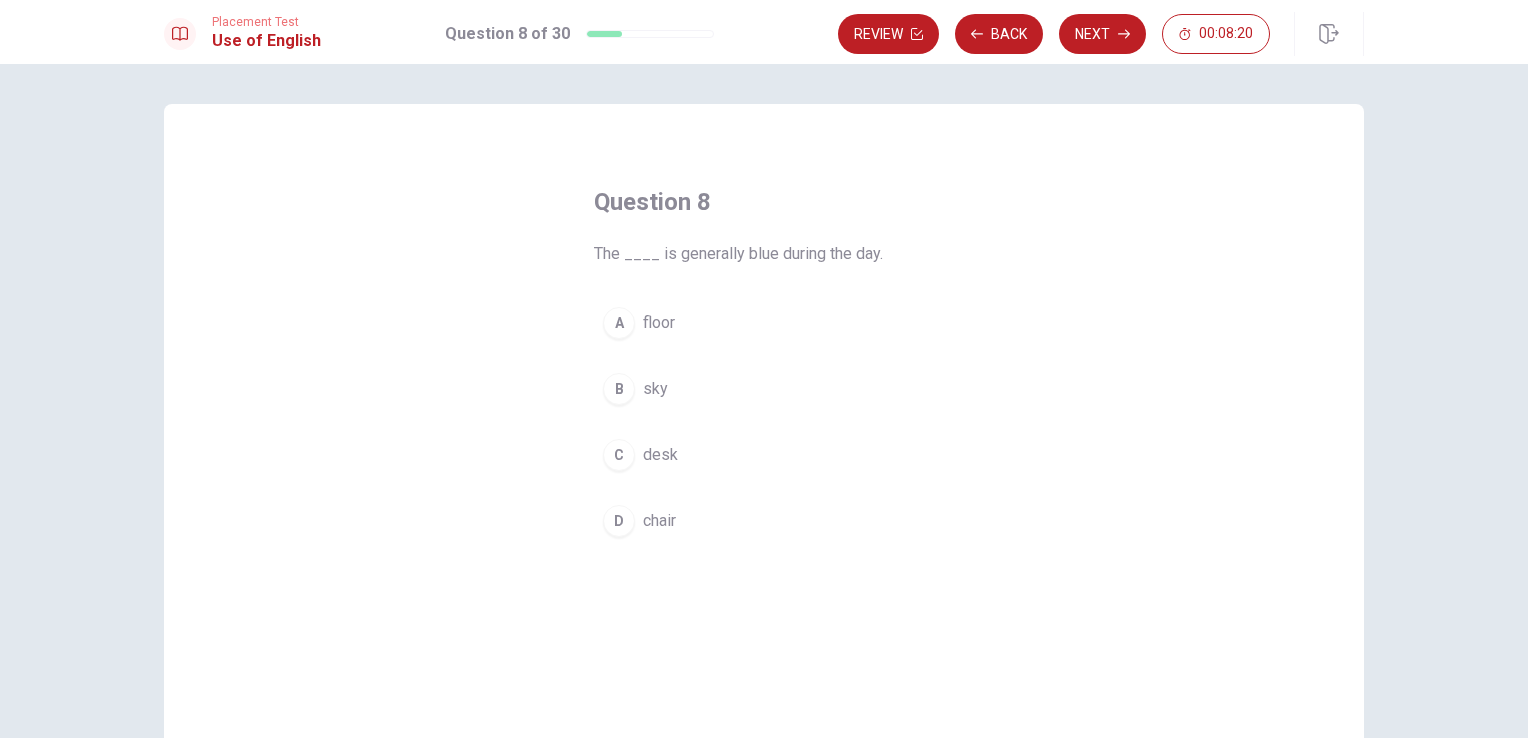 click on "B sky" at bounding box center (764, 389) 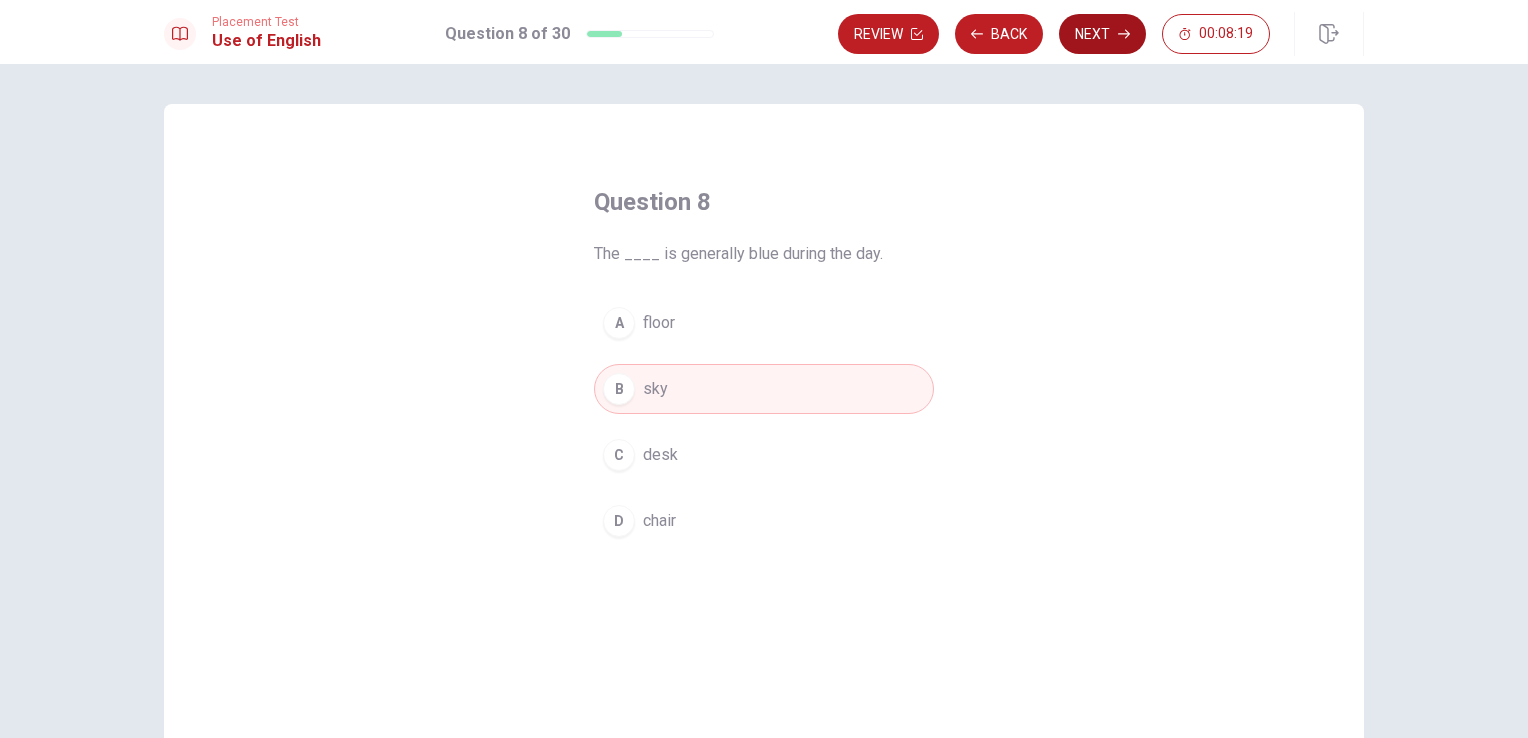 click on "Next" at bounding box center (1102, 34) 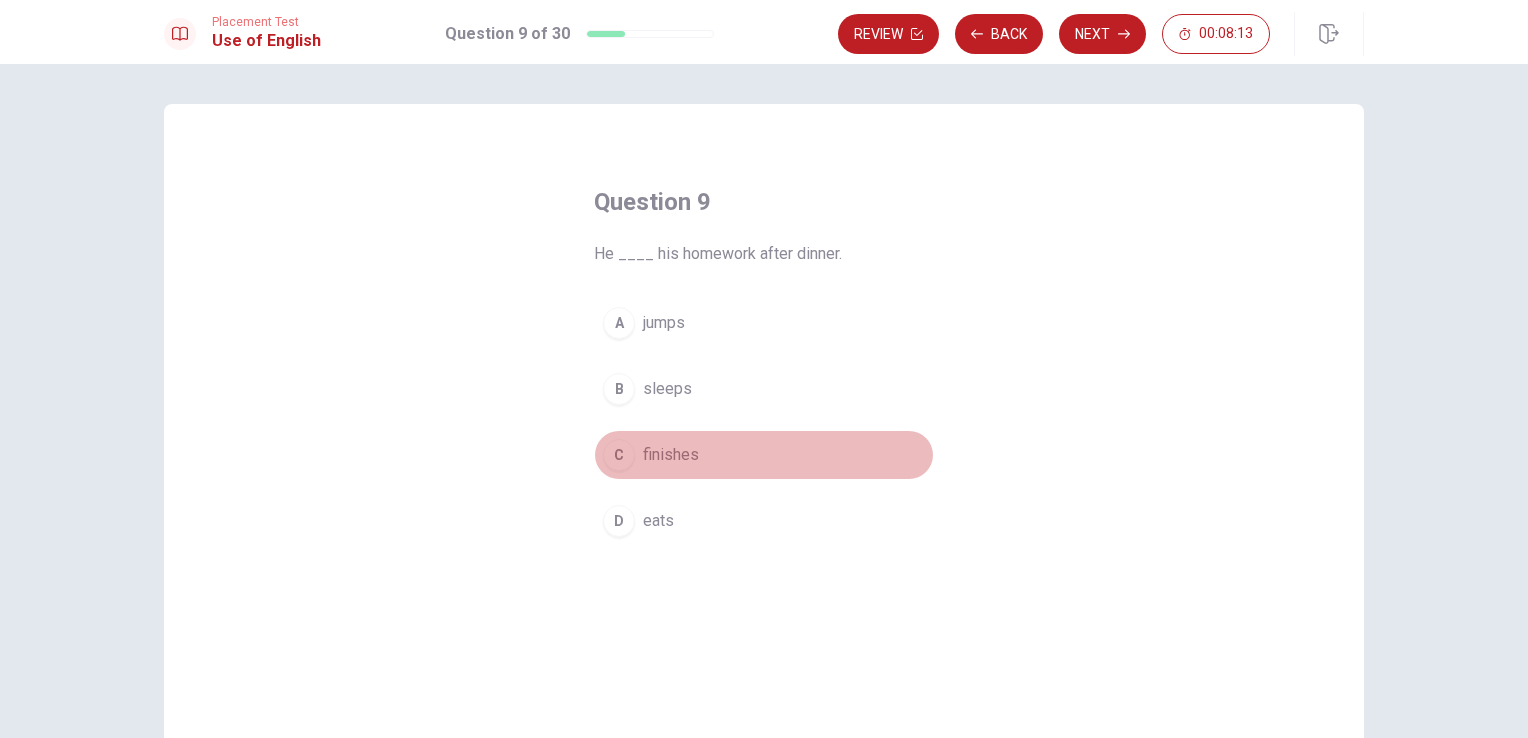 click on "finishes" at bounding box center (671, 455) 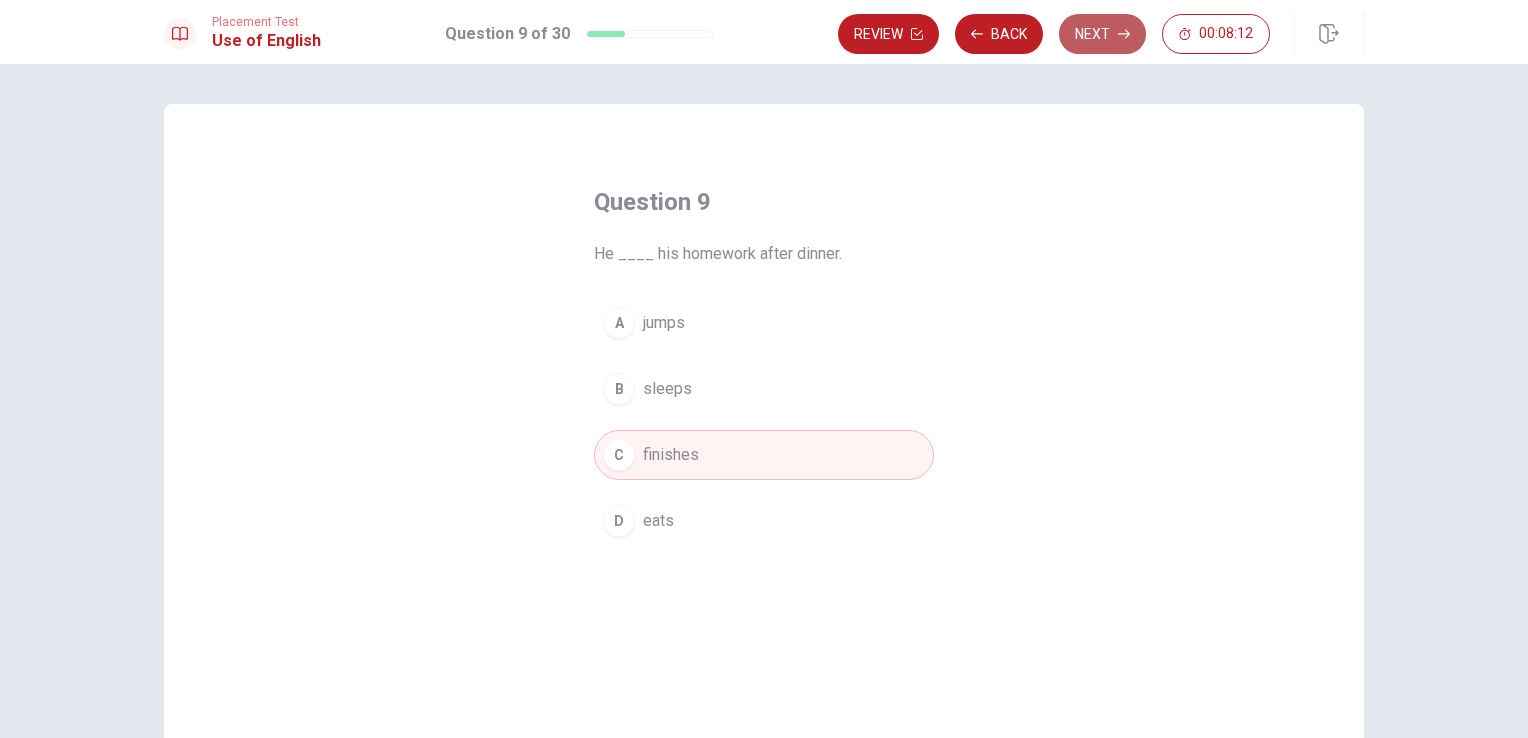 click on "Next" at bounding box center [1102, 34] 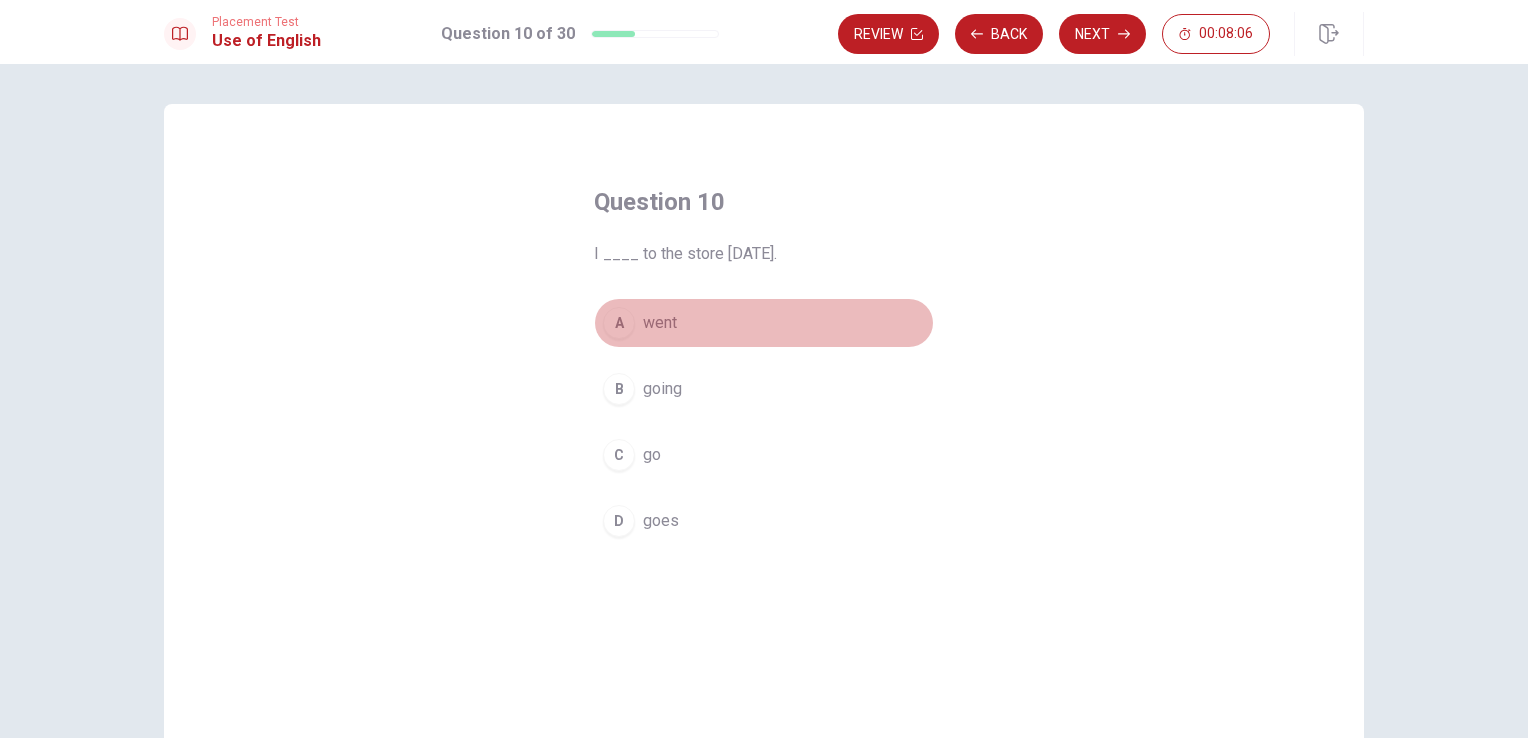 click on "went" at bounding box center [660, 323] 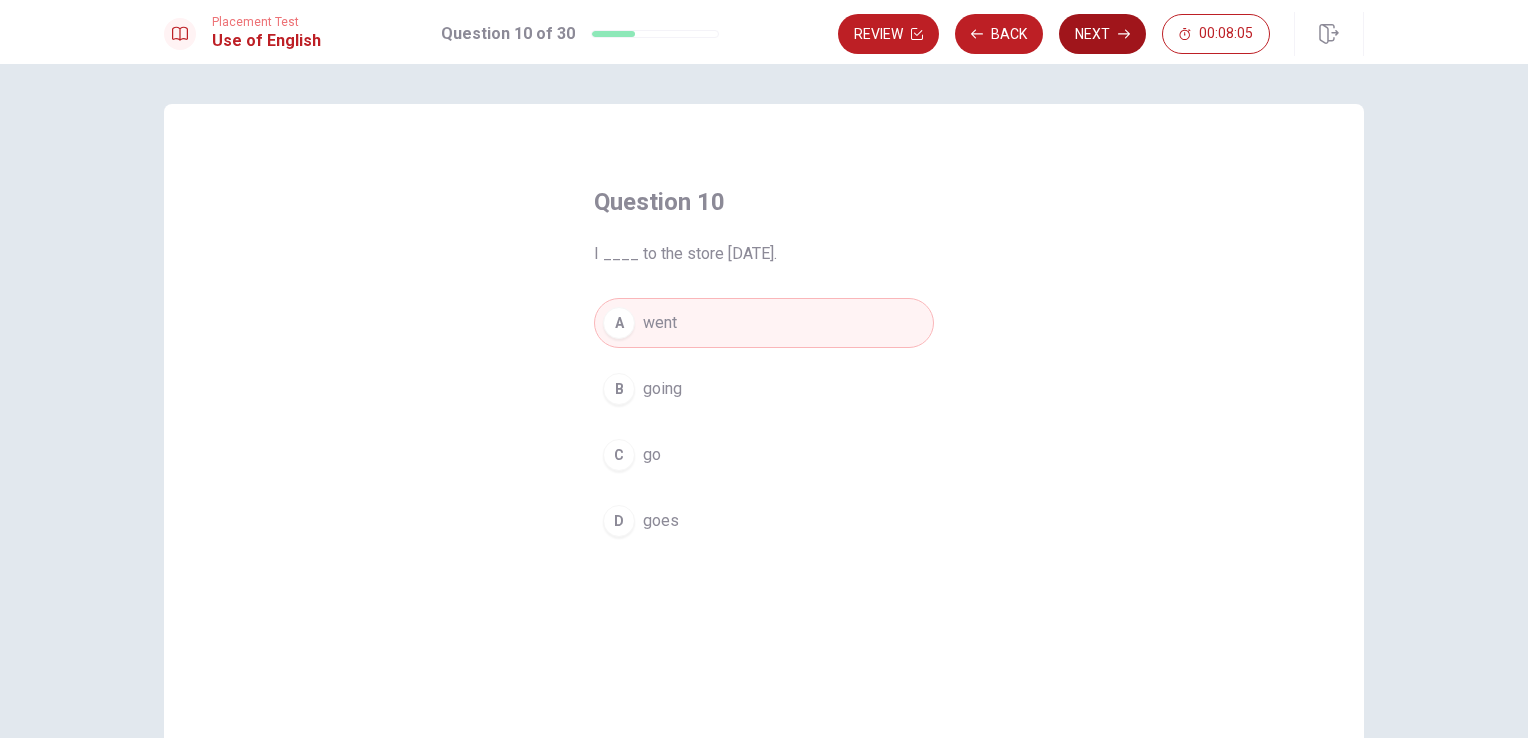 click on "Next" at bounding box center [1102, 34] 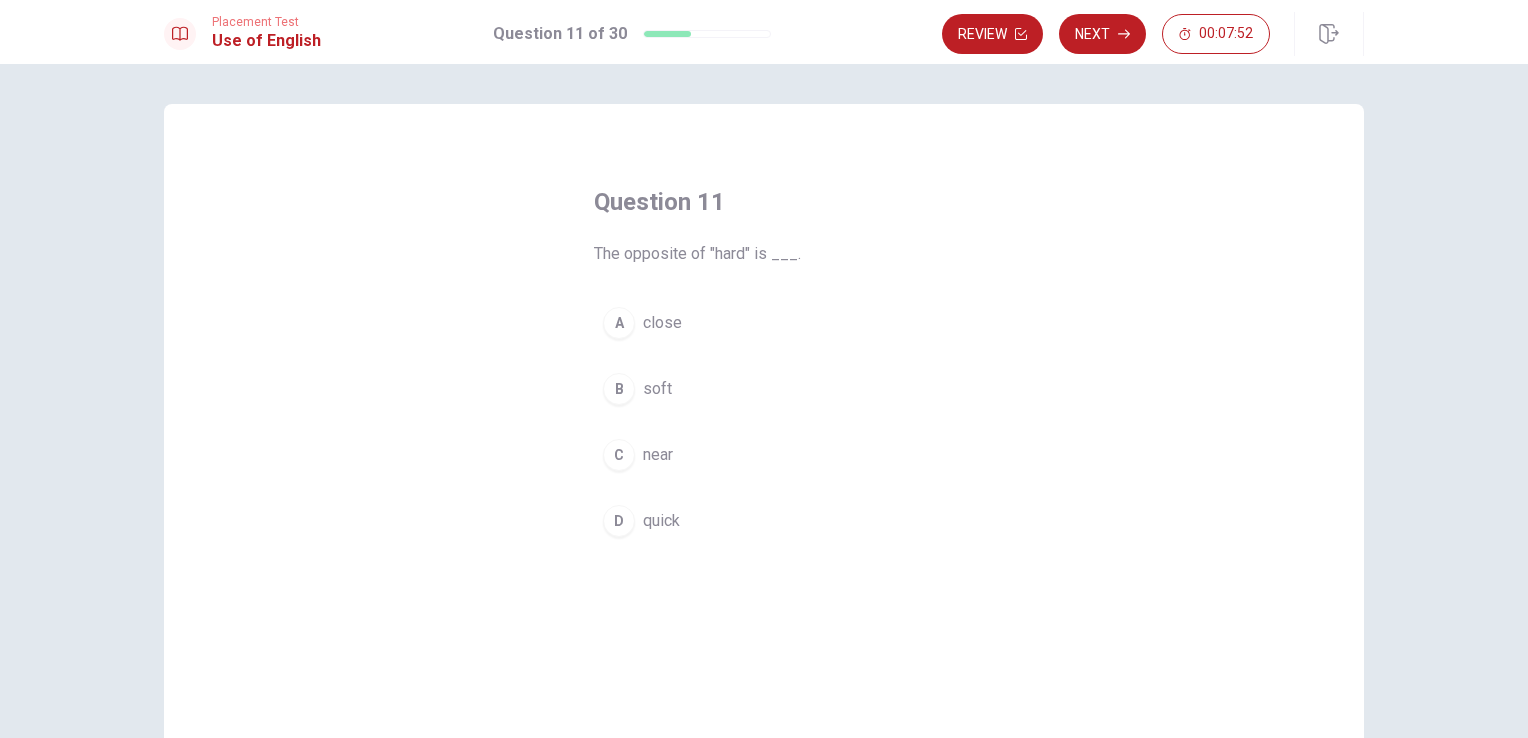 click on "B soft" at bounding box center (764, 389) 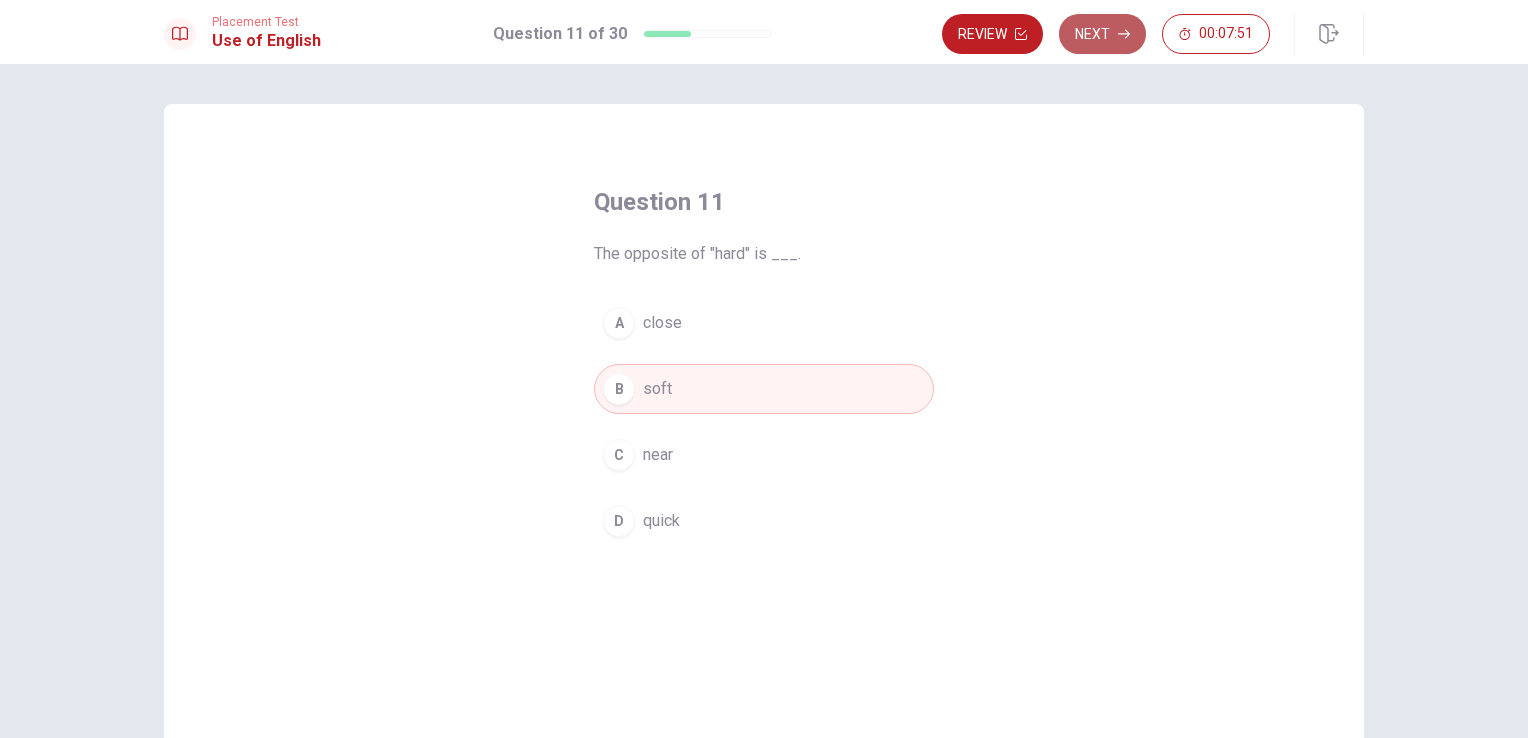 click on "Next" at bounding box center (1102, 34) 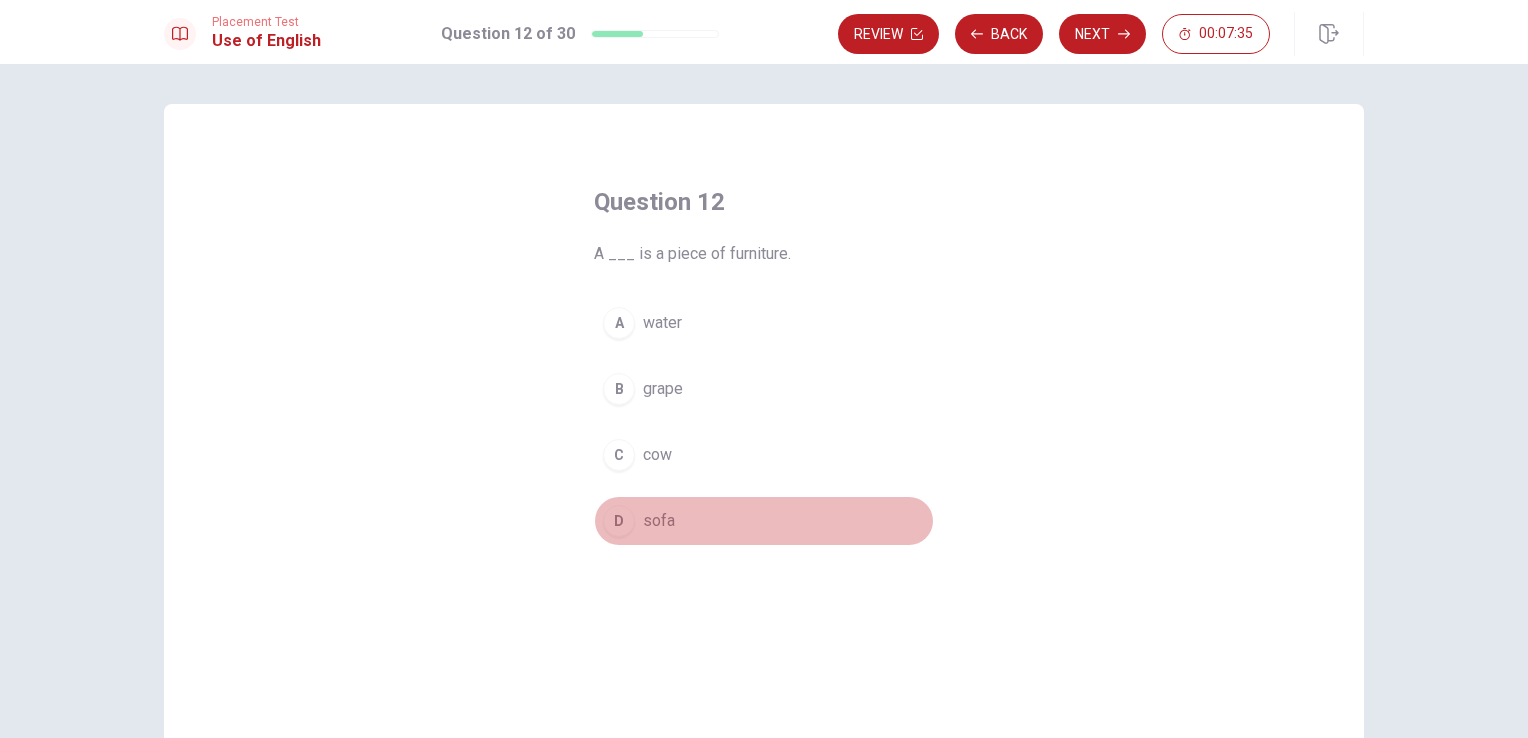 click on "D sofa" at bounding box center (764, 521) 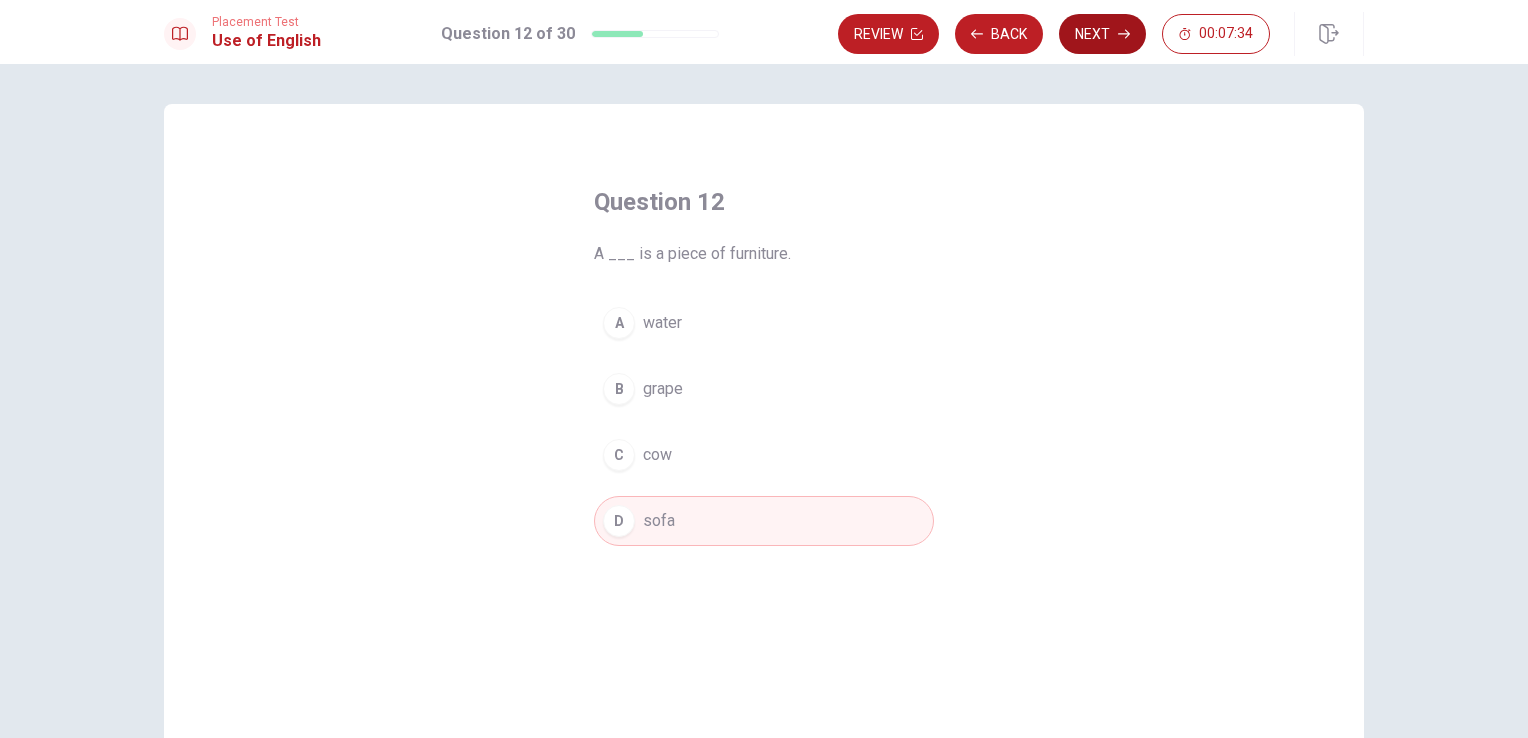 click on "Next" at bounding box center (1102, 34) 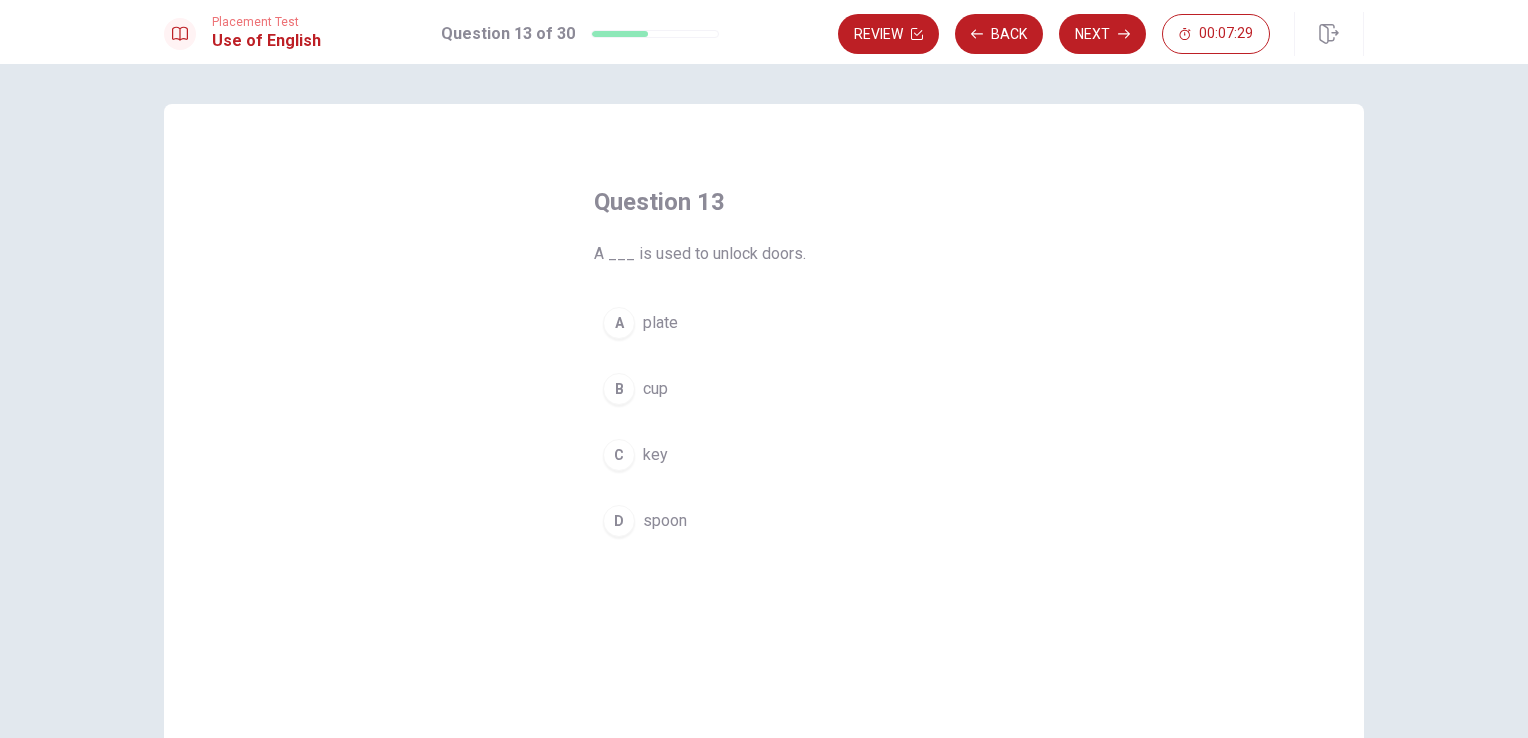 click on "key" at bounding box center (655, 455) 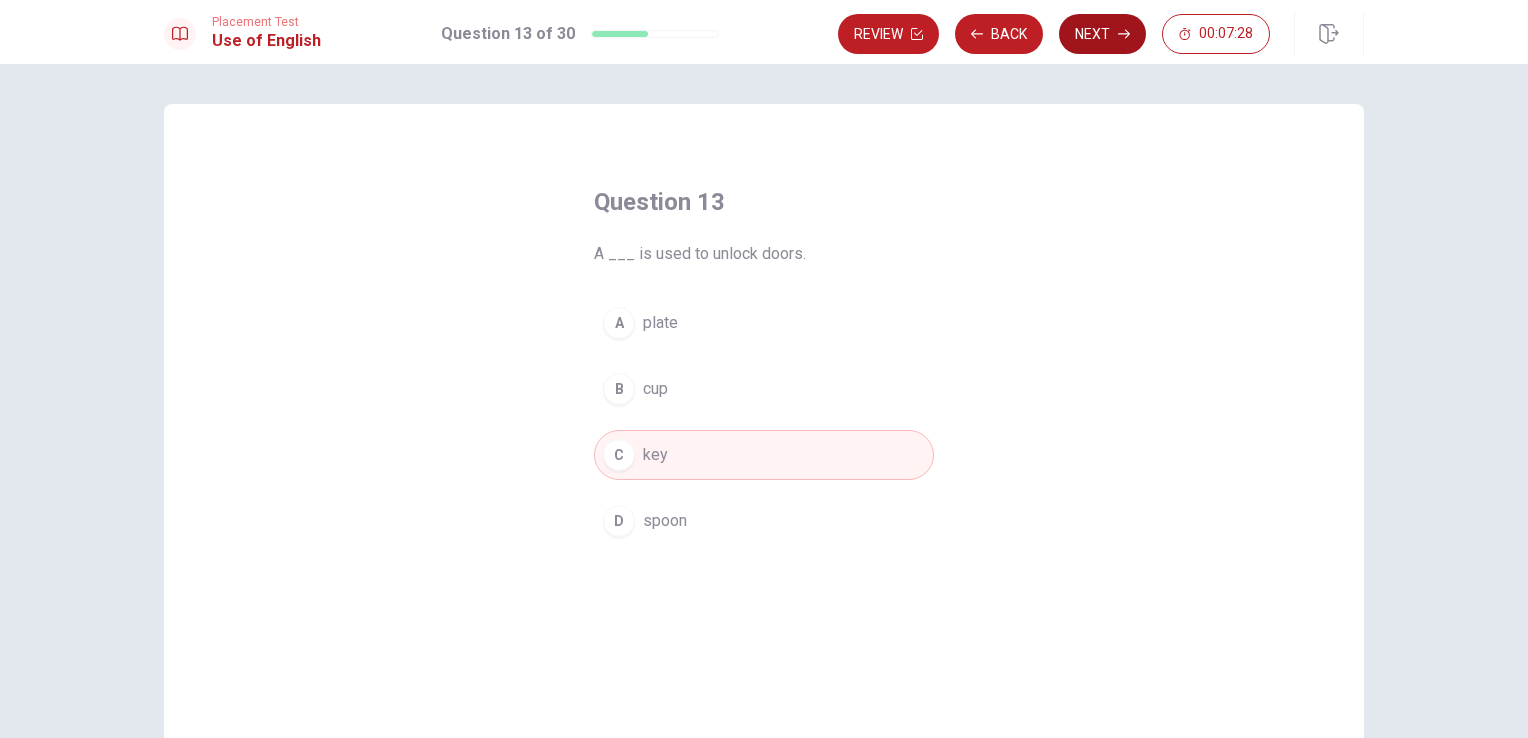 click on "Next" at bounding box center (1102, 34) 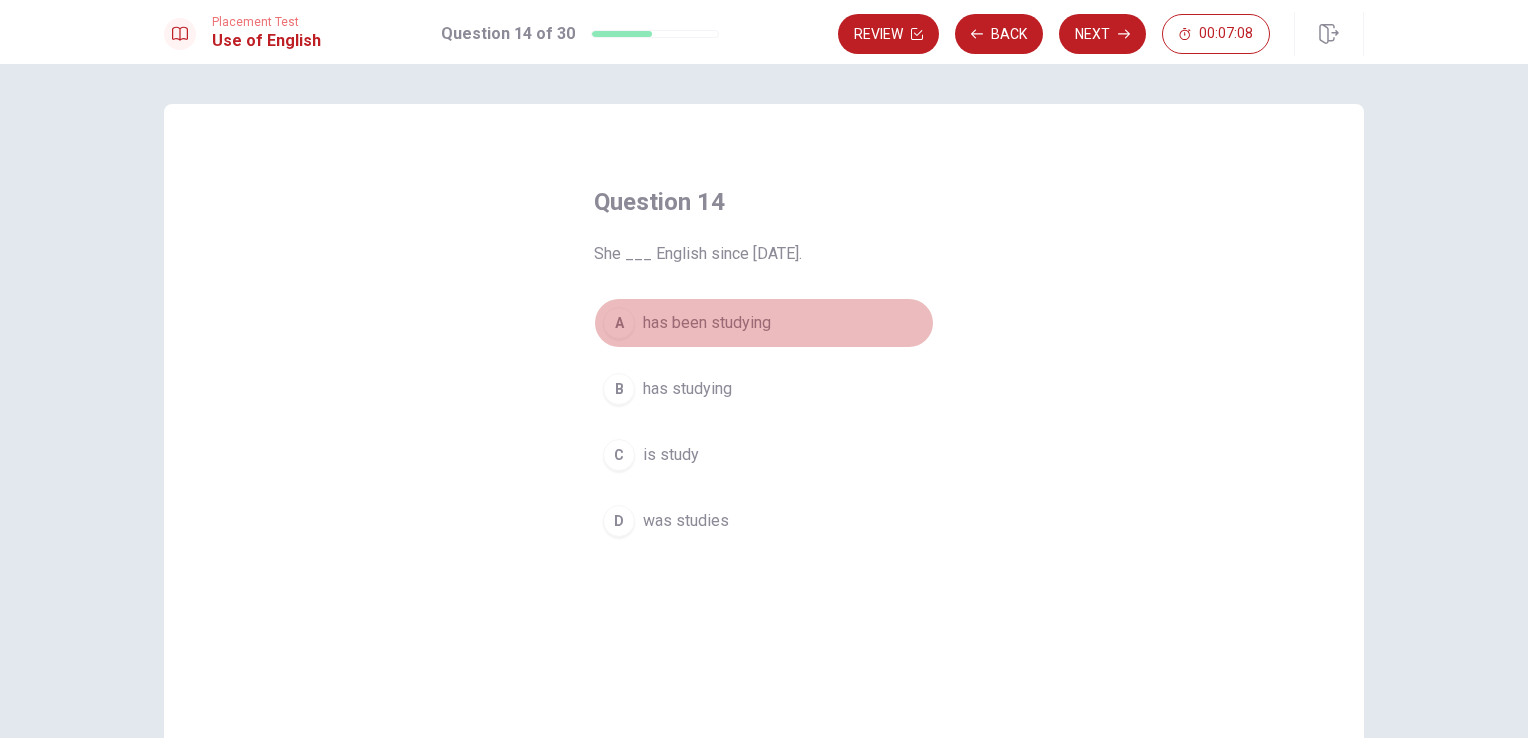 click on "has been studying" at bounding box center [707, 323] 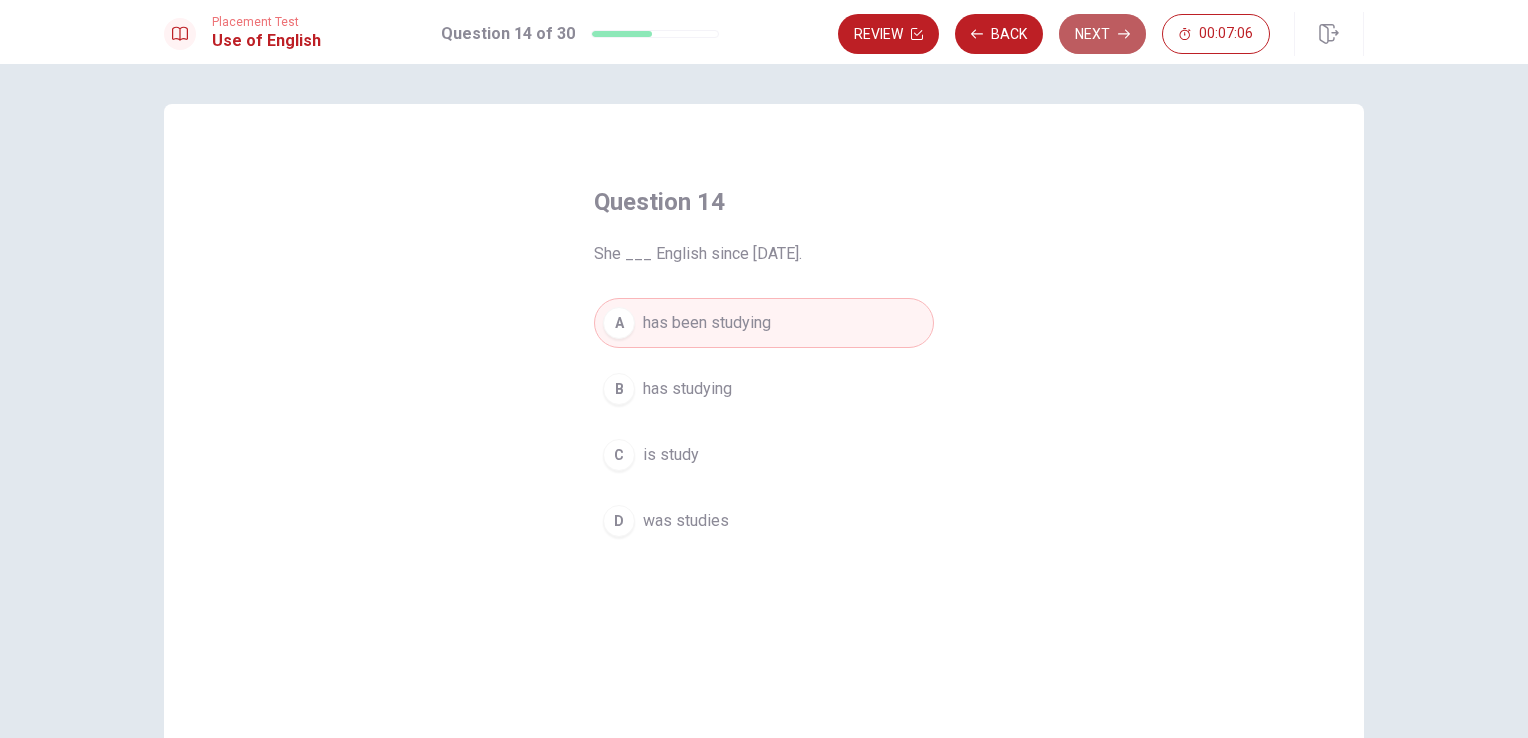 click on "Next" at bounding box center [1102, 34] 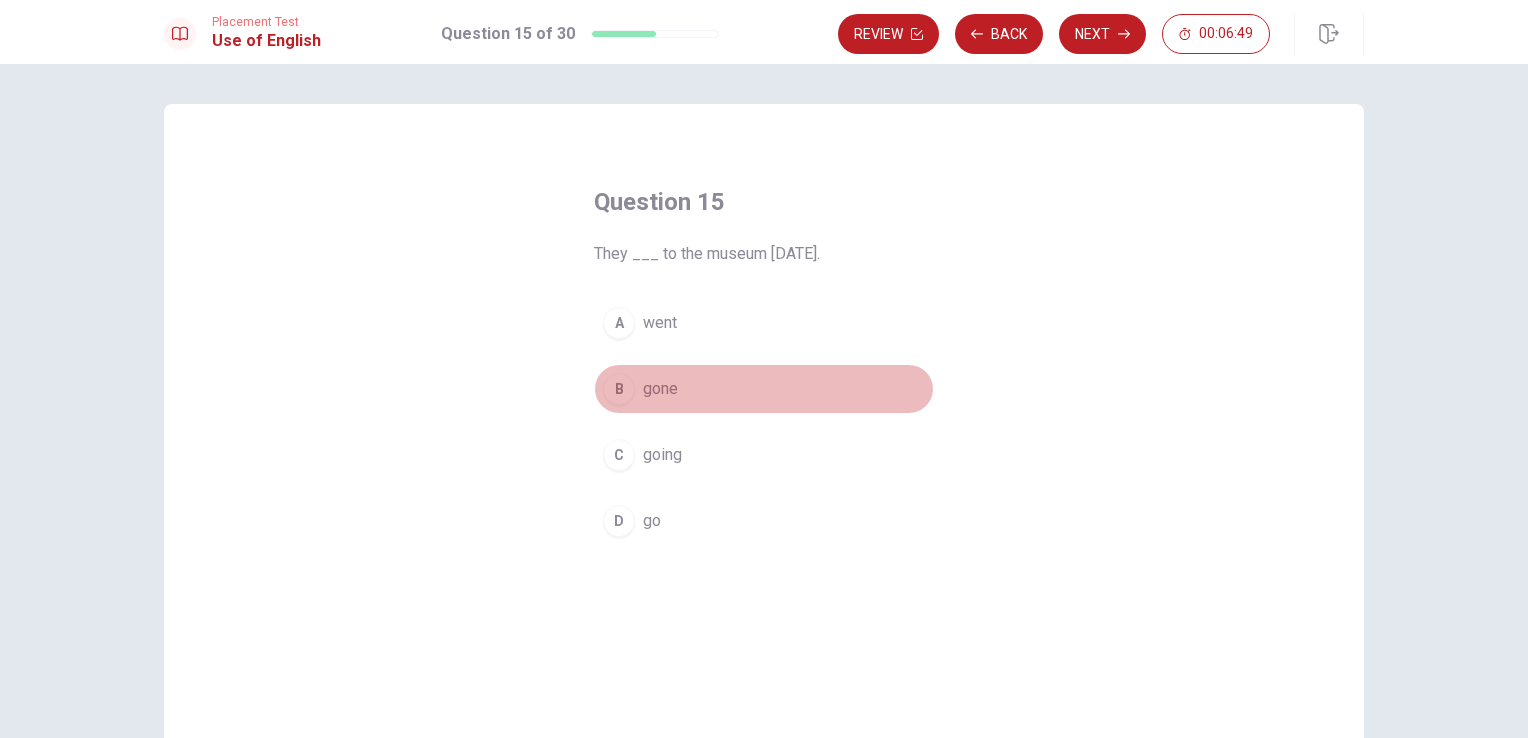 click on "B gone" at bounding box center (764, 389) 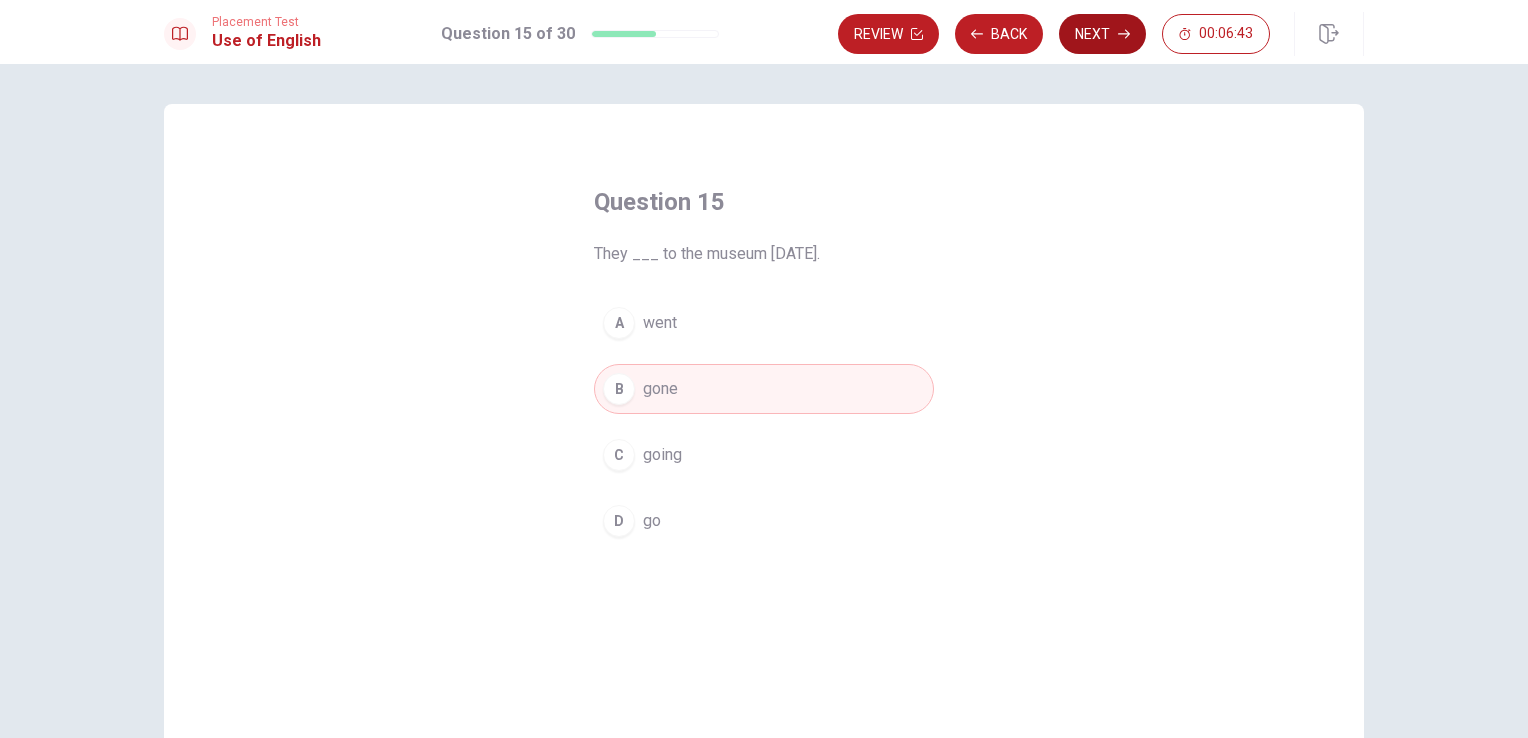 click on "Next" at bounding box center (1102, 34) 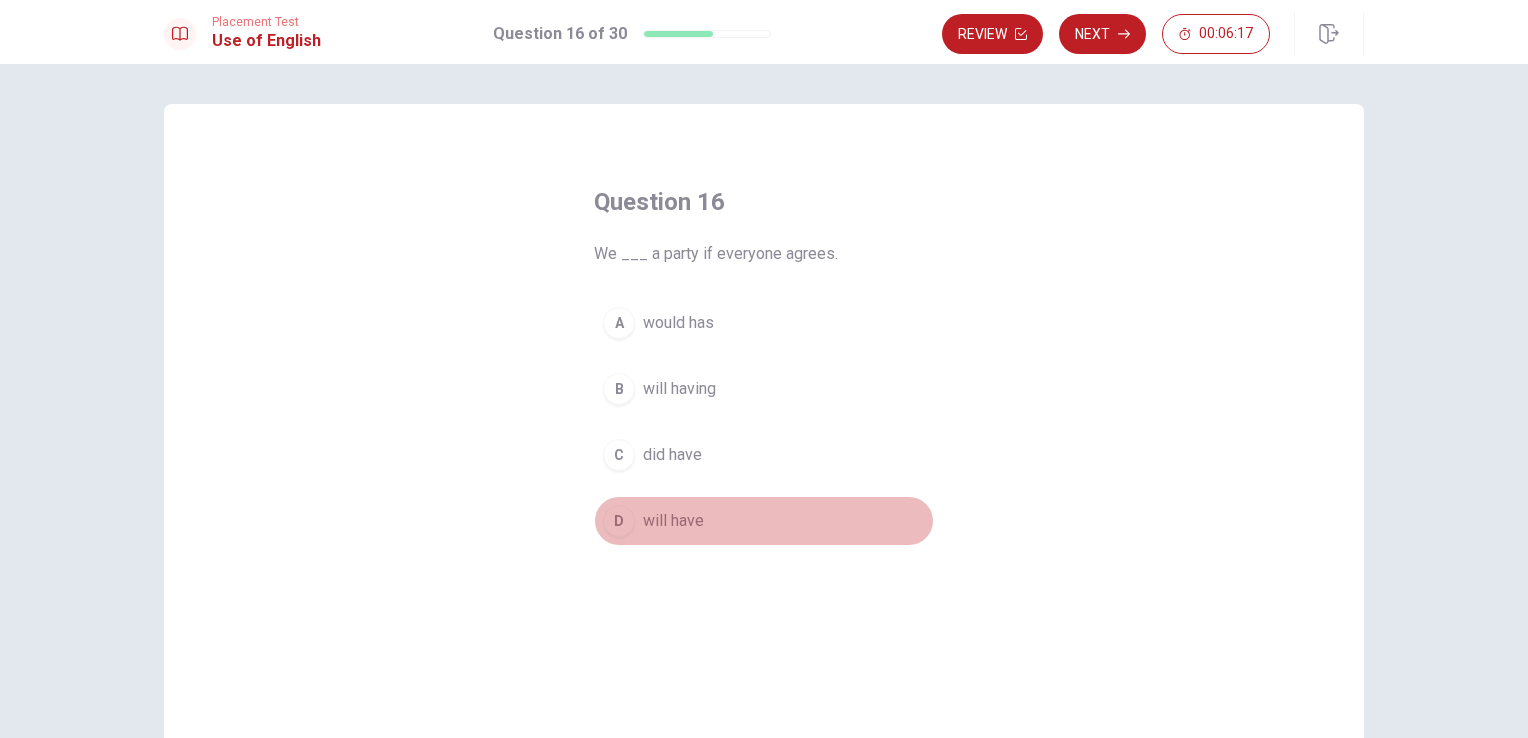 click on "D will have" at bounding box center (764, 521) 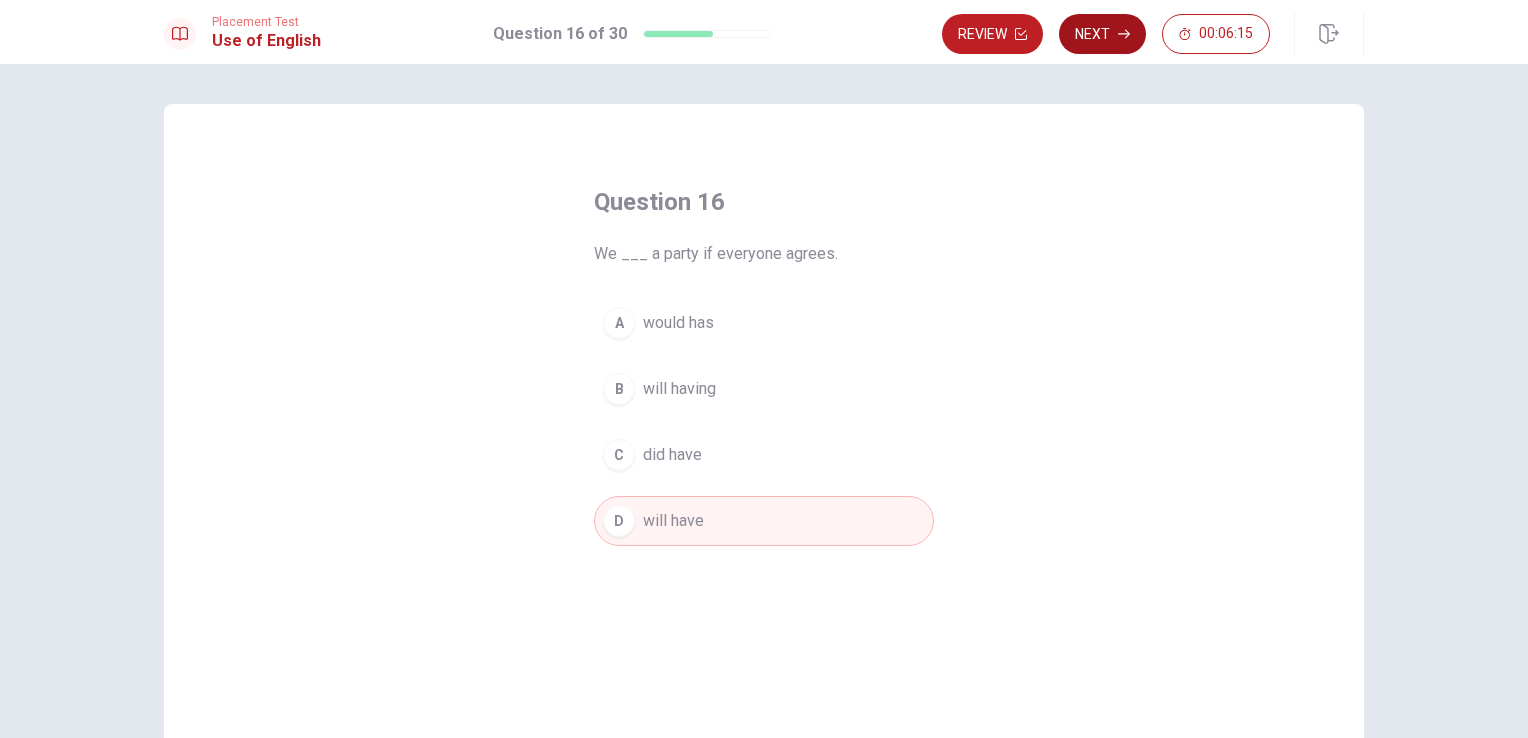 click on "Next" at bounding box center (1102, 34) 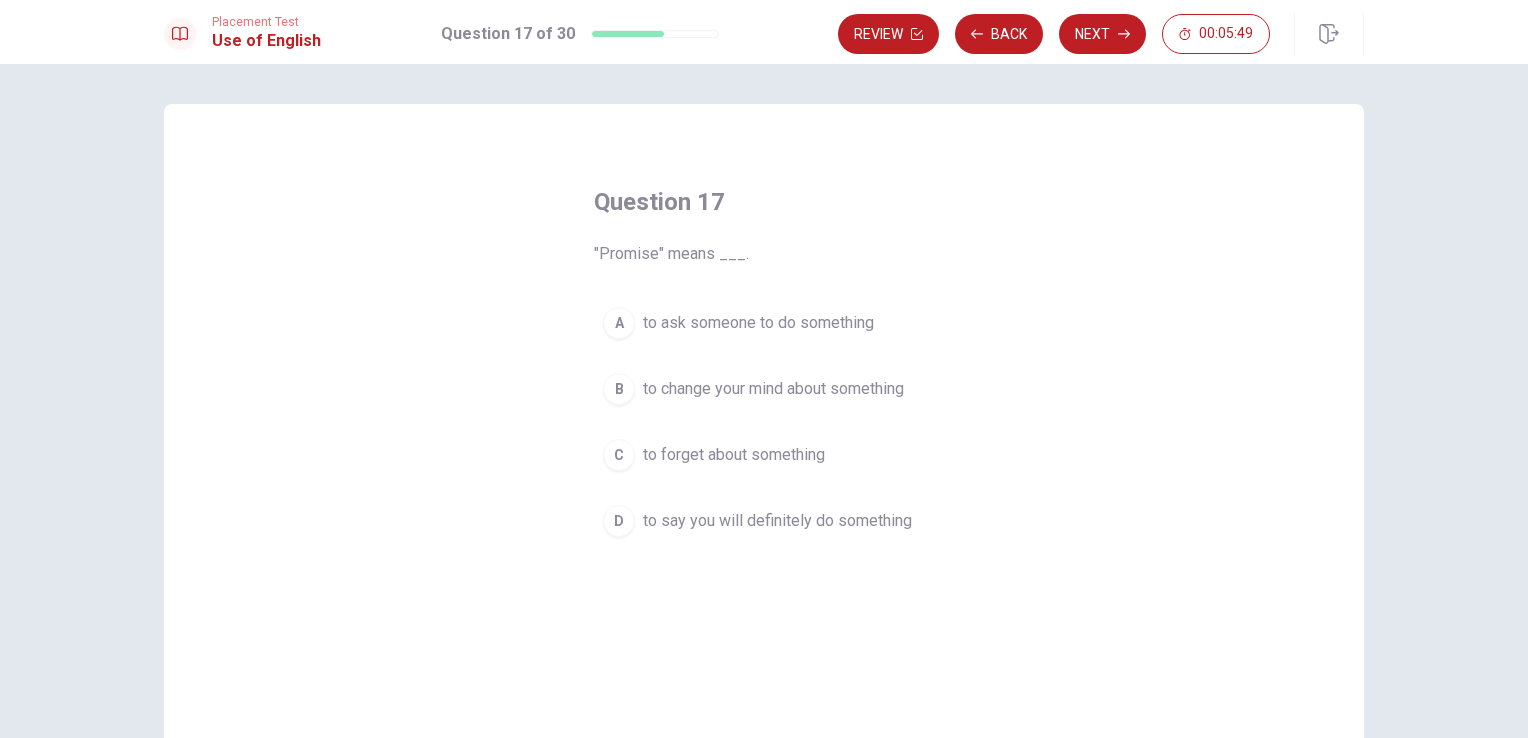 click on "to say you will definitely do something" at bounding box center [777, 521] 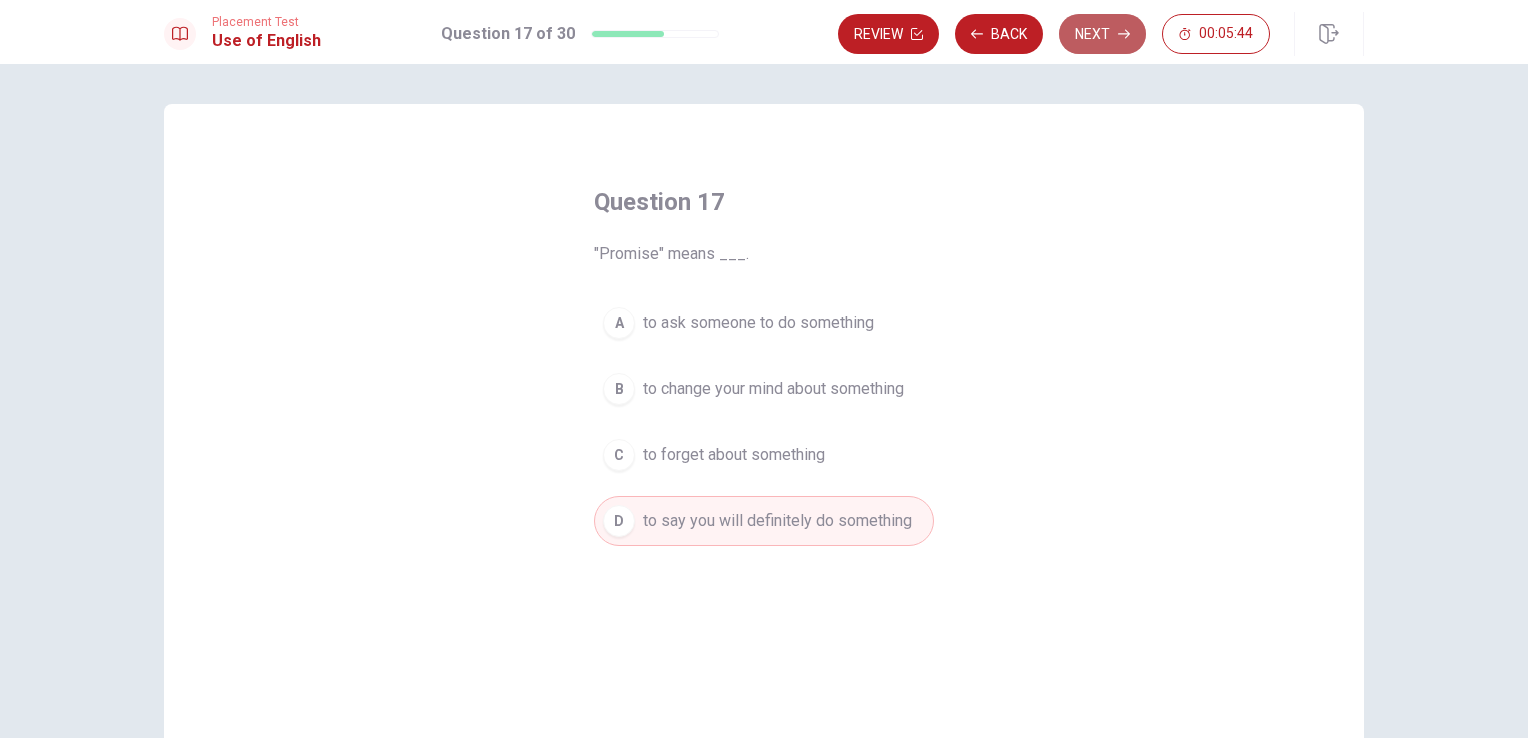 click on "Next" at bounding box center [1102, 34] 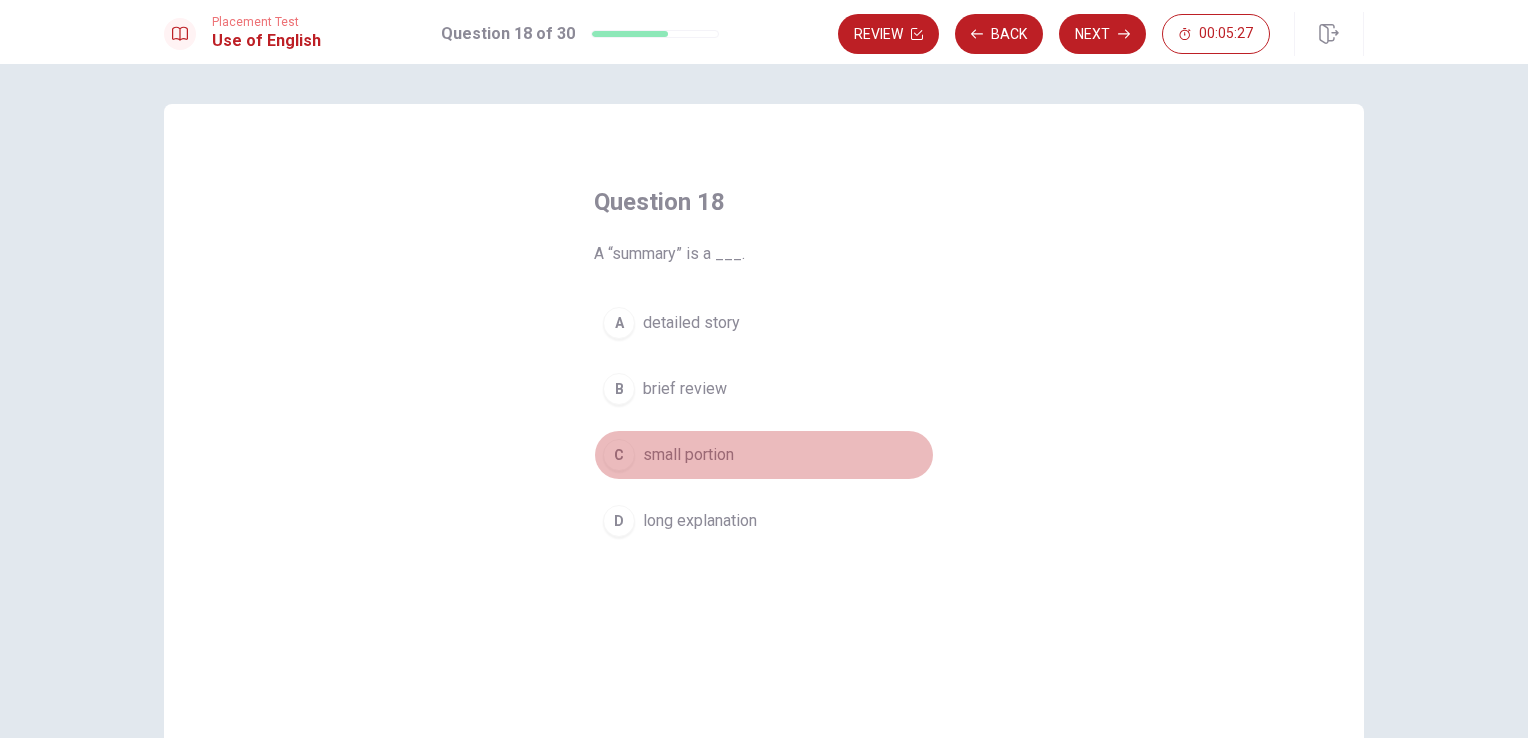 click on "small portion" at bounding box center [688, 455] 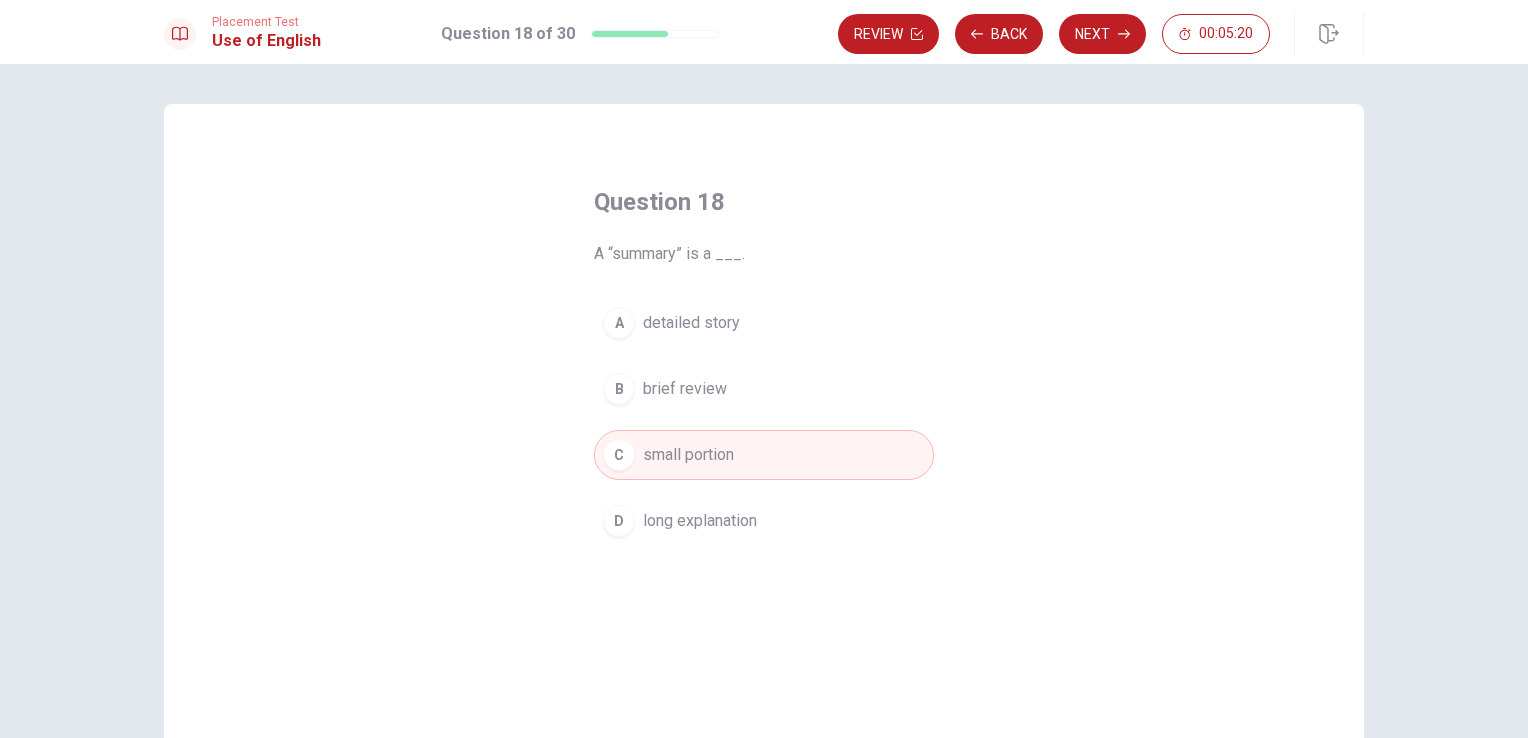 click on "B brief review" at bounding box center [764, 389] 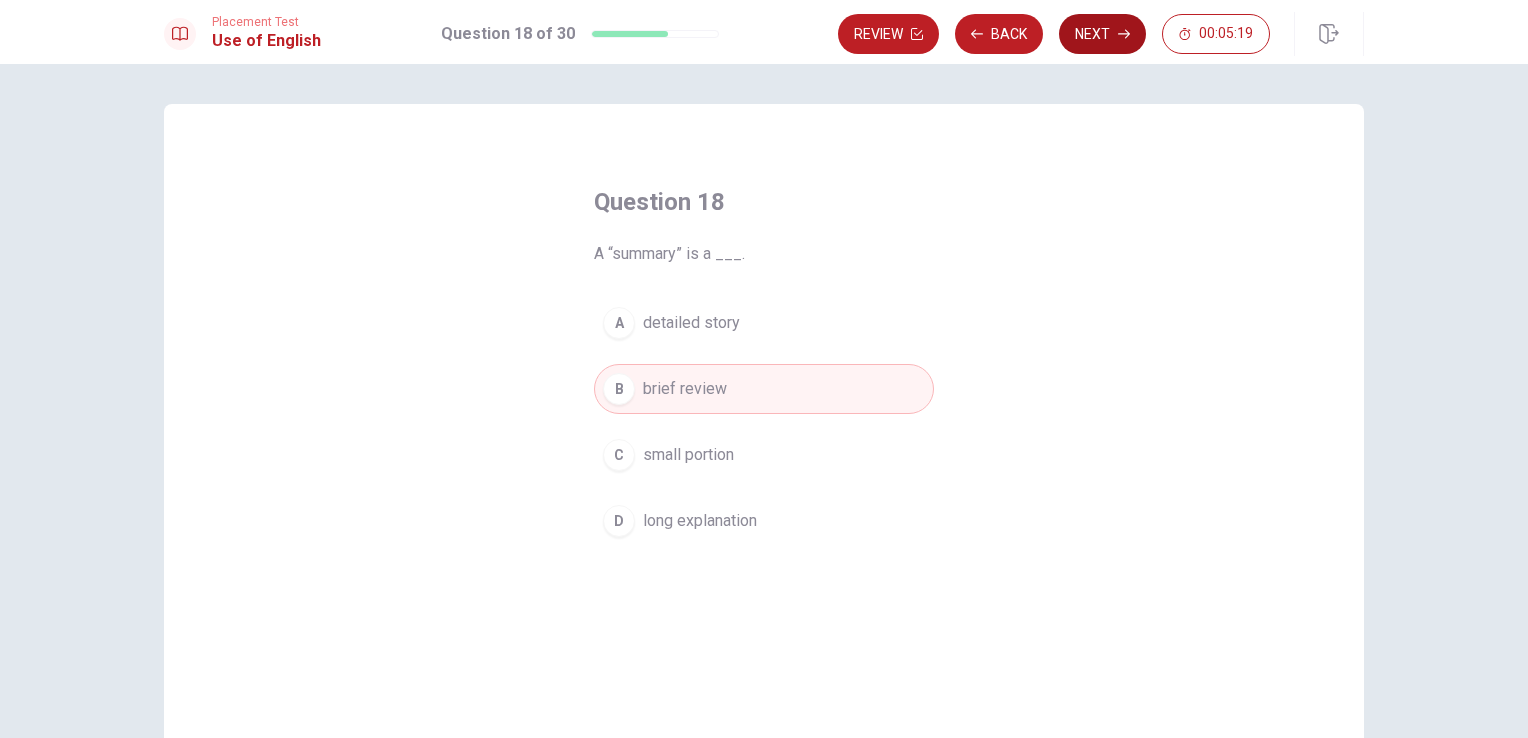 click on "Next" at bounding box center (1102, 34) 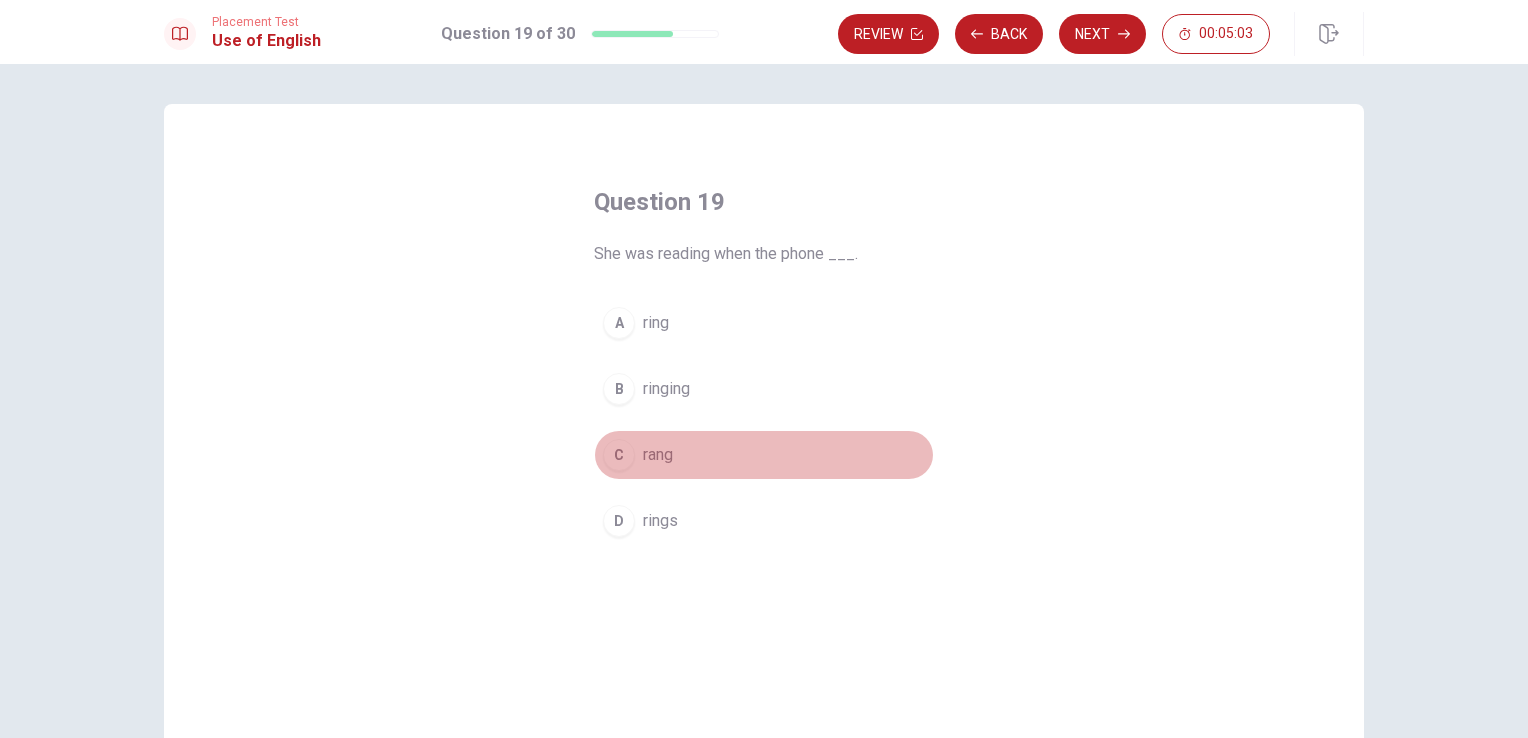 click on "C rang" at bounding box center (764, 455) 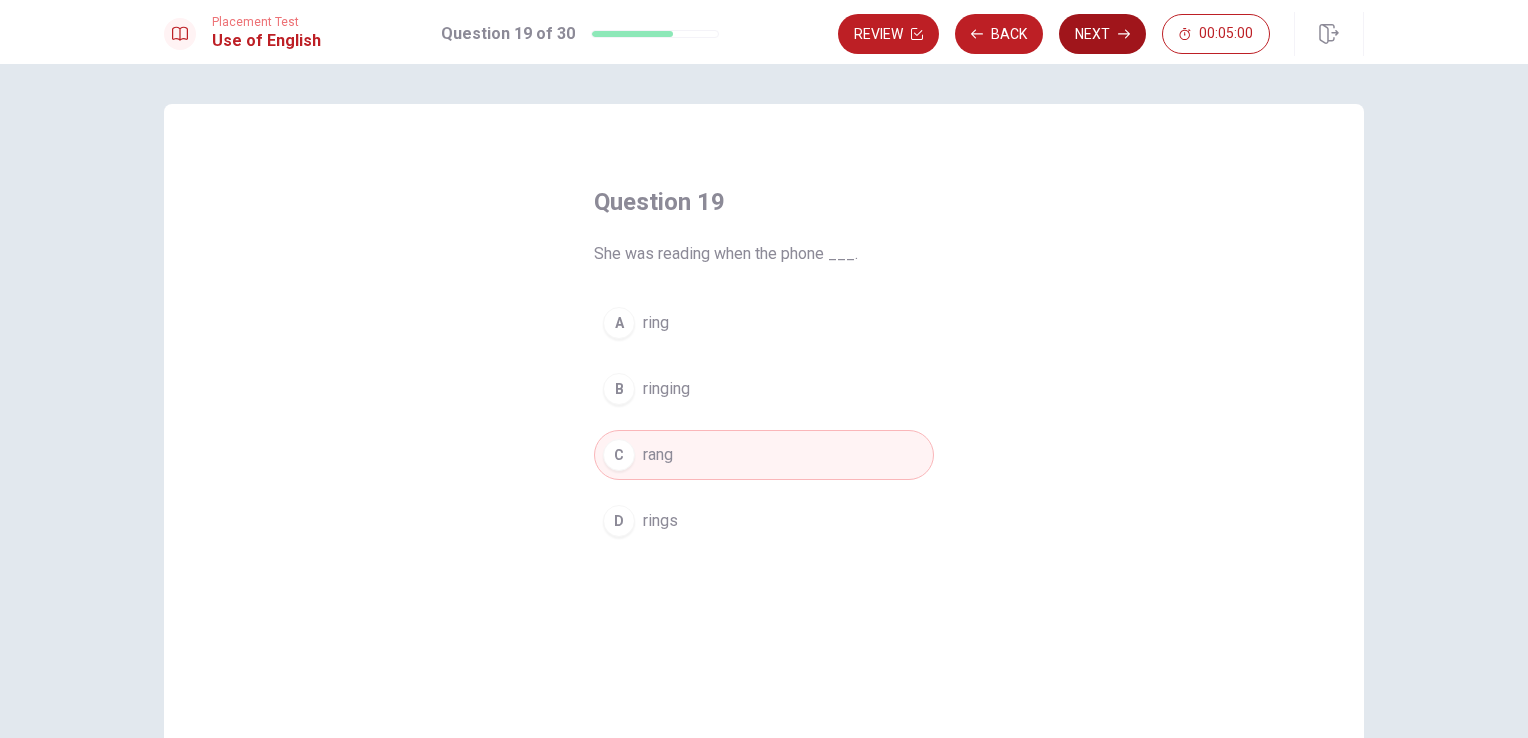 click on "Next" at bounding box center (1102, 34) 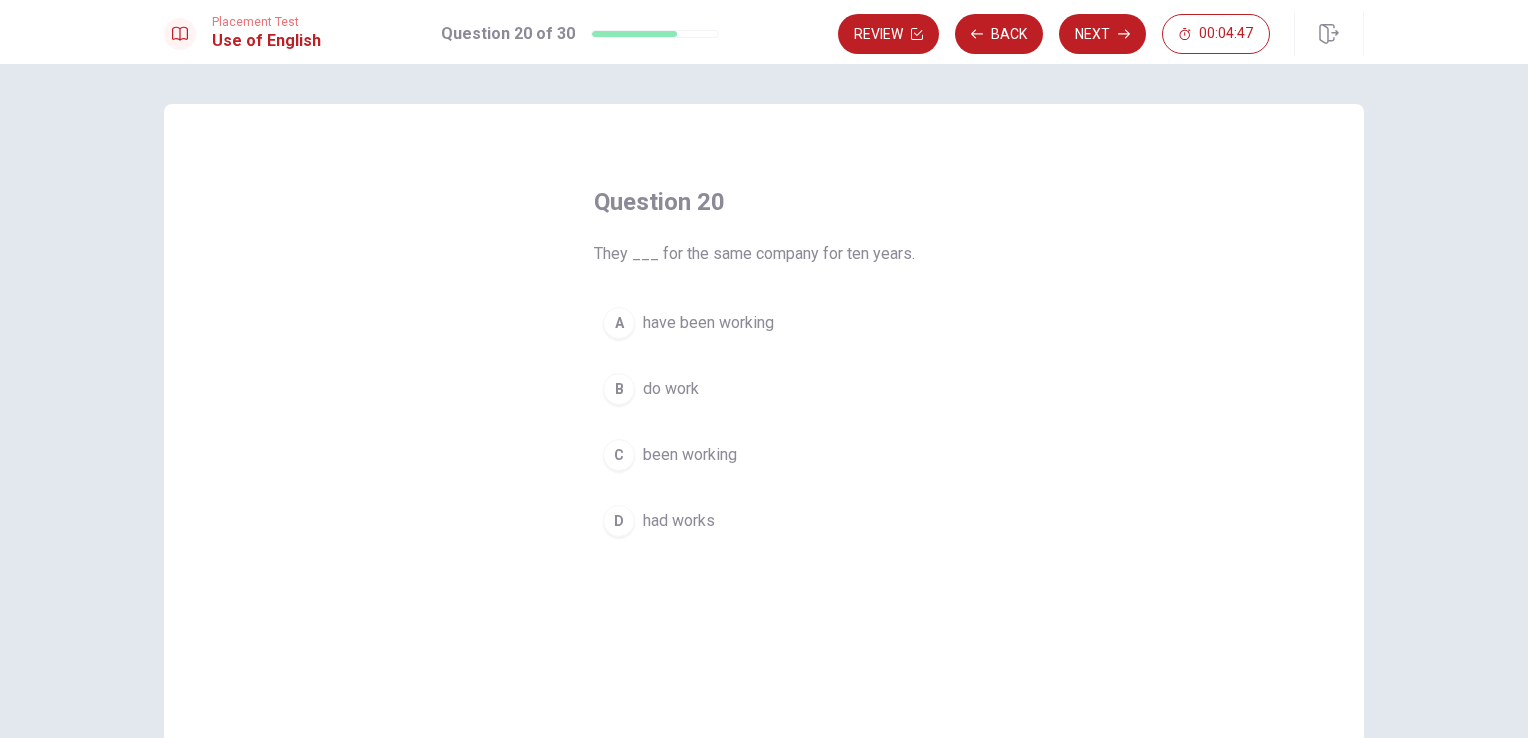 click on "A have been working" at bounding box center (764, 323) 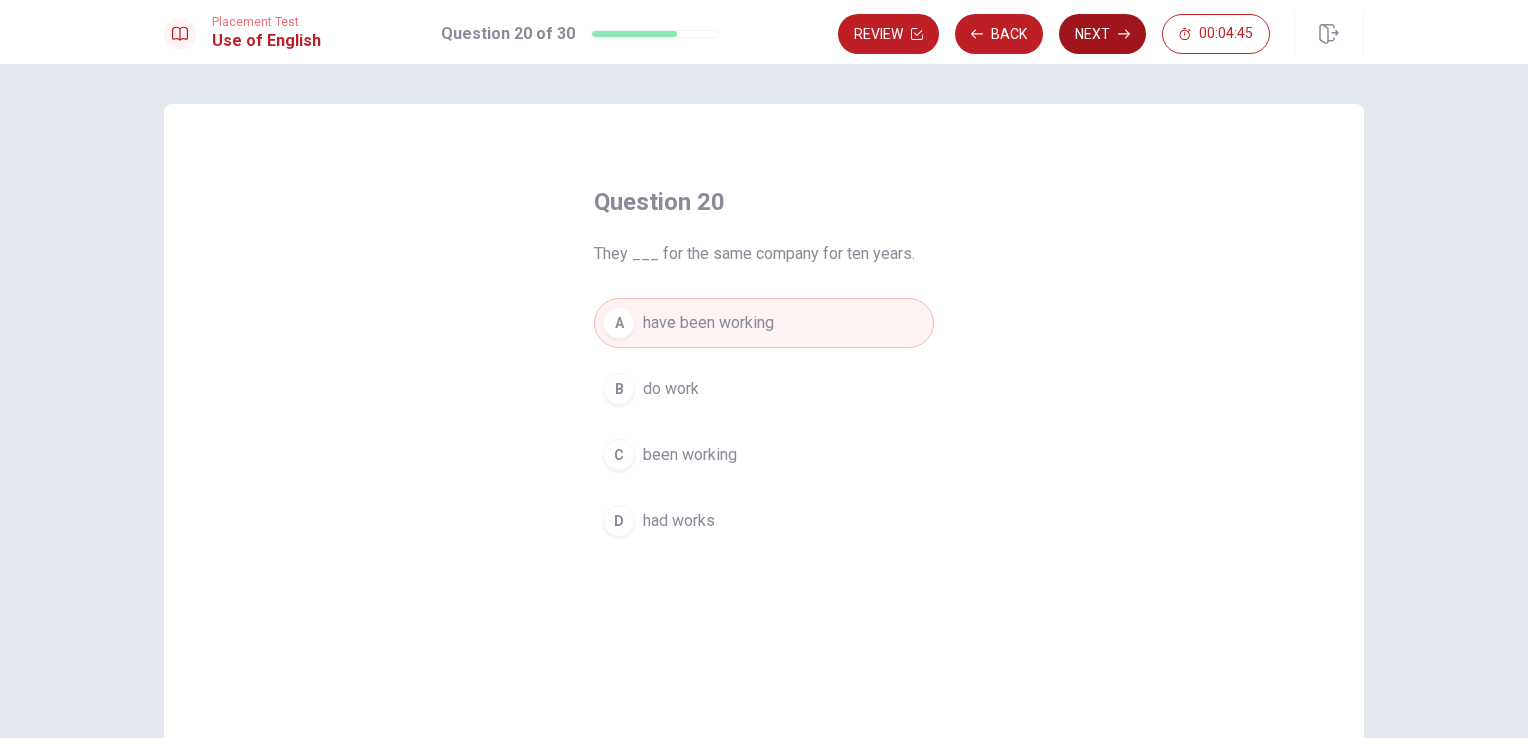 click on "Next" at bounding box center (1102, 34) 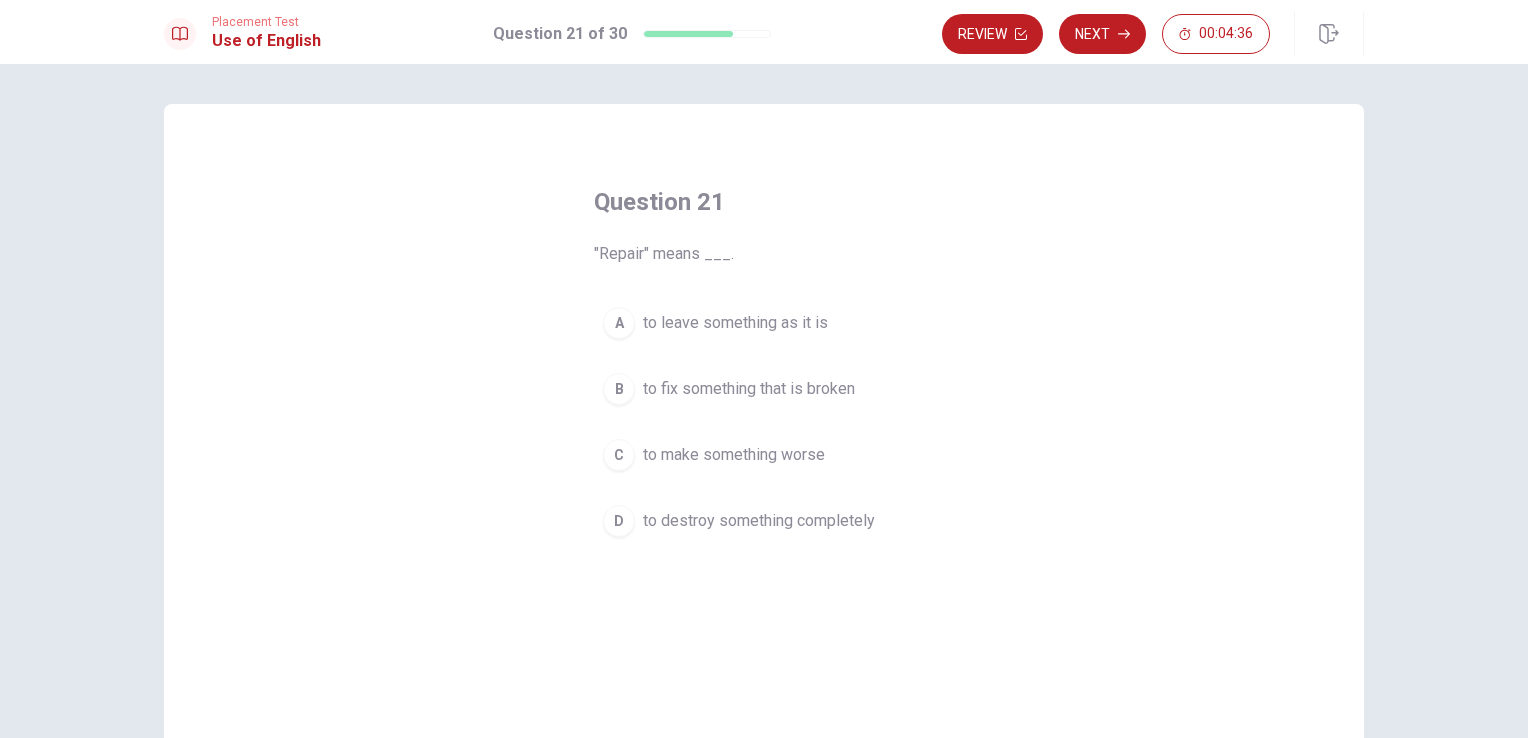 click on "to fix something that is broken" at bounding box center [749, 389] 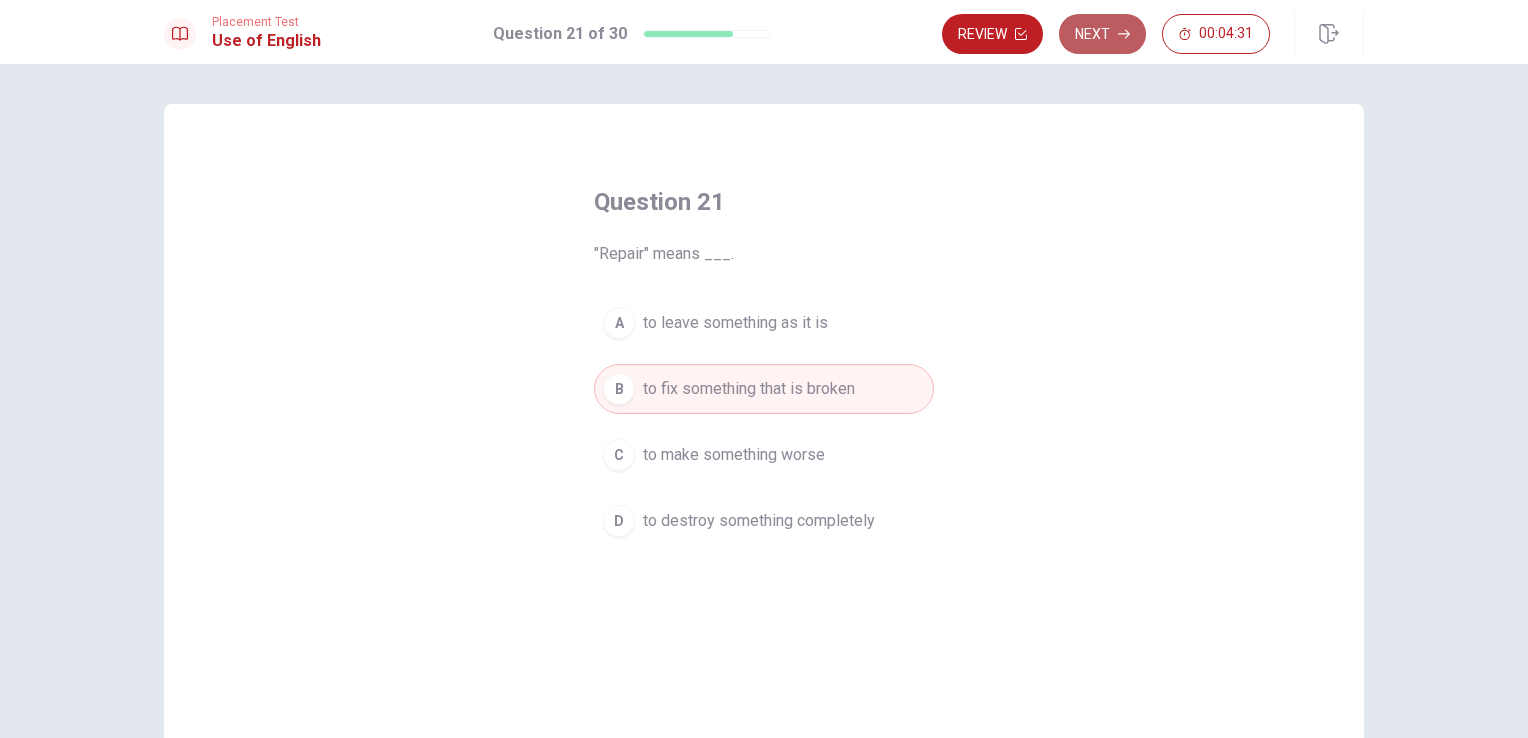 click on "Next" at bounding box center (1102, 34) 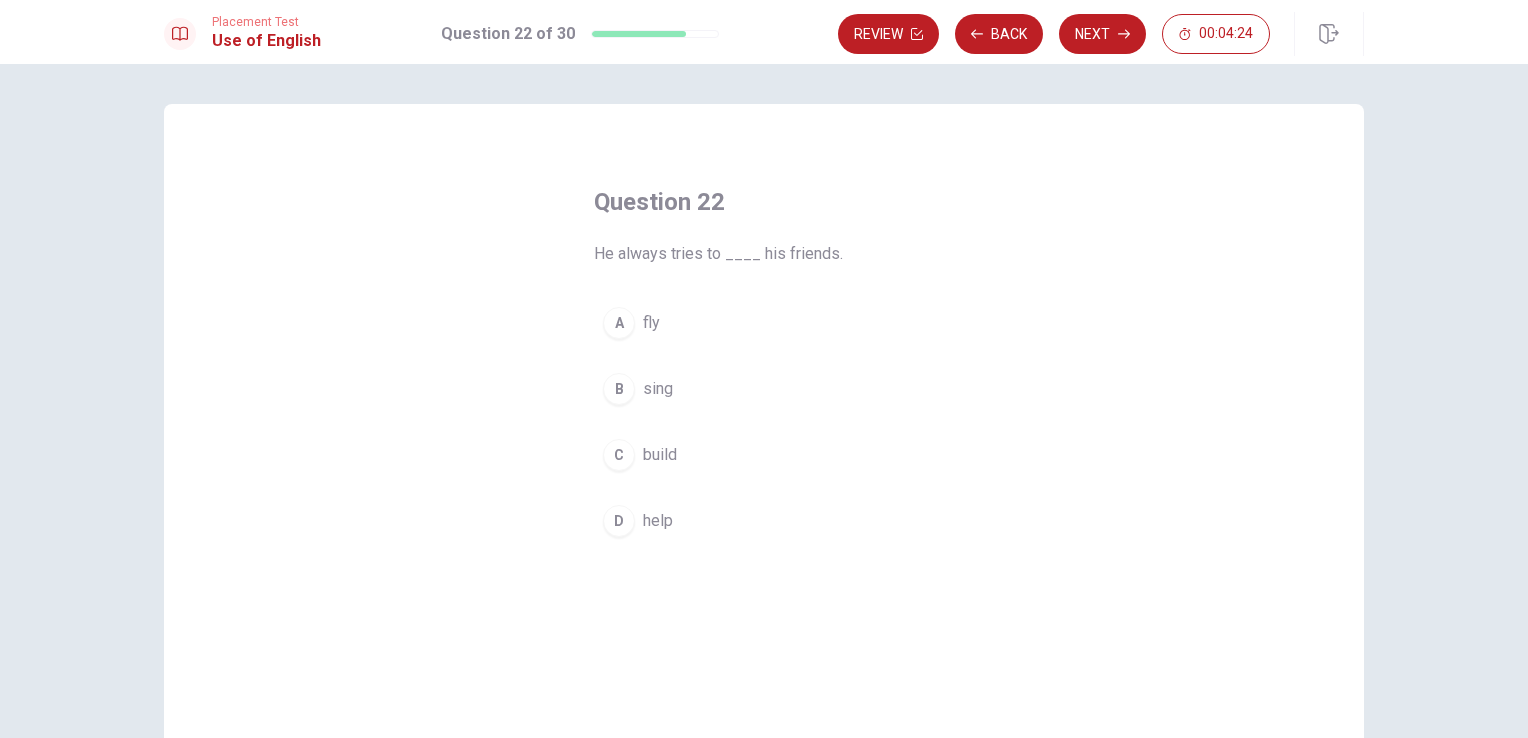 click on "D help" at bounding box center (764, 521) 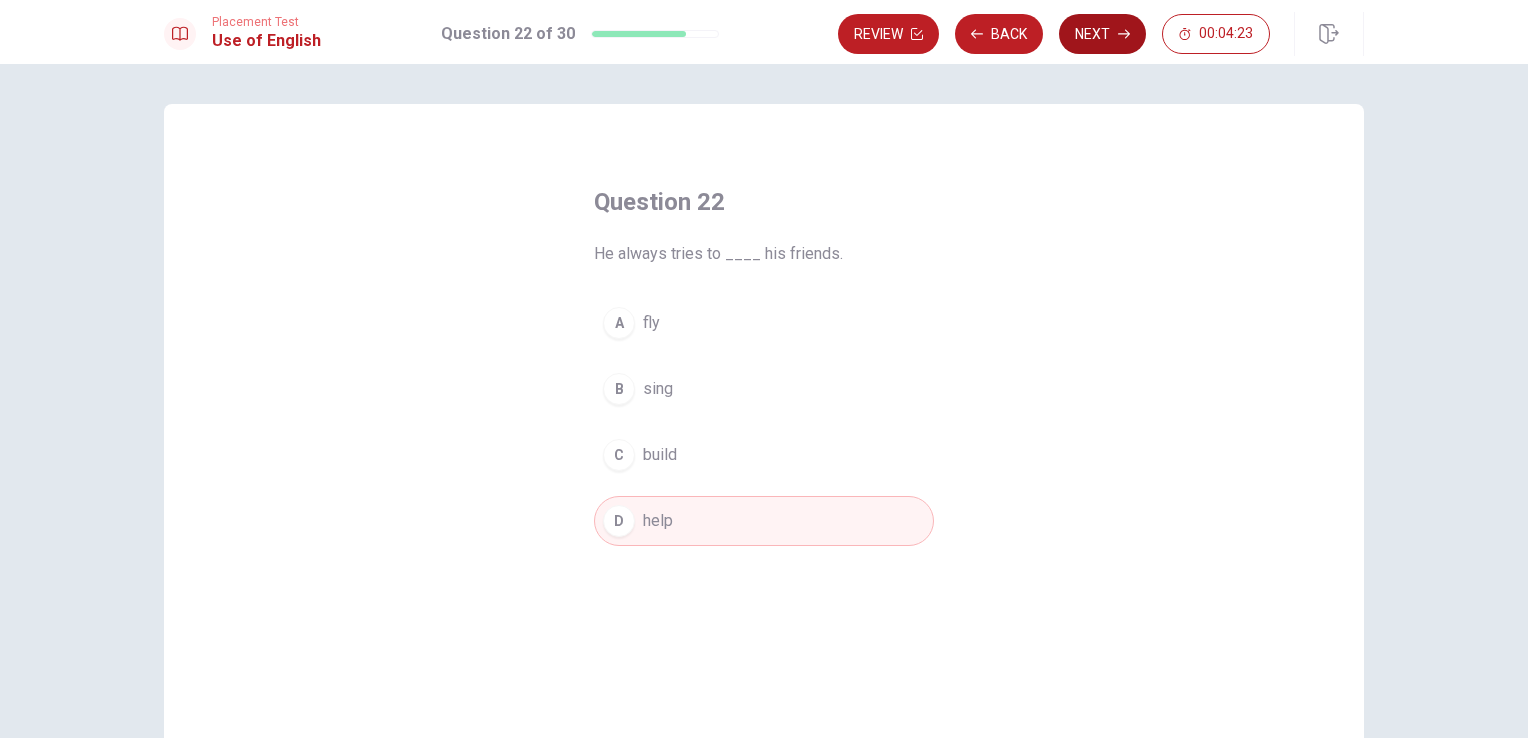 click on "Next" at bounding box center [1102, 34] 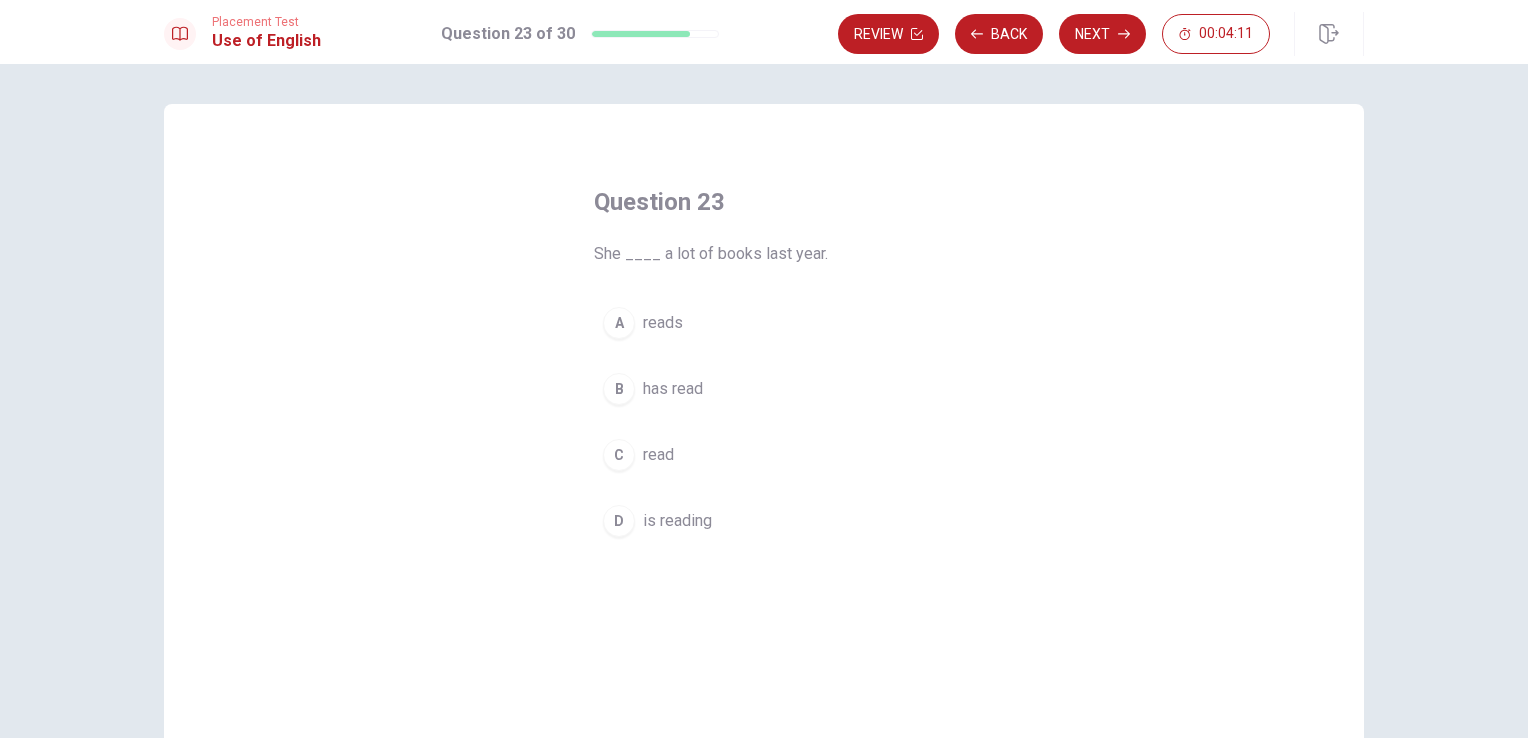 click on "has read" at bounding box center [673, 389] 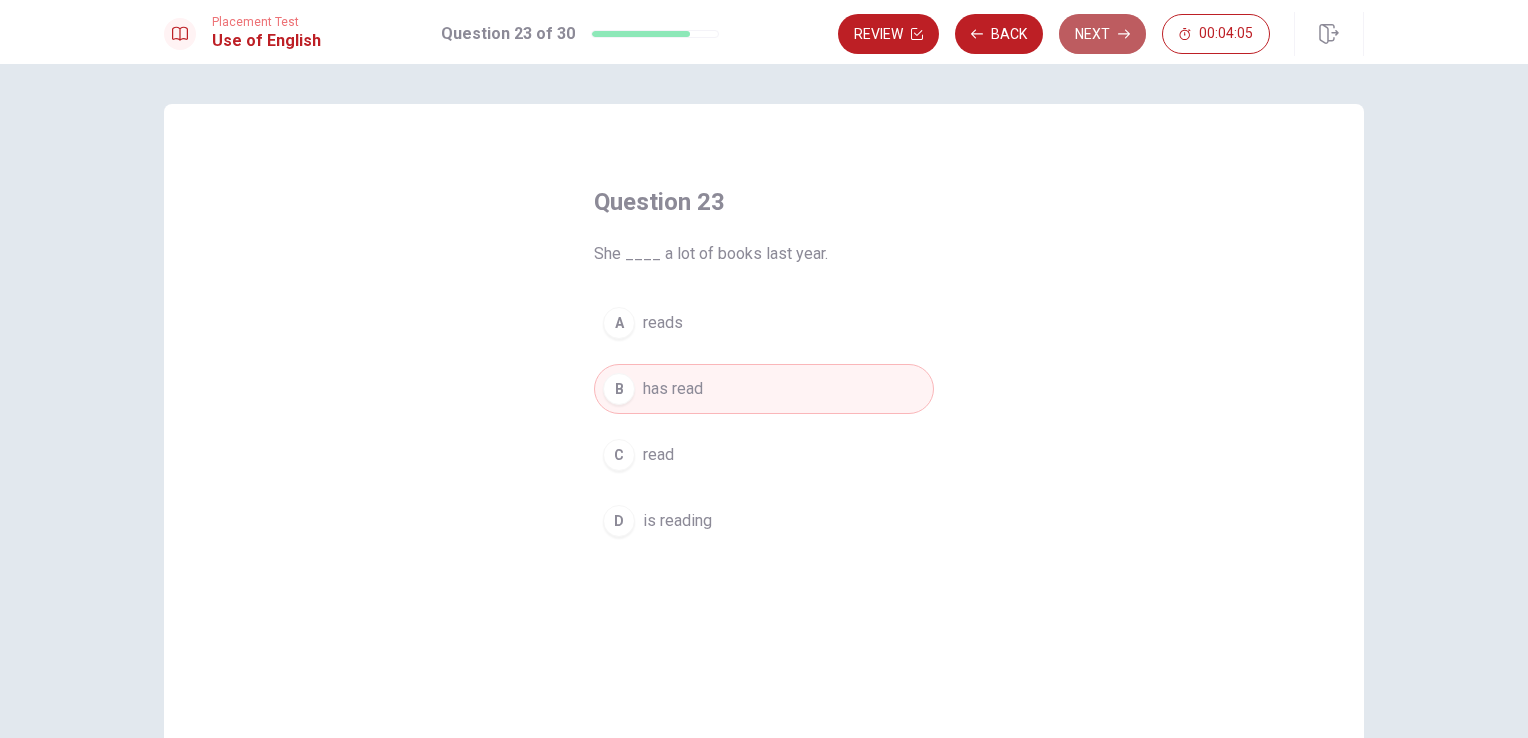 click on "Next" at bounding box center [1102, 34] 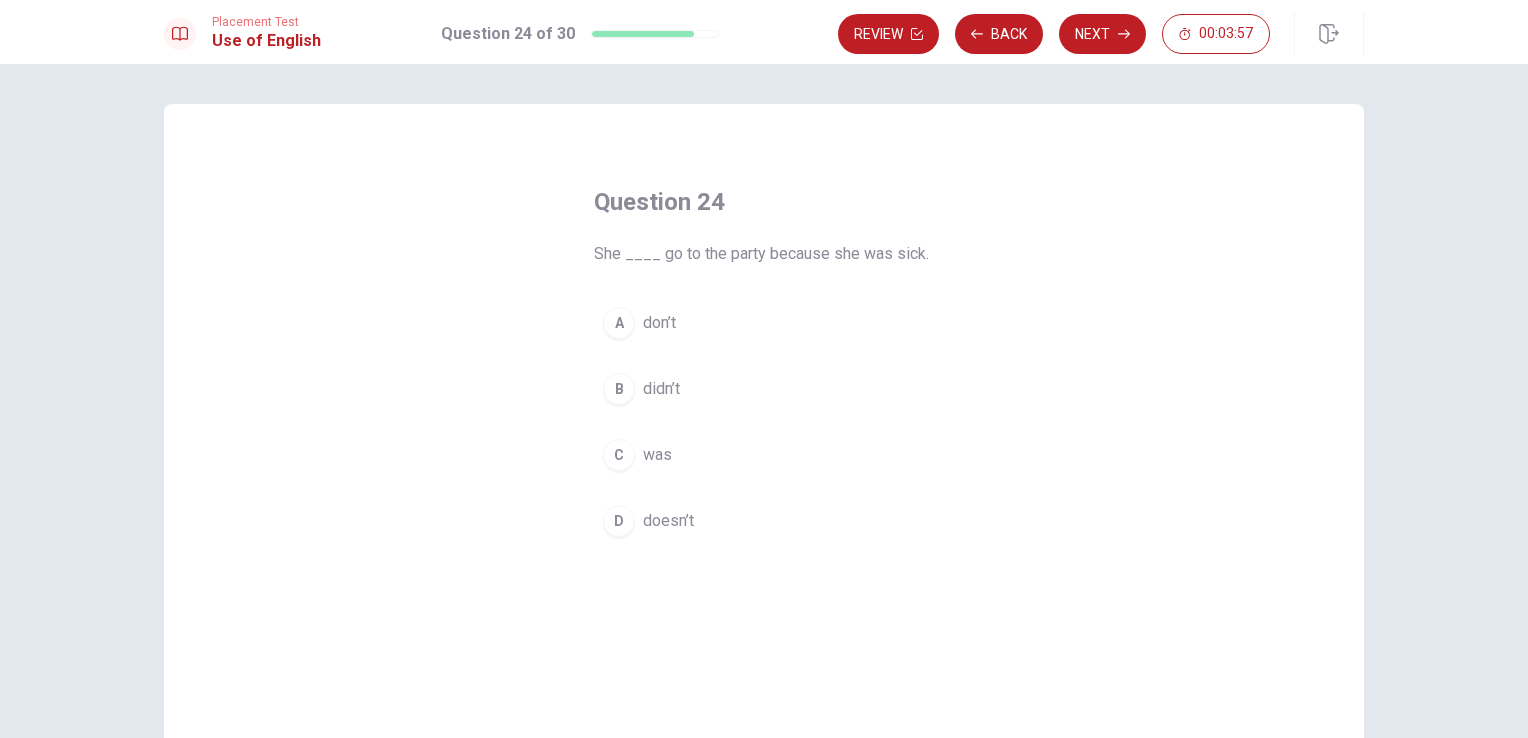 click on "D doesn’t" at bounding box center (764, 521) 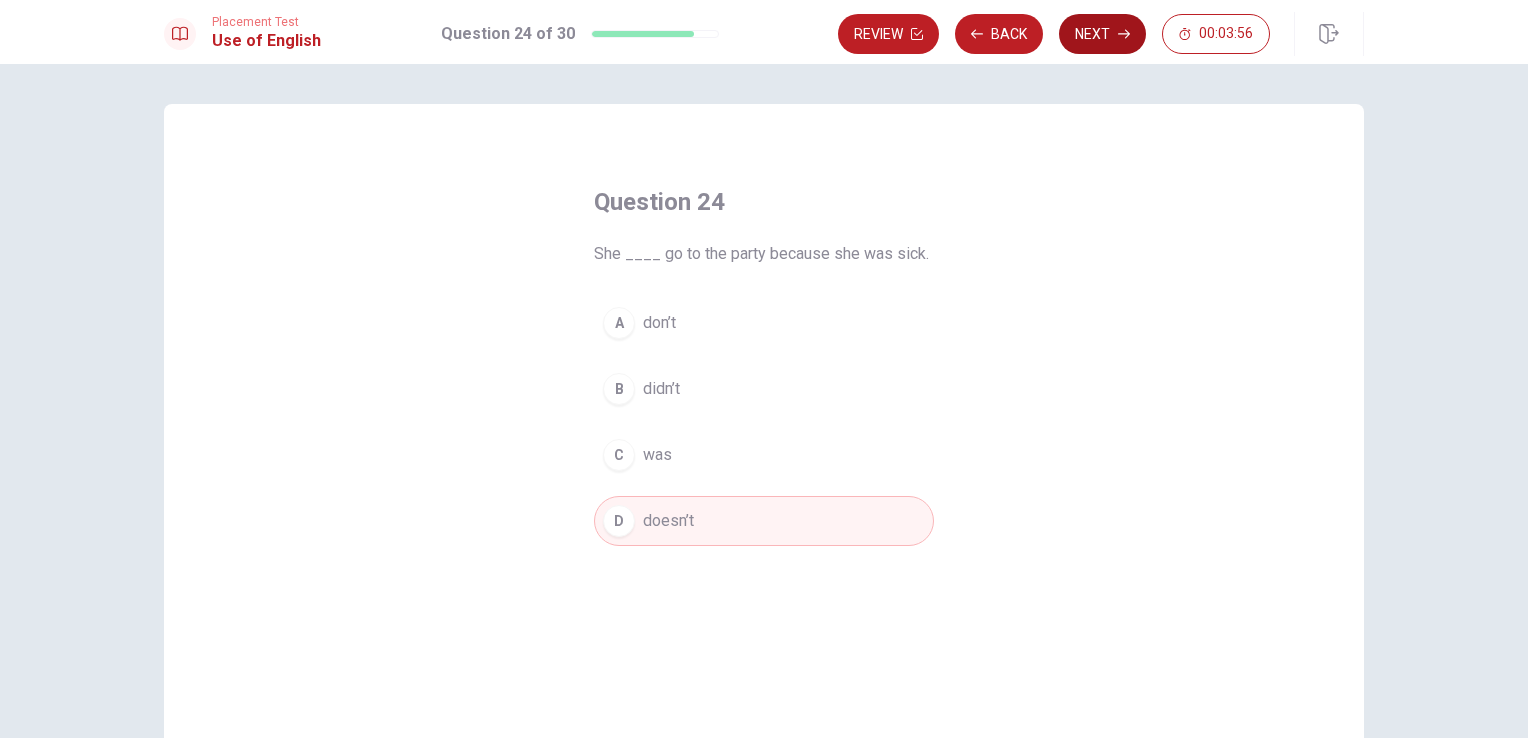 click on "Next" at bounding box center [1102, 34] 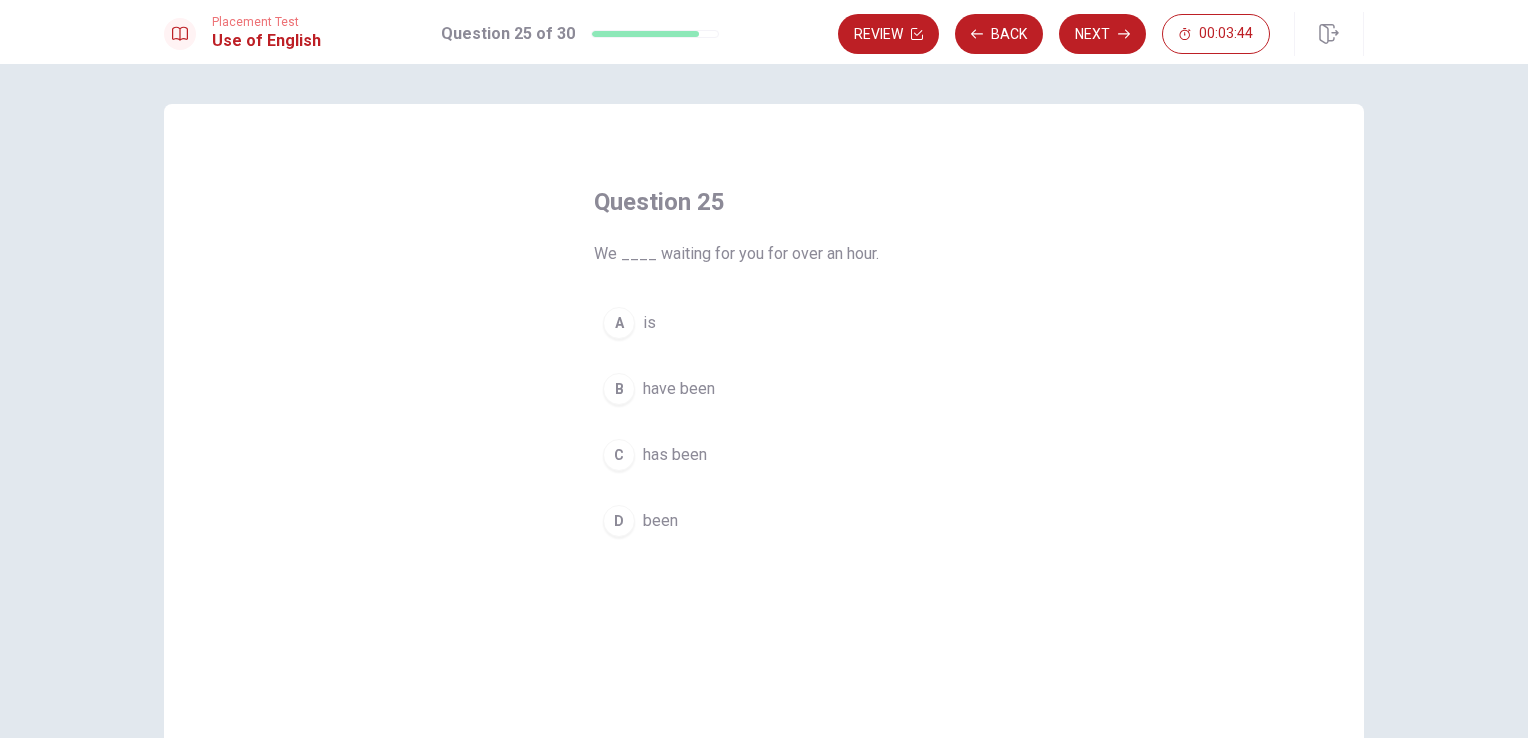 click on "B have been" at bounding box center [764, 389] 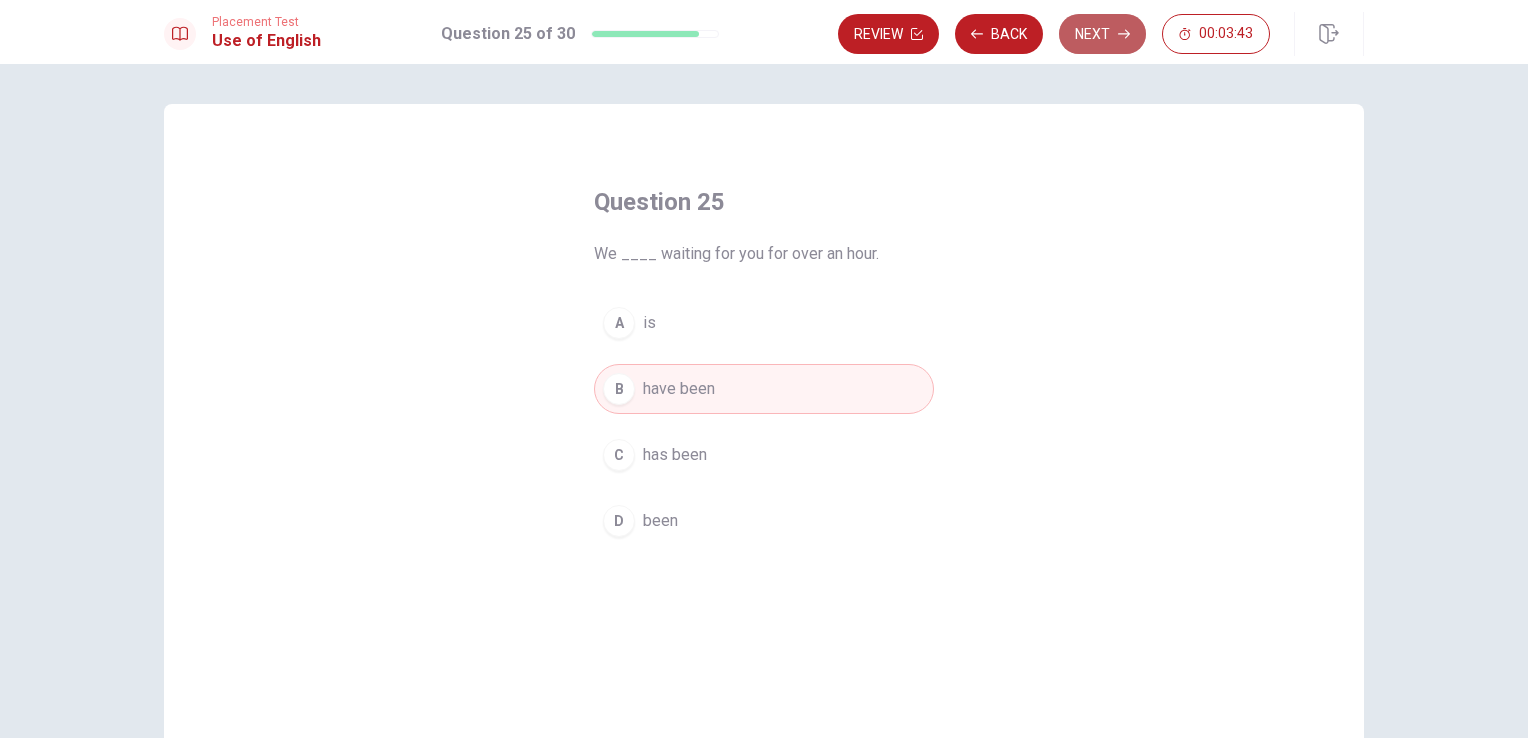 click on "Next" at bounding box center [1102, 34] 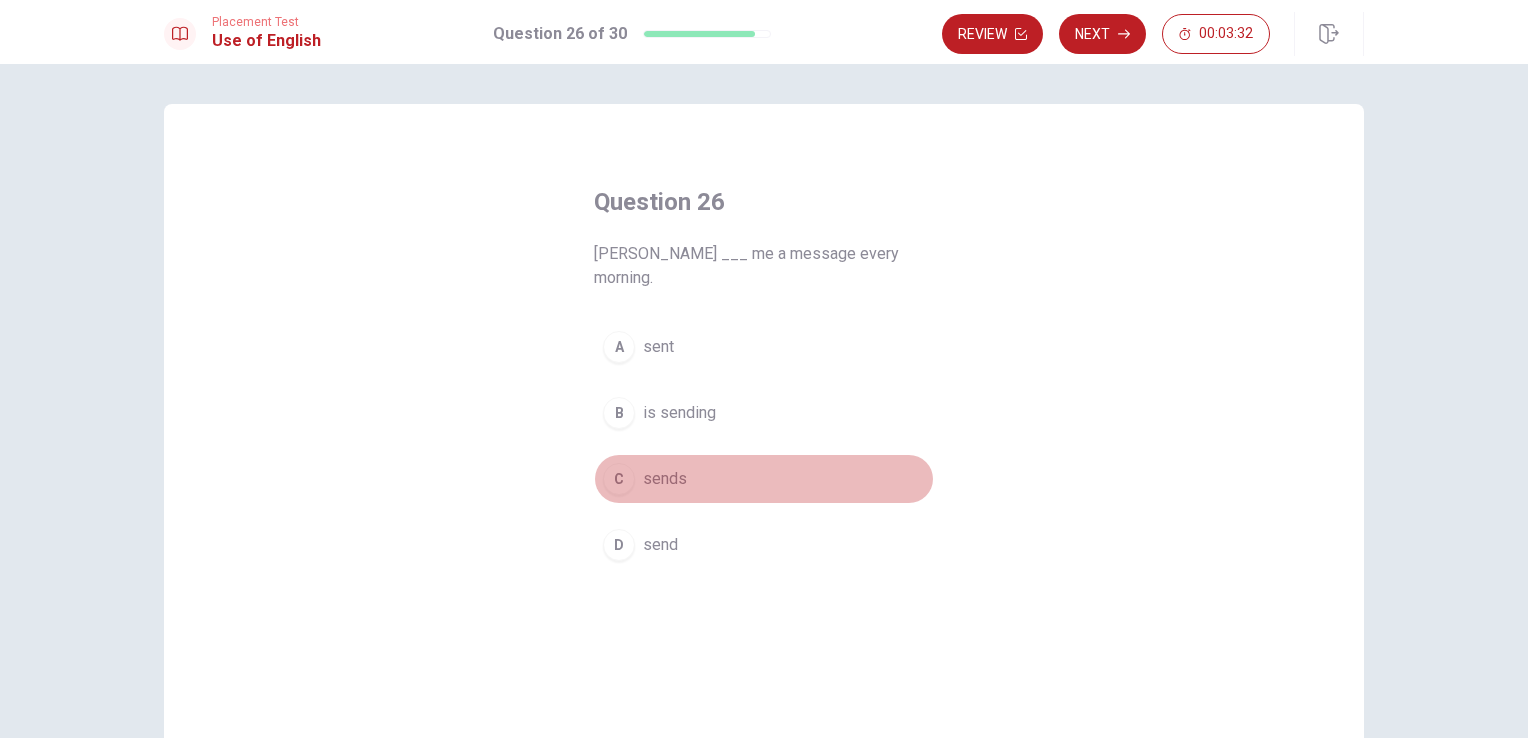 click on "C sends" at bounding box center (764, 479) 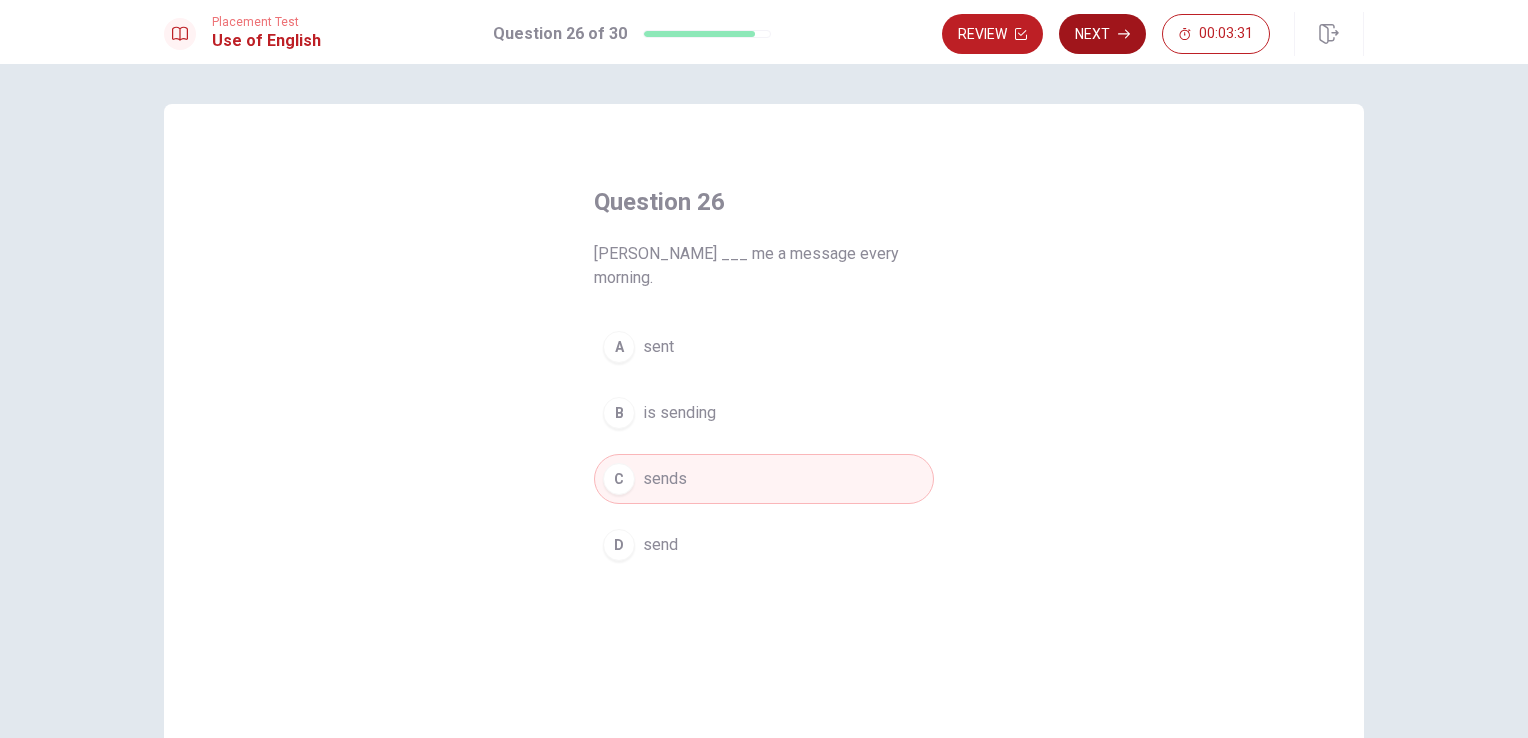 click on "Next" at bounding box center (1102, 34) 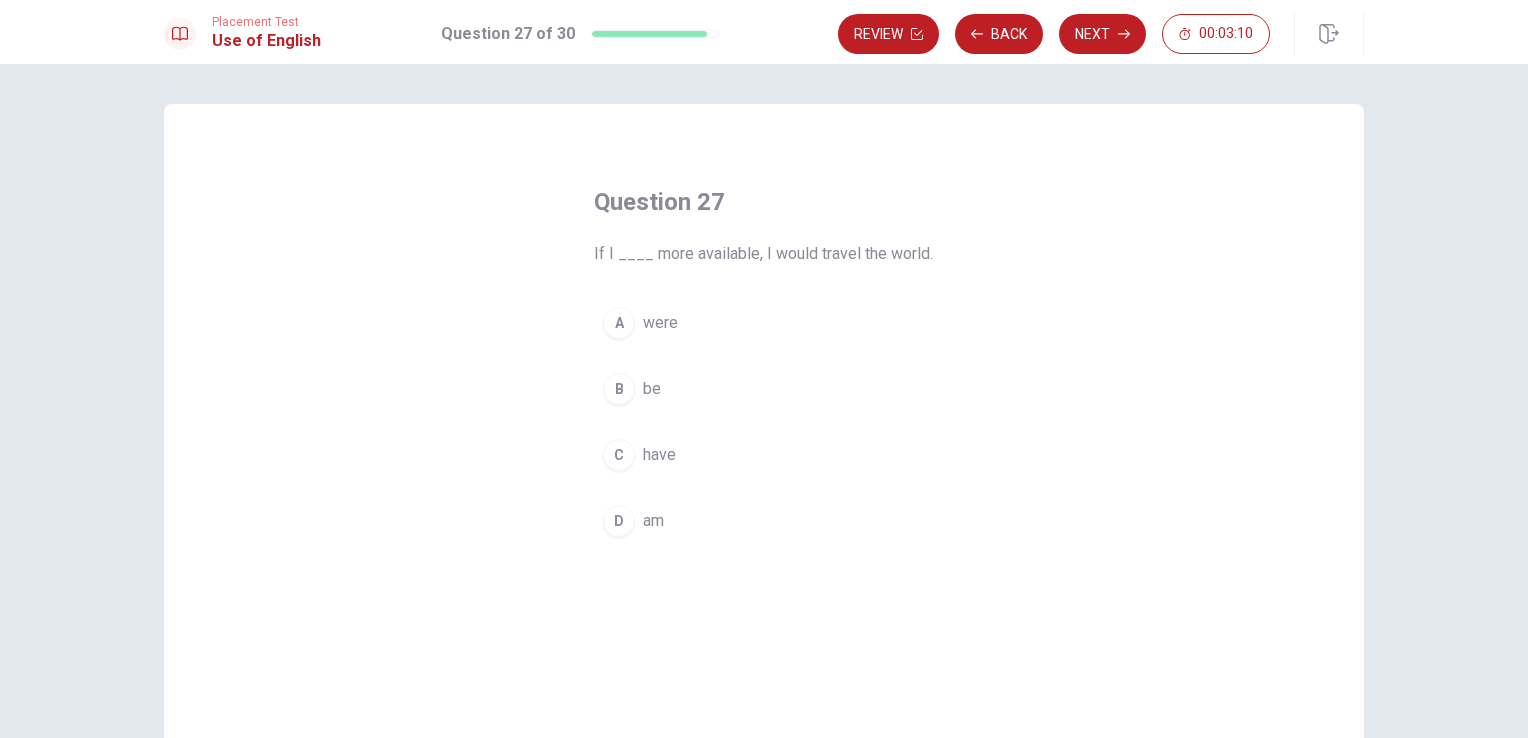 click on "D am" at bounding box center (764, 521) 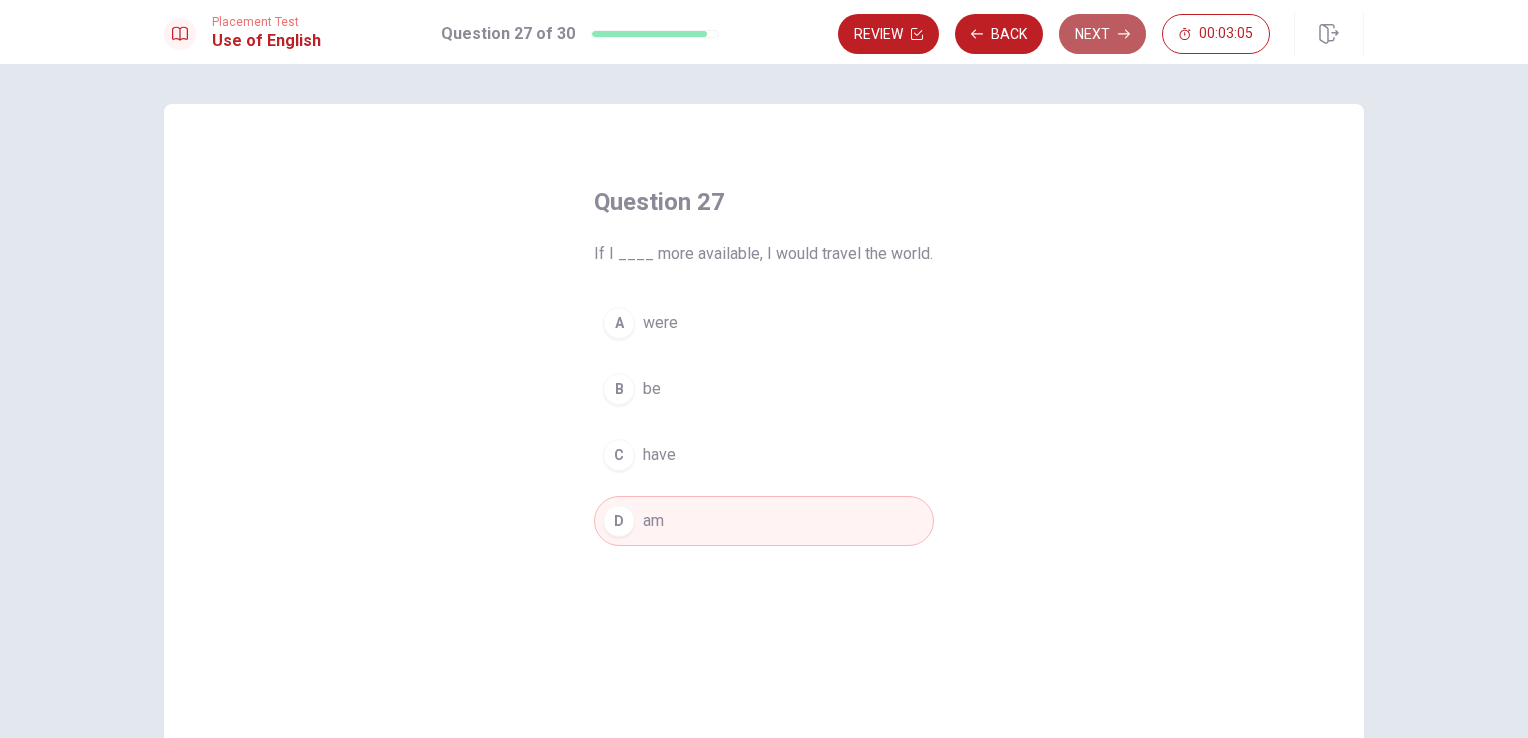 click on "Next" at bounding box center [1102, 34] 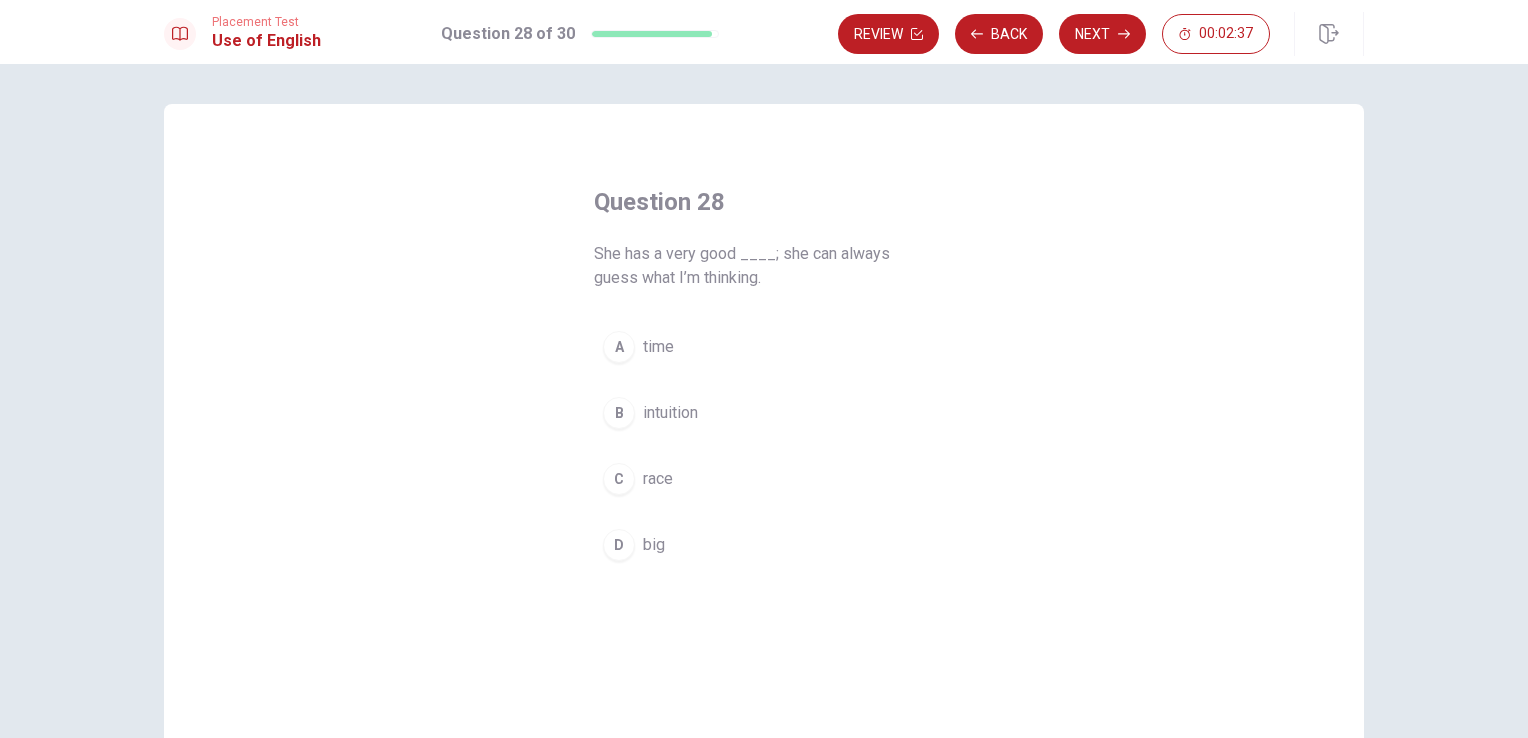 click on "intuition" at bounding box center [670, 413] 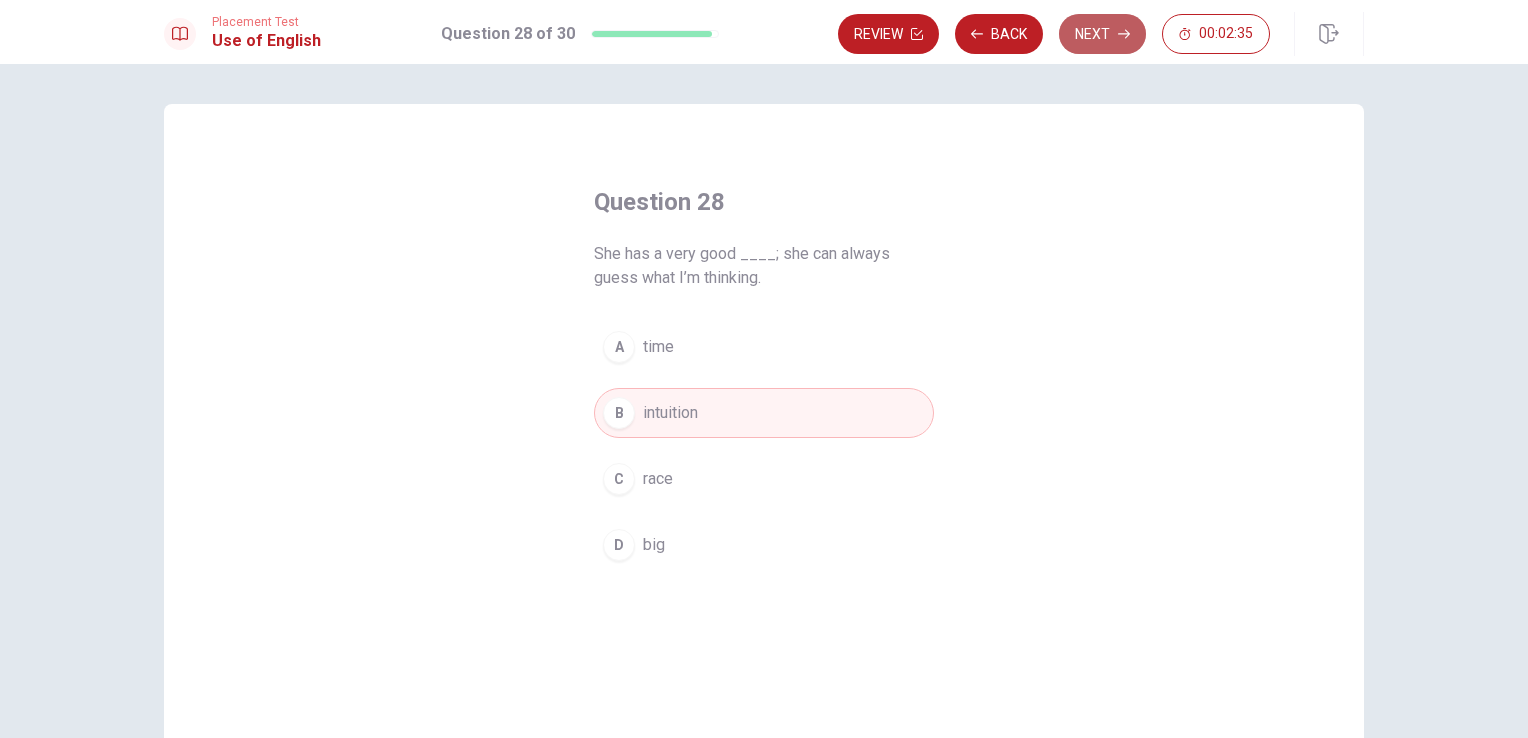 click on "Next" at bounding box center [1102, 34] 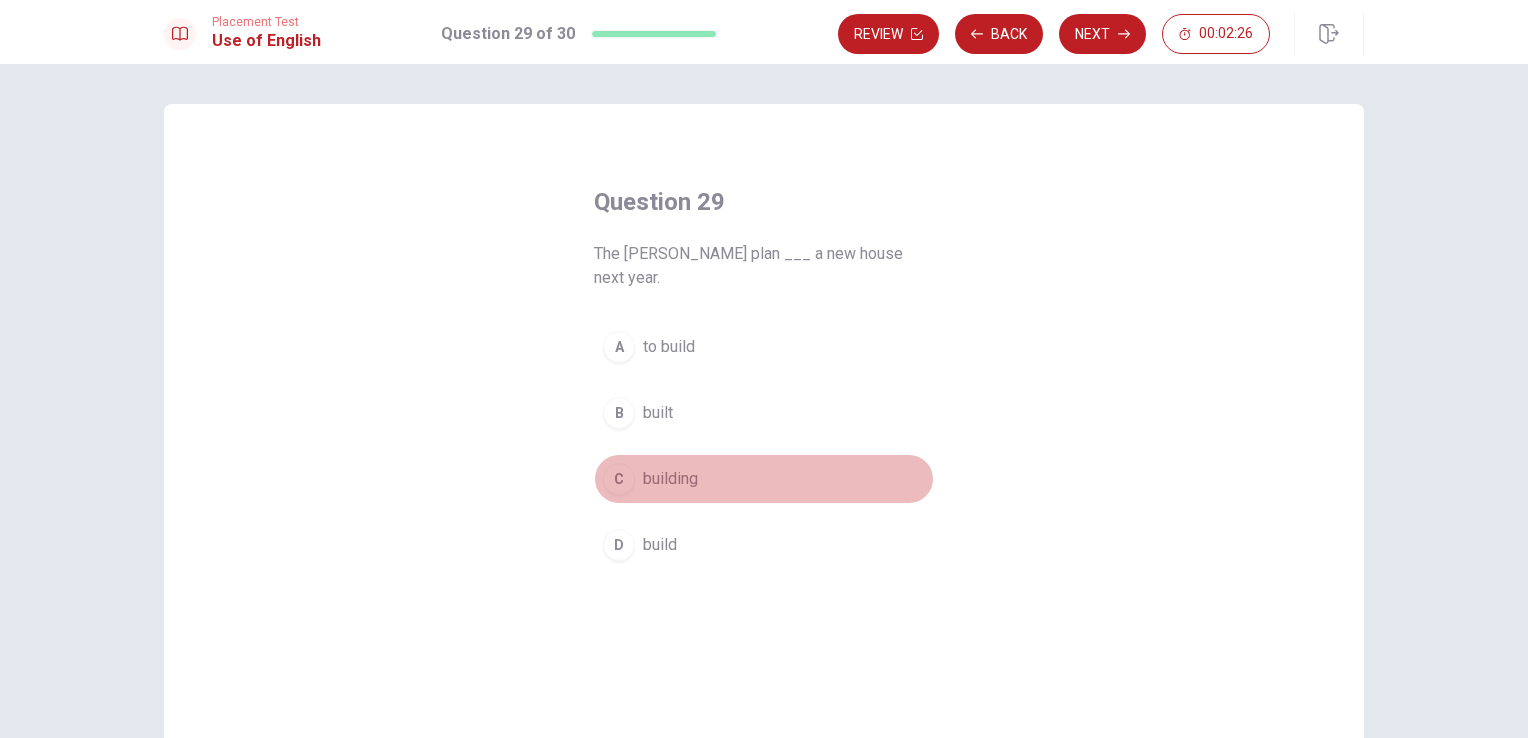 click on "C building" at bounding box center (764, 479) 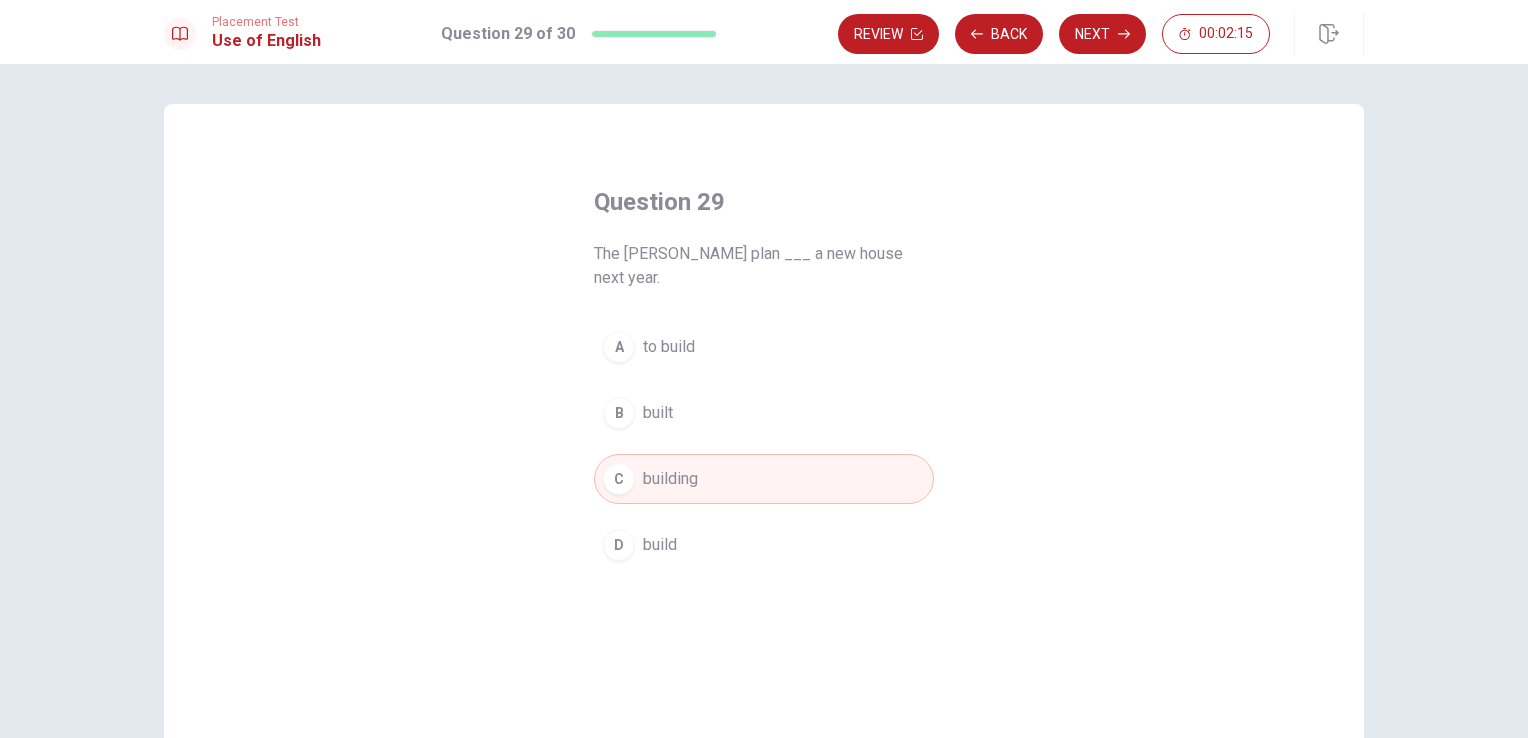 click on "D build" at bounding box center [764, 545] 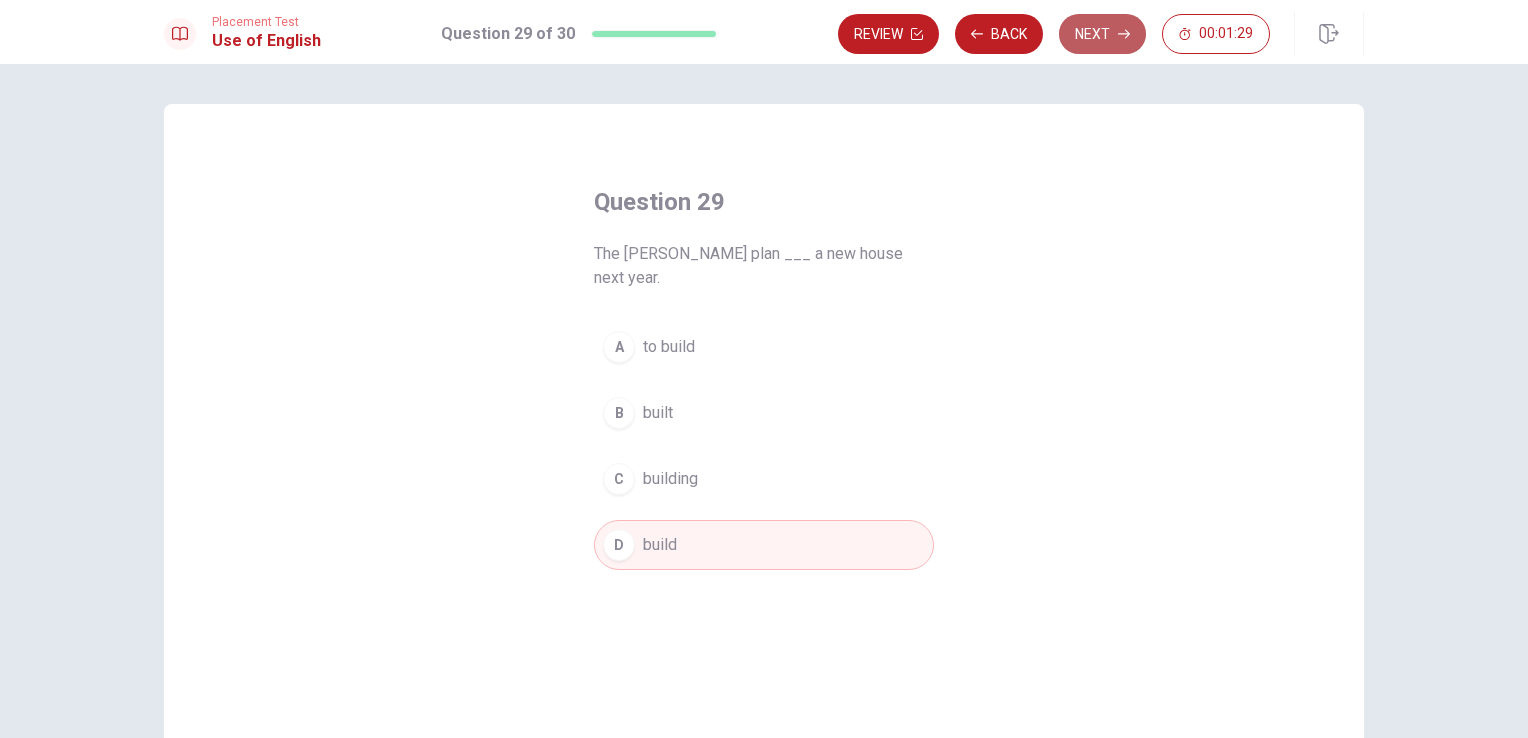 click on "Next" at bounding box center [1102, 34] 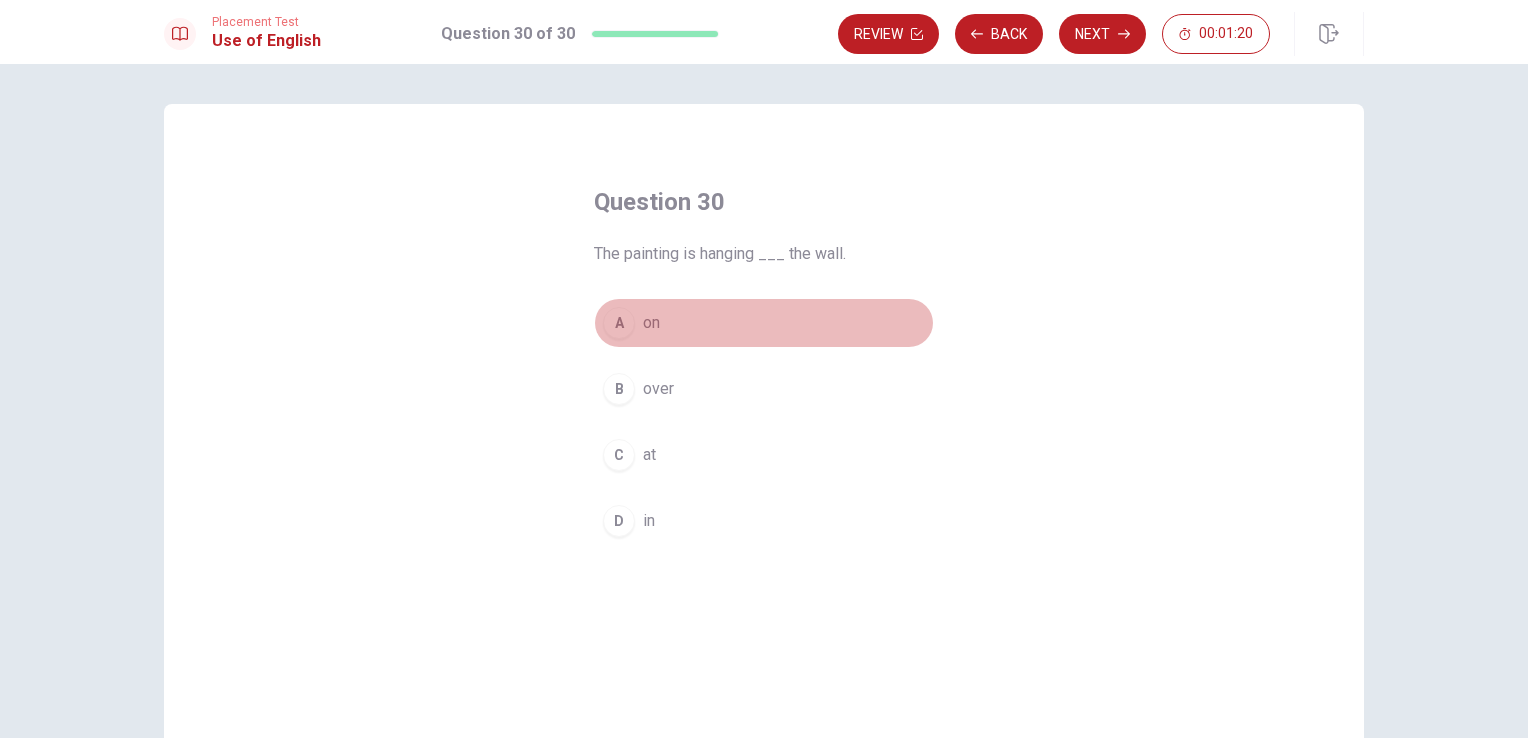 click on "A on" at bounding box center [764, 323] 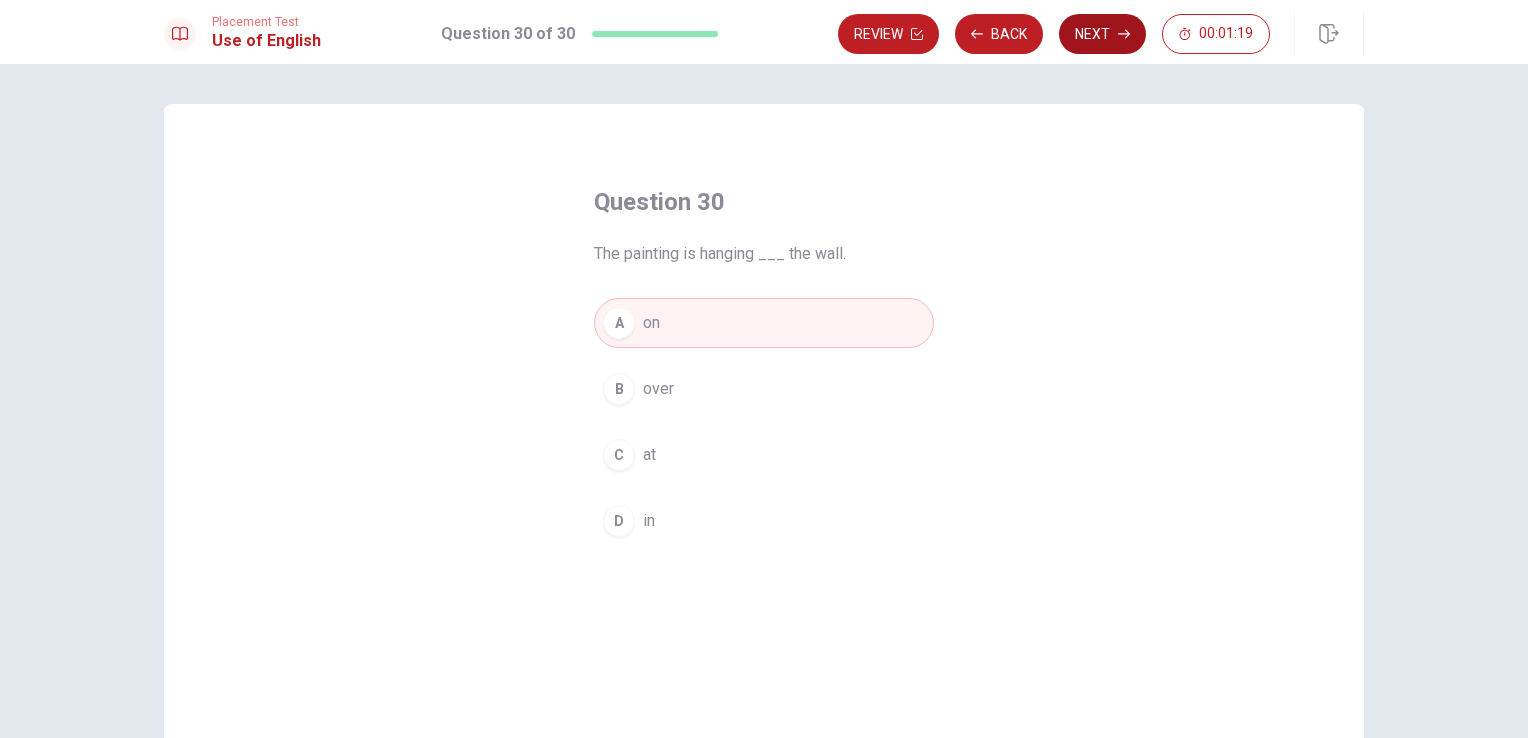 click on "Next" at bounding box center [1102, 34] 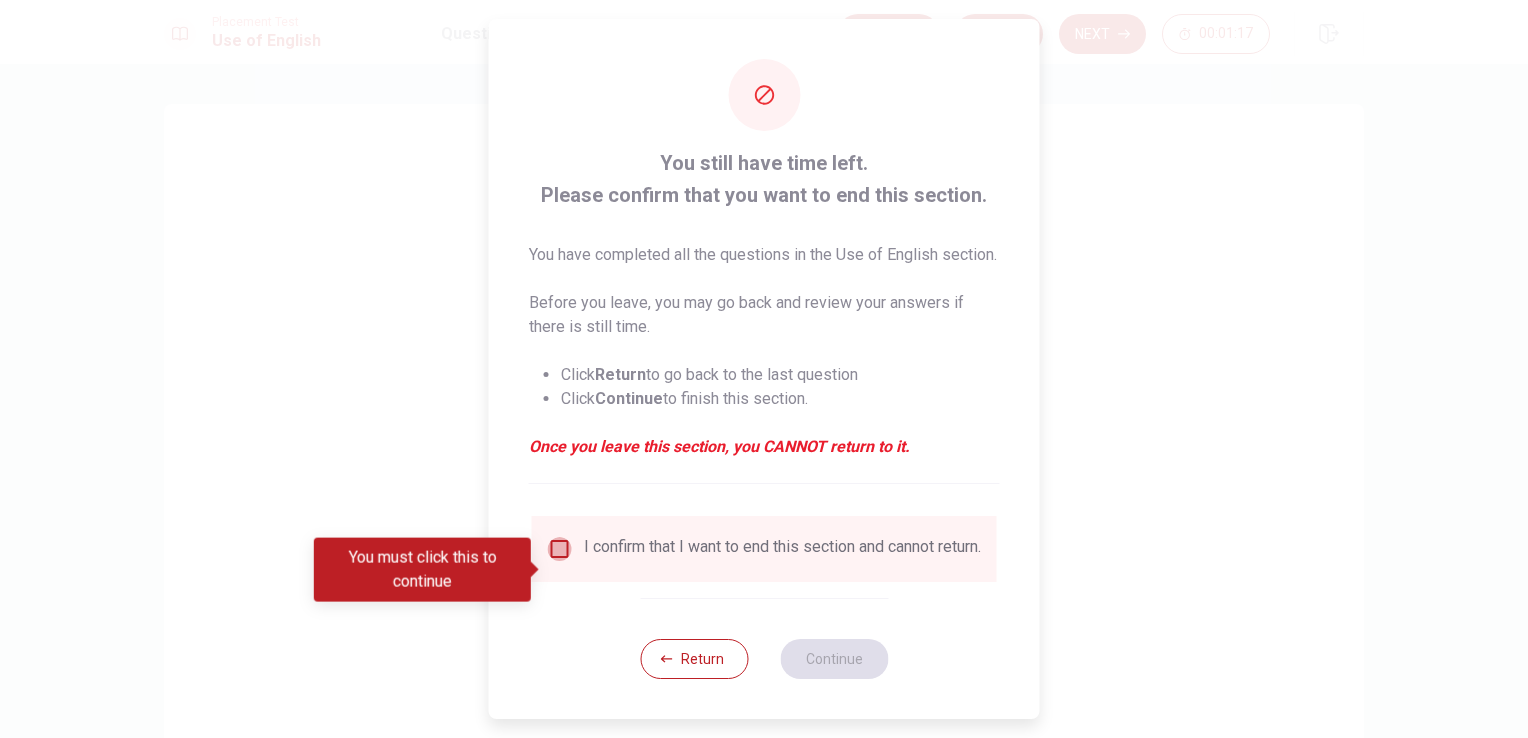 click at bounding box center (560, 549) 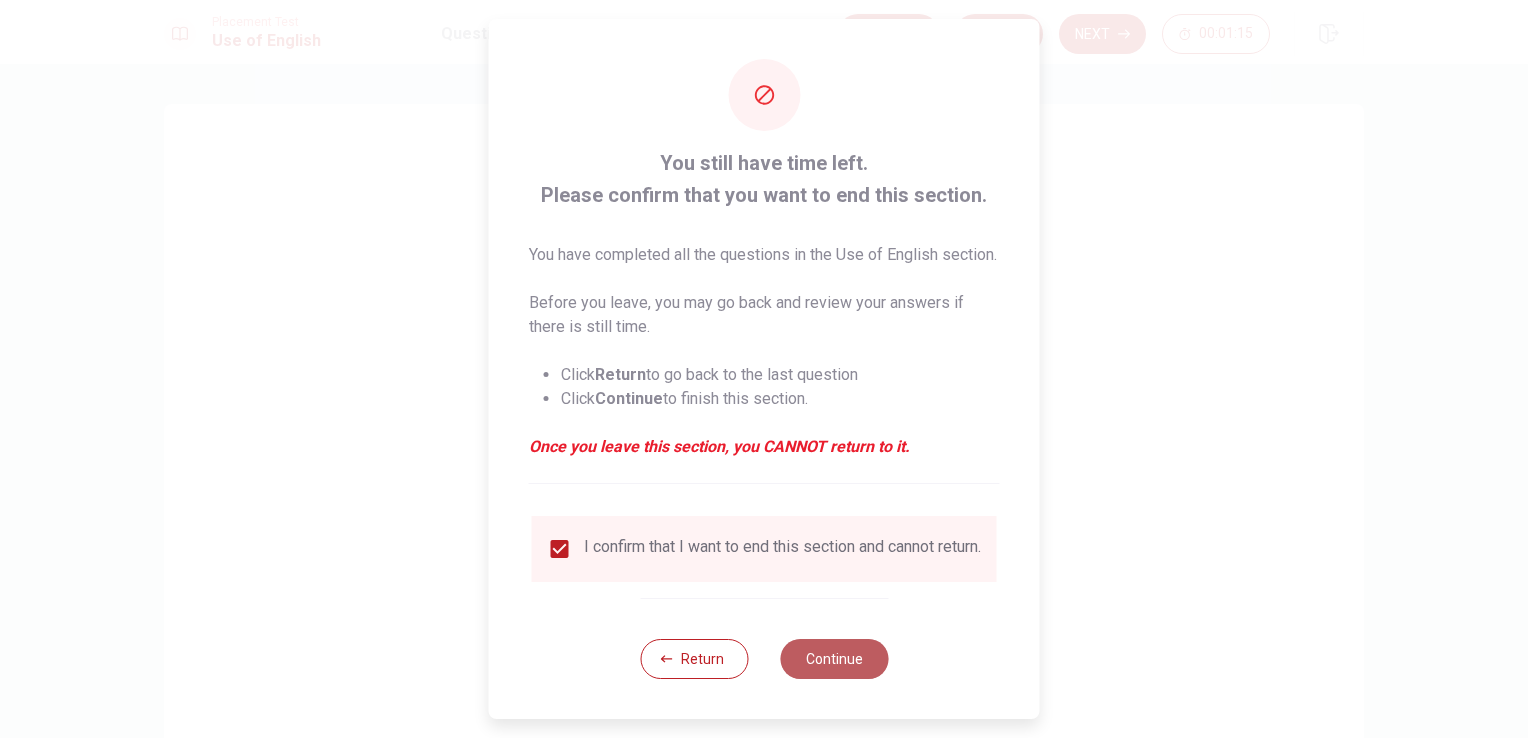 click on "Continue" at bounding box center [834, 659] 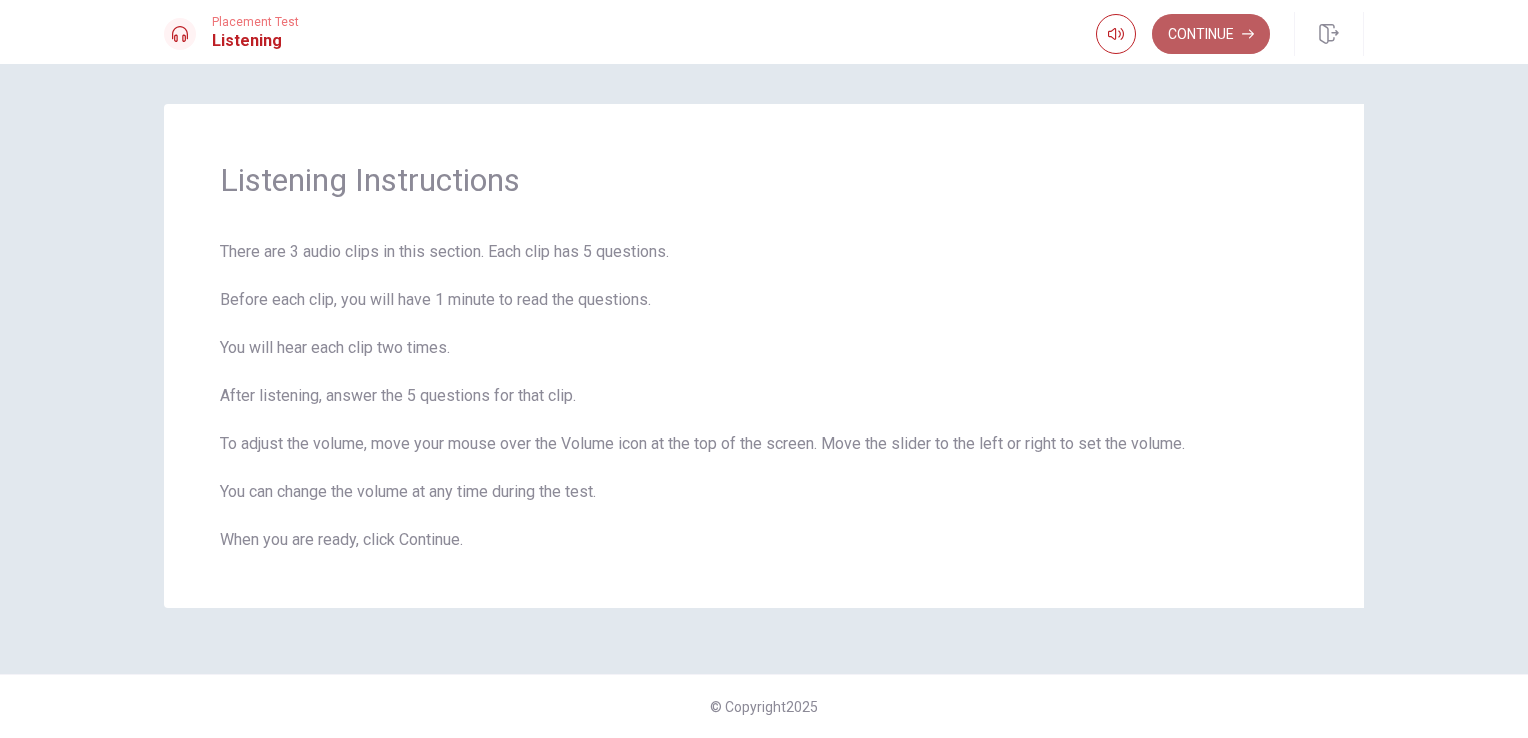 click on "Continue" at bounding box center [1211, 34] 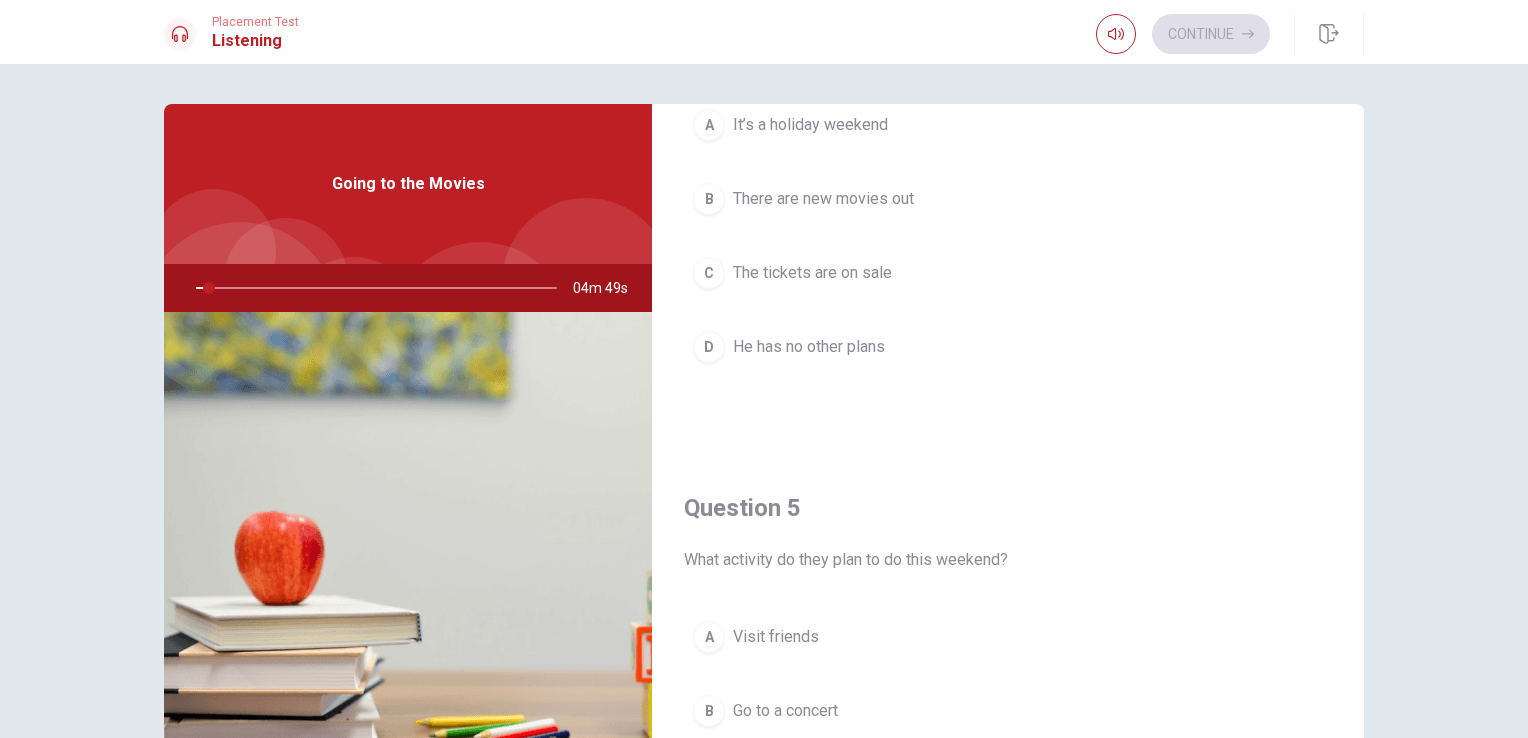 scroll, scrollTop: 1856, scrollLeft: 0, axis: vertical 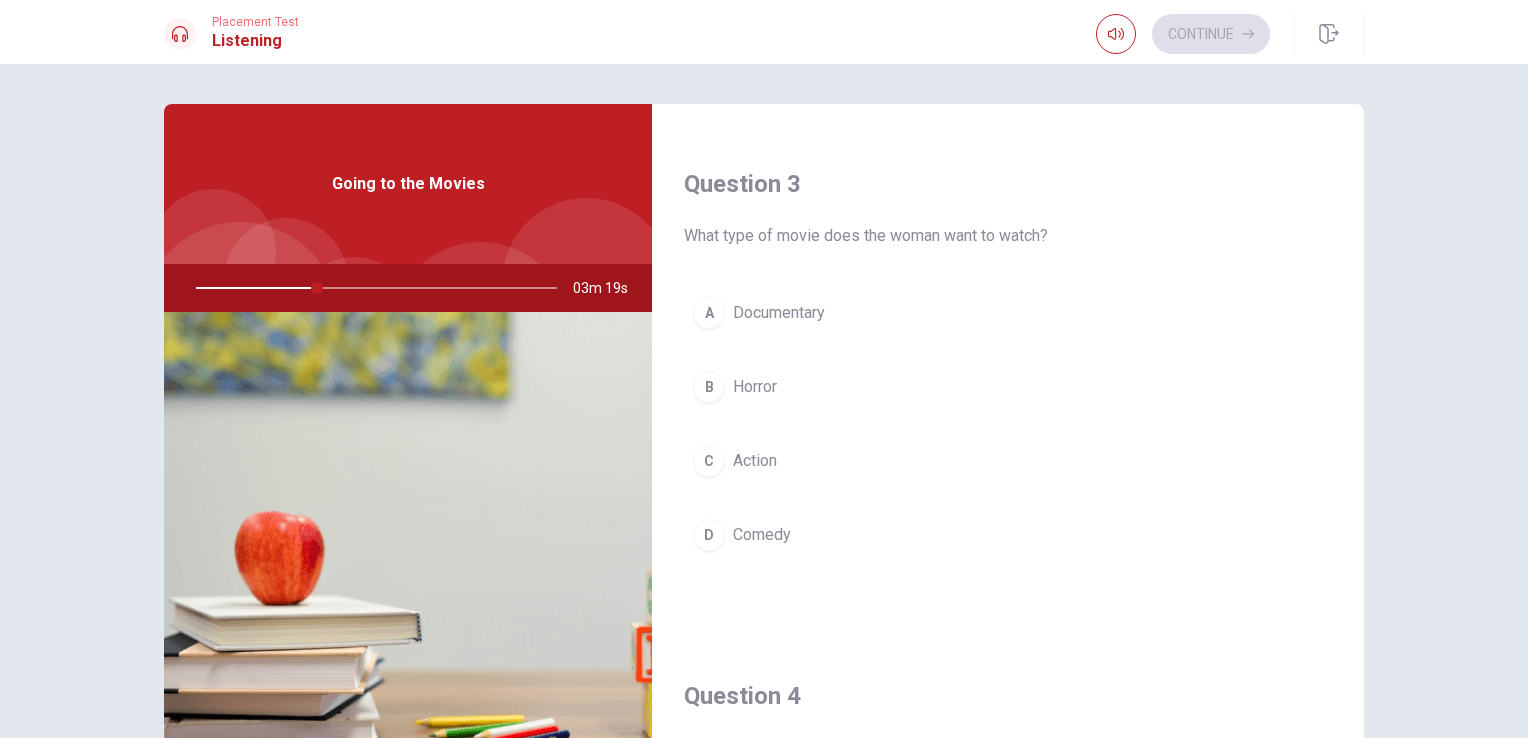 click on "Comedy" at bounding box center (762, 535) 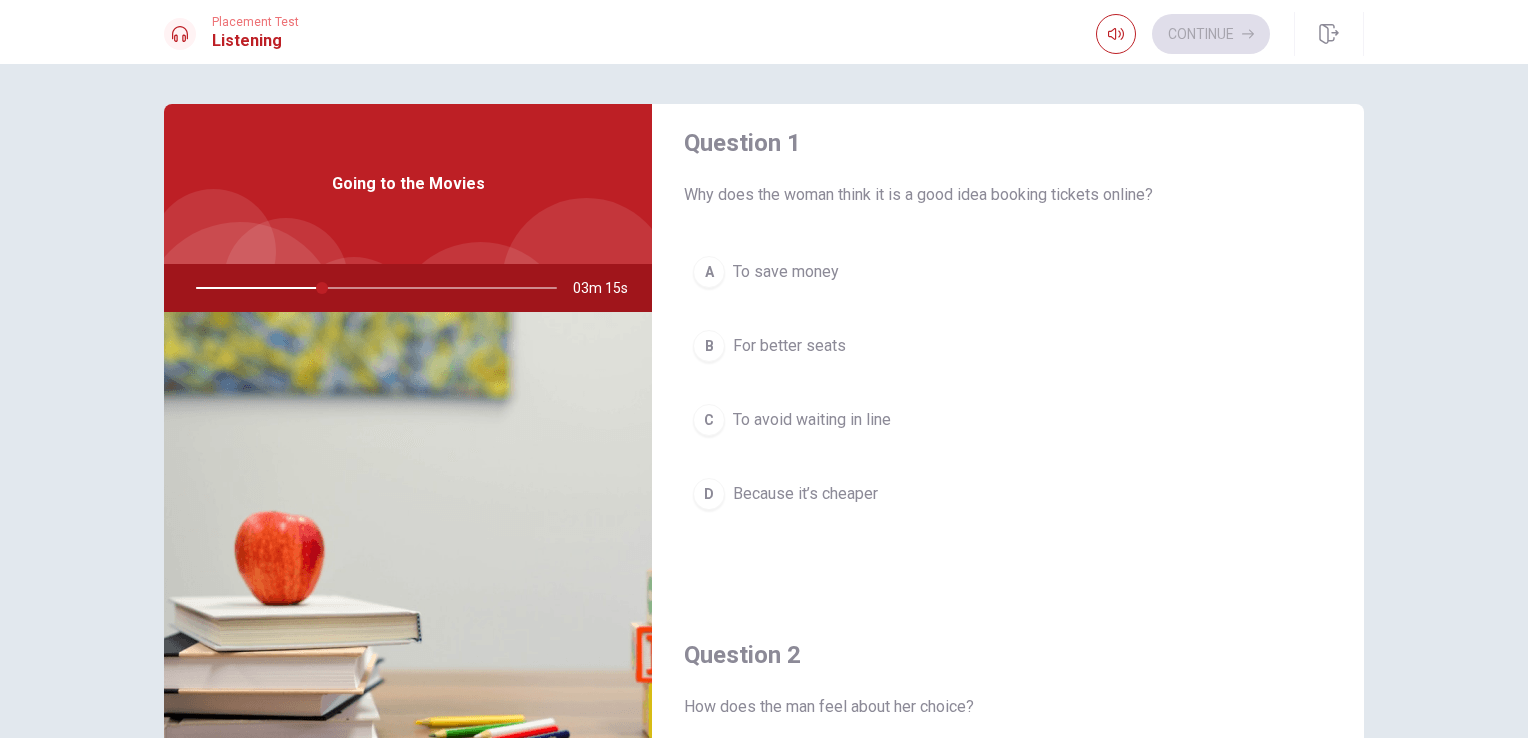 scroll, scrollTop: 0, scrollLeft: 0, axis: both 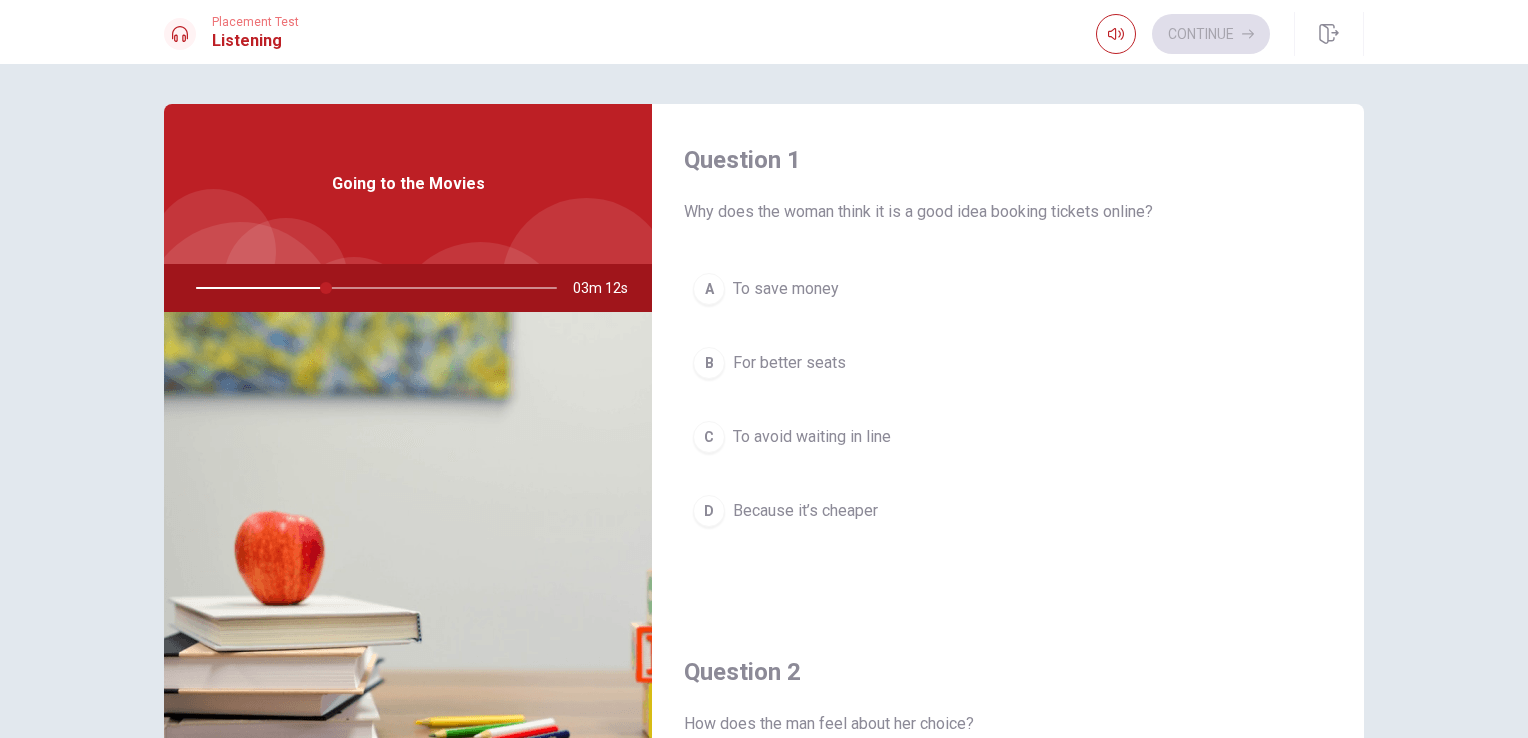 click on "To avoid waiting in line" at bounding box center [812, 437] 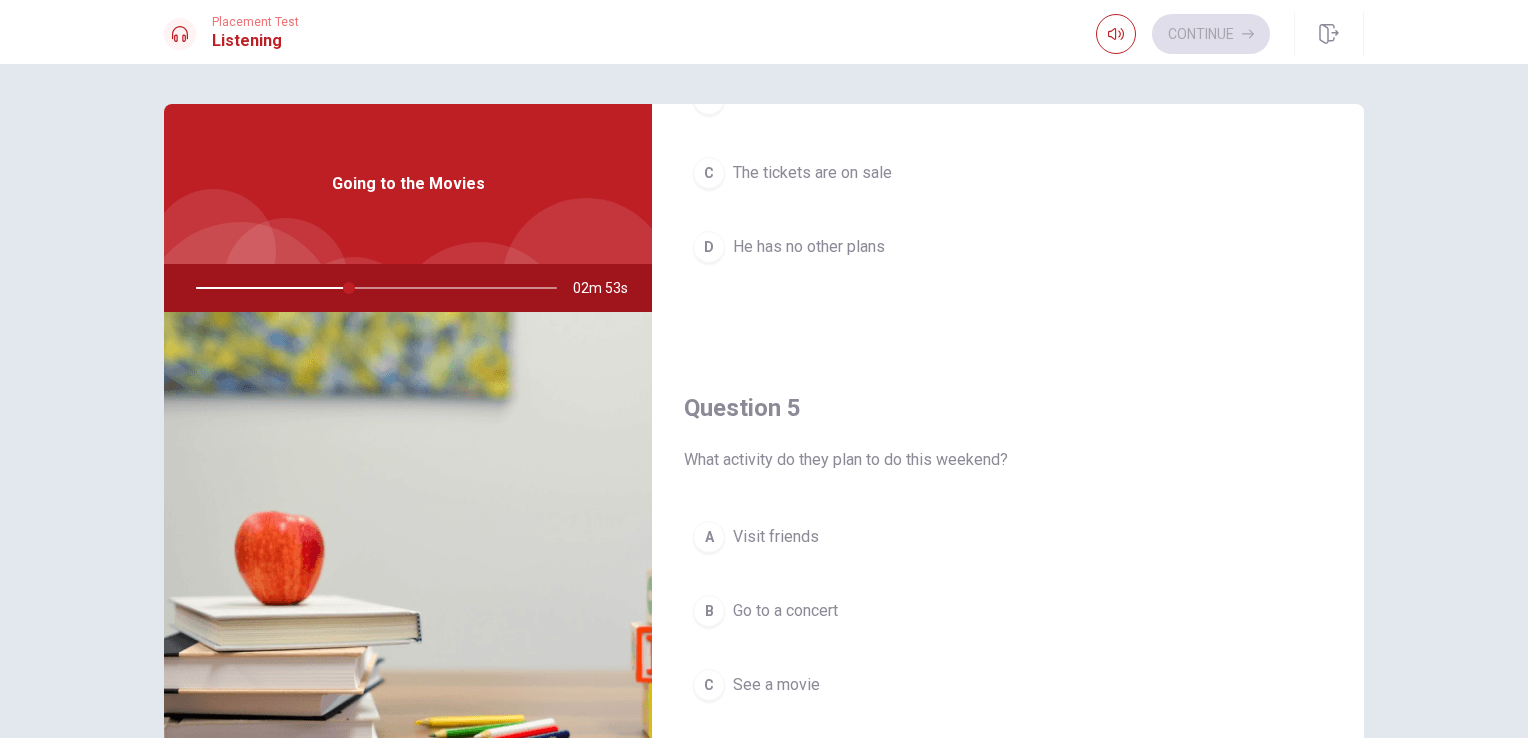 scroll, scrollTop: 1856, scrollLeft: 0, axis: vertical 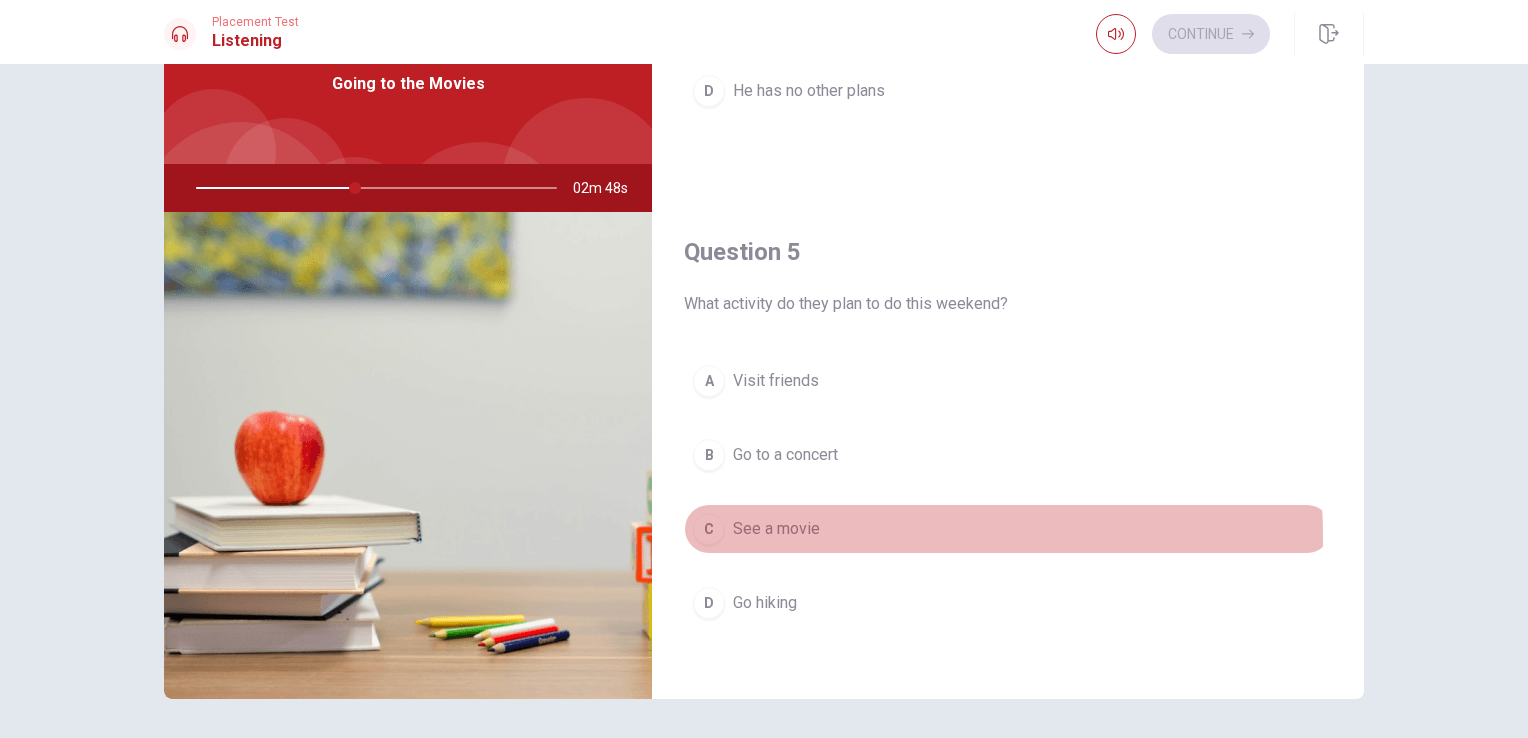 click on "See a movie" at bounding box center [776, 529] 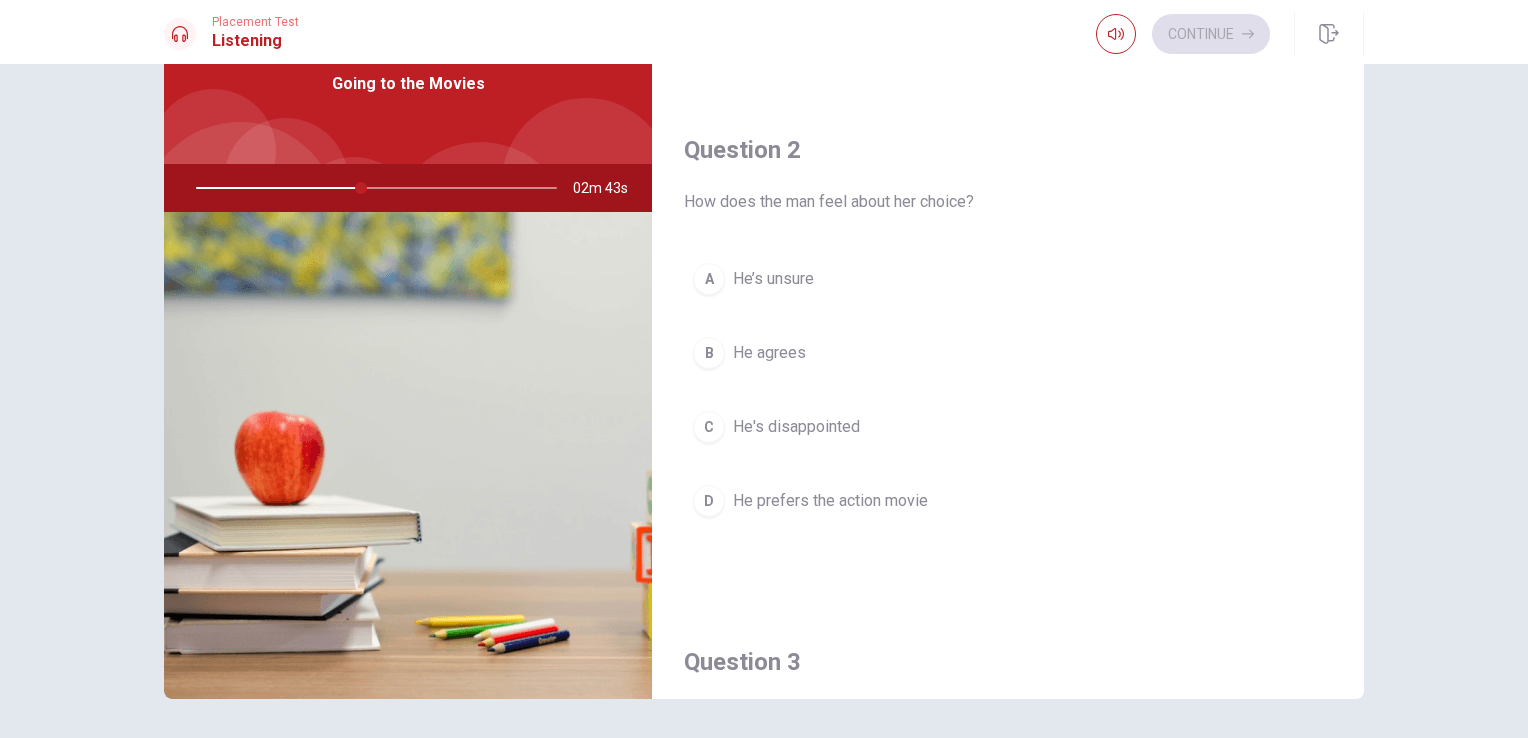 scroll, scrollTop: 456, scrollLeft: 0, axis: vertical 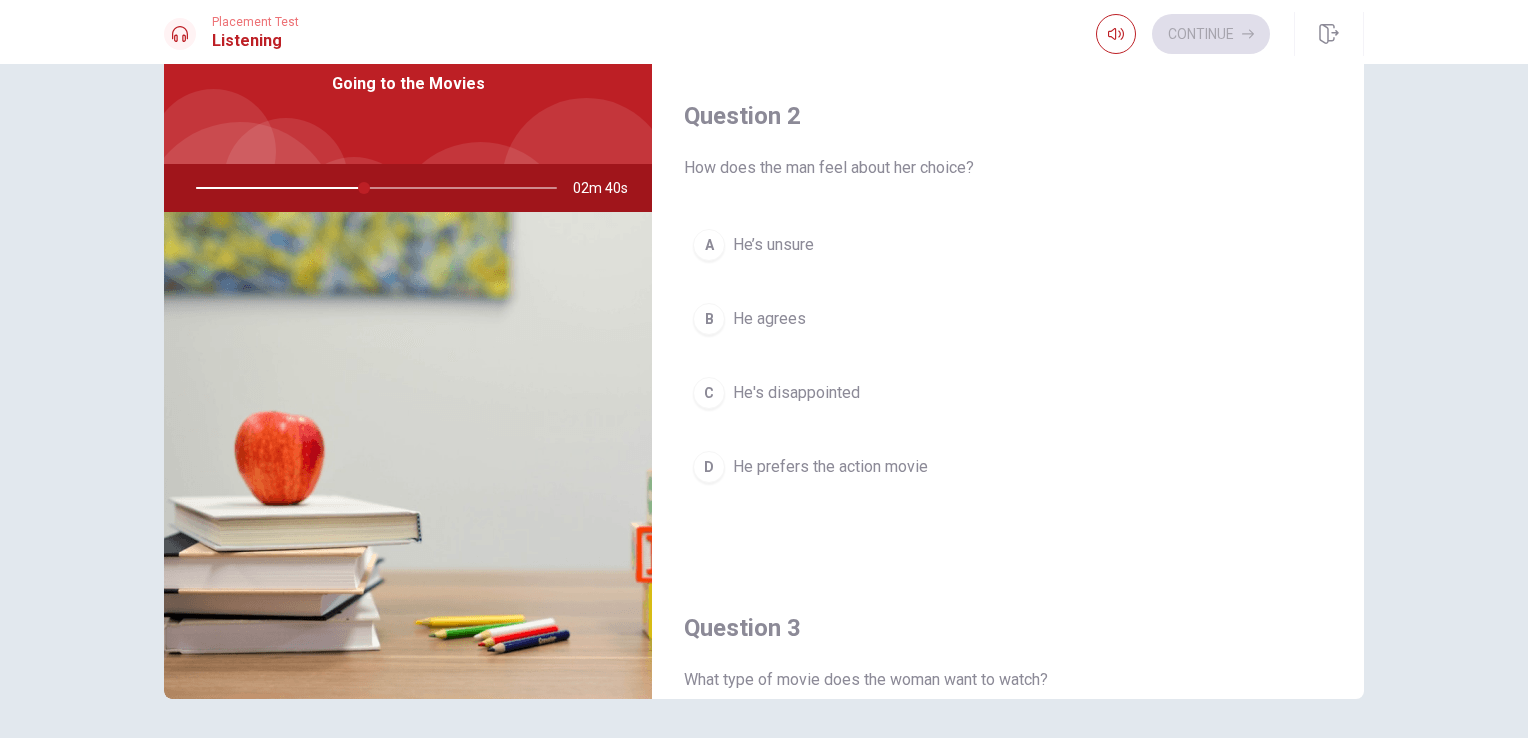 click on "He agrees" at bounding box center (769, 319) 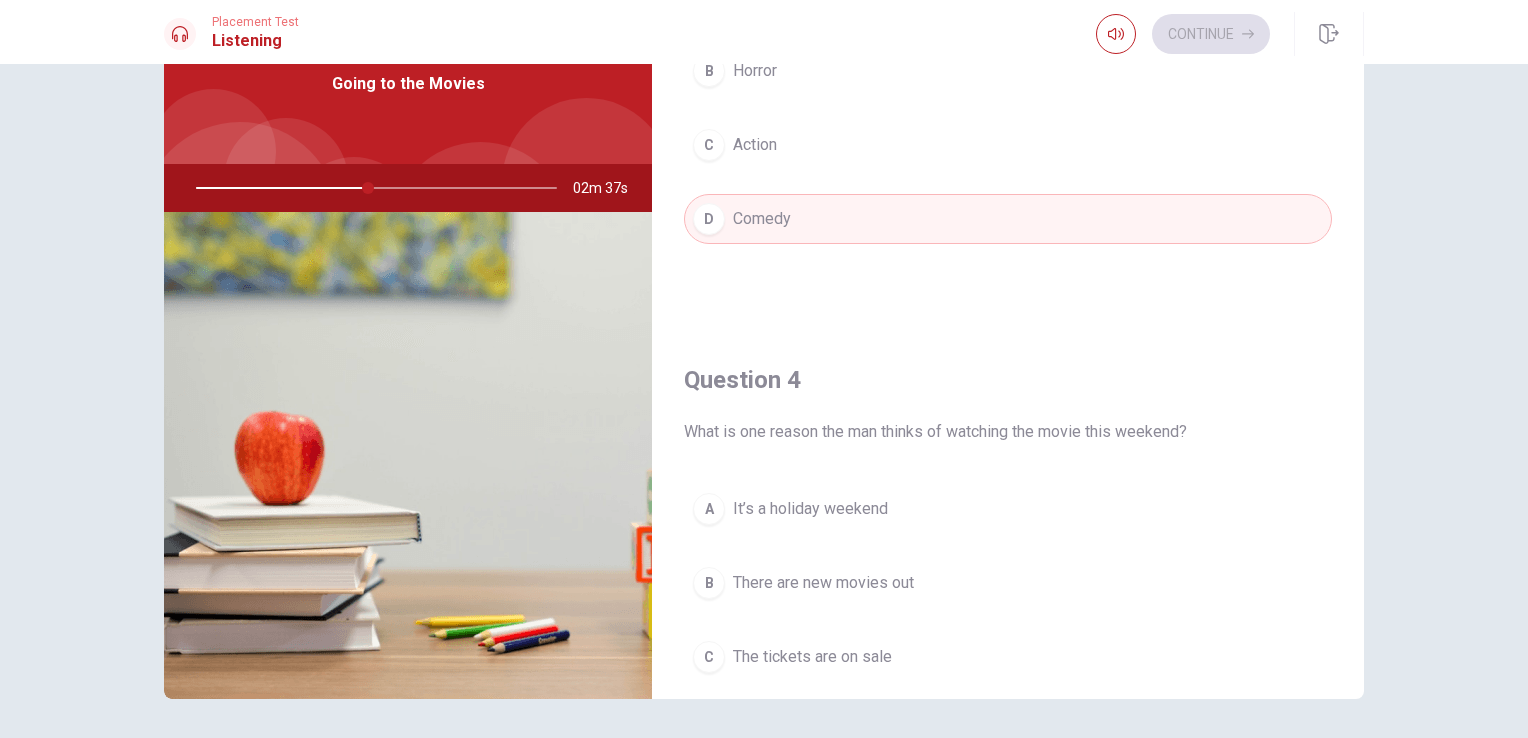 scroll, scrollTop: 1456, scrollLeft: 0, axis: vertical 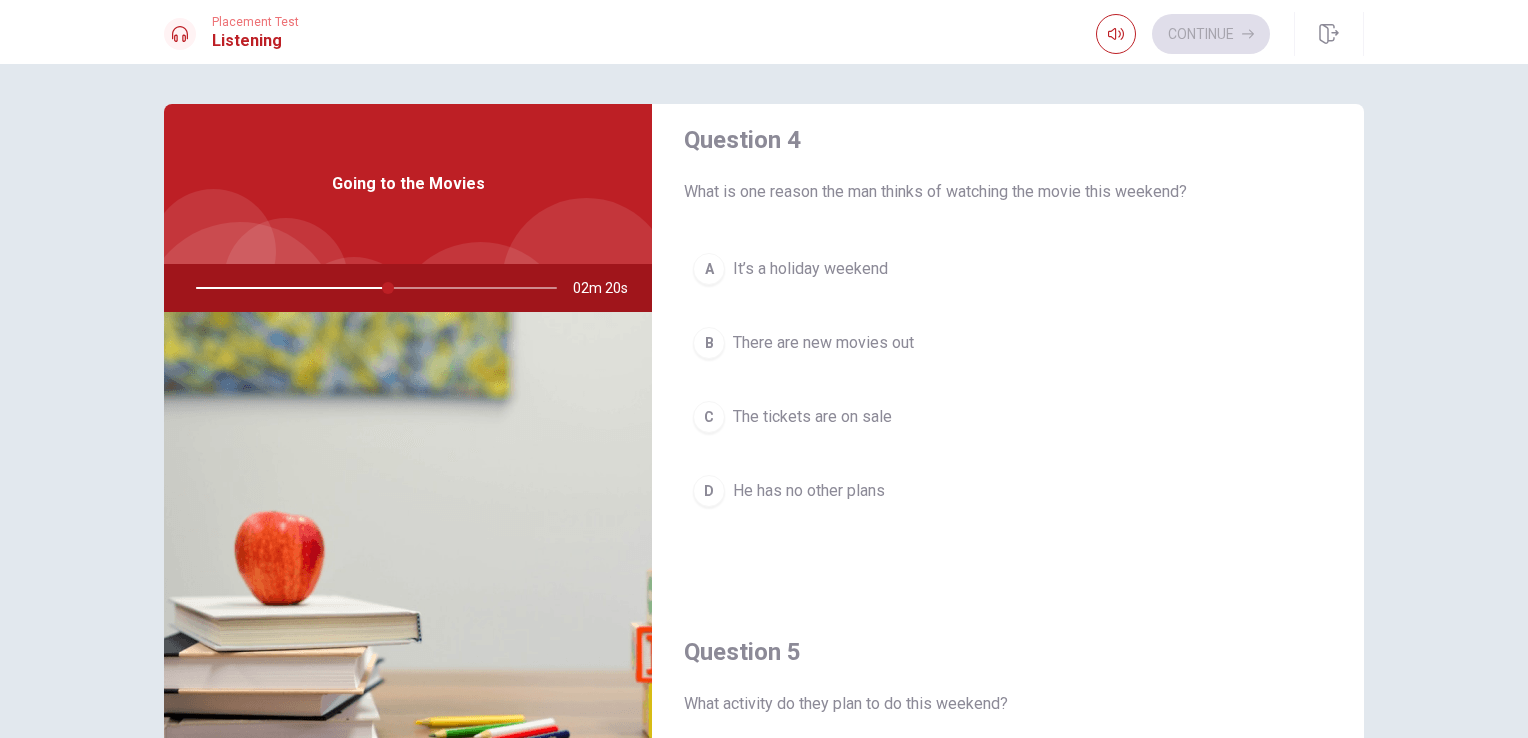 drag, startPoint x: 383, startPoint y: 292, endPoint x: 404, endPoint y: 293, distance: 21.023796 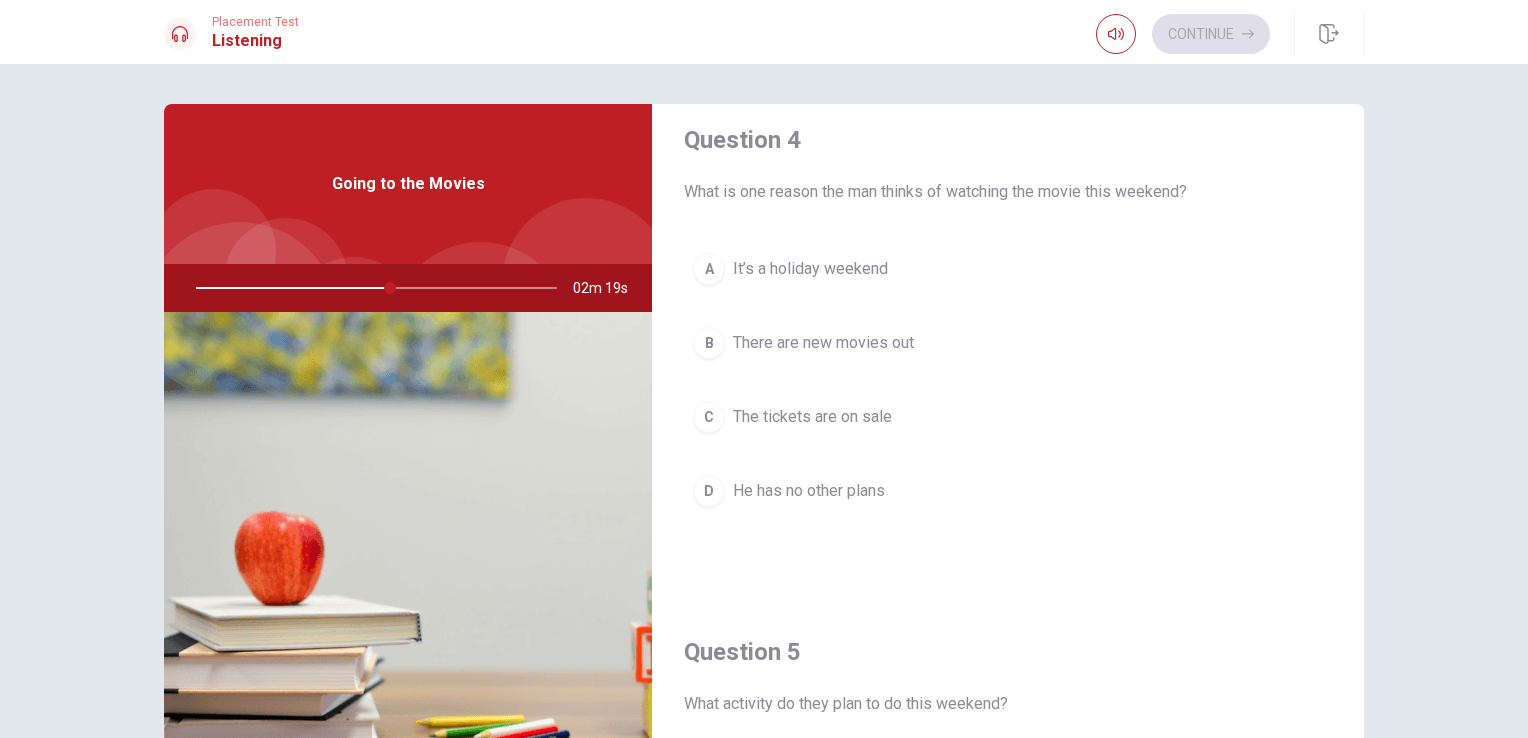 click at bounding box center (372, 288) 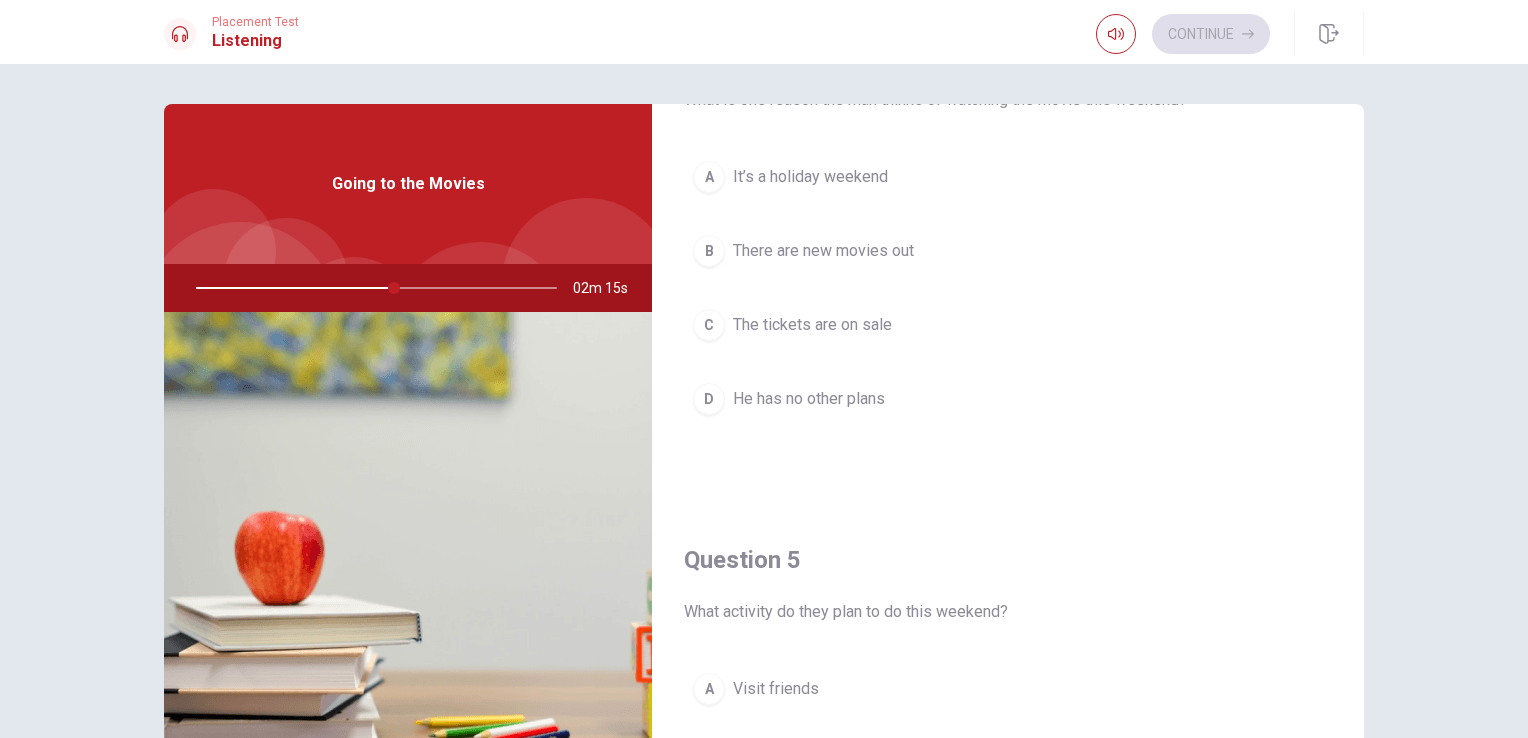 scroll, scrollTop: 1456, scrollLeft: 0, axis: vertical 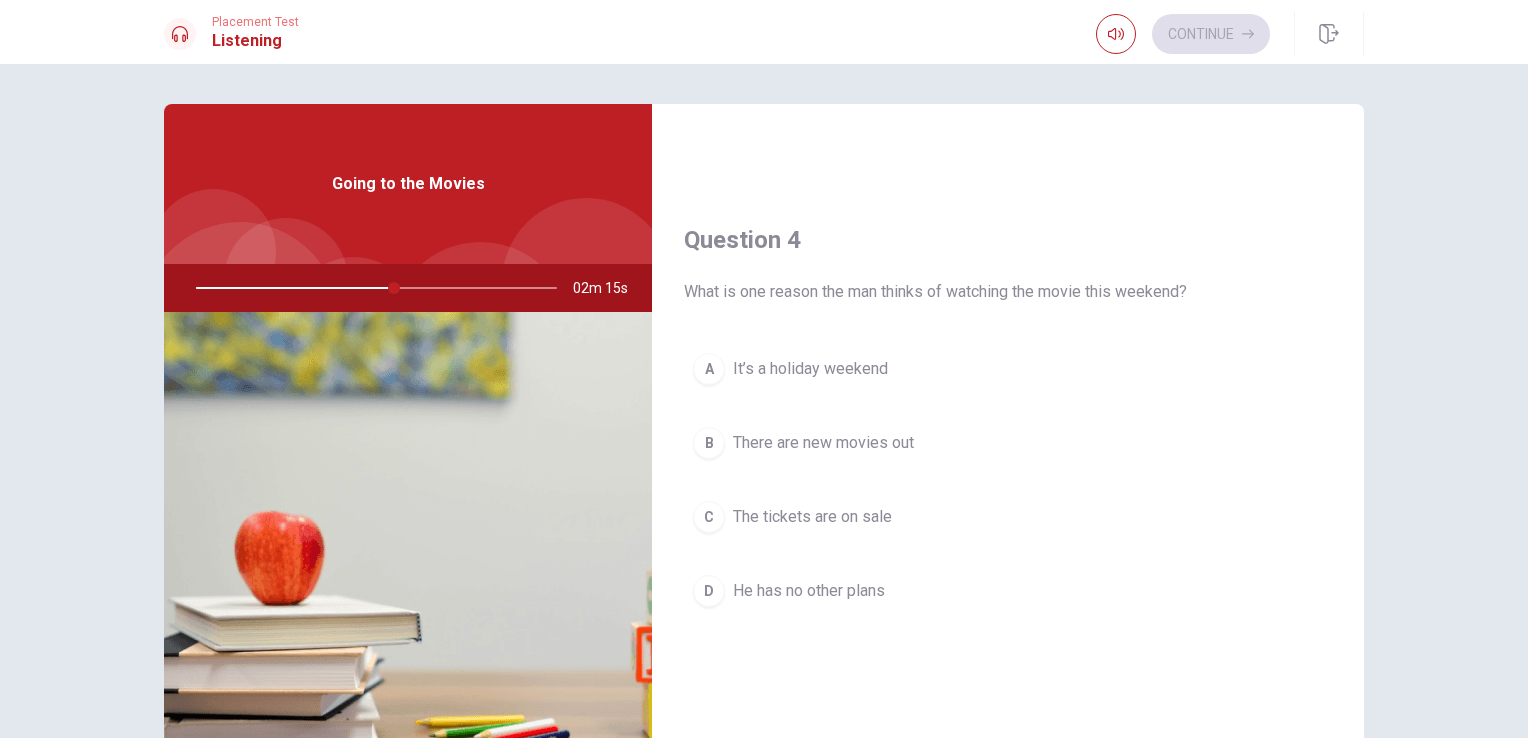 click on "There are new movies out" at bounding box center [823, 443] 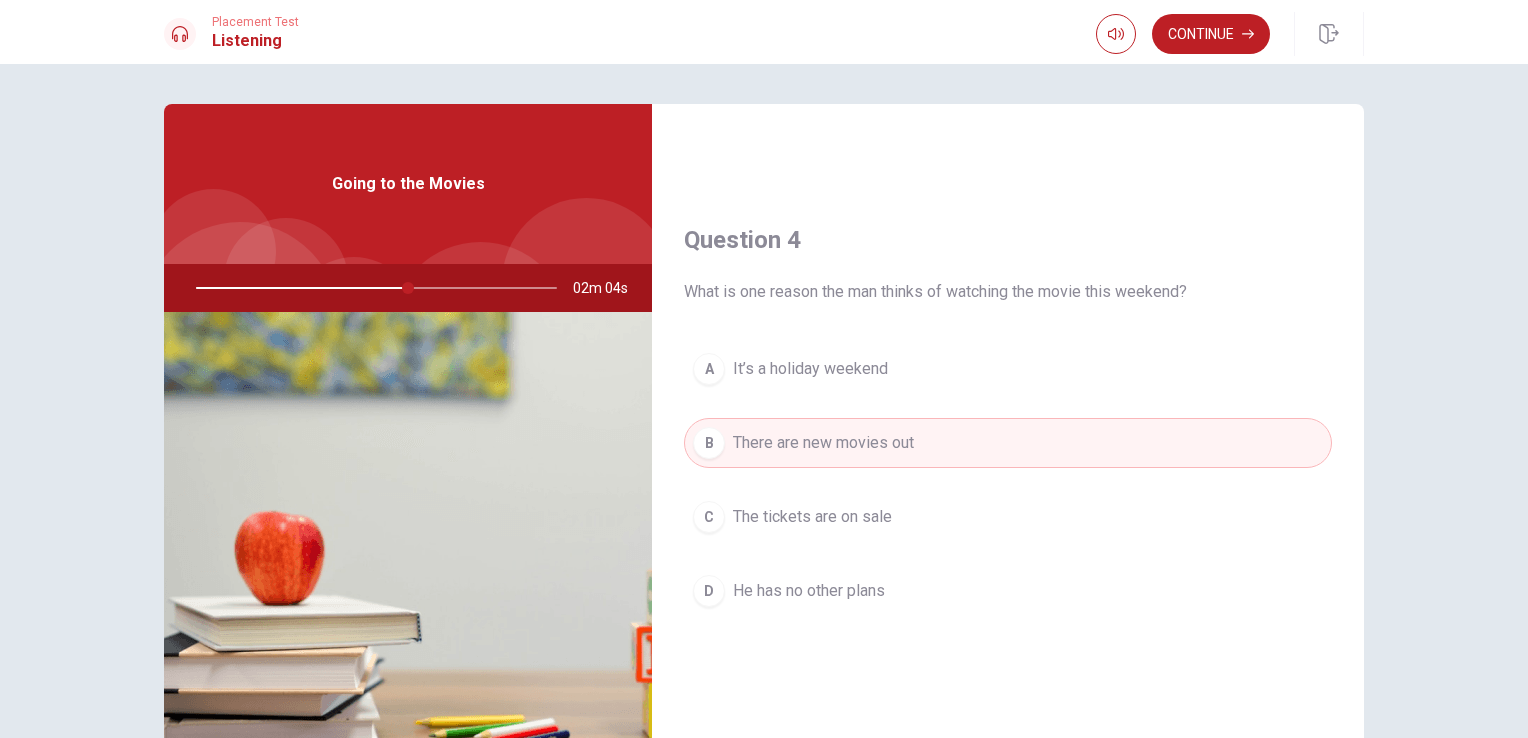 click at bounding box center [372, 288] 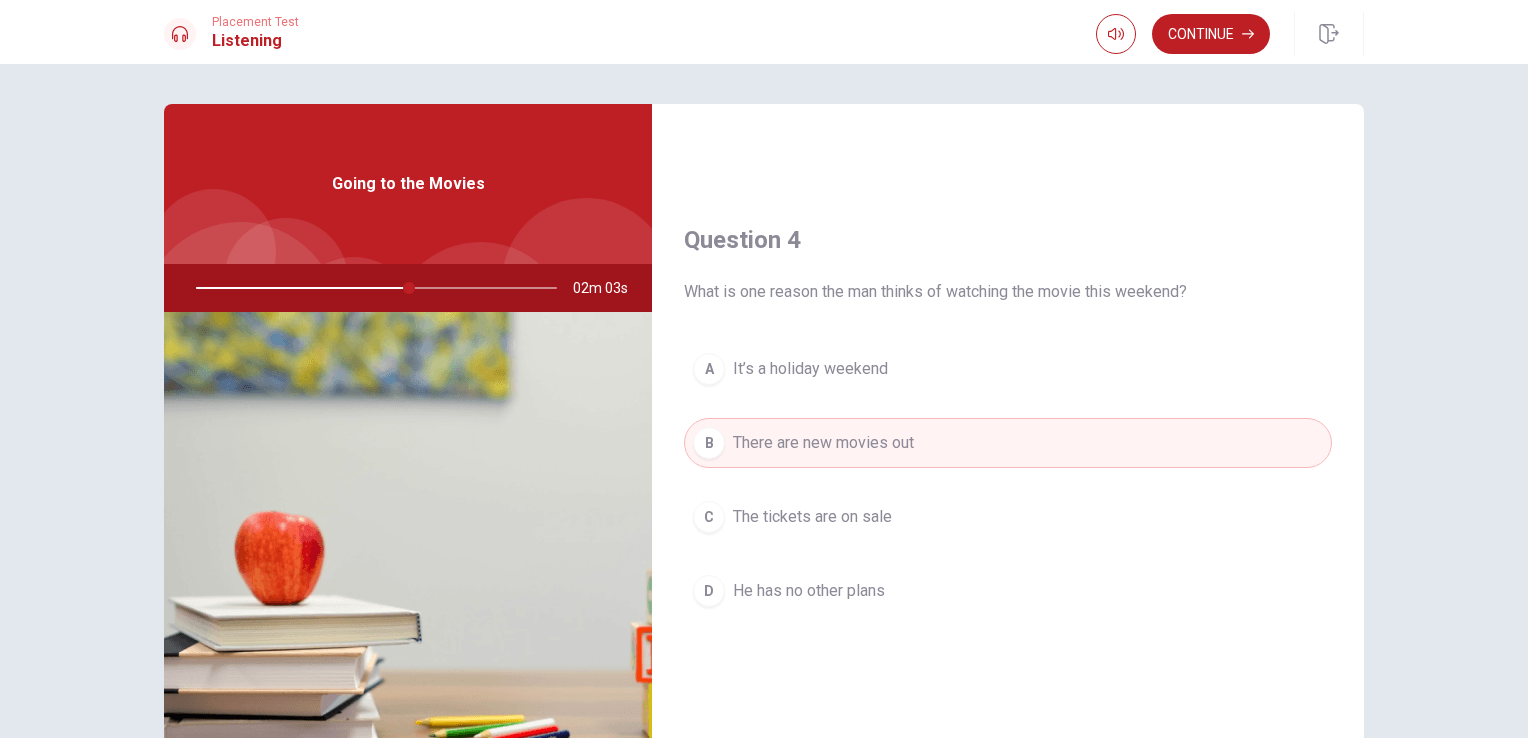 drag, startPoint x: 397, startPoint y: 283, endPoint x: 428, endPoint y: 290, distance: 31.780497 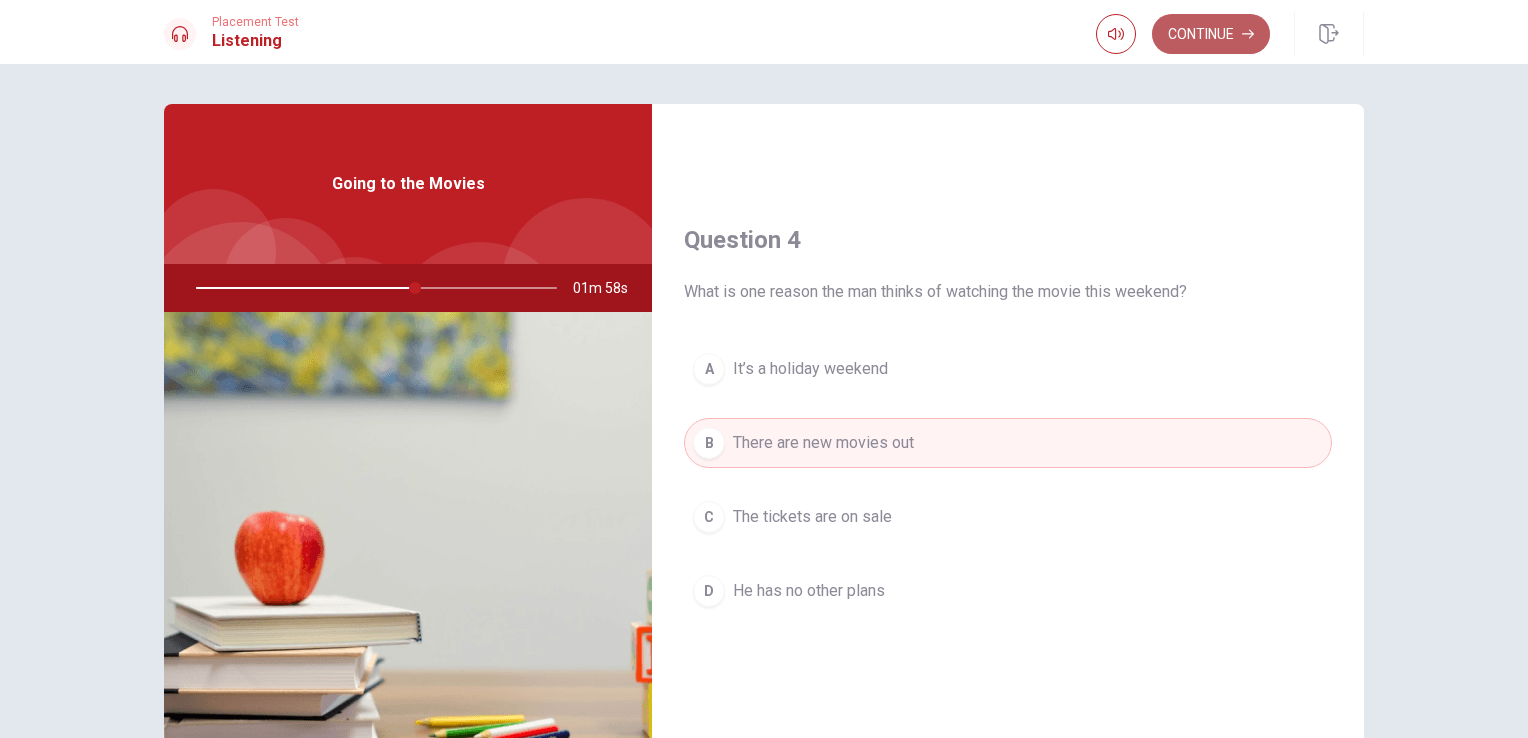 click on "Continue" at bounding box center [1211, 34] 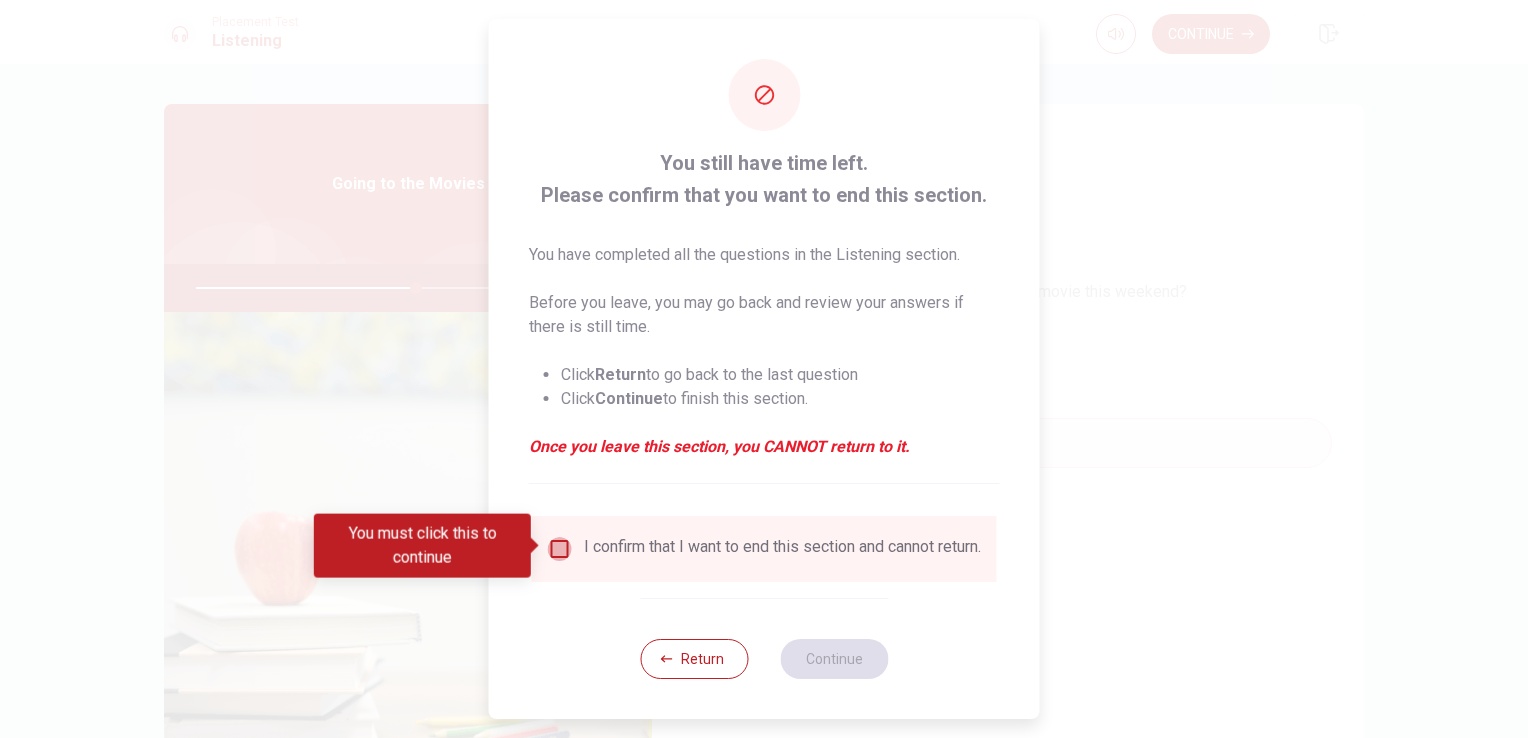 click at bounding box center [560, 549] 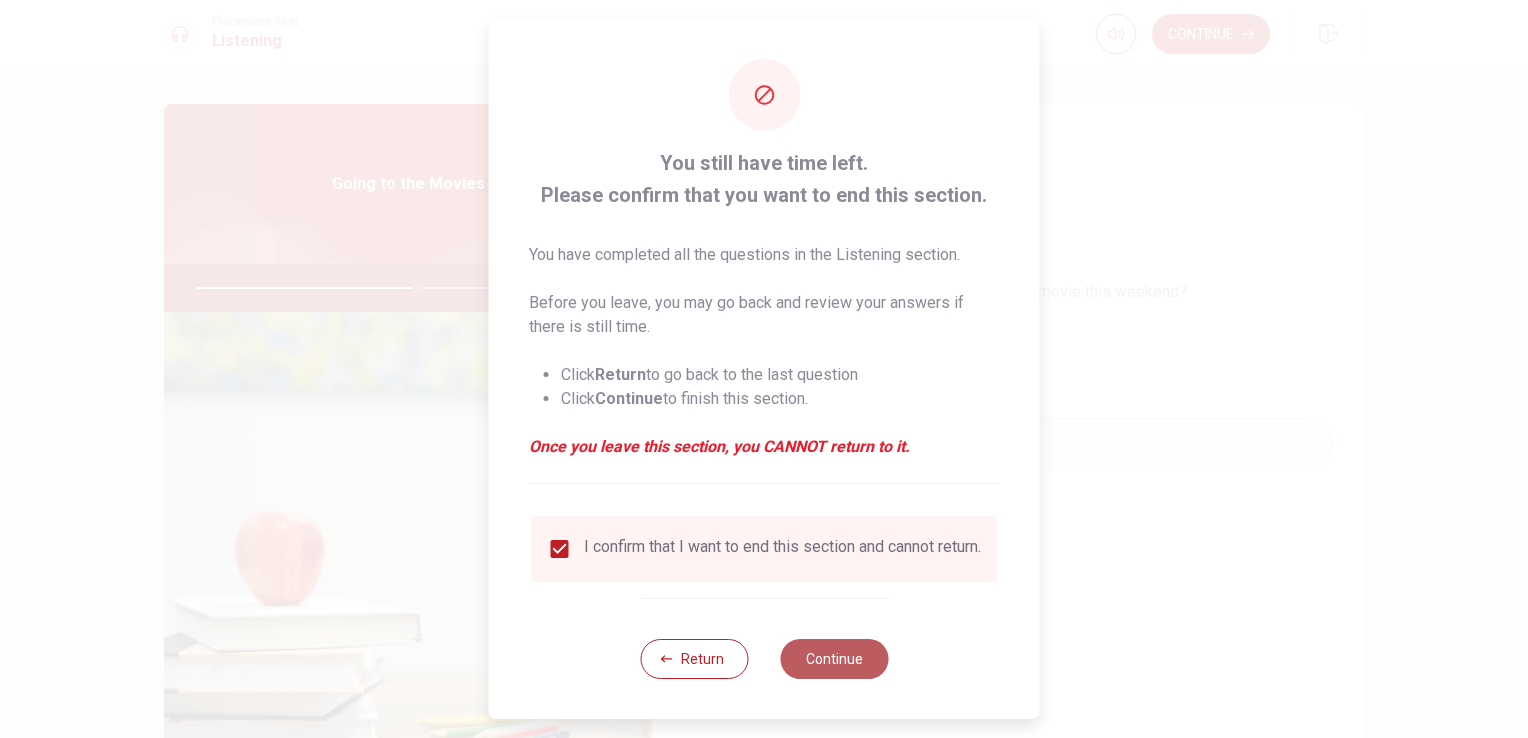 click on "Continue" at bounding box center [834, 659] 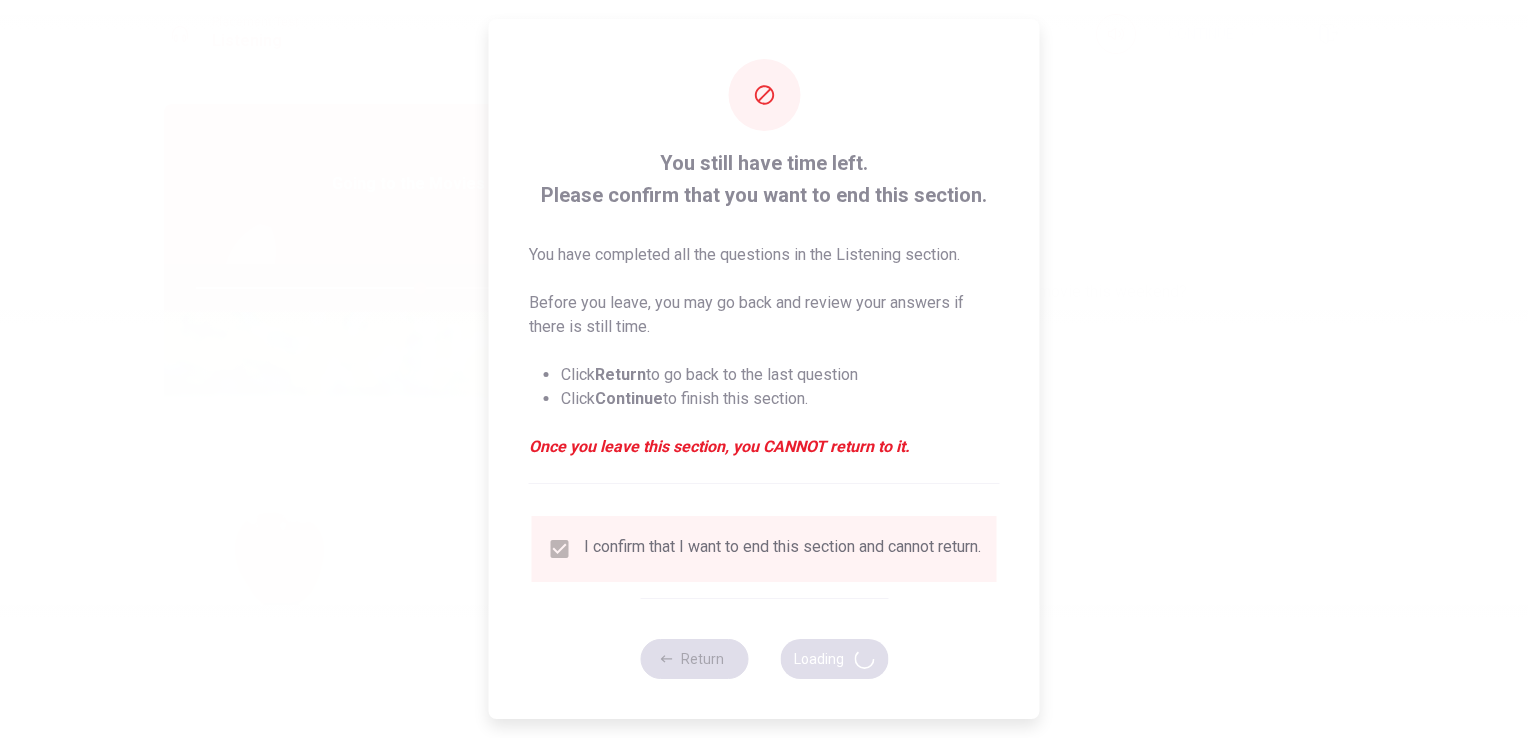type on "62" 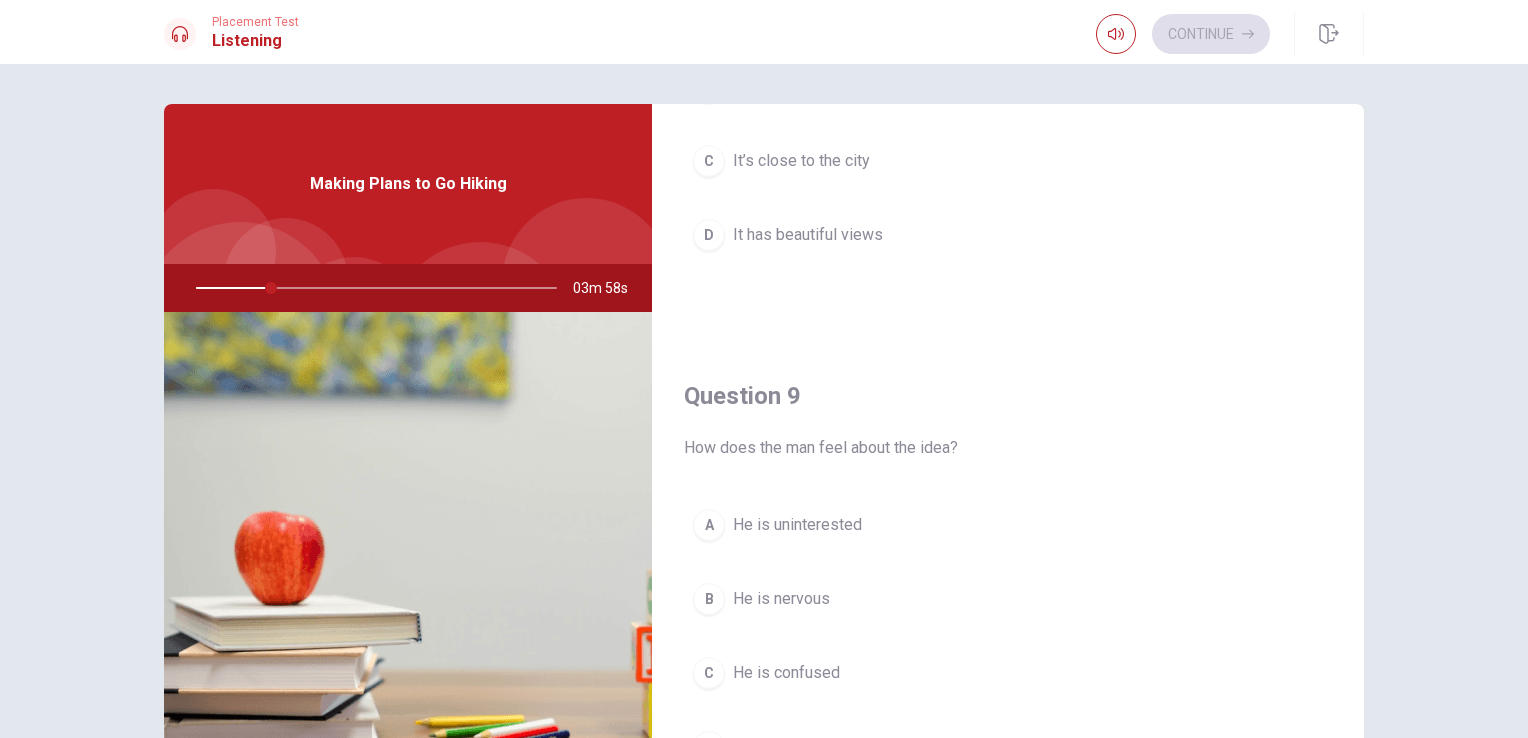 scroll, scrollTop: 1500, scrollLeft: 0, axis: vertical 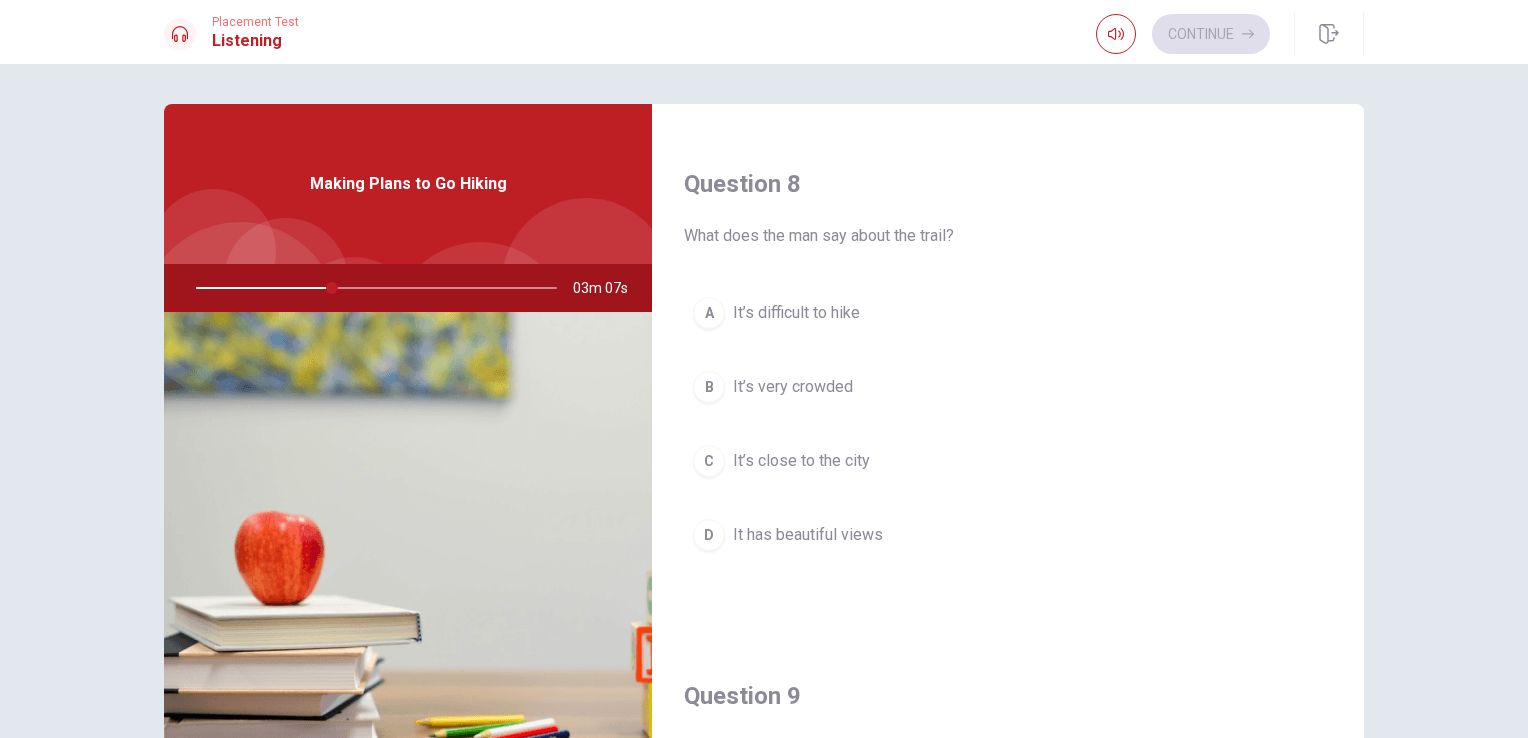click on "C It’s close to the city" at bounding box center [1008, 461] 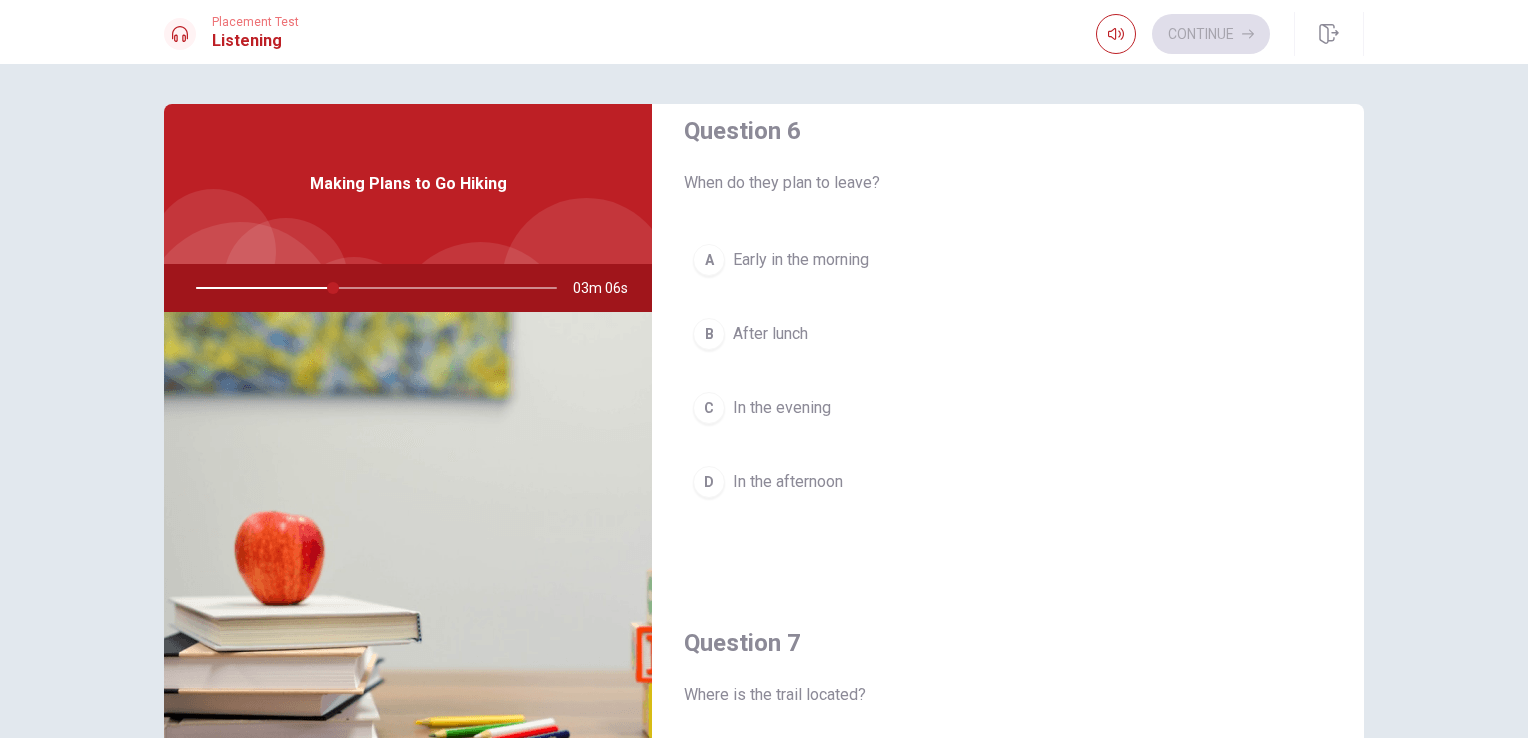 scroll, scrollTop: 0, scrollLeft: 0, axis: both 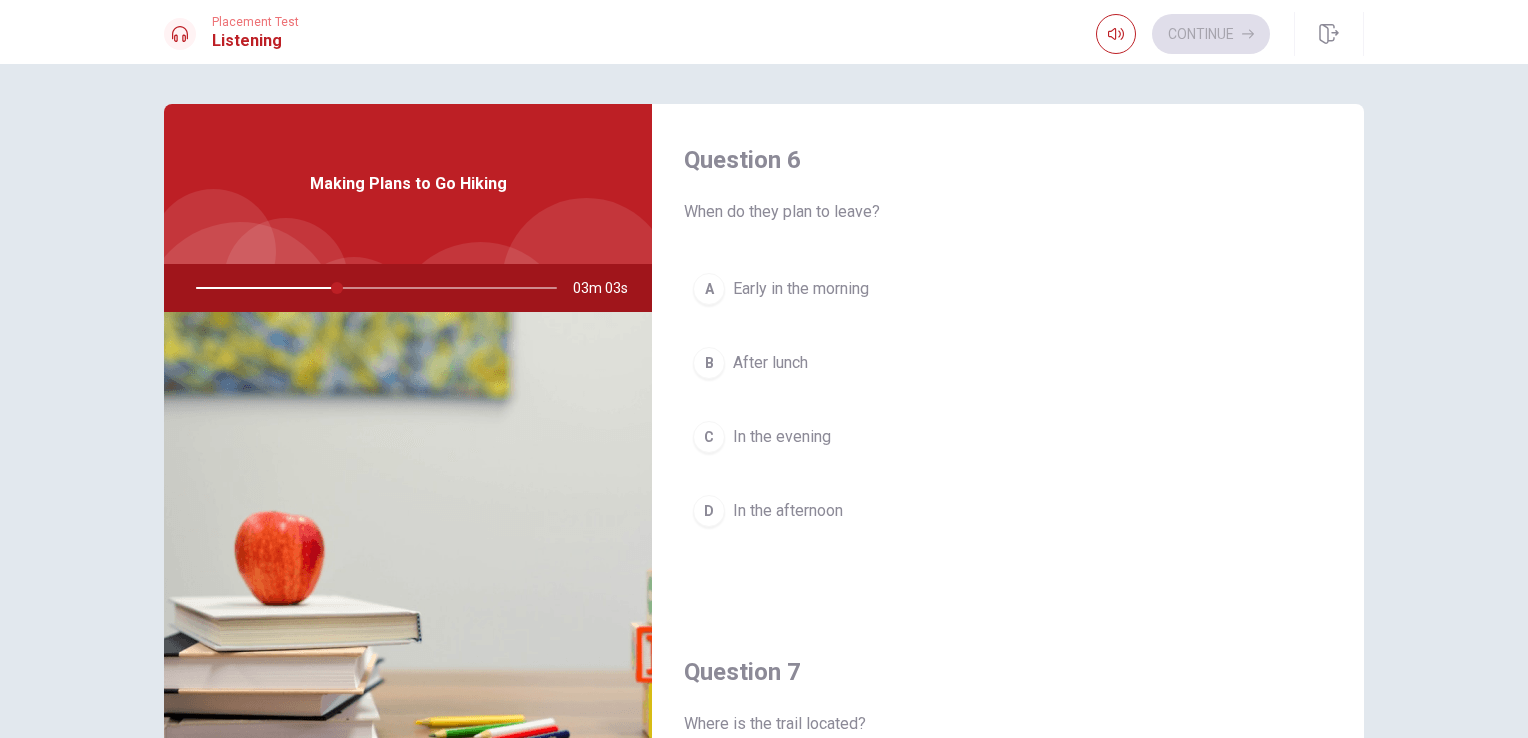 click on "Early in the morning" at bounding box center [801, 289] 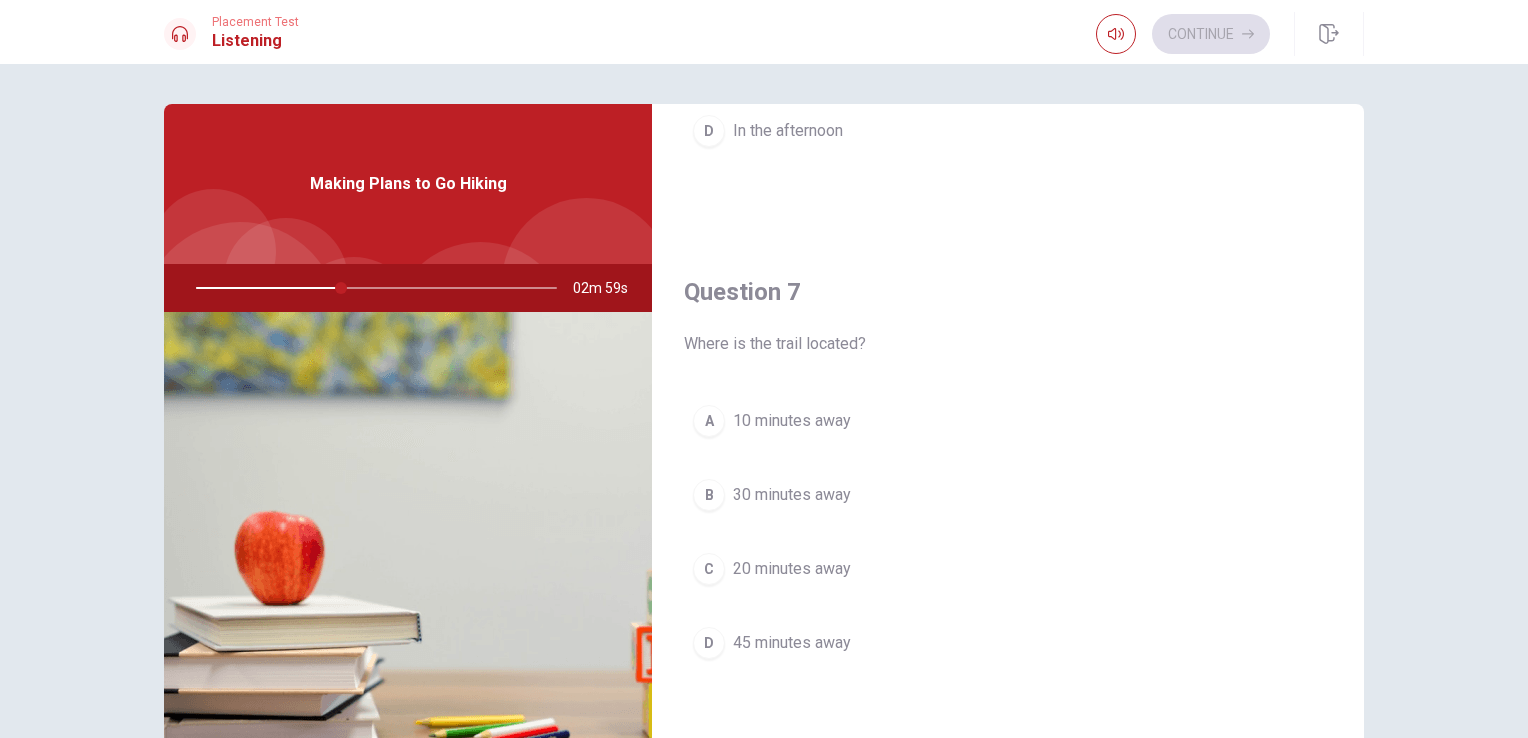 scroll, scrollTop: 500, scrollLeft: 0, axis: vertical 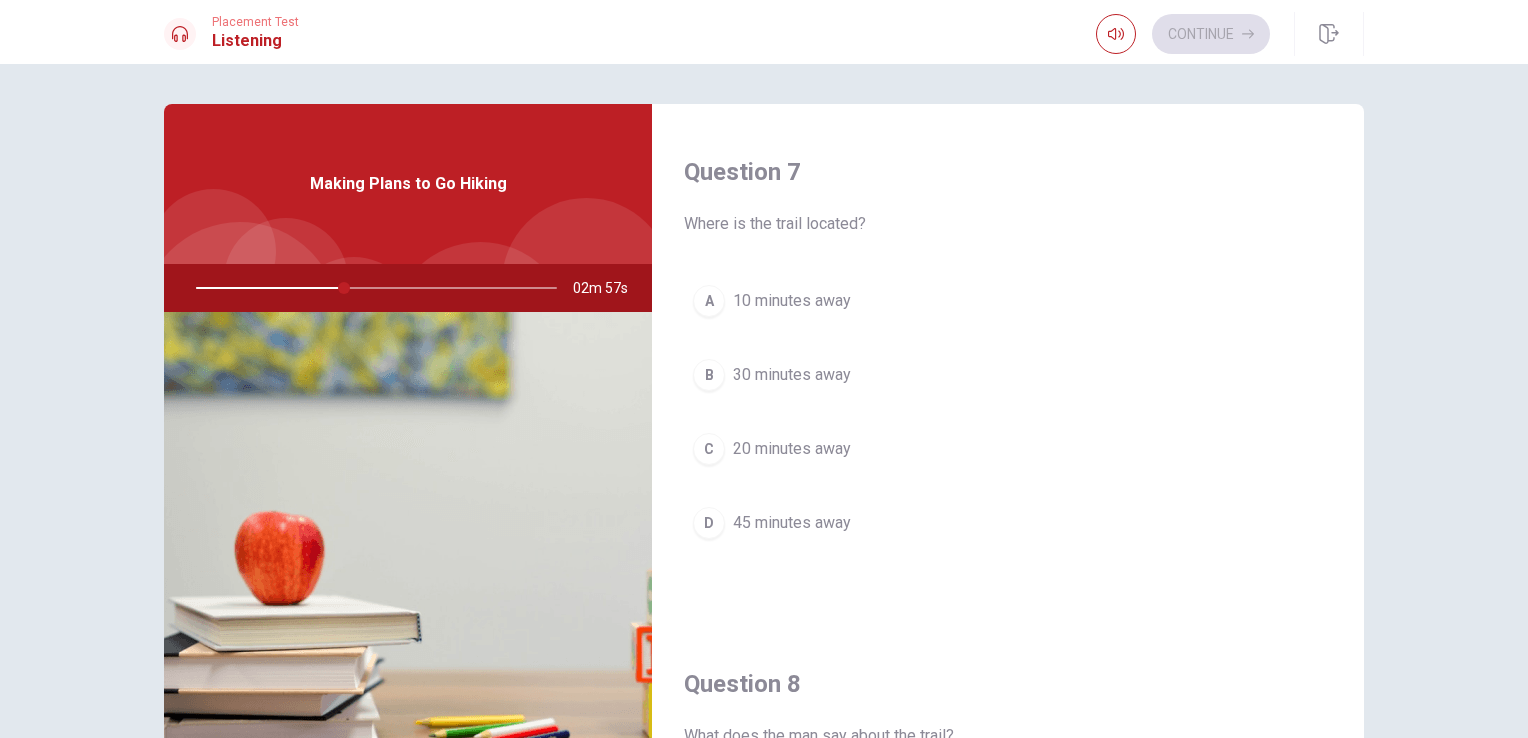click on "B 30 minutes away" at bounding box center (1008, 375) 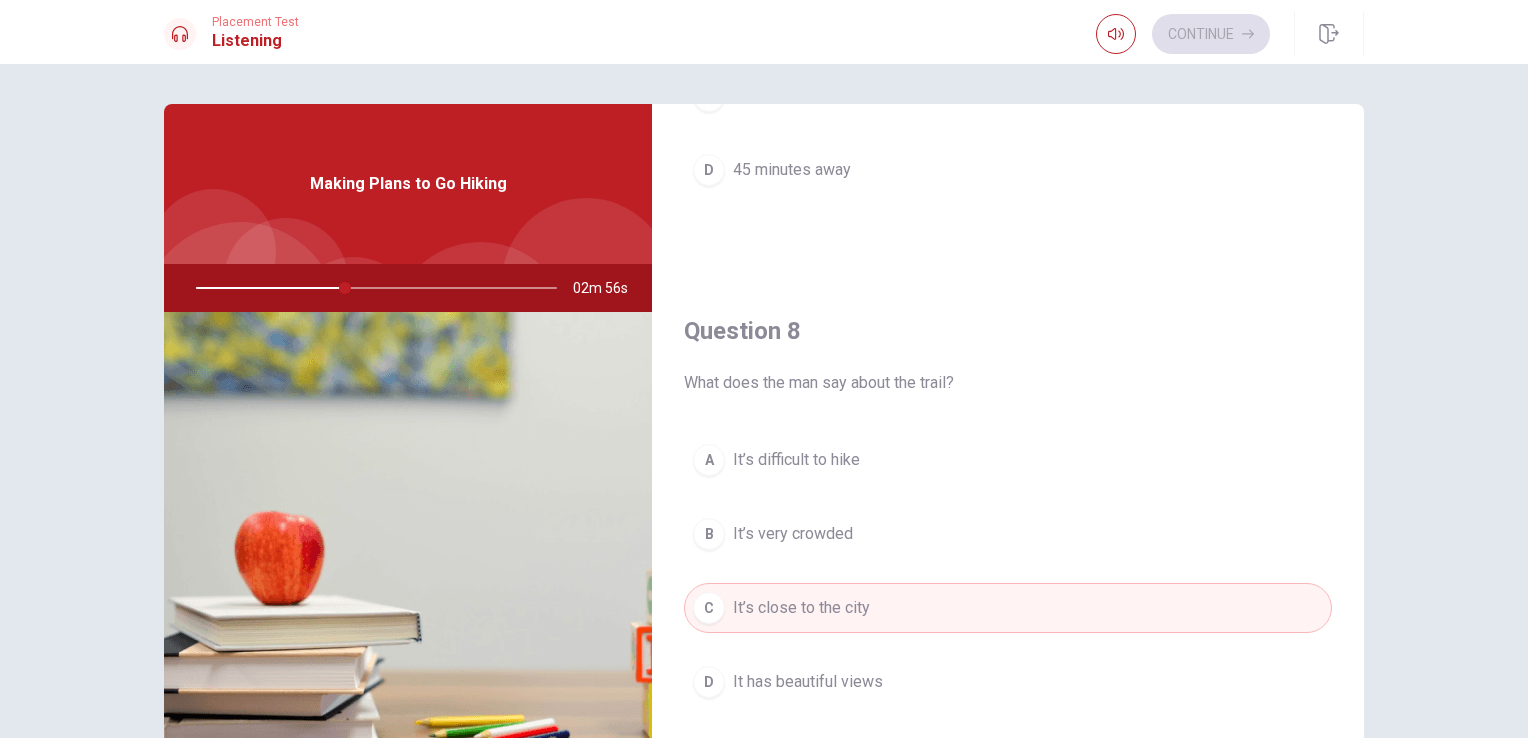 scroll, scrollTop: 900, scrollLeft: 0, axis: vertical 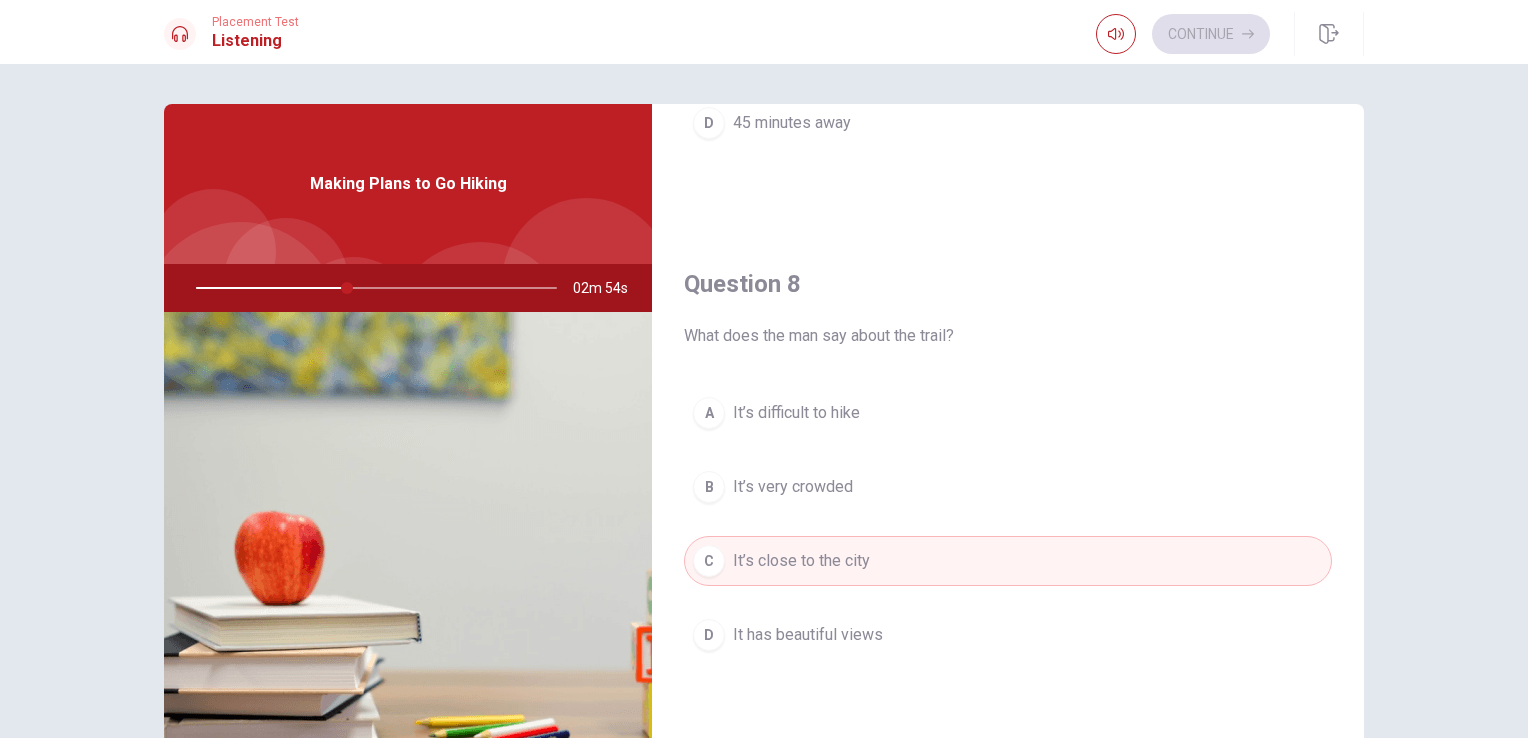 click on "It has beautiful views" at bounding box center (808, 635) 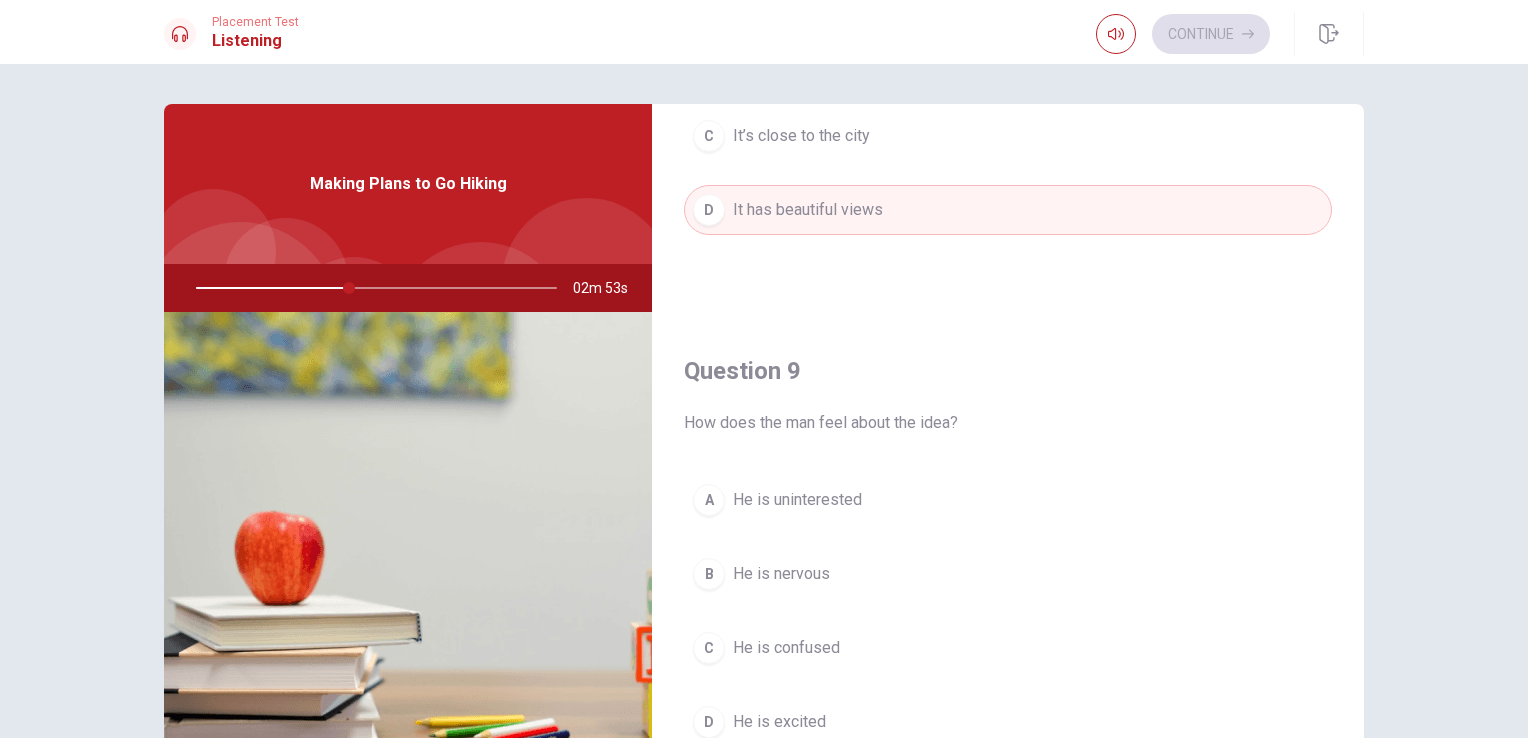scroll, scrollTop: 1400, scrollLeft: 0, axis: vertical 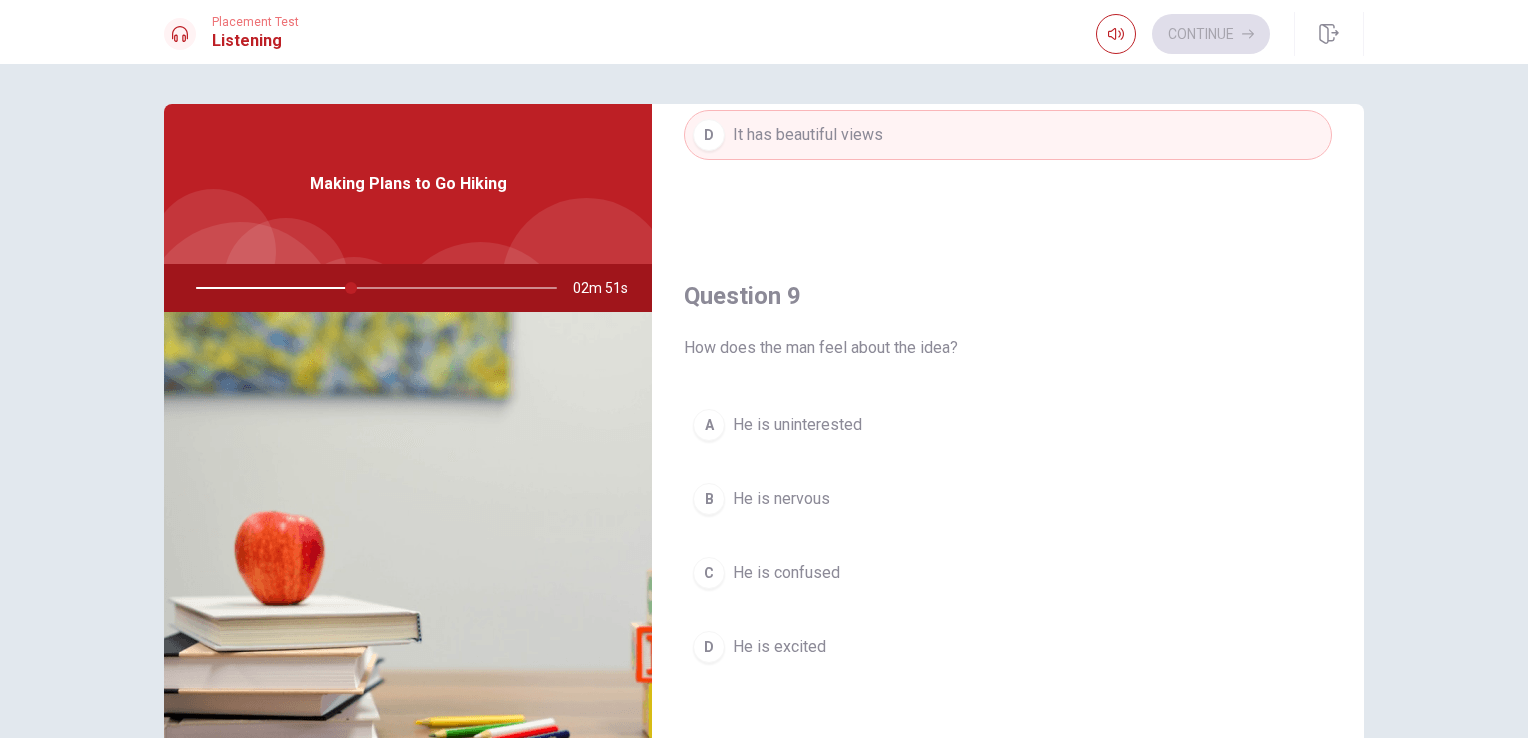 click on "D He is excited" at bounding box center (1008, 647) 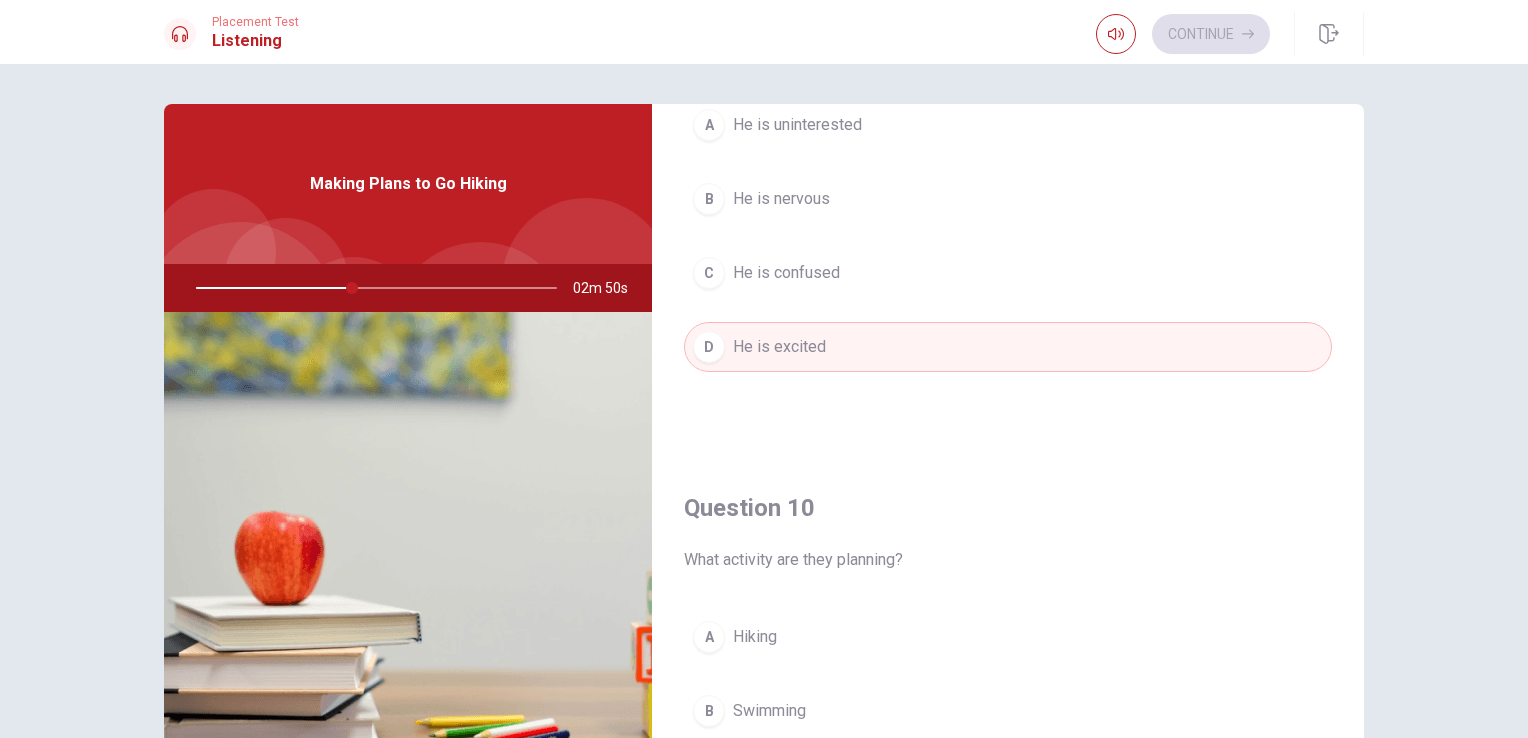 scroll, scrollTop: 1856, scrollLeft: 0, axis: vertical 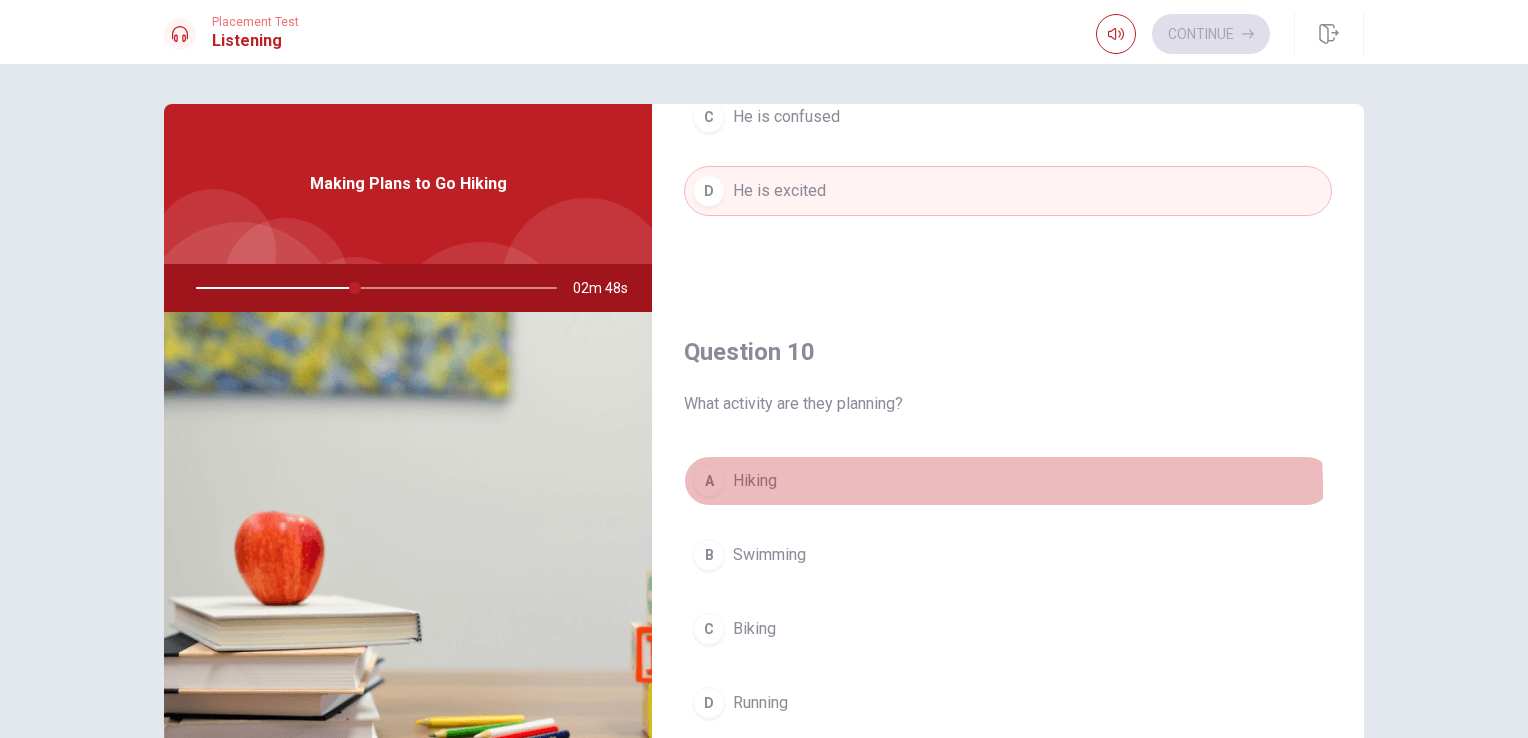 click on "A Hiking" at bounding box center (1008, 481) 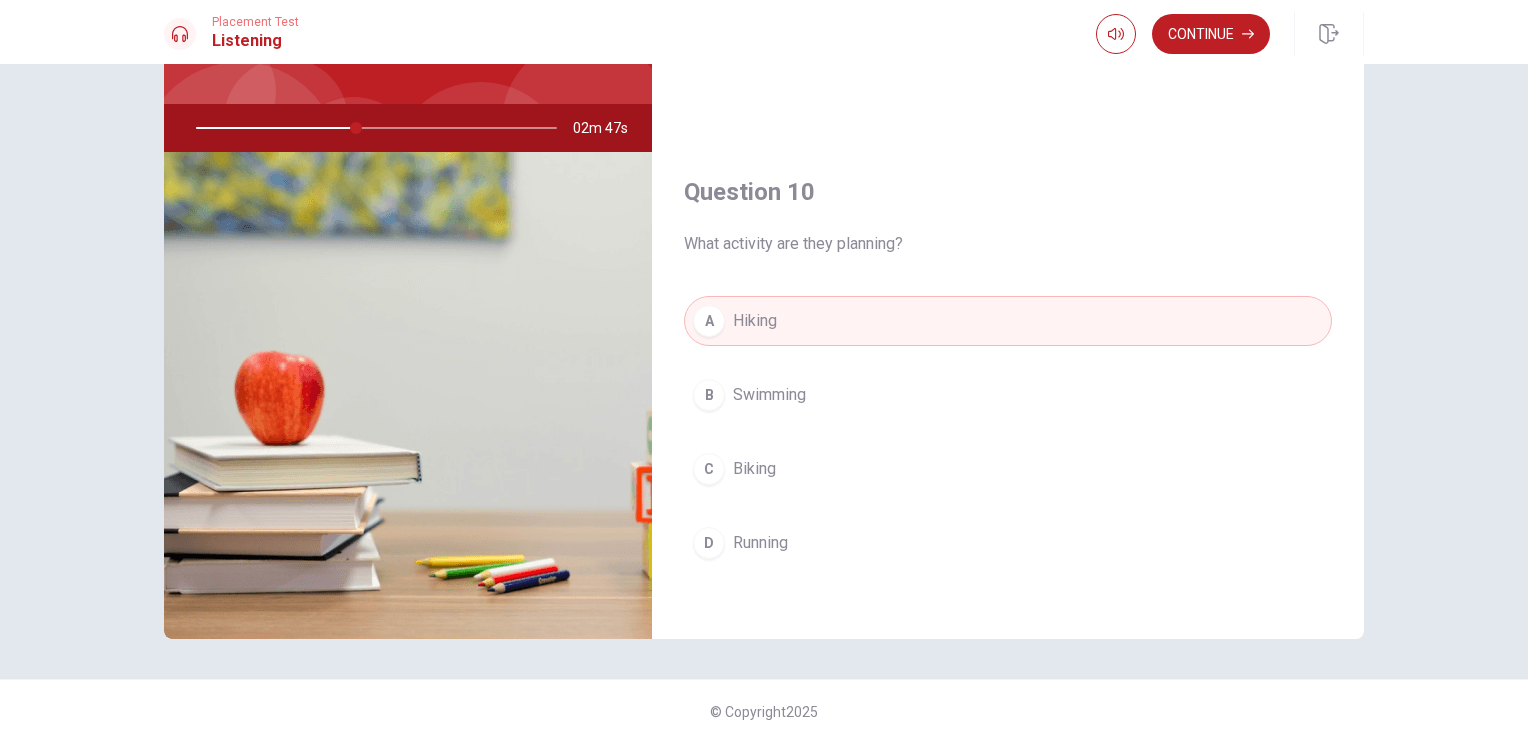 scroll, scrollTop: 164, scrollLeft: 0, axis: vertical 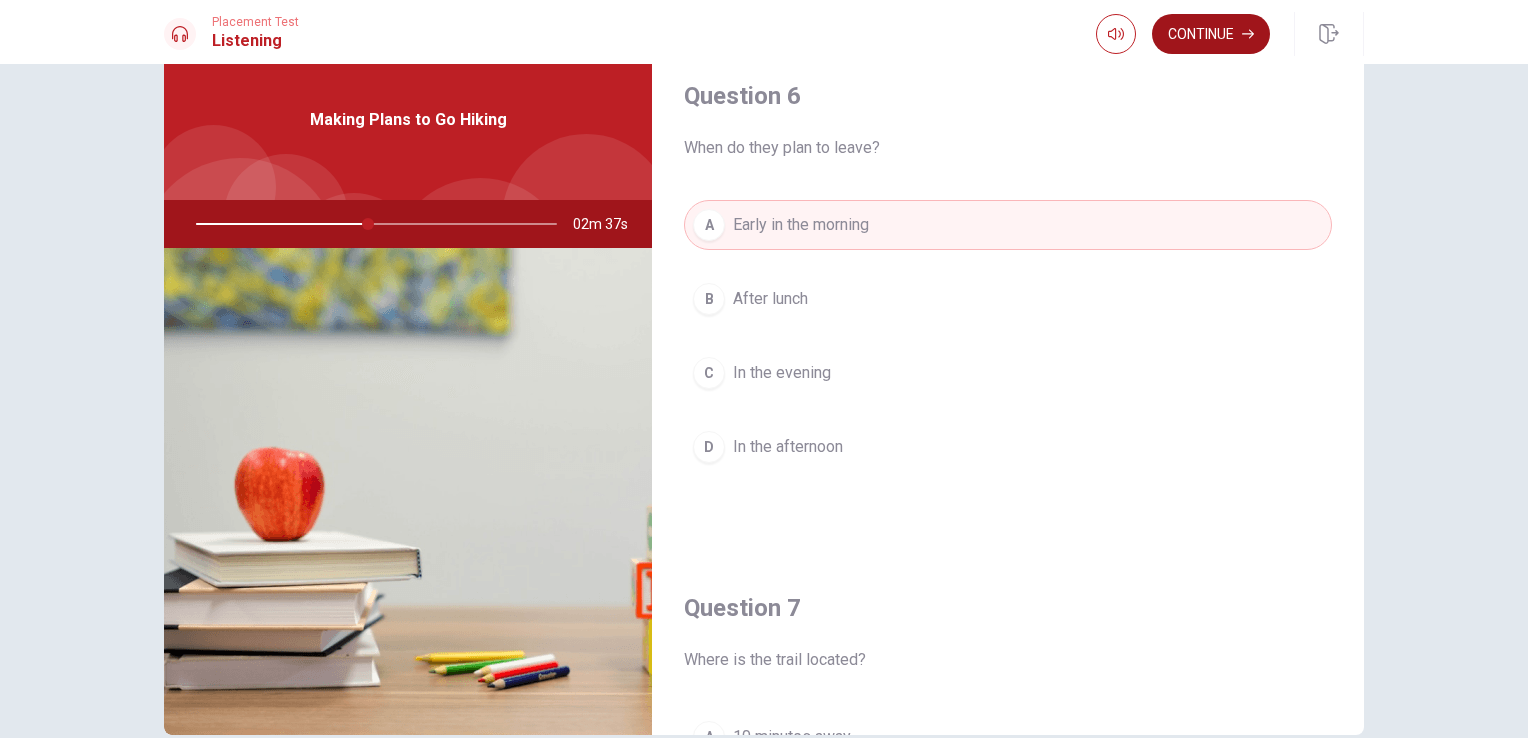 click on "Continue" at bounding box center [1211, 34] 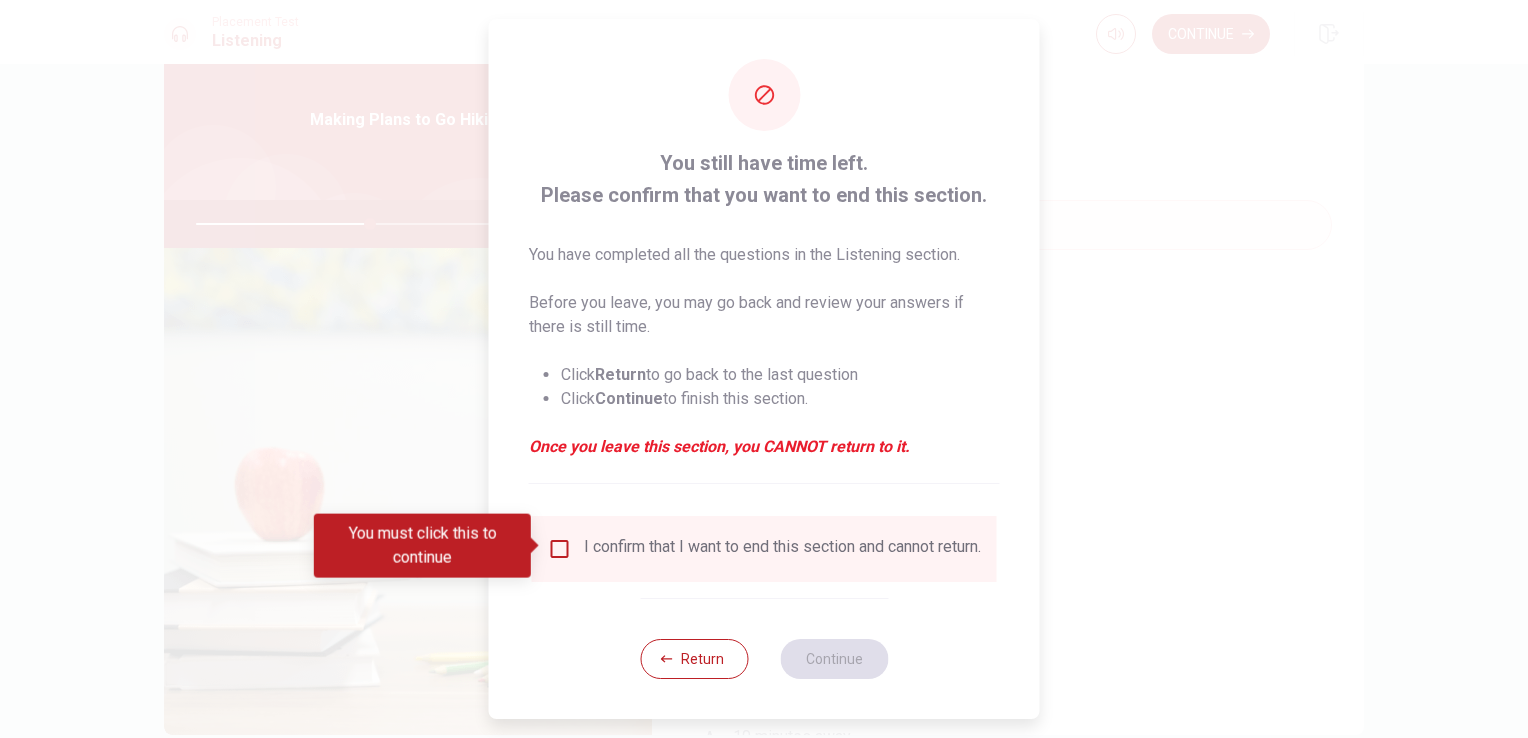 click at bounding box center [560, 549] 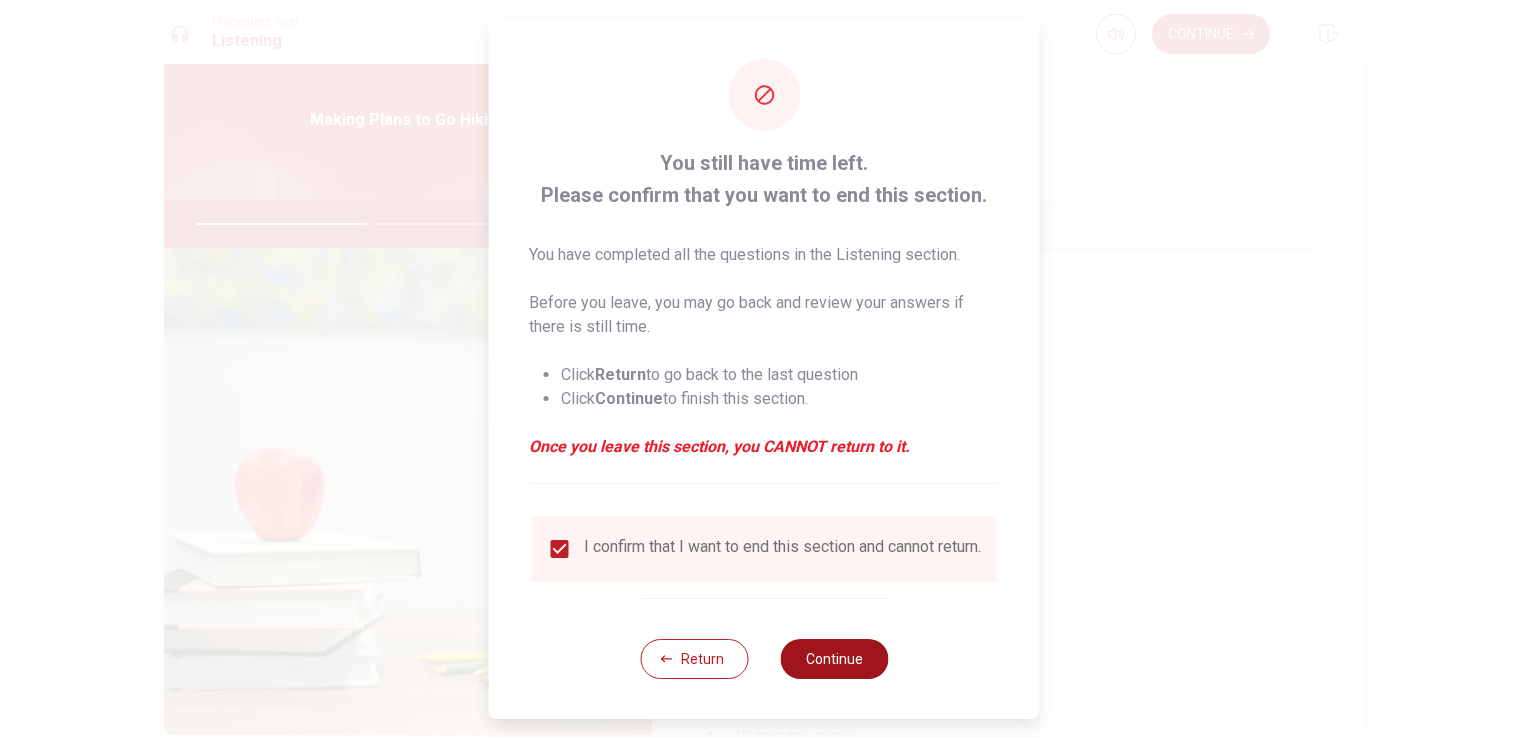 click on "Continue" at bounding box center [834, 659] 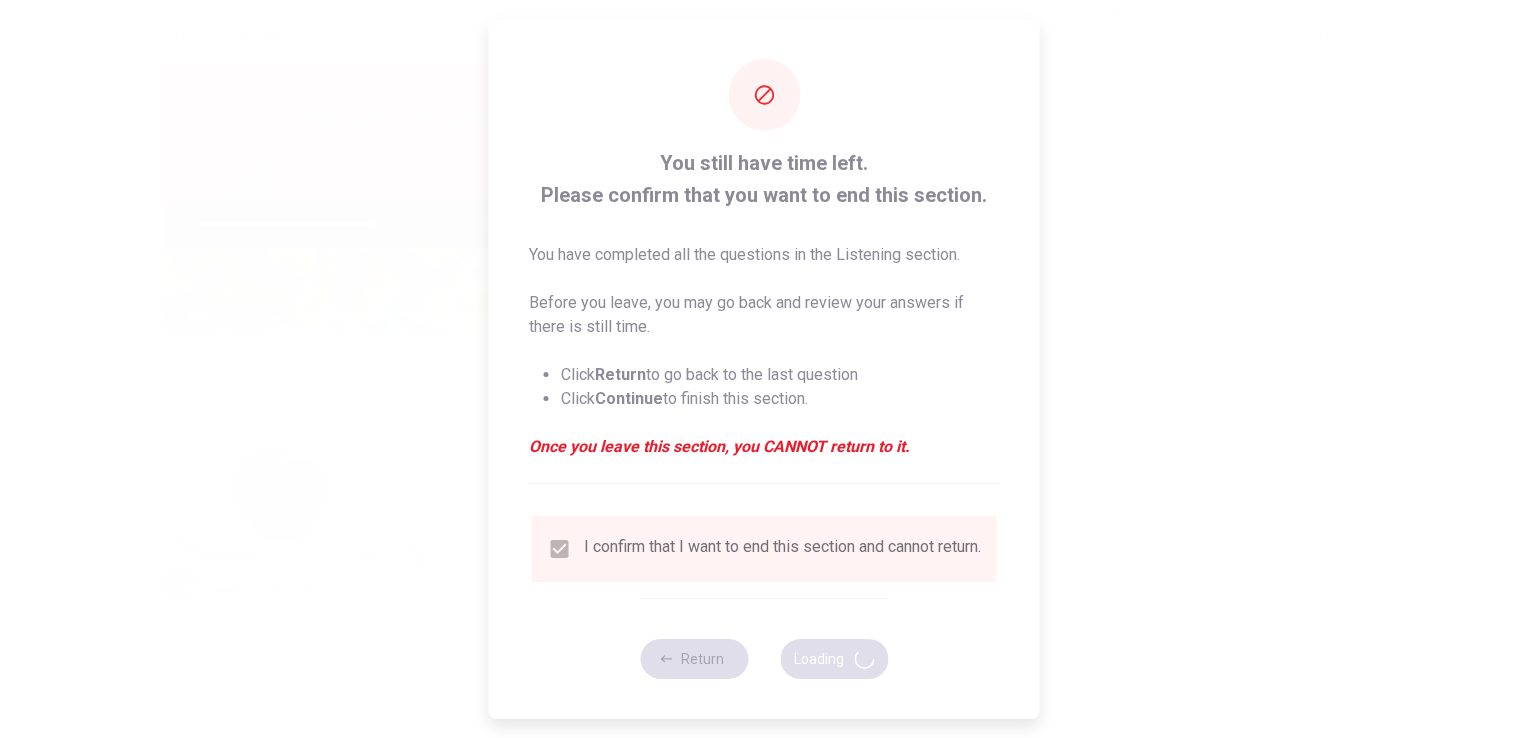 type on "49" 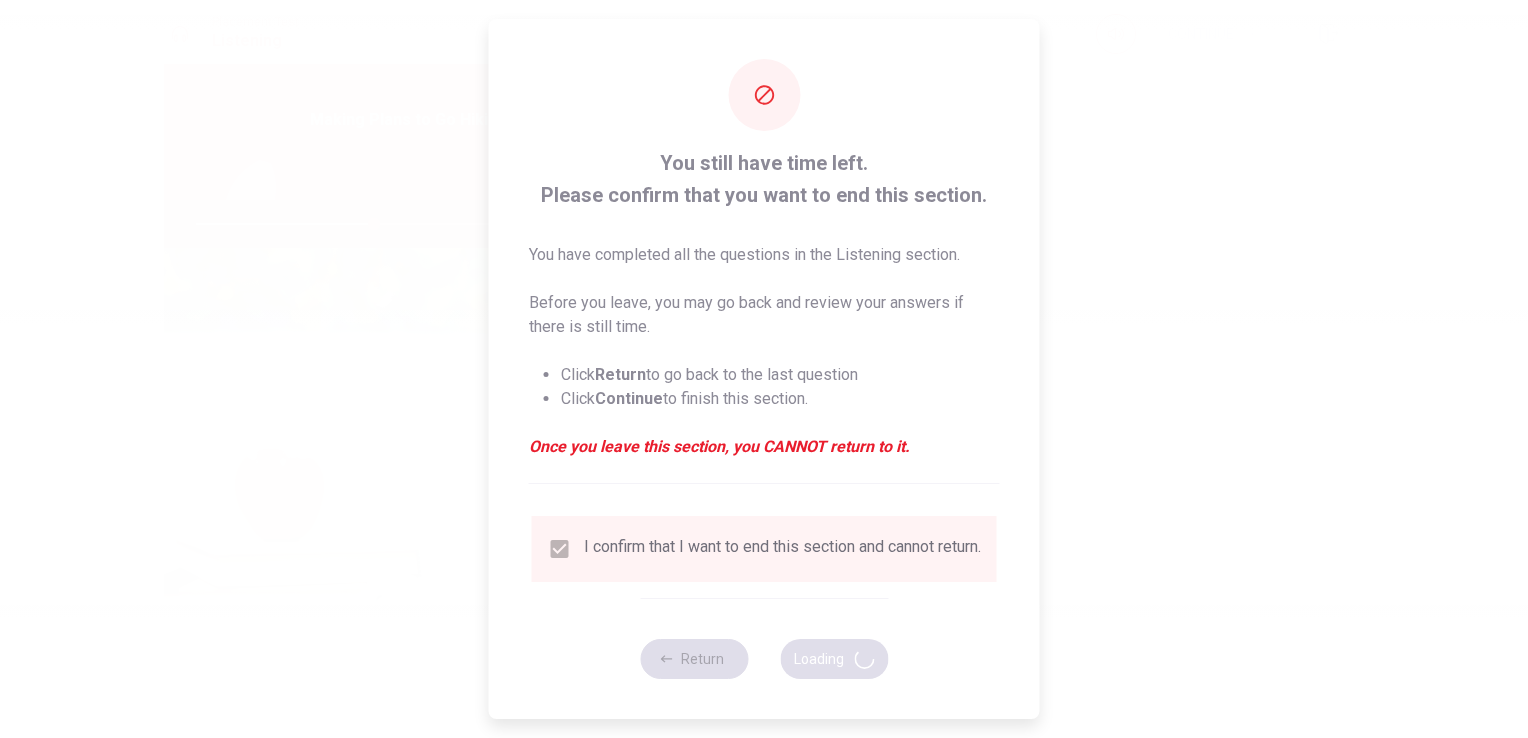 scroll, scrollTop: 0, scrollLeft: 0, axis: both 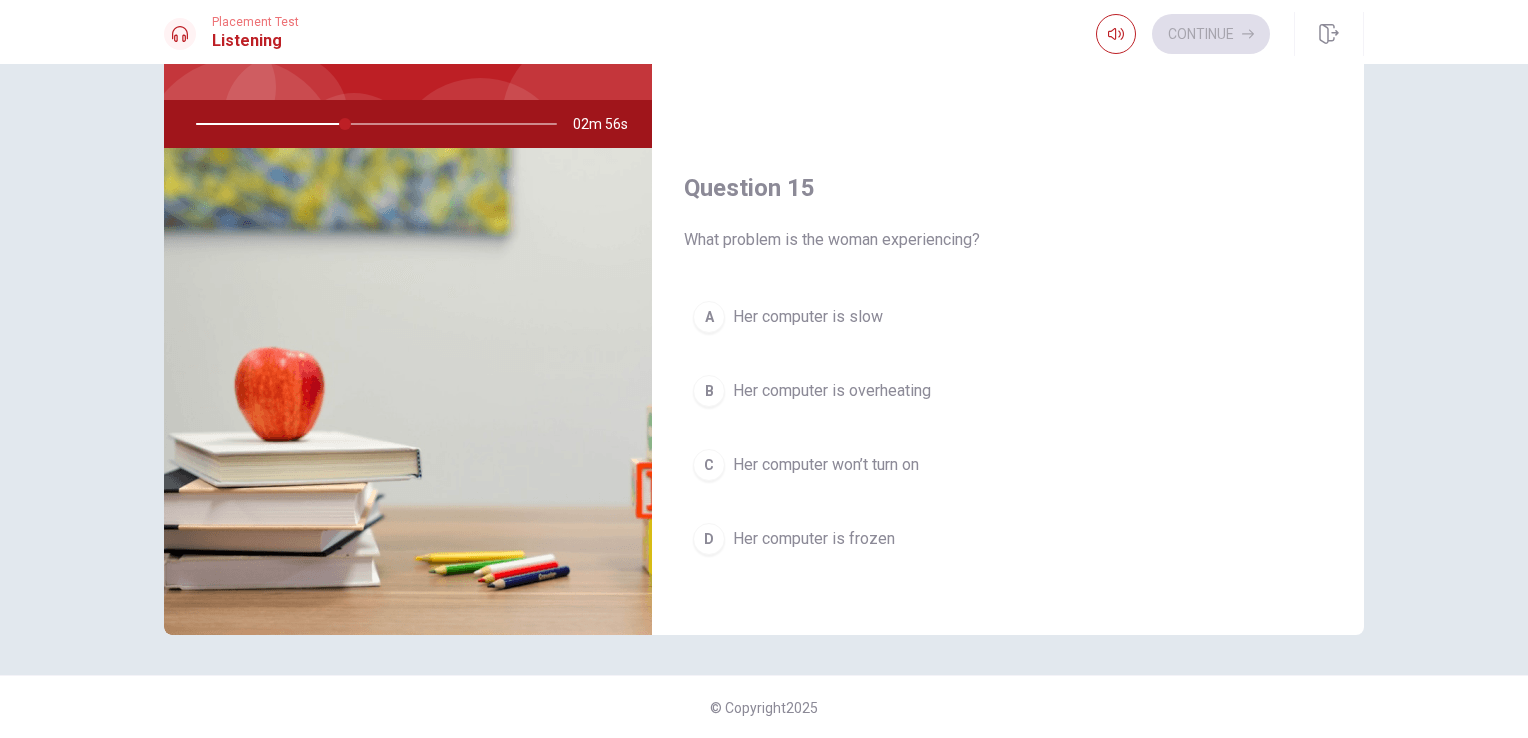 click on "Her computer is slow" at bounding box center [808, 317] 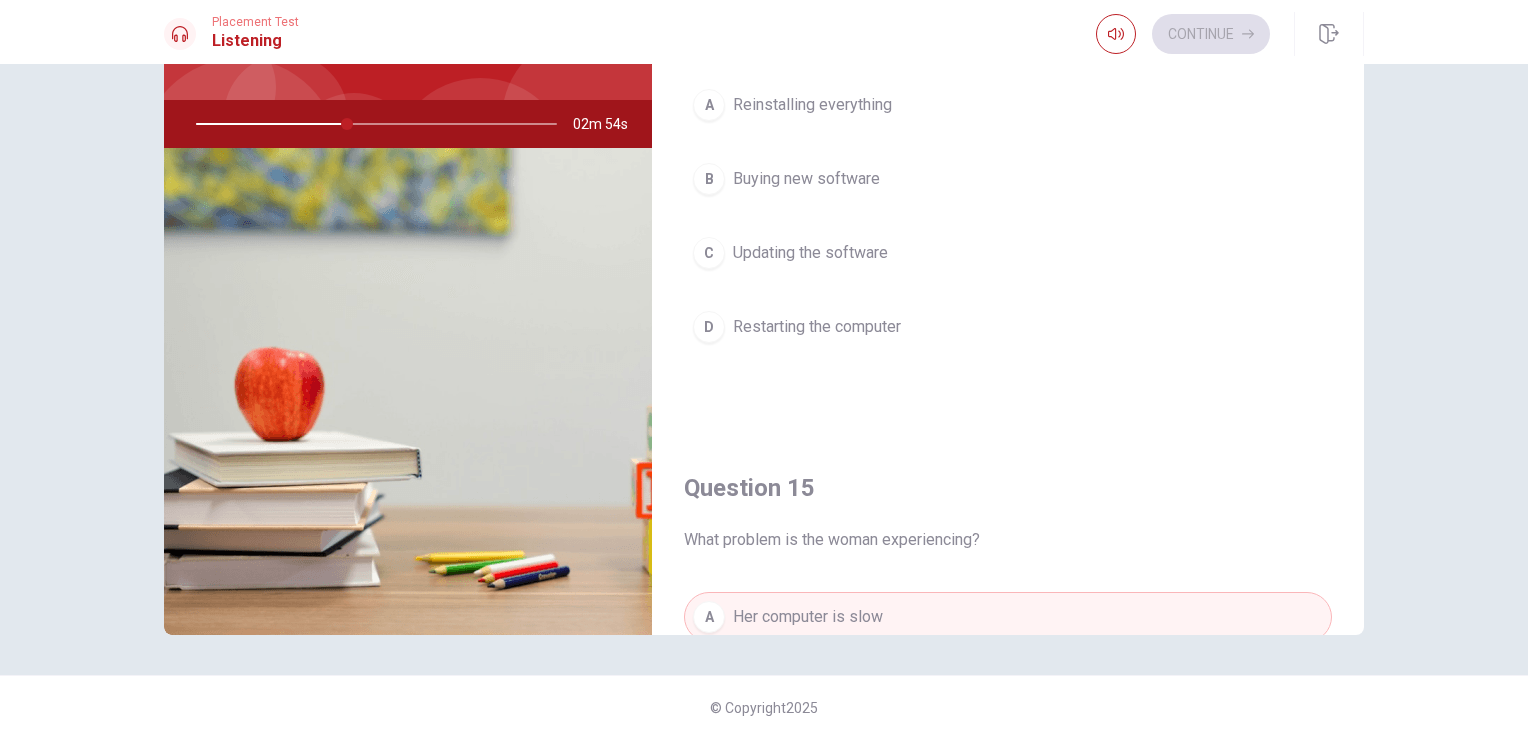 scroll, scrollTop: 1456, scrollLeft: 0, axis: vertical 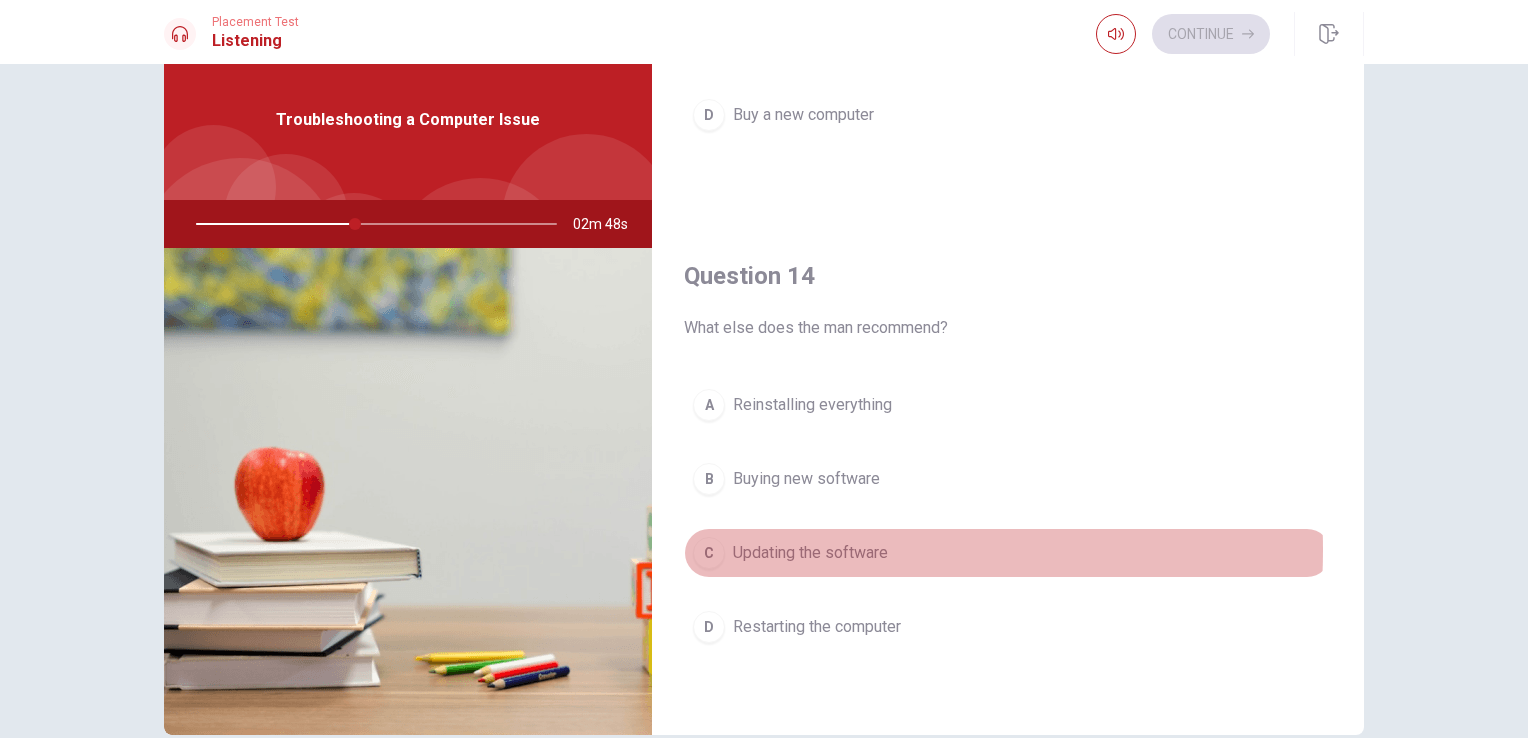 click on "Updating the software" at bounding box center (810, 553) 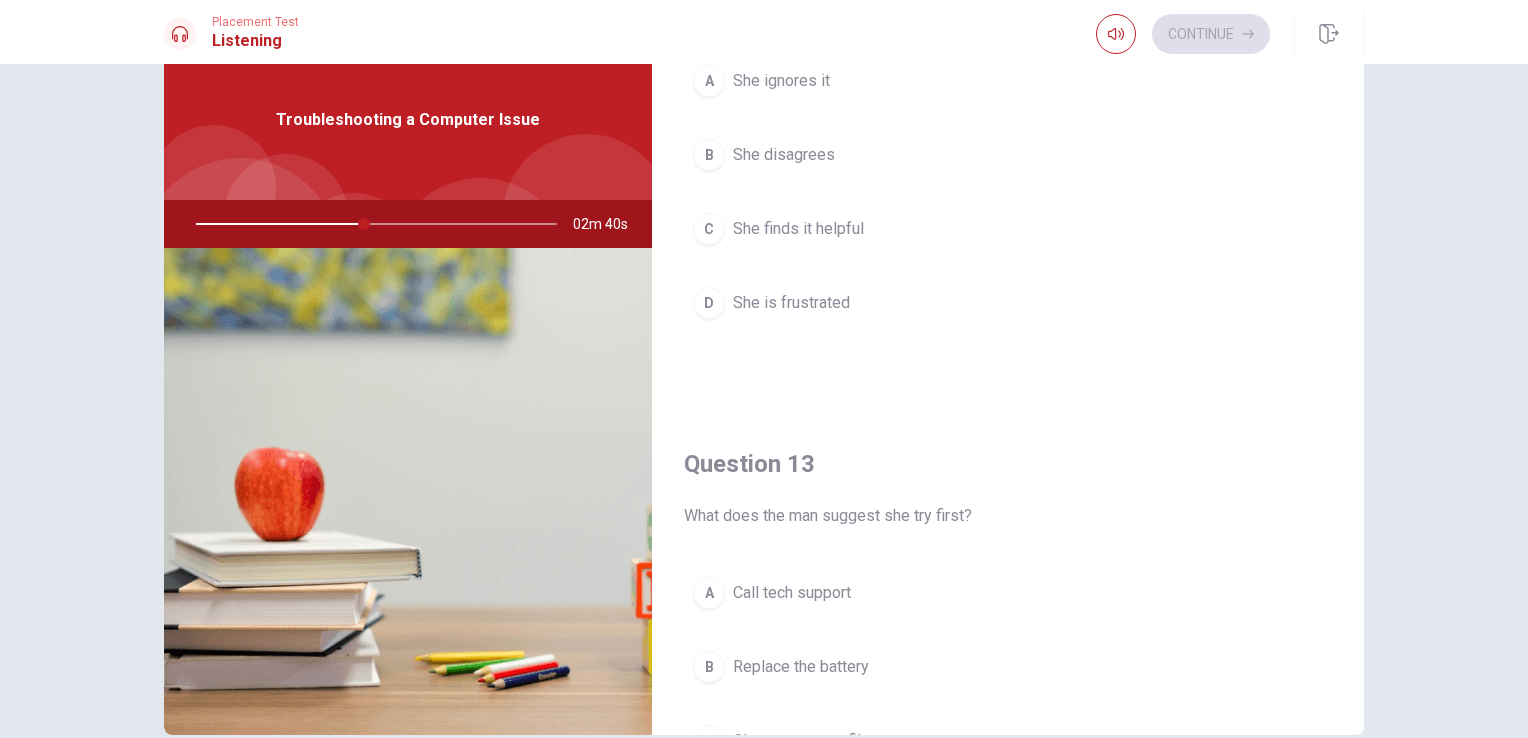 scroll, scrollTop: 356, scrollLeft: 0, axis: vertical 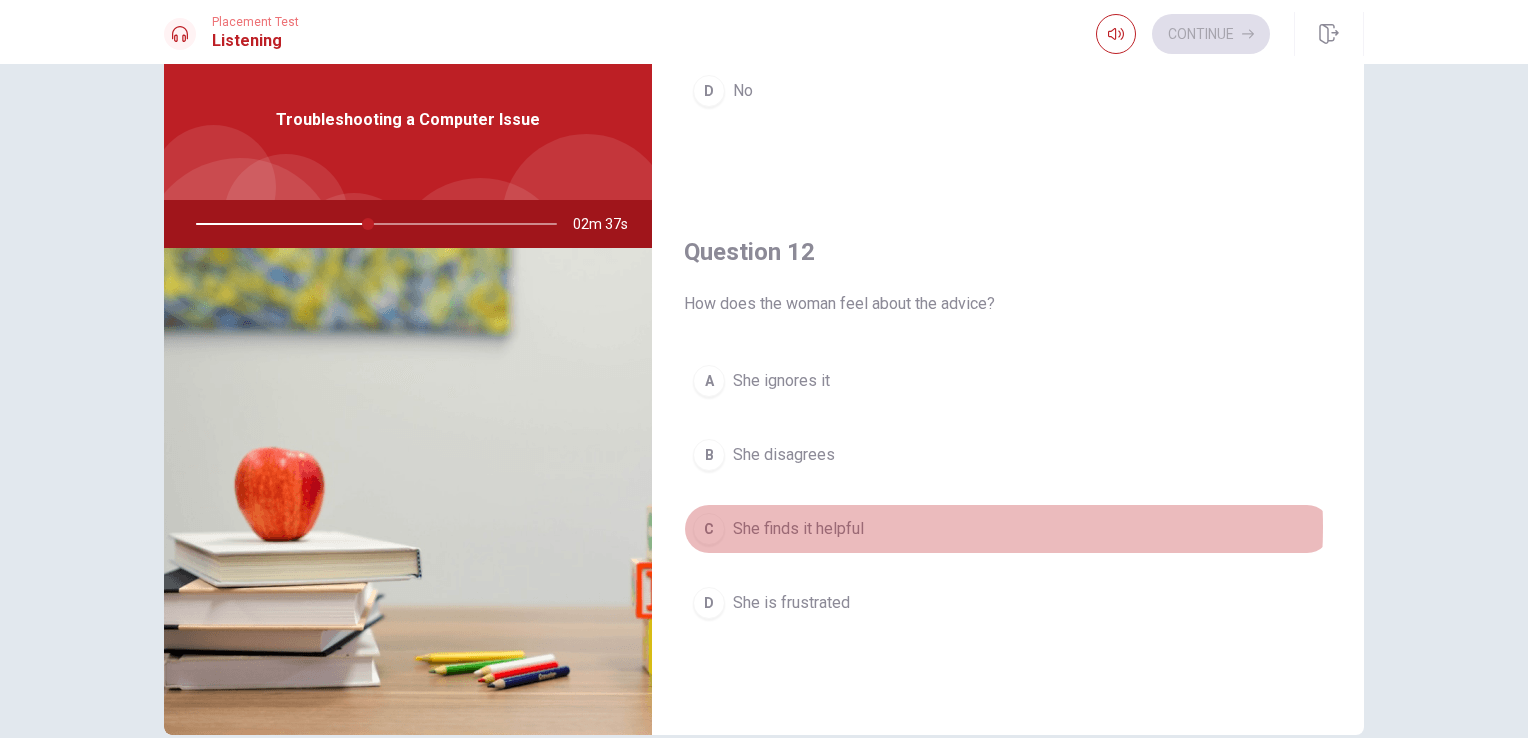 click on "C She finds it helpful" at bounding box center [1008, 529] 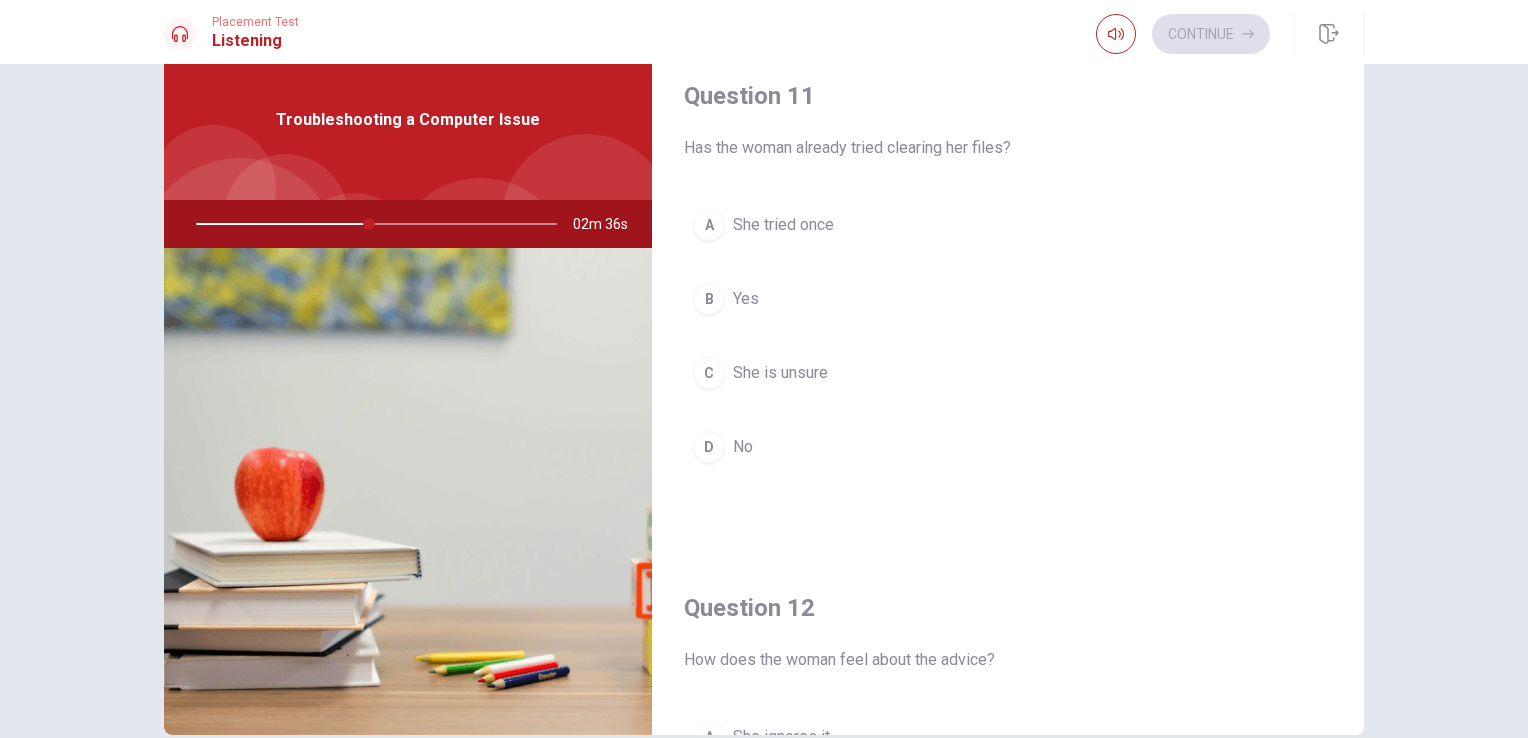 scroll, scrollTop: 0, scrollLeft: 0, axis: both 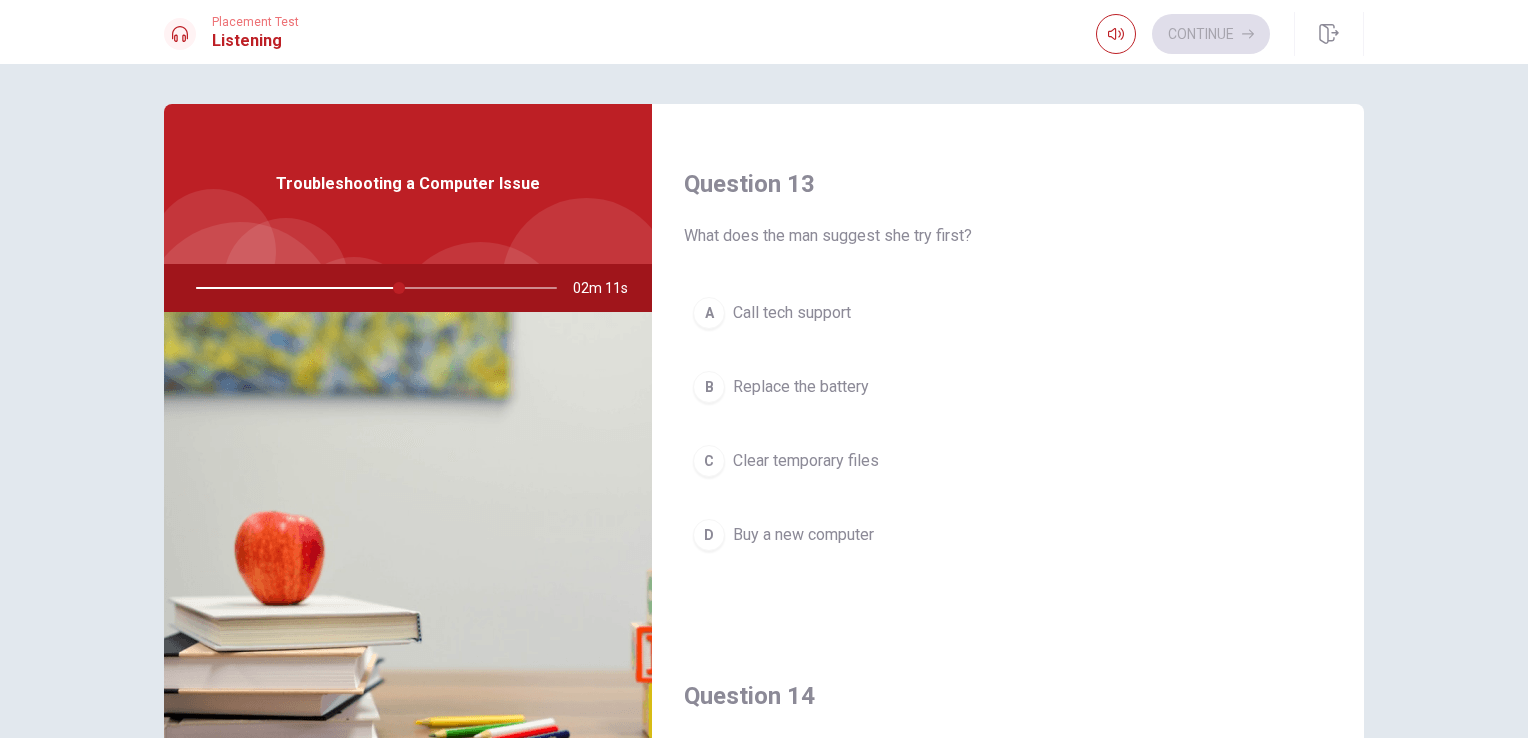 click on "Clear temporary files" at bounding box center (806, 461) 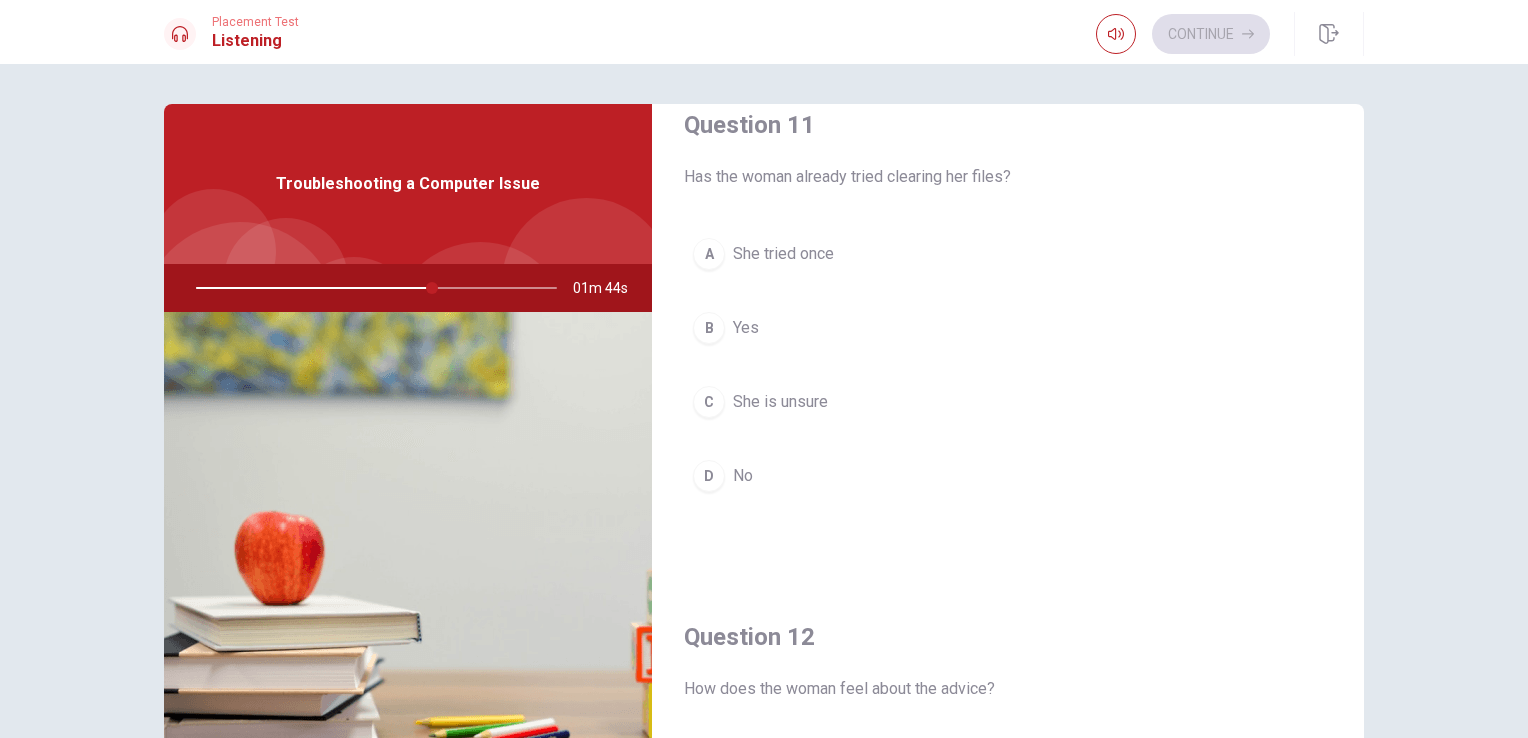 scroll, scrollTop: 0, scrollLeft: 0, axis: both 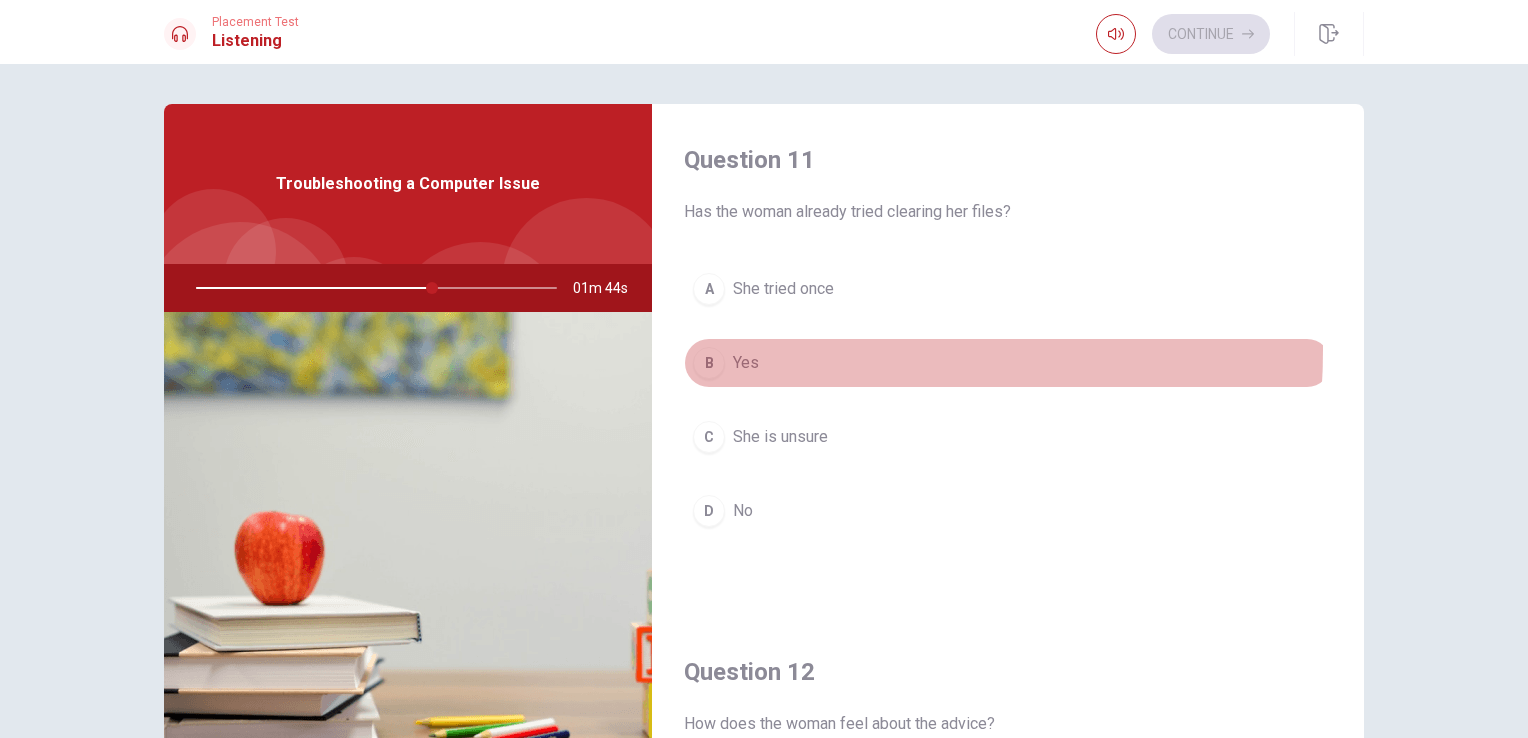 click on "B Yes" at bounding box center [1008, 363] 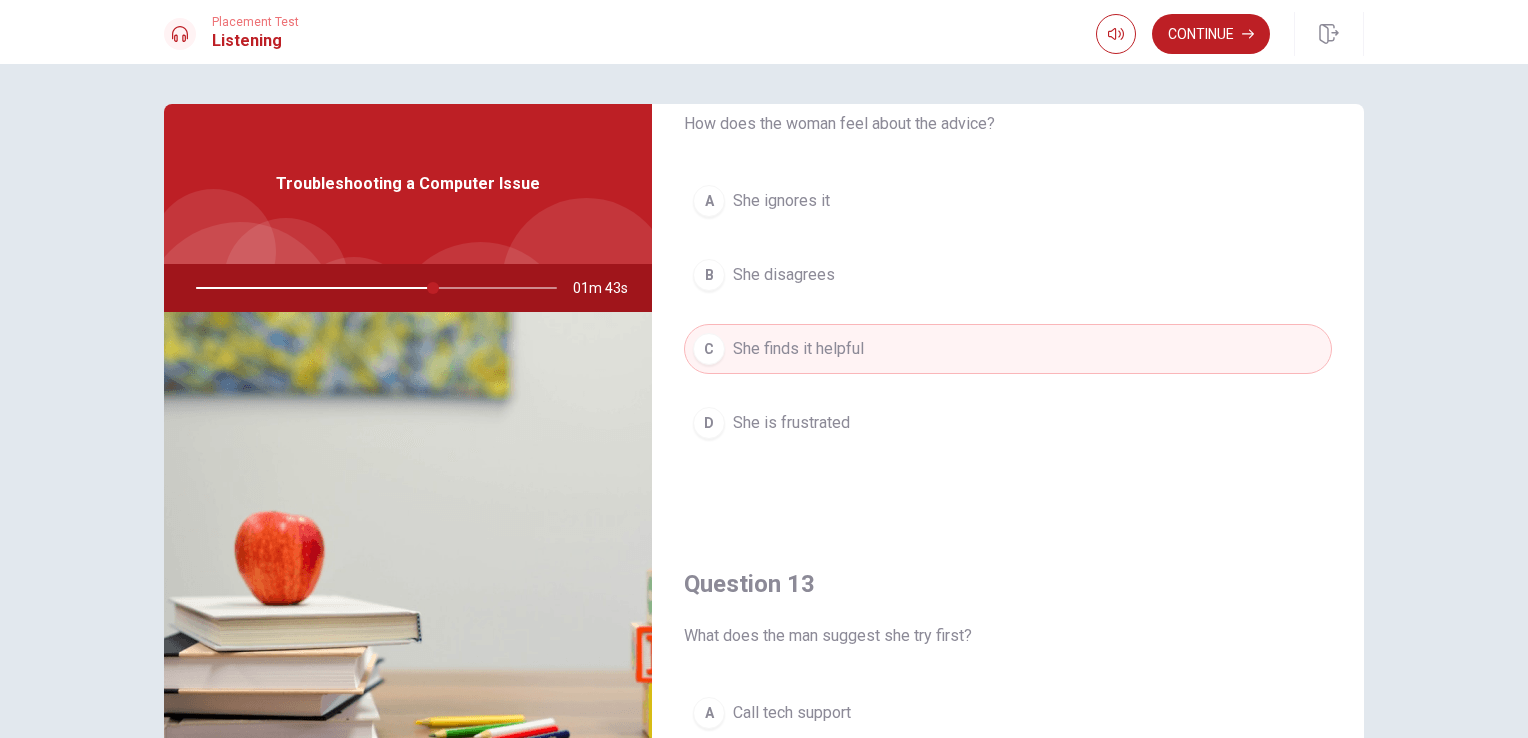 scroll, scrollTop: 1100, scrollLeft: 0, axis: vertical 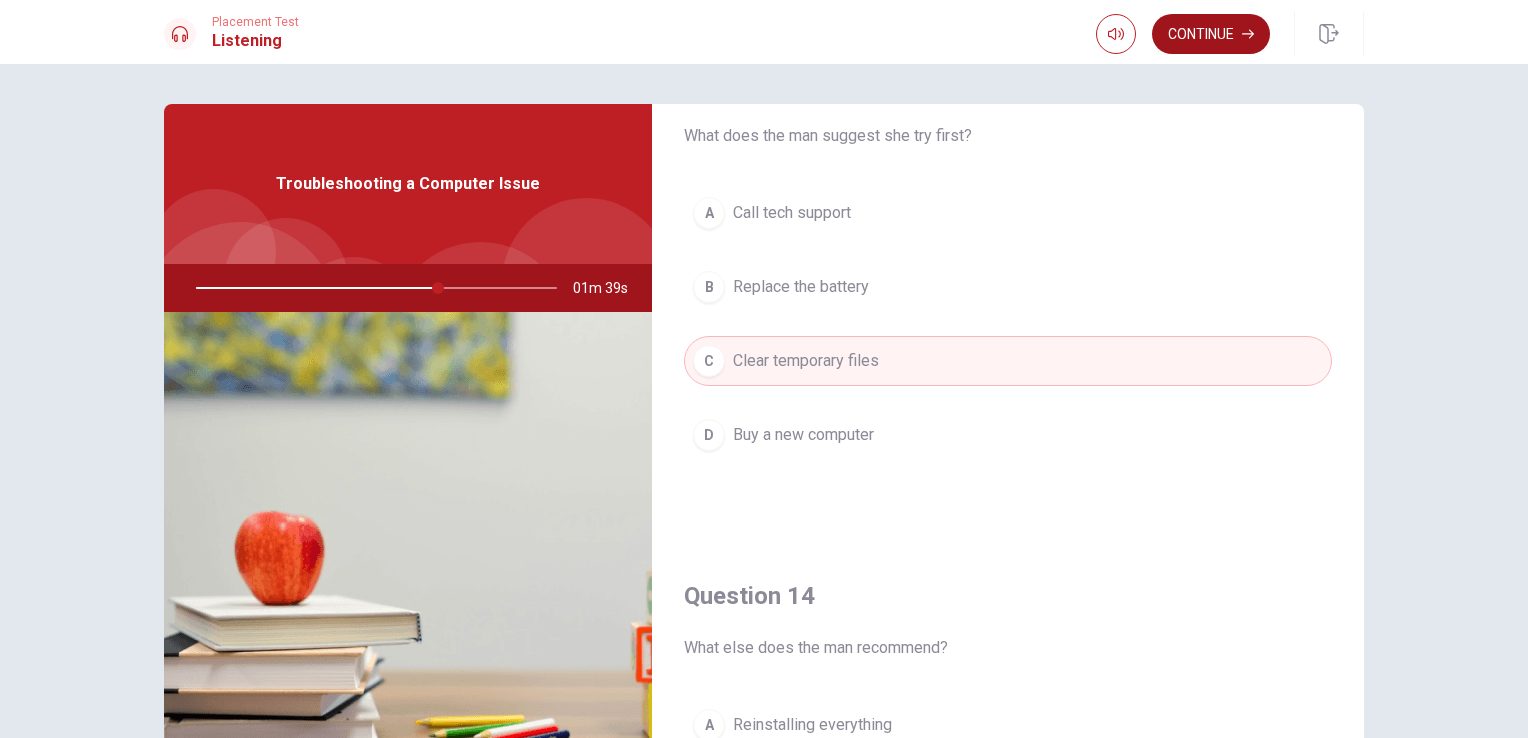 click on "Continue" at bounding box center (1211, 34) 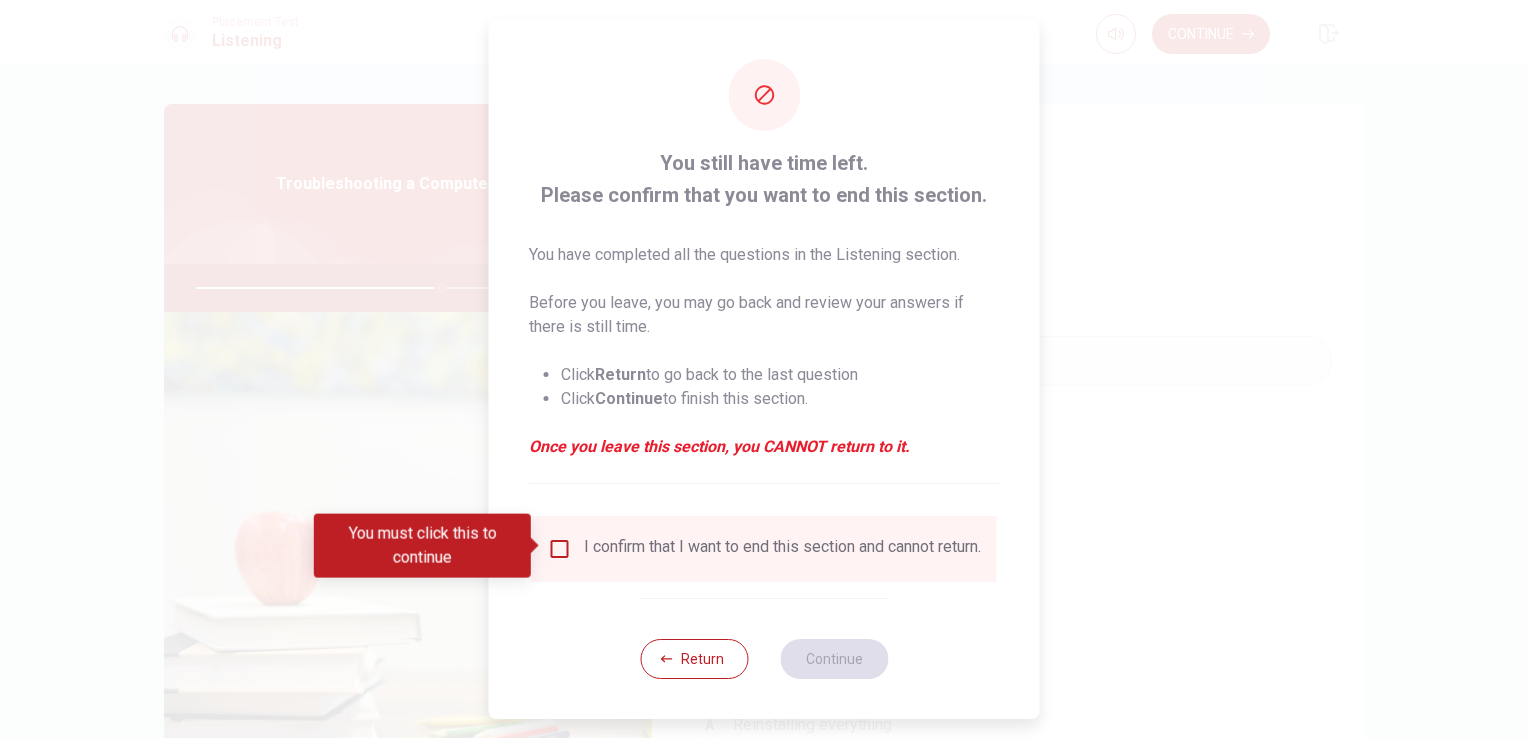 click at bounding box center (560, 549) 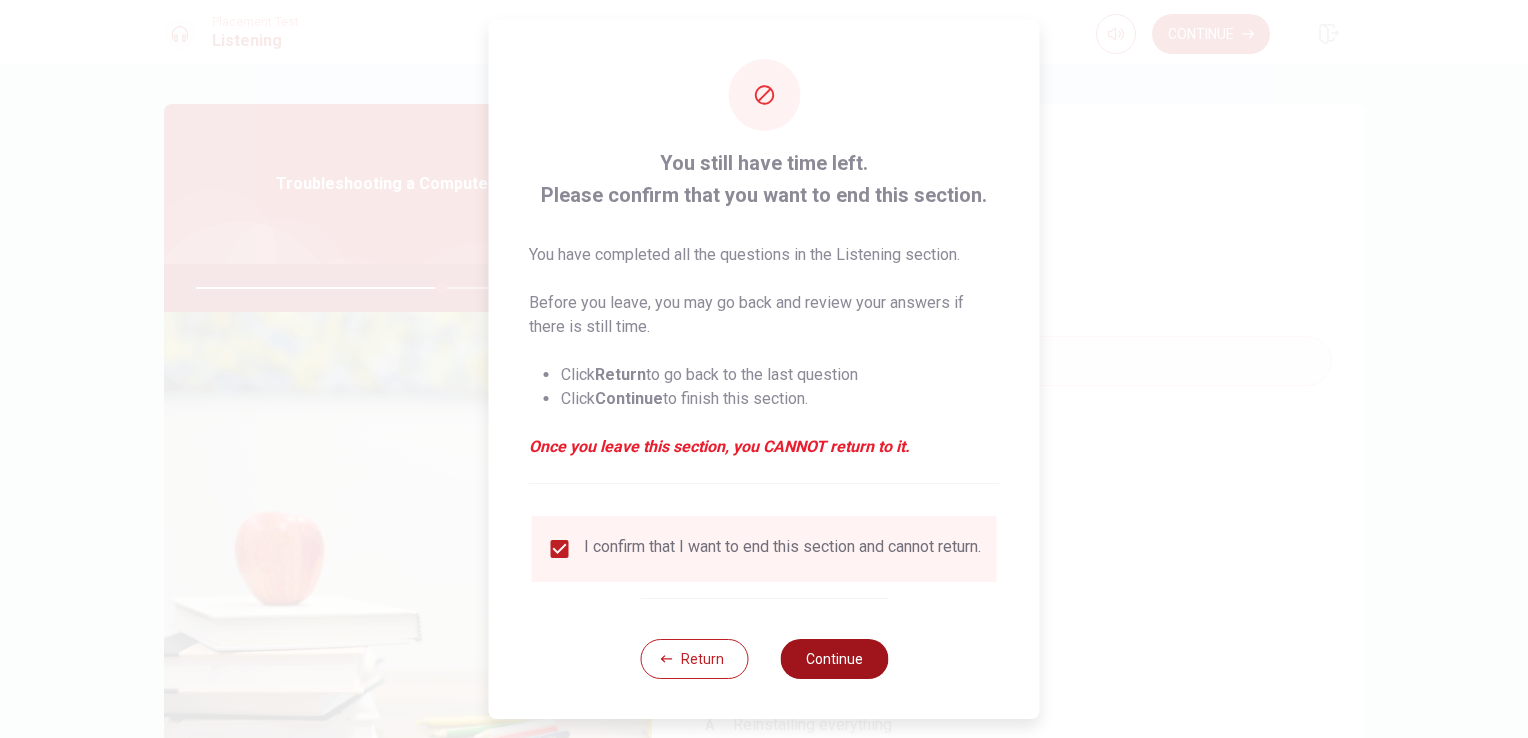 click on "Continue" at bounding box center (834, 659) 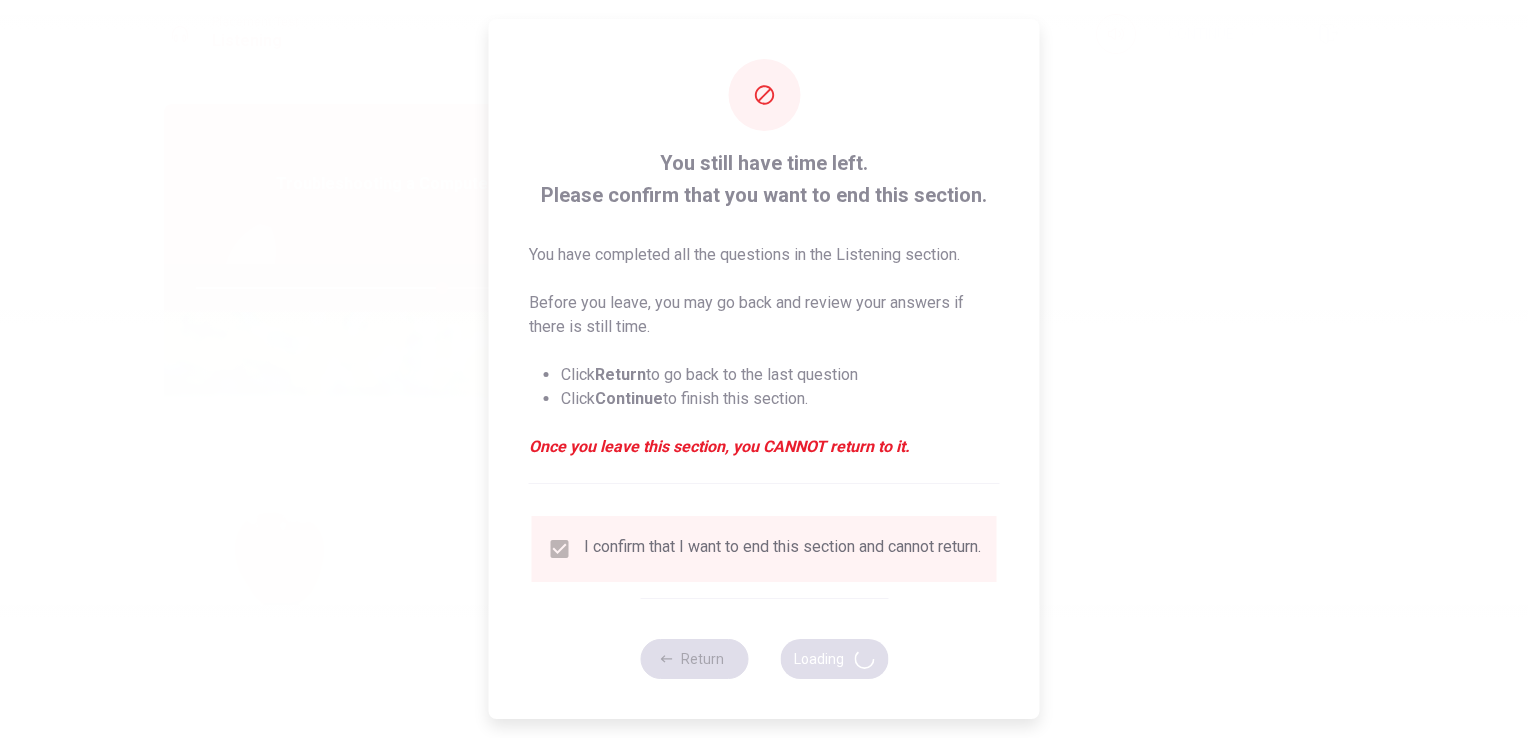 type on "69" 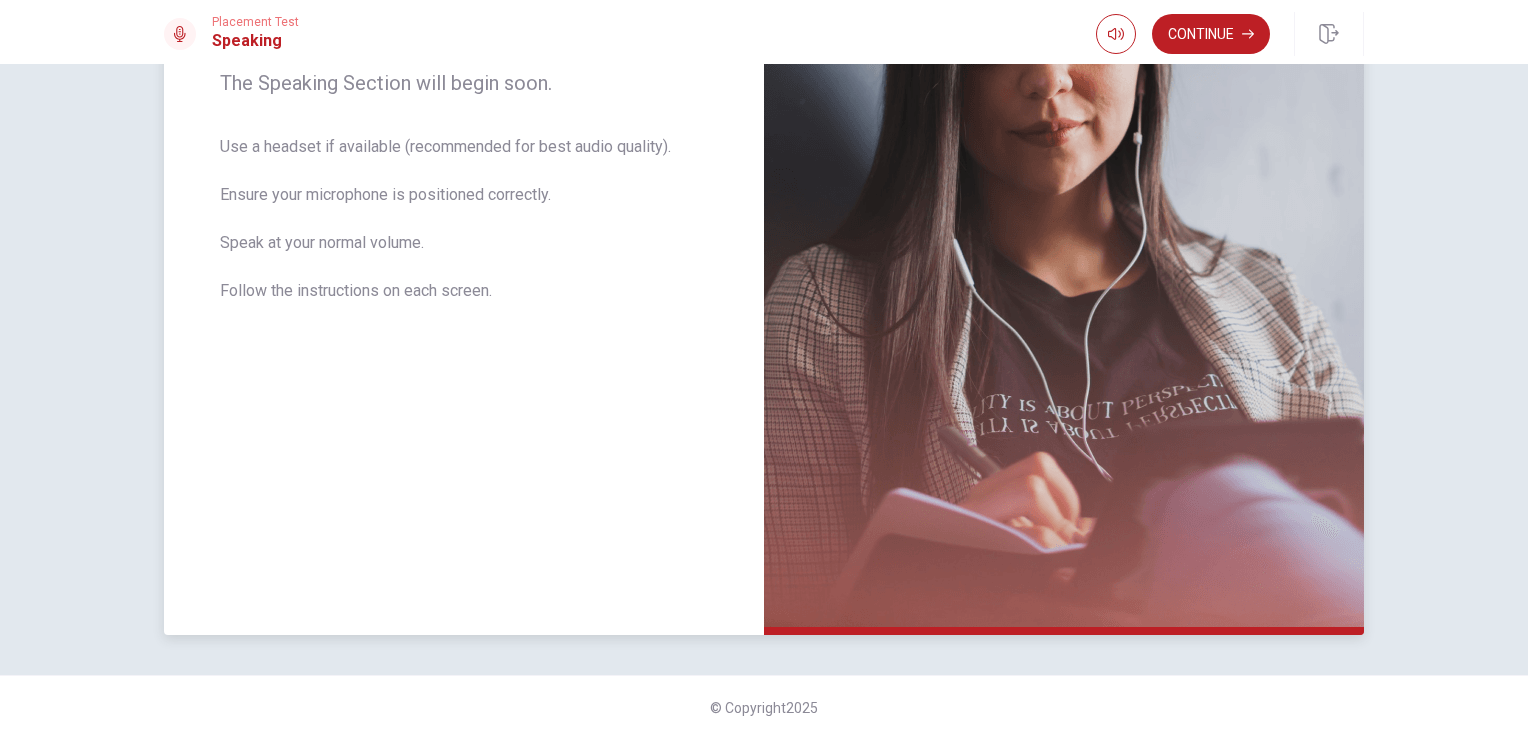 scroll, scrollTop: 0, scrollLeft: 0, axis: both 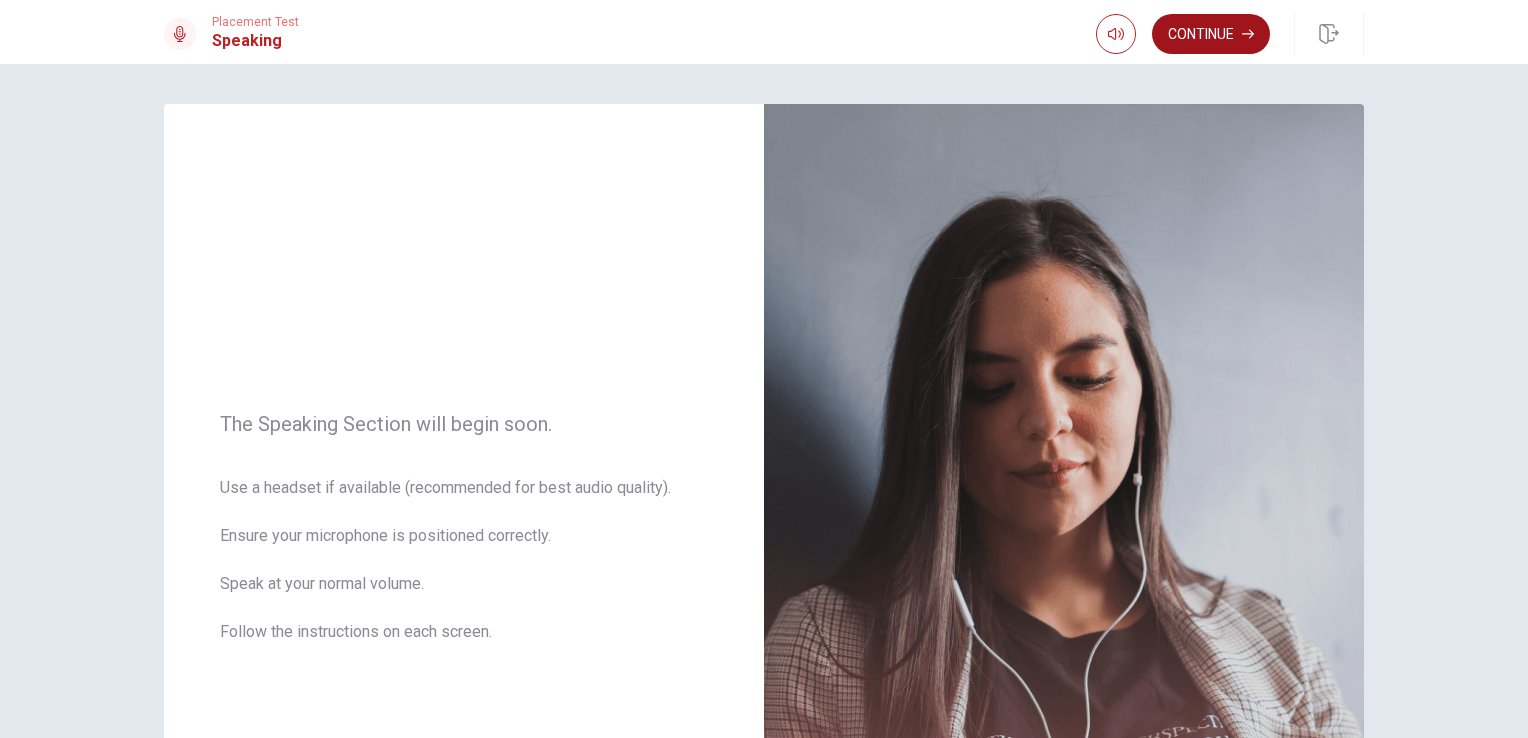 click on "Continue" at bounding box center (1211, 34) 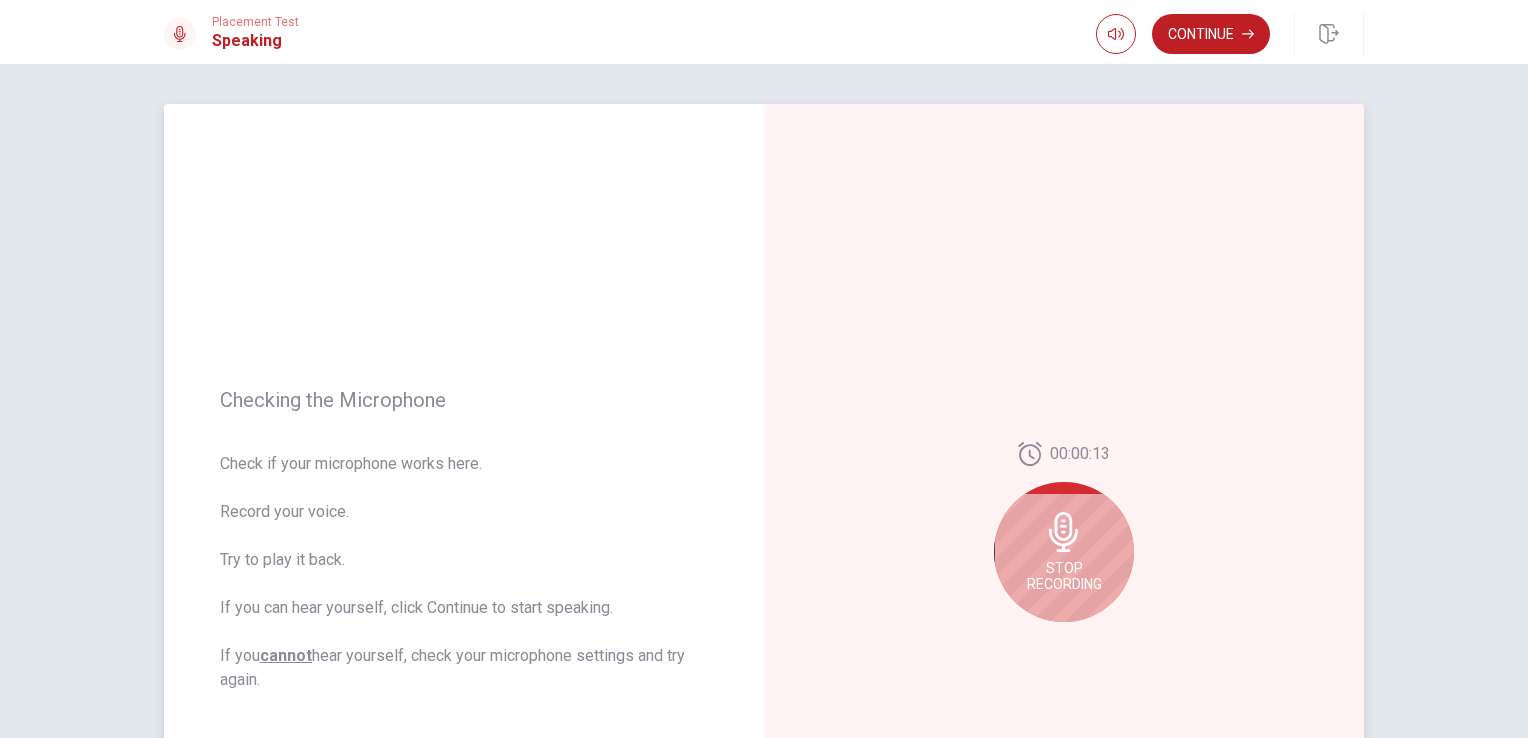 scroll, scrollTop: 100, scrollLeft: 0, axis: vertical 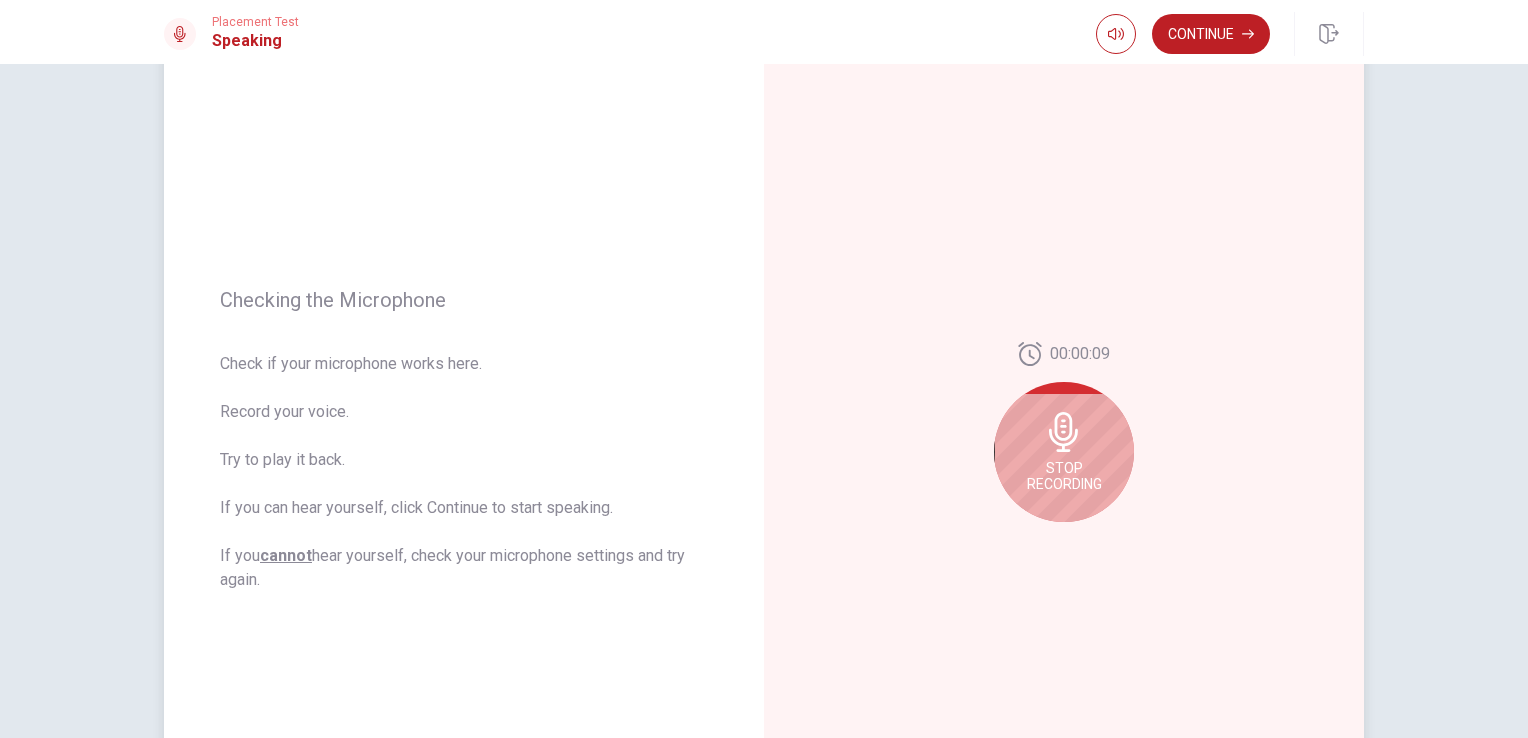 click 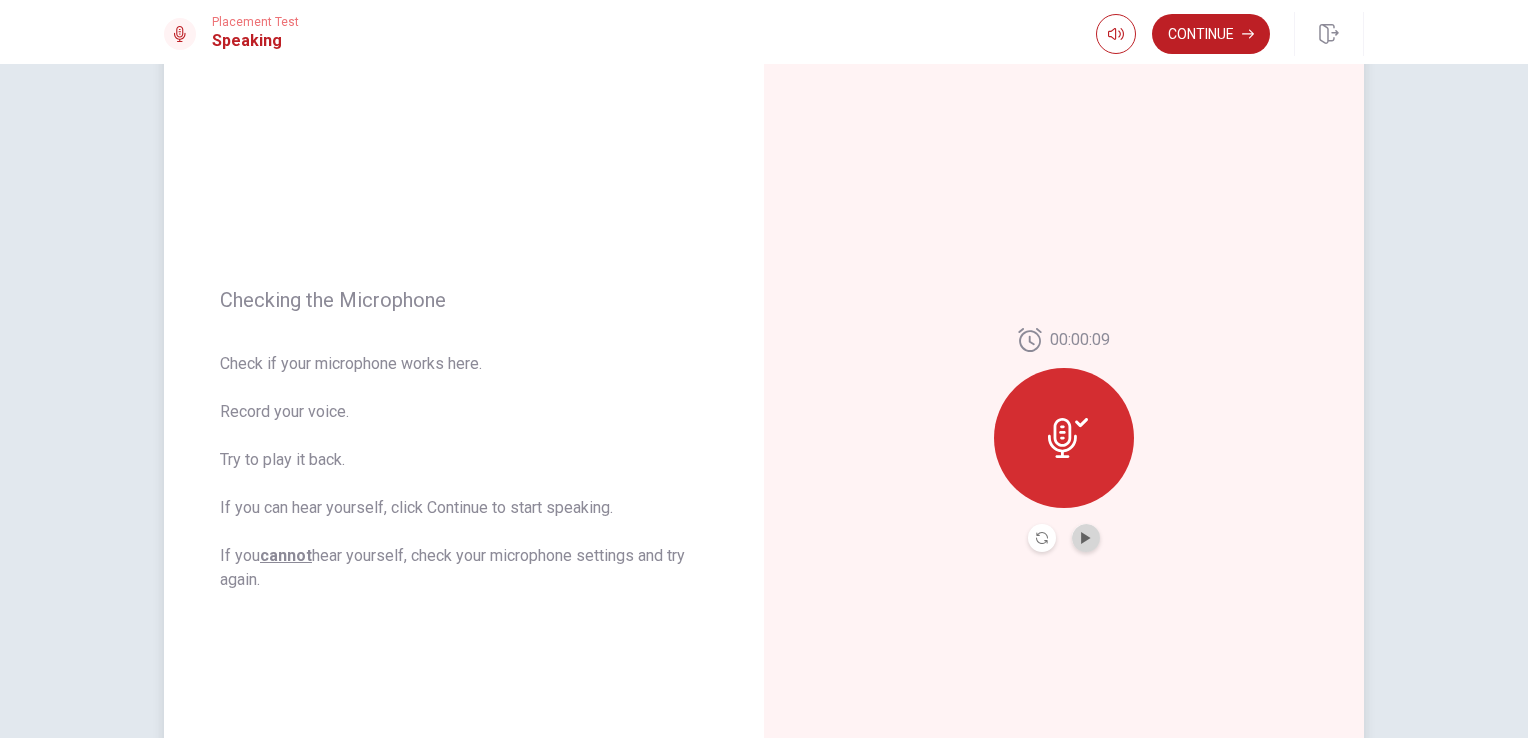 click at bounding box center (1086, 538) 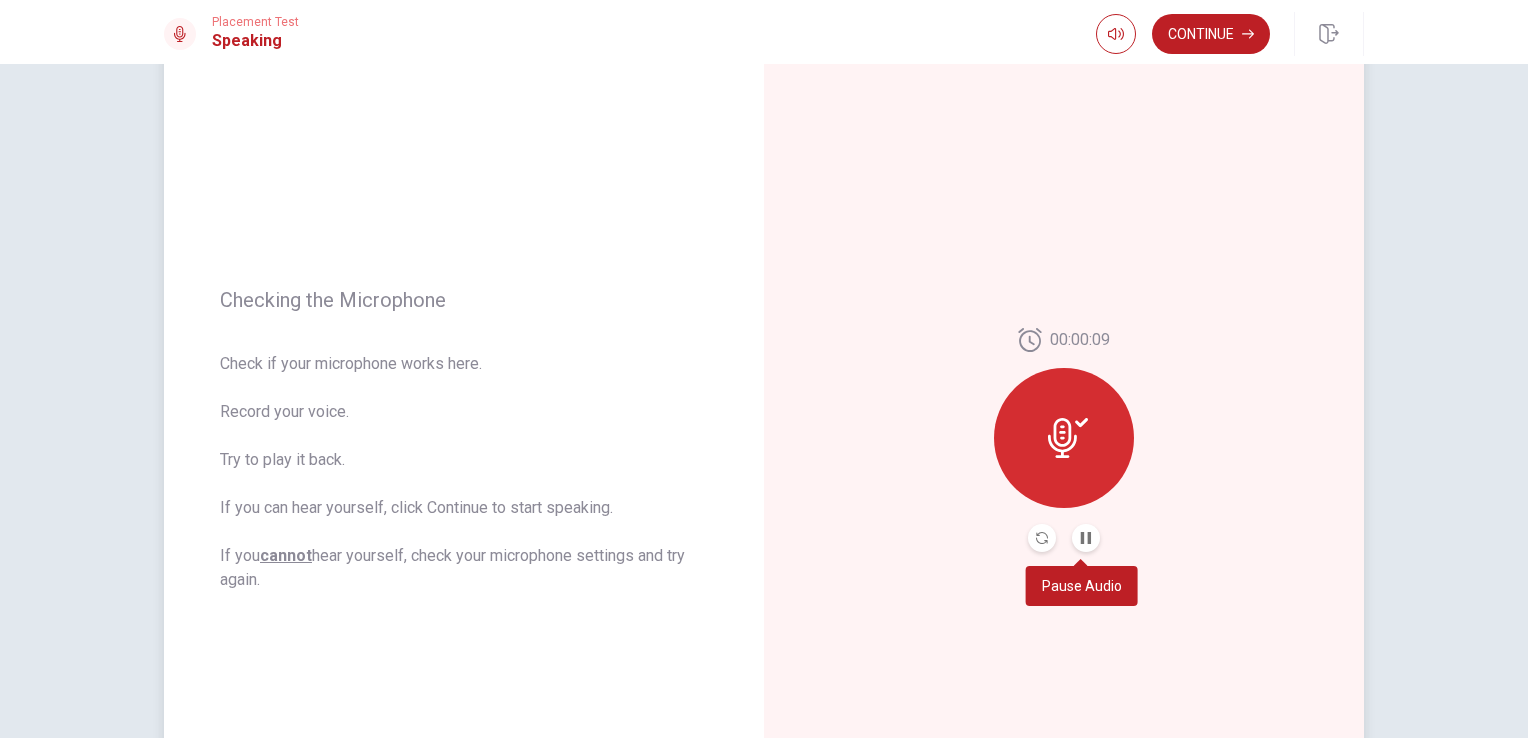 click at bounding box center [1086, 538] 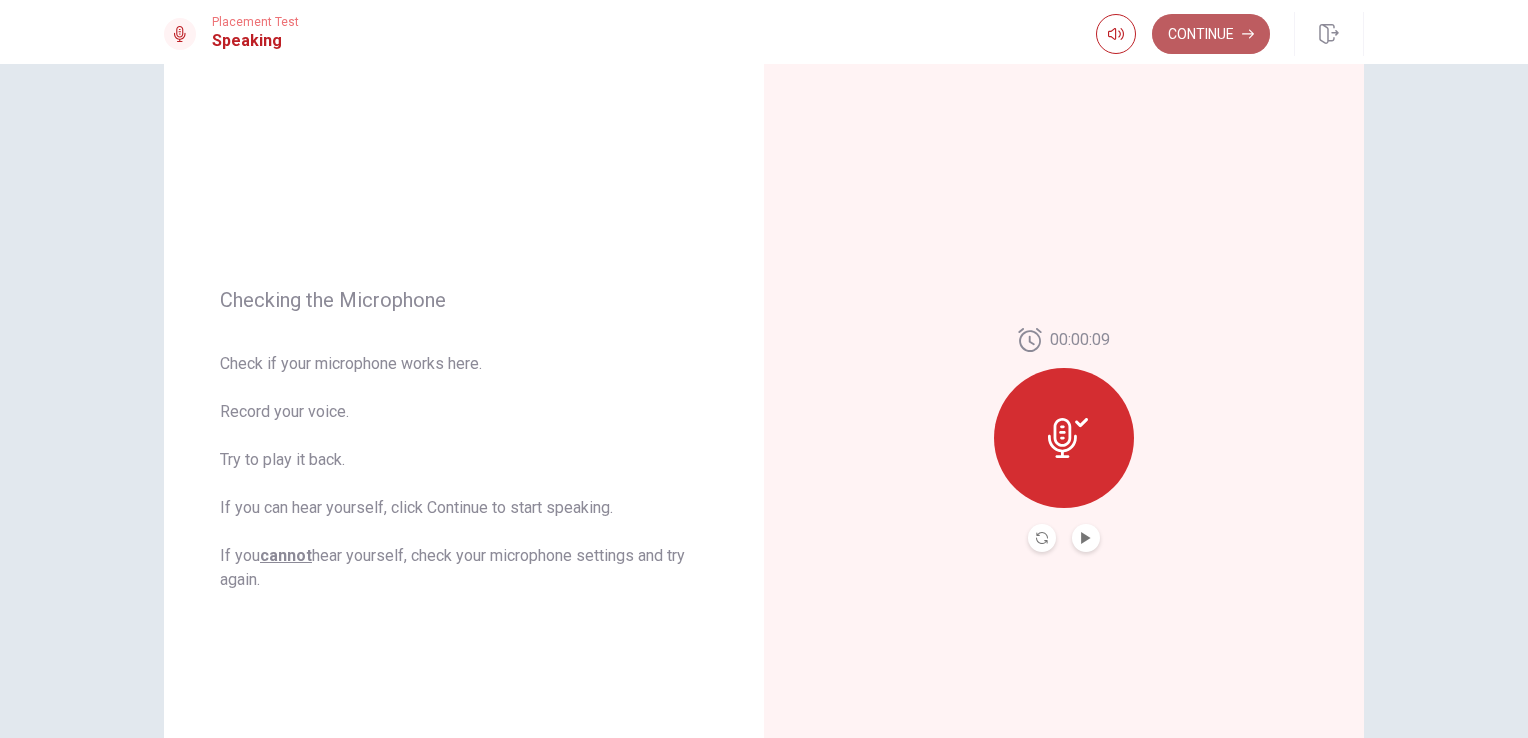 click on "Continue" at bounding box center (1211, 34) 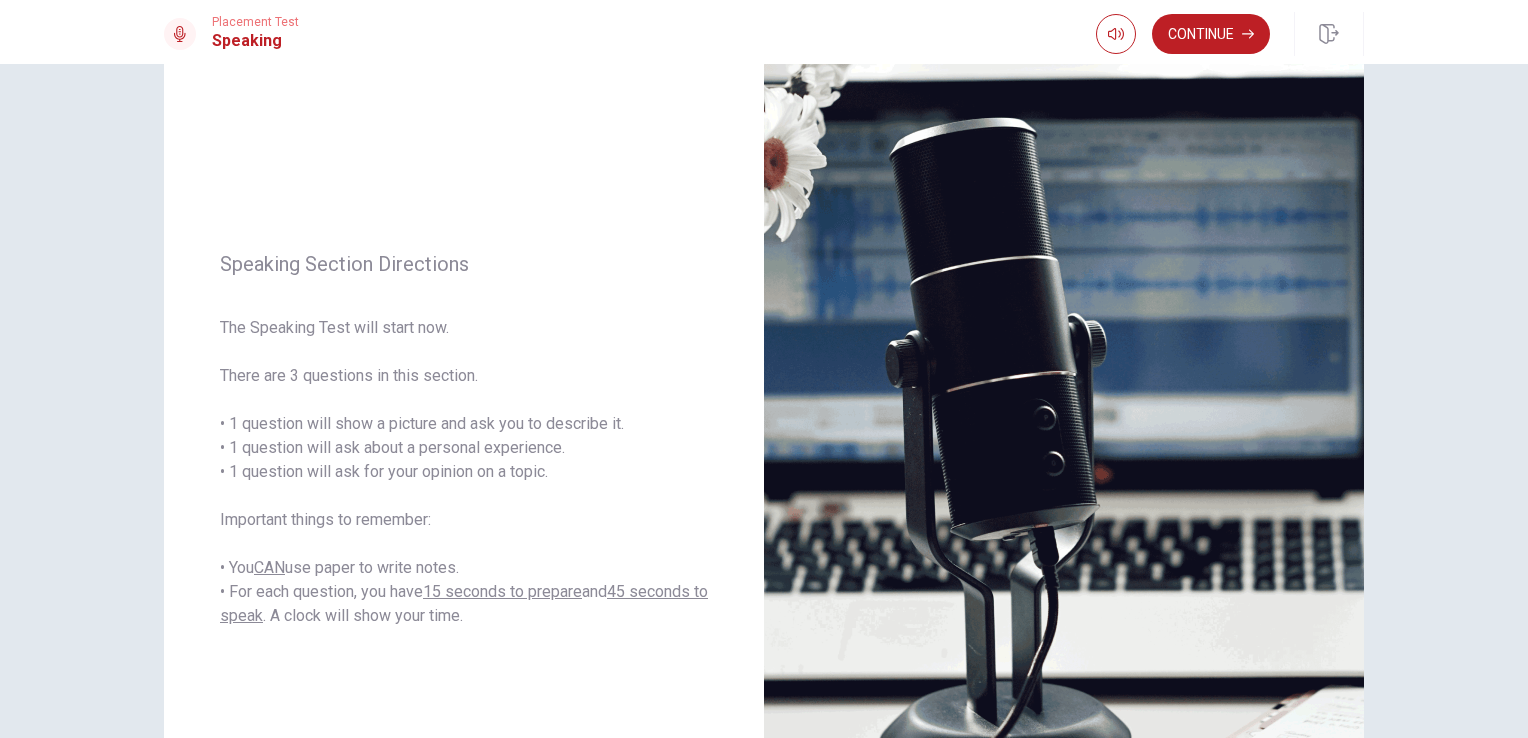 click on "Continue" at bounding box center [1211, 34] 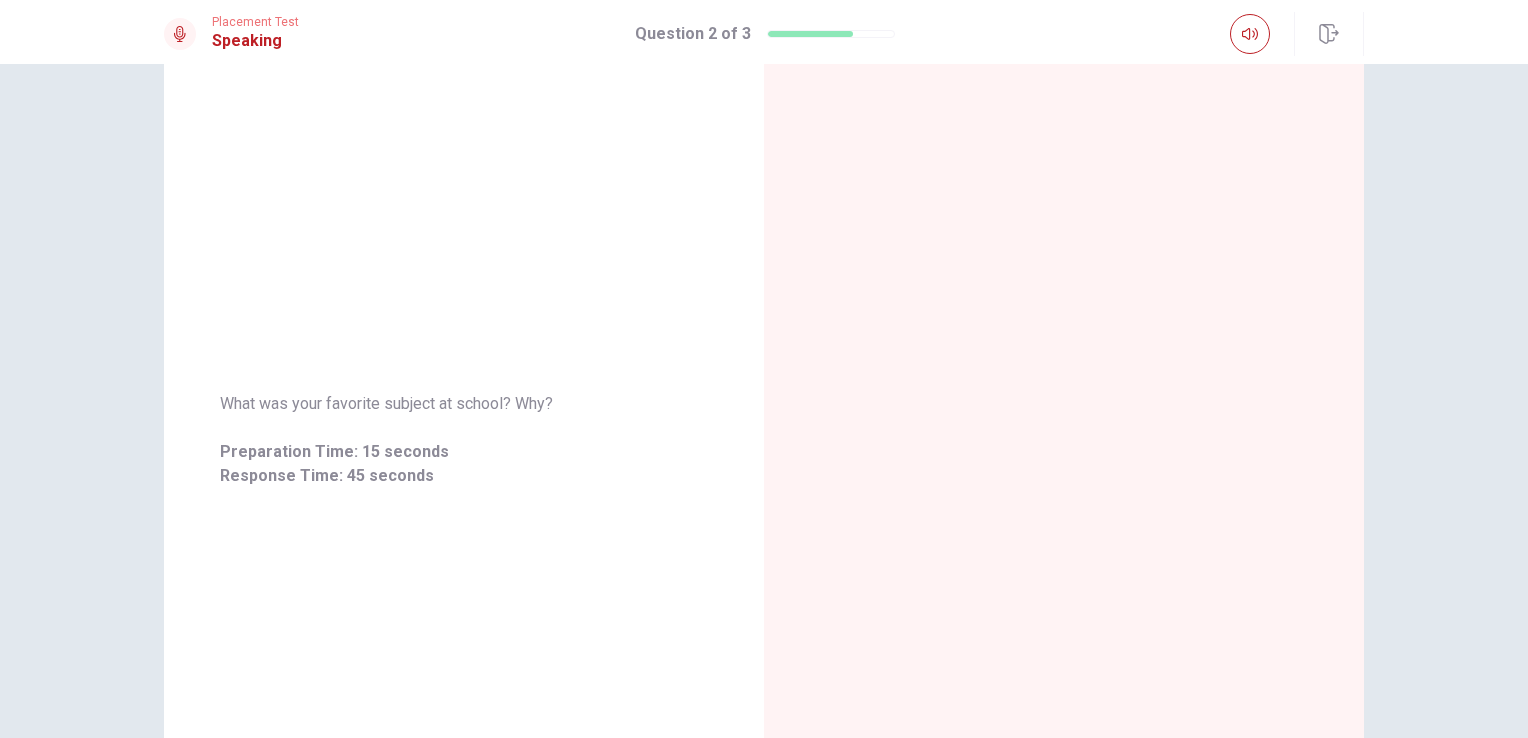 scroll, scrollTop: 0, scrollLeft: 0, axis: both 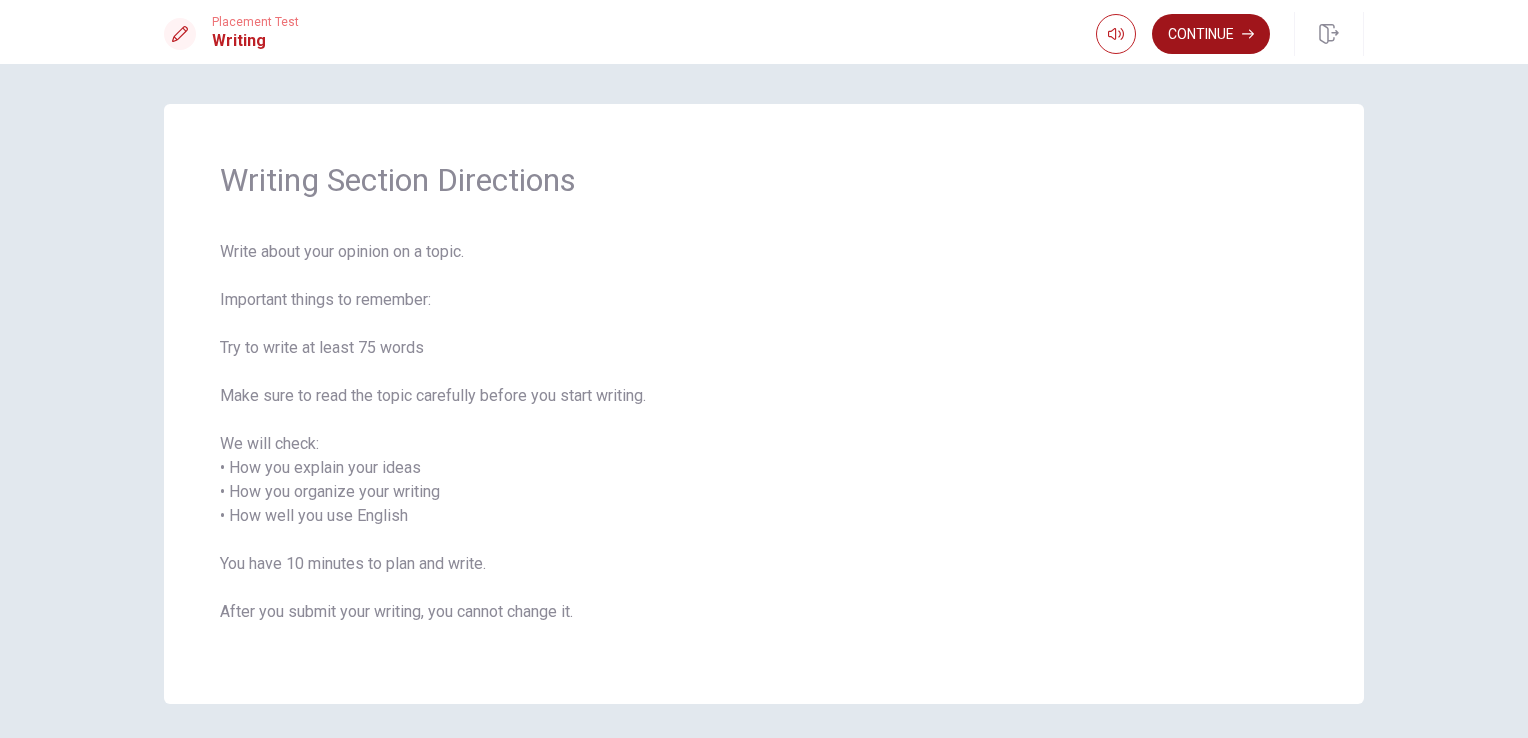 click on "Continue" at bounding box center [1211, 34] 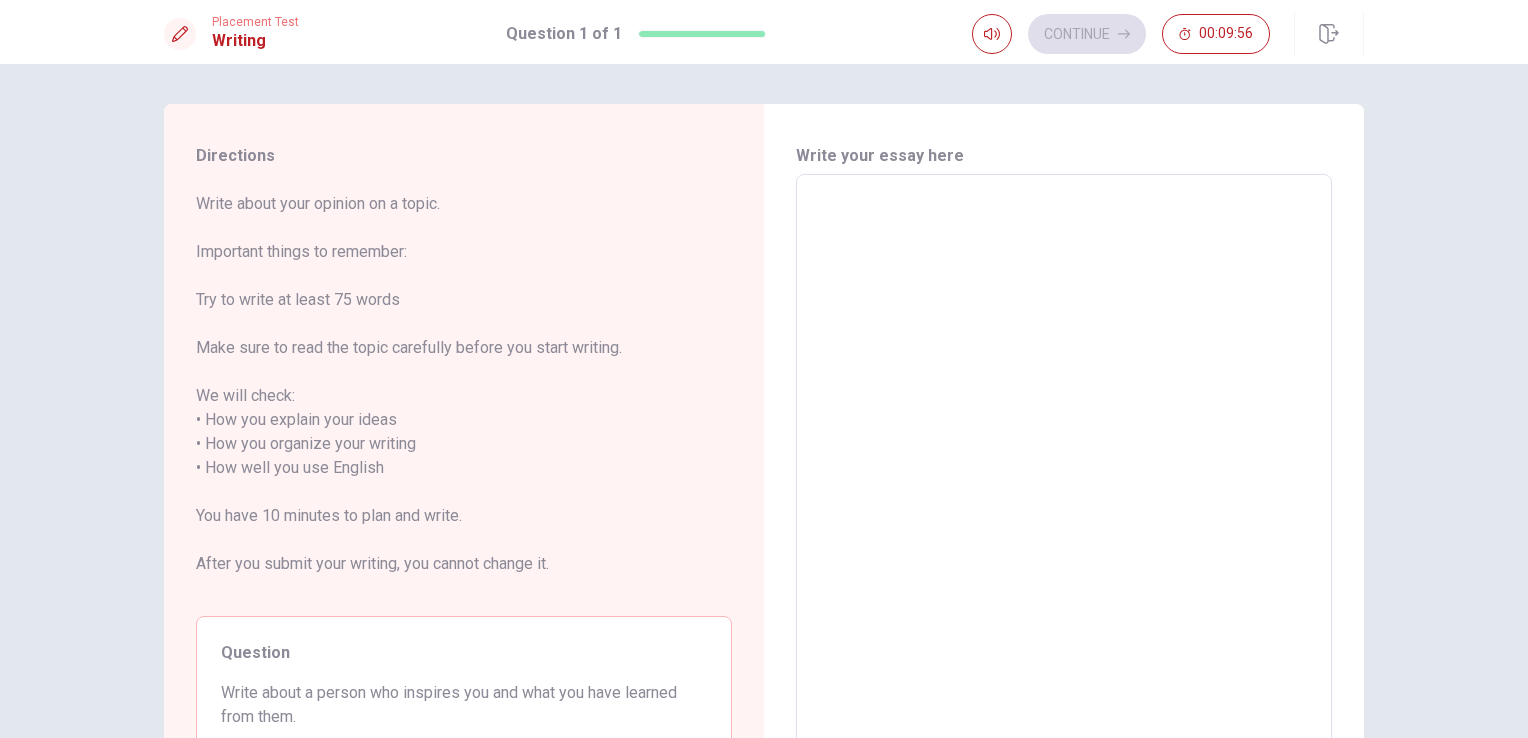 click at bounding box center [1064, 468] 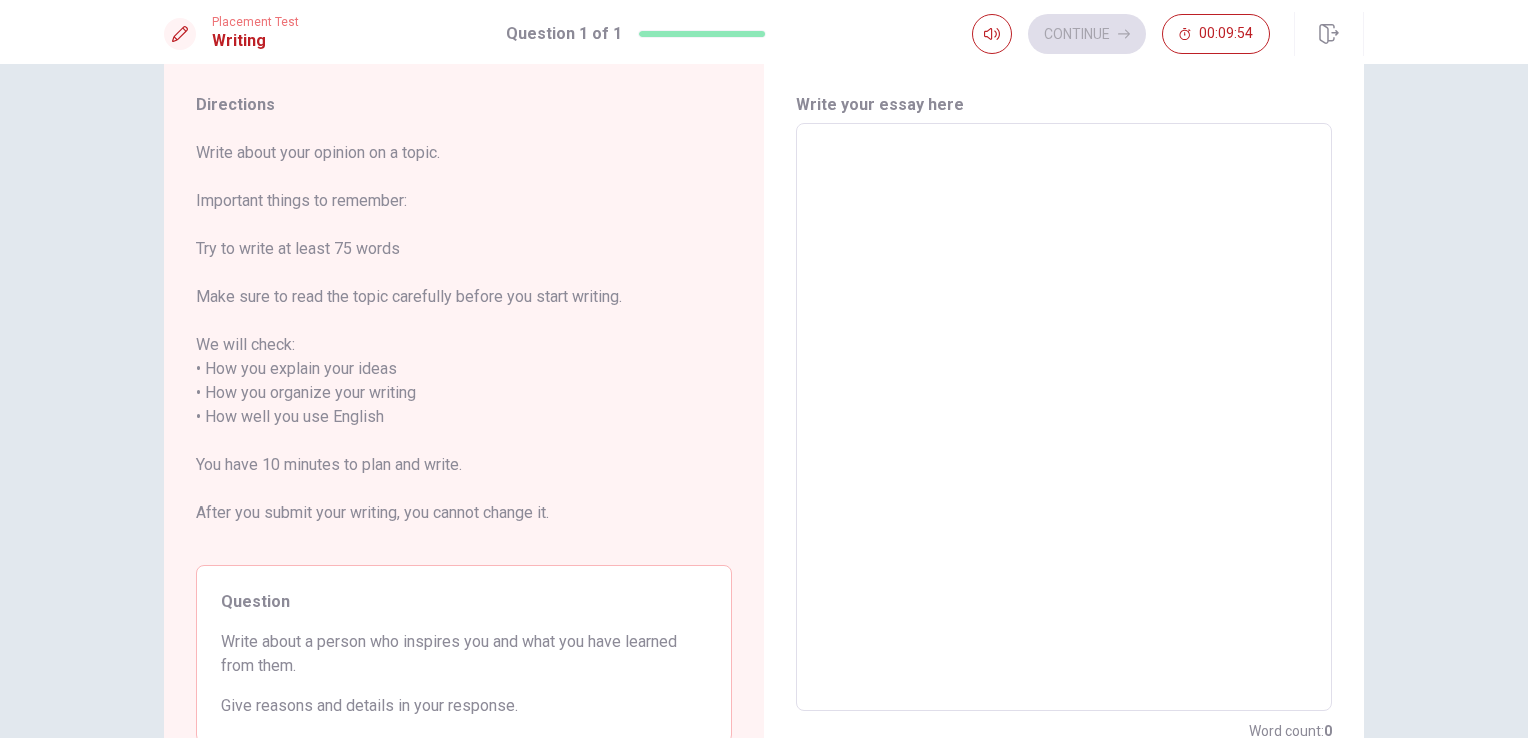 scroll, scrollTop: 100, scrollLeft: 0, axis: vertical 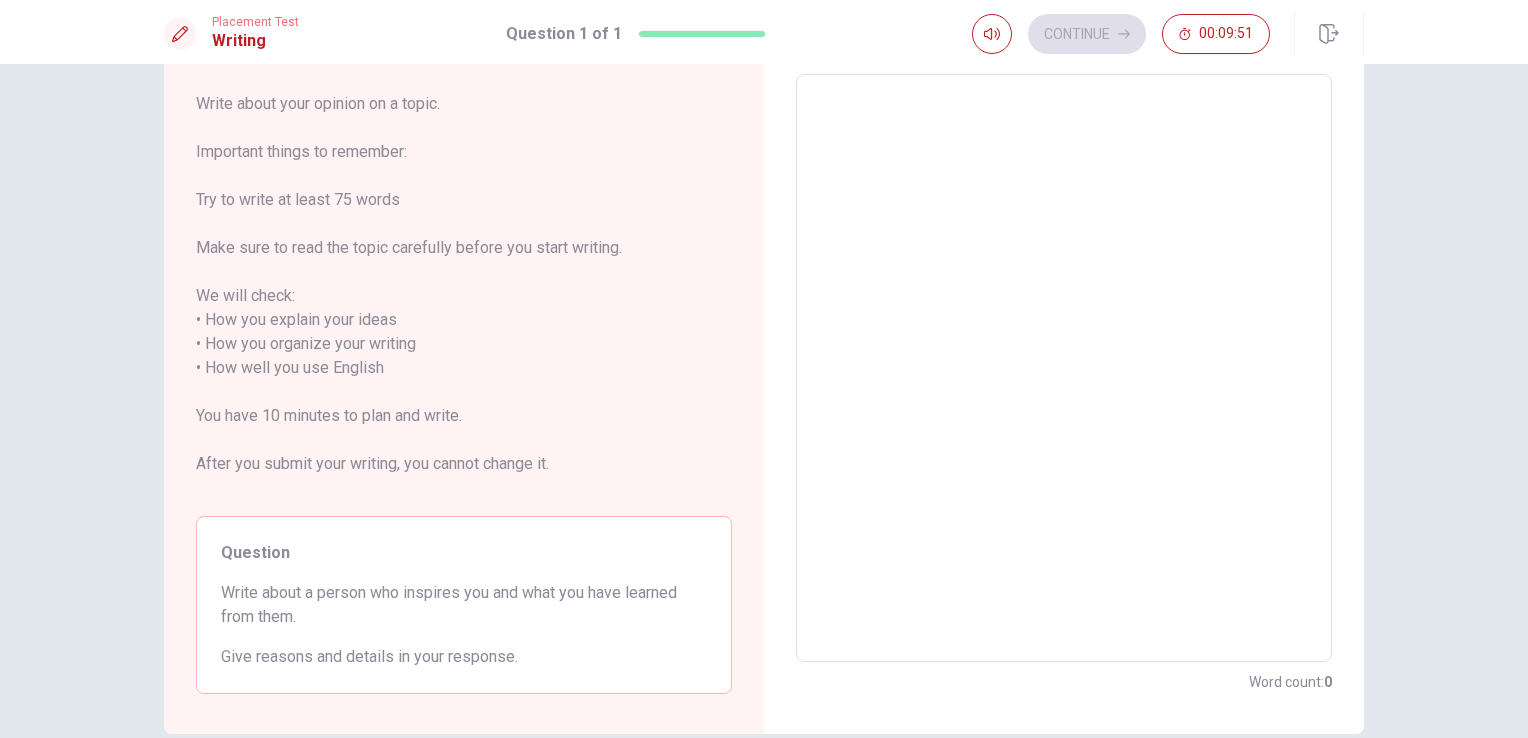 drag, startPoint x: 214, startPoint y: 598, endPoint x: 573, endPoint y: 626, distance: 360.09027 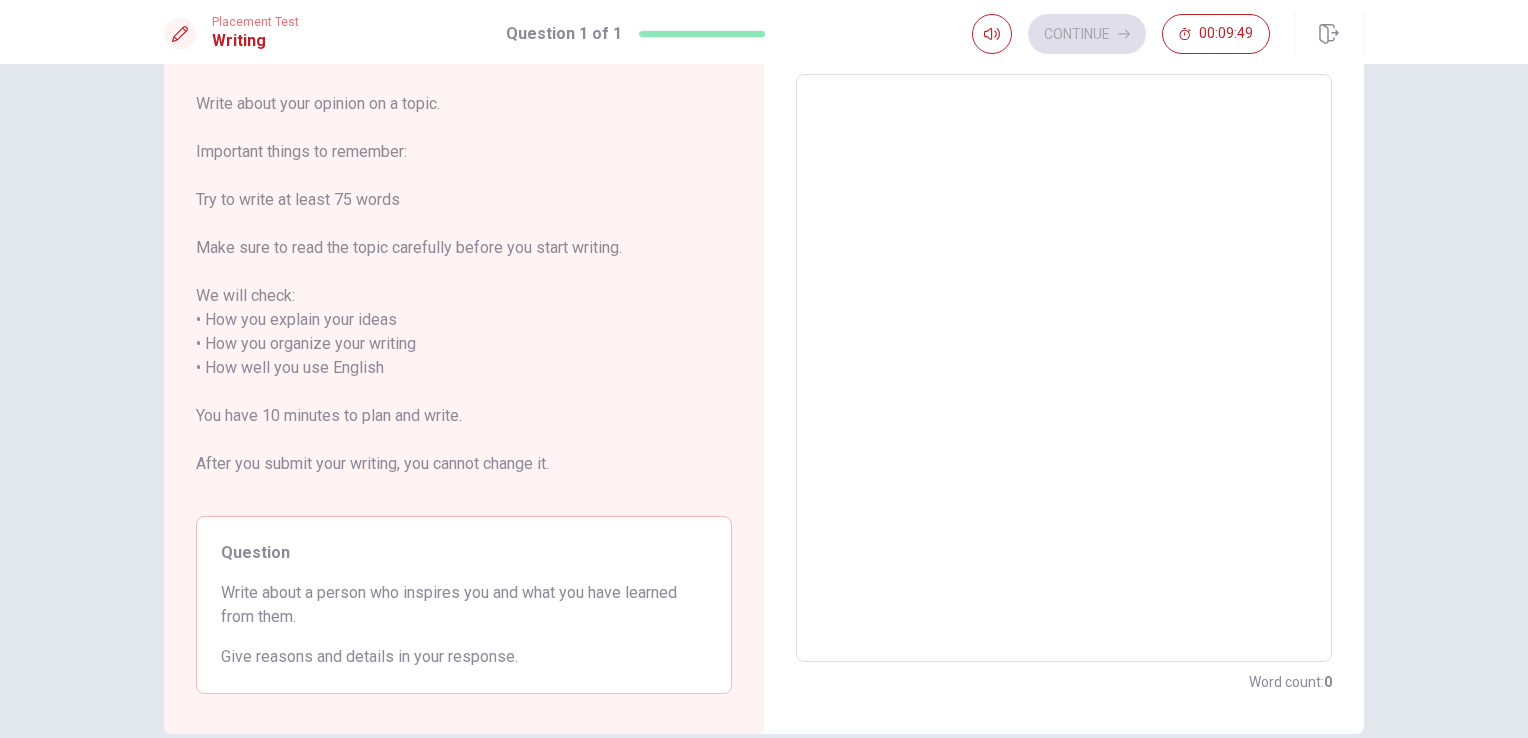 drag, startPoint x: 215, startPoint y: 594, endPoint x: 614, endPoint y: 587, distance: 399.0614 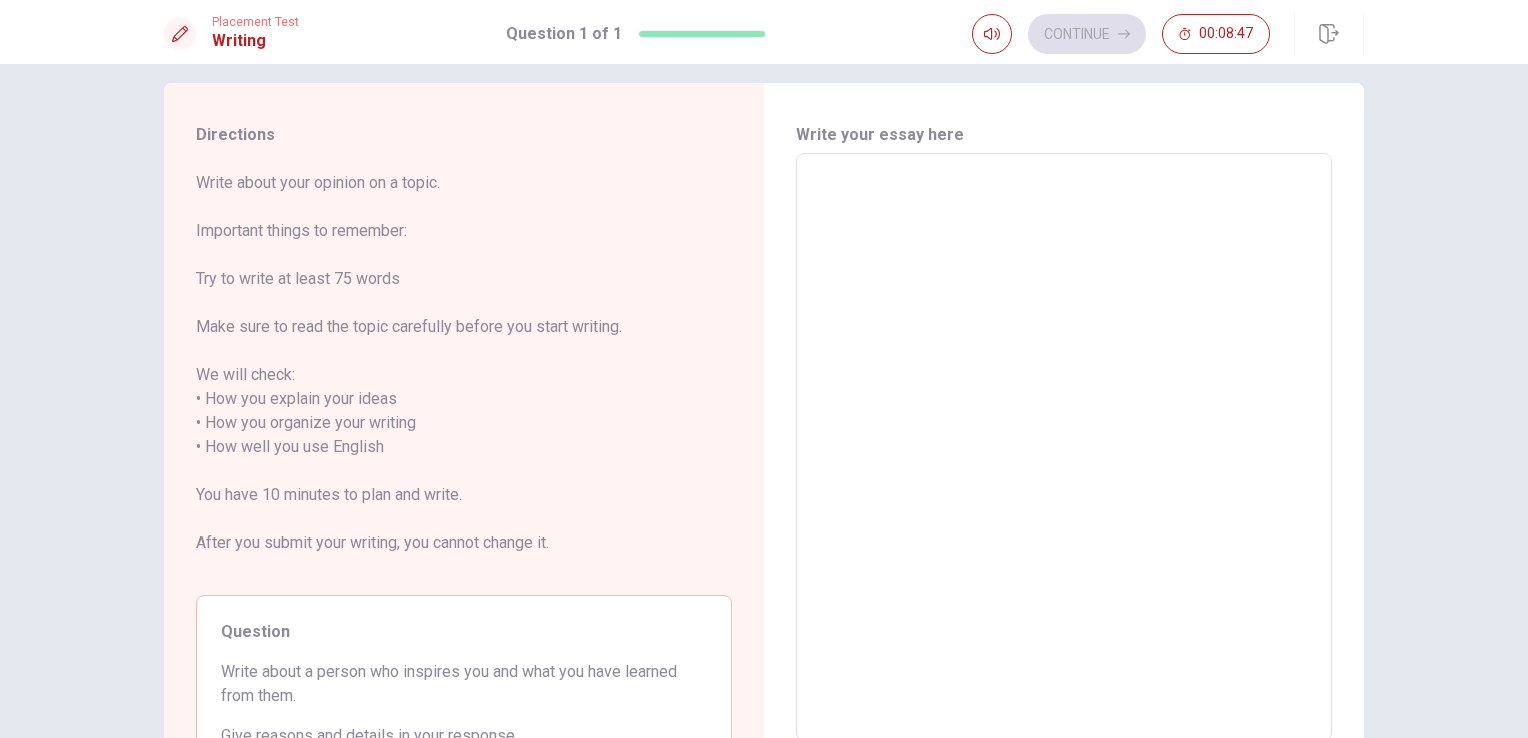 scroll, scrollTop: 0, scrollLeft: 0, axis: both 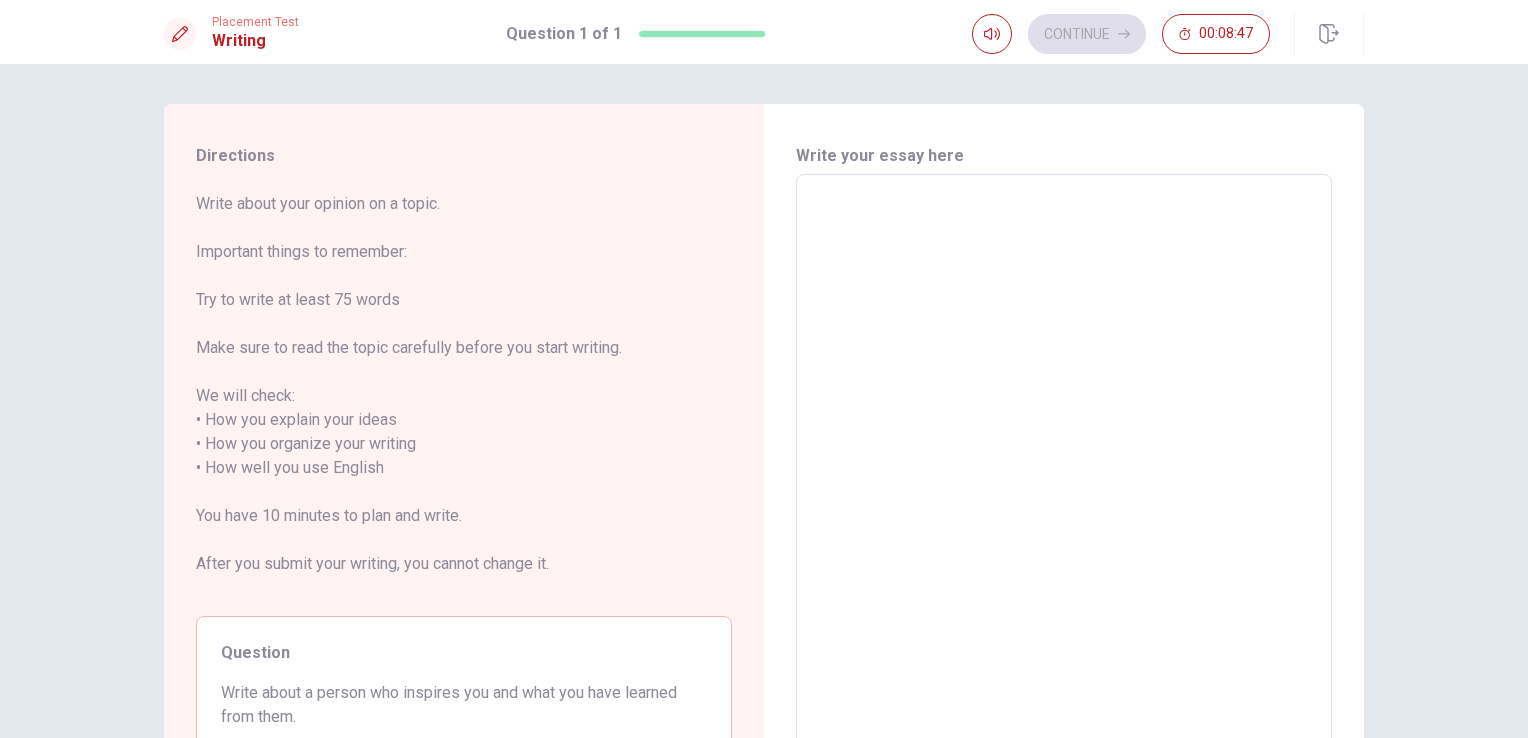 click at bounding box center [1064, 468] 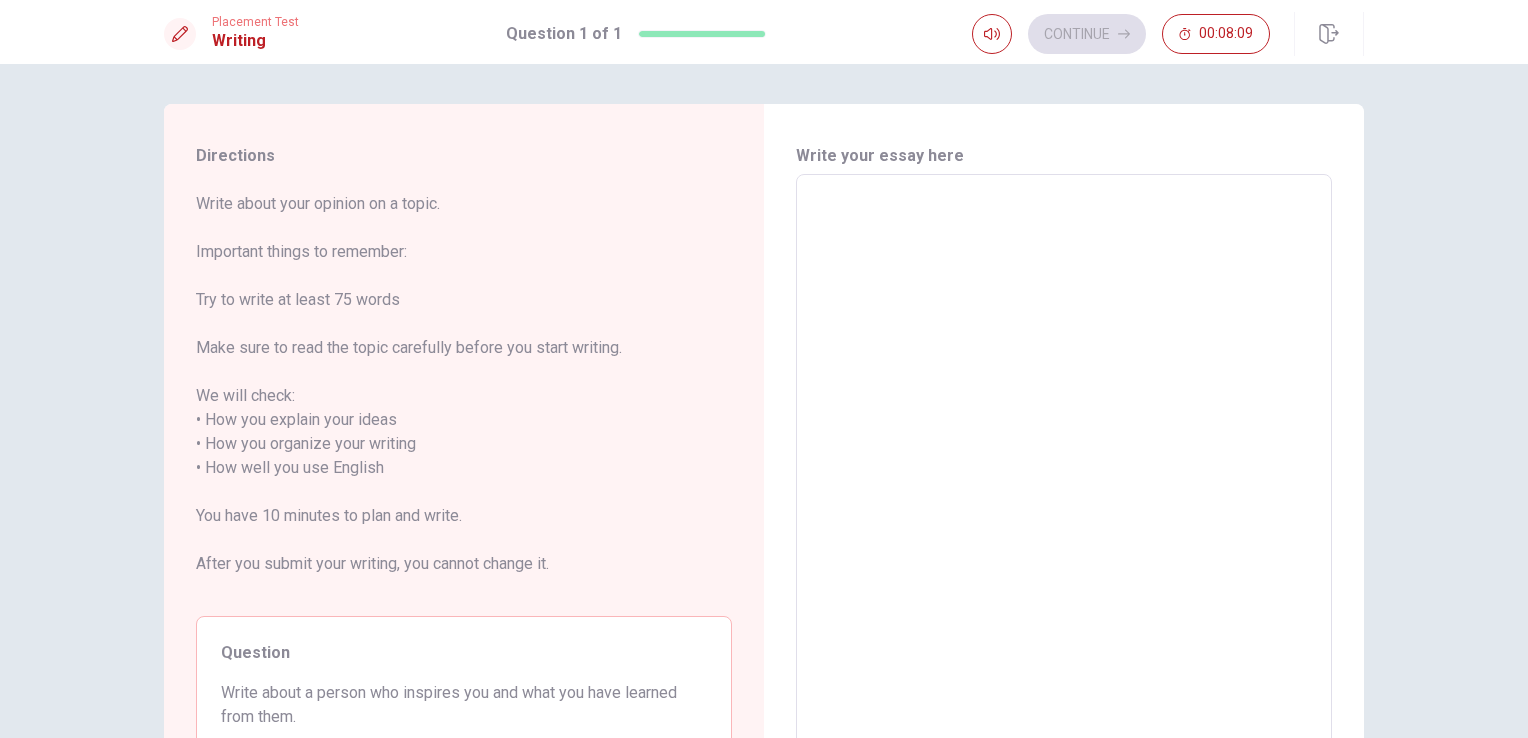 click at bounding box center [1064, 468] 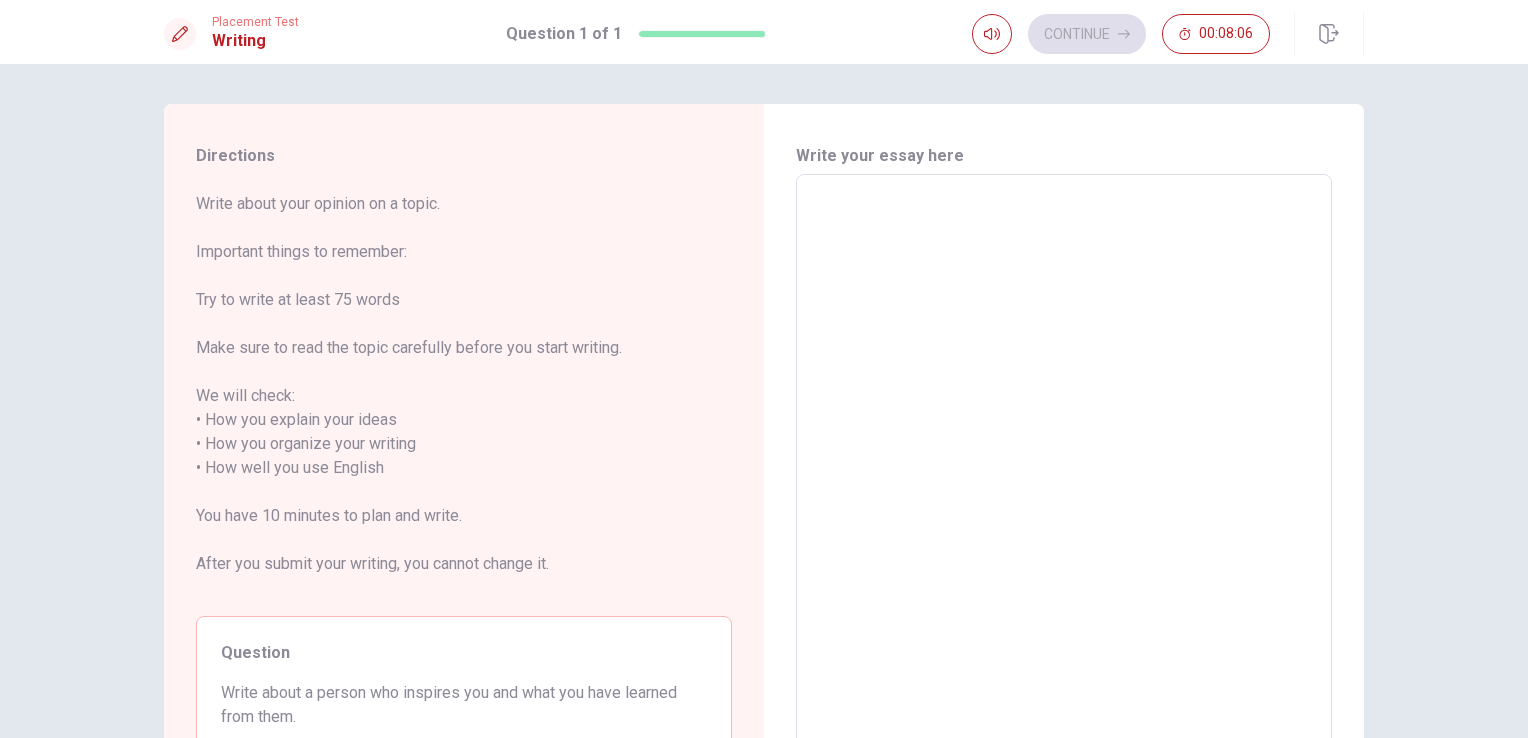 type on "t" 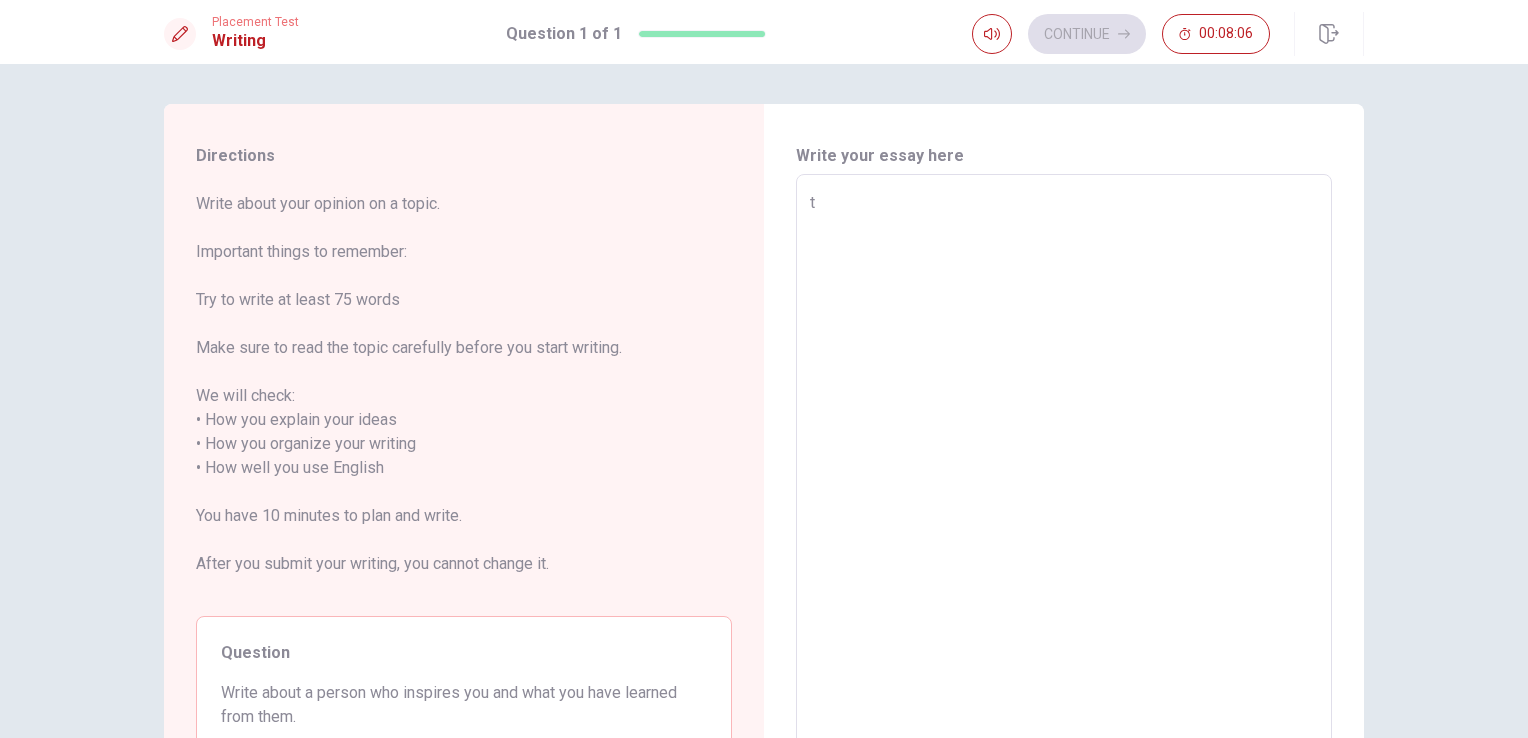 type on "x" 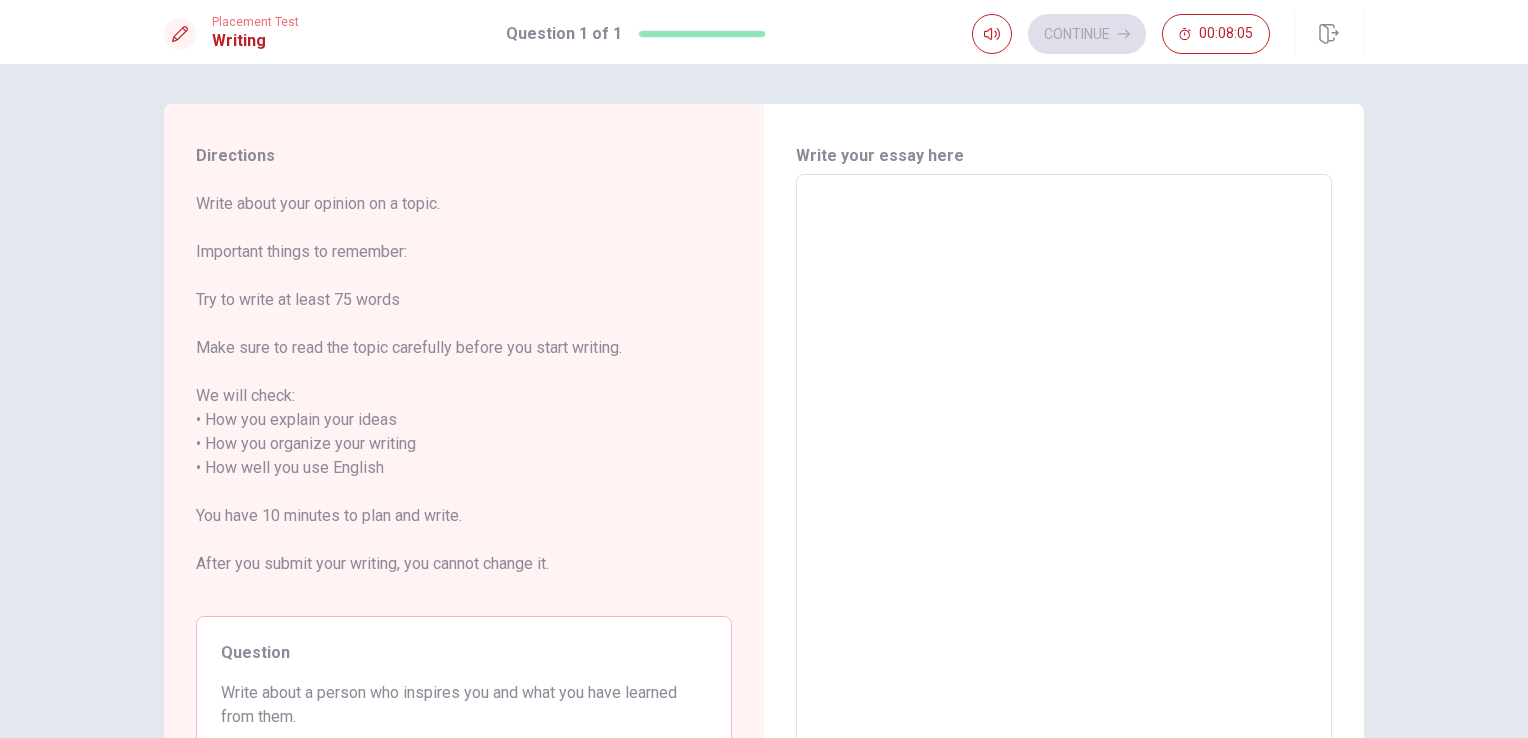 type on "ㅆ" 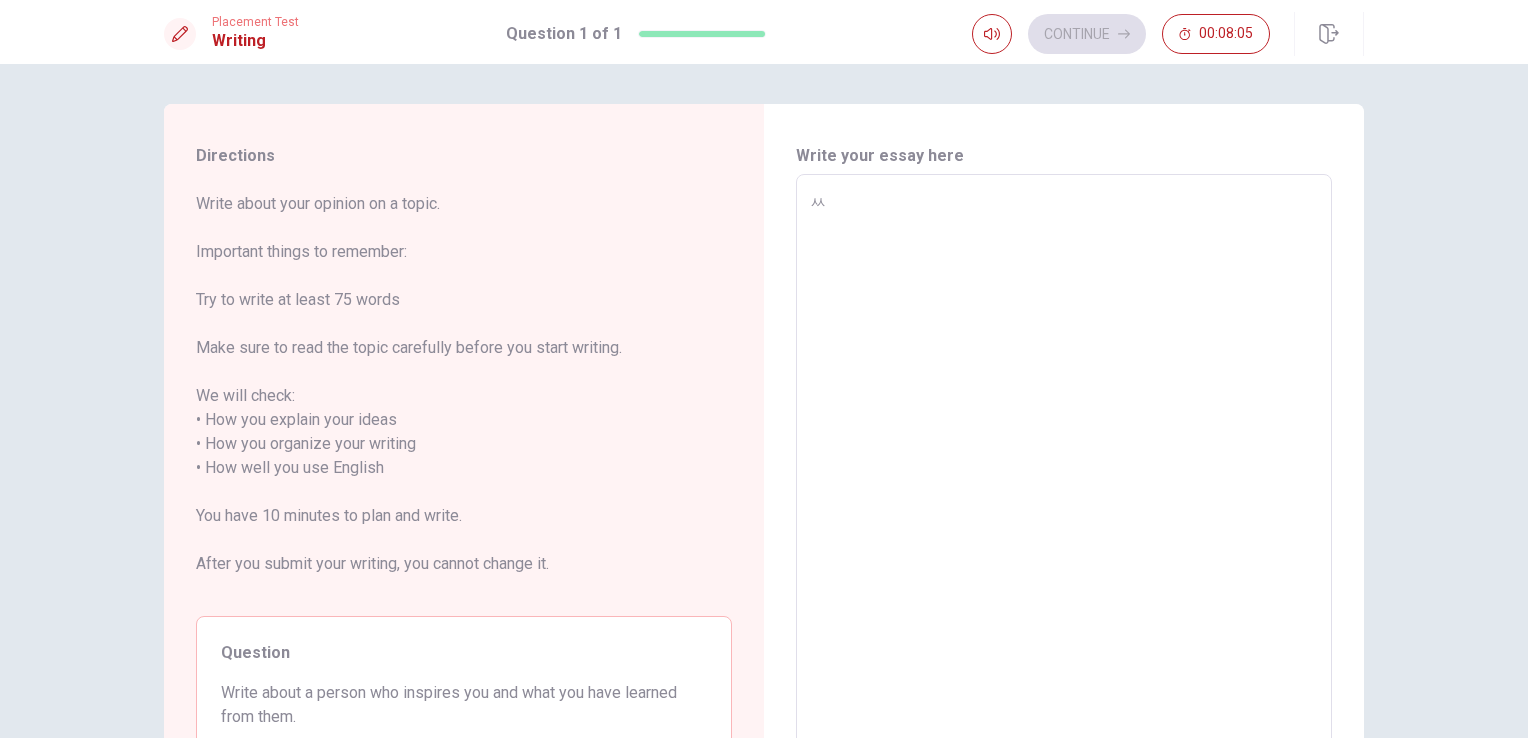 type on "x" 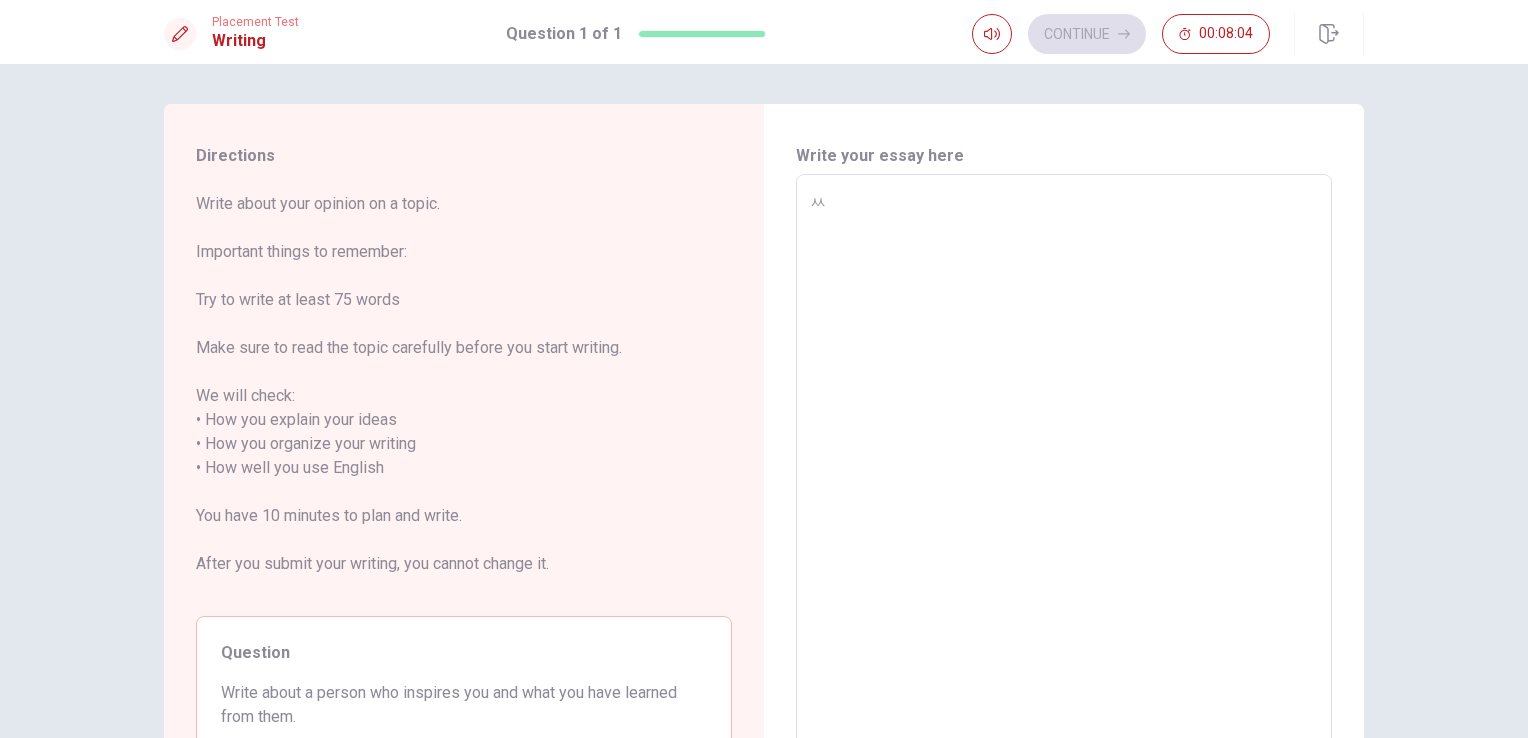 type on "쏘" 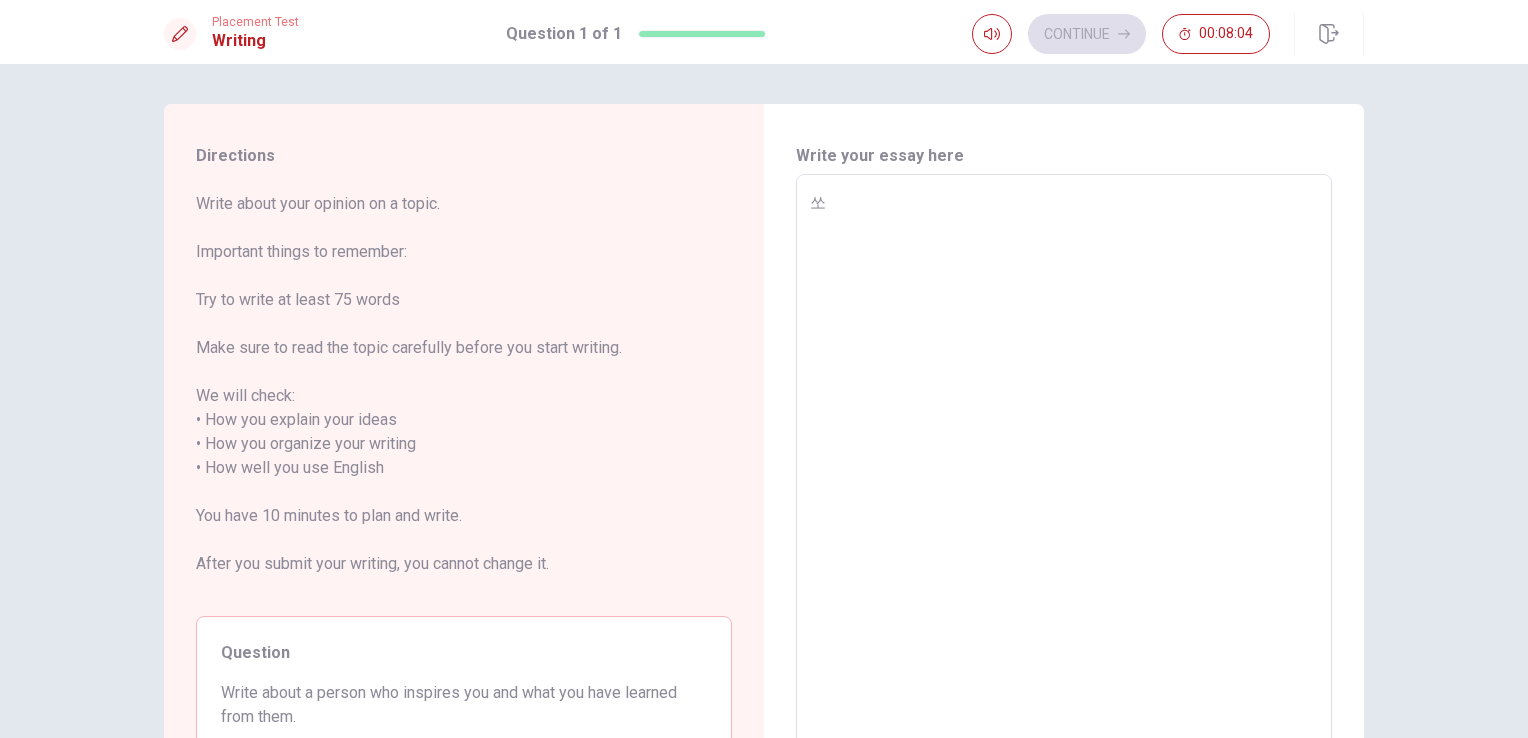type on "x" 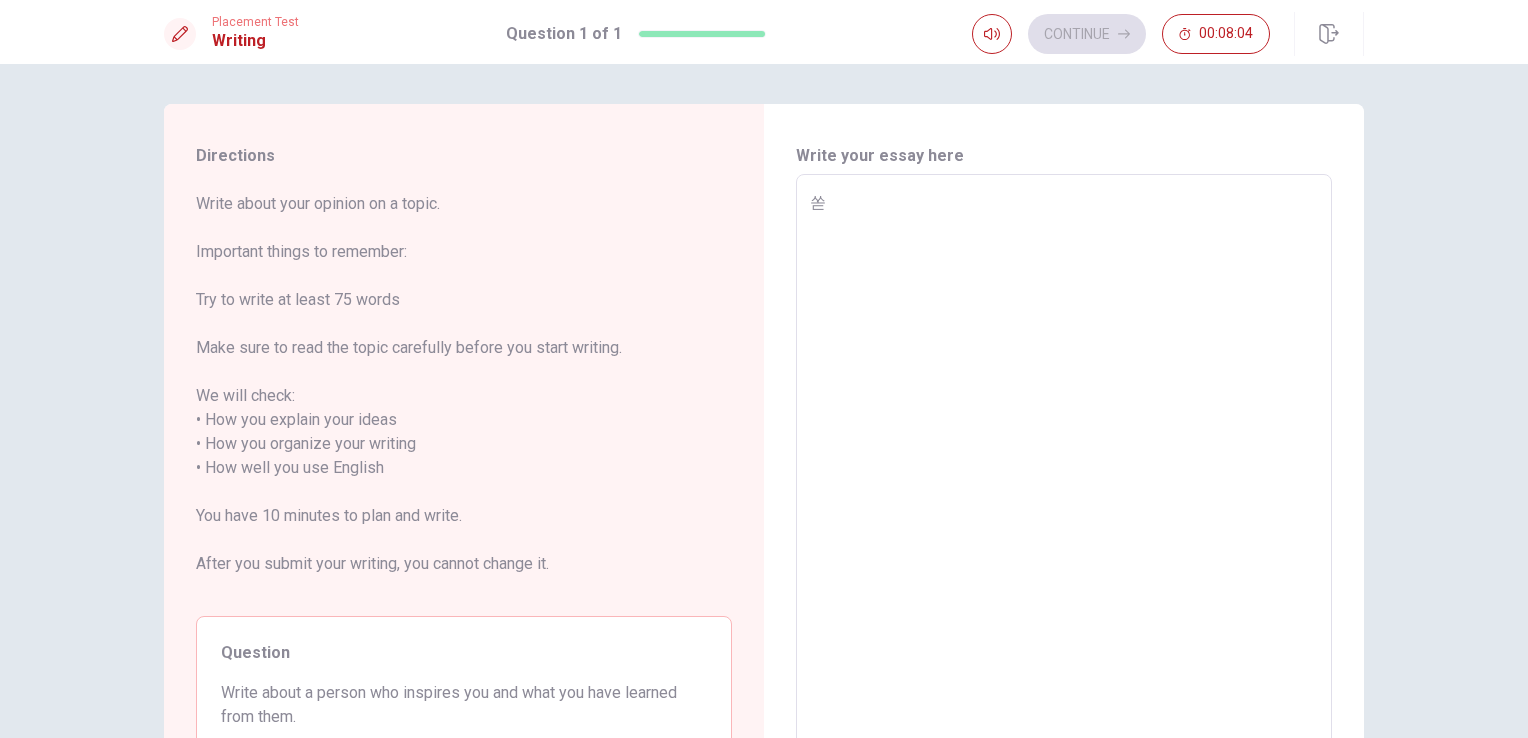 type on "x" 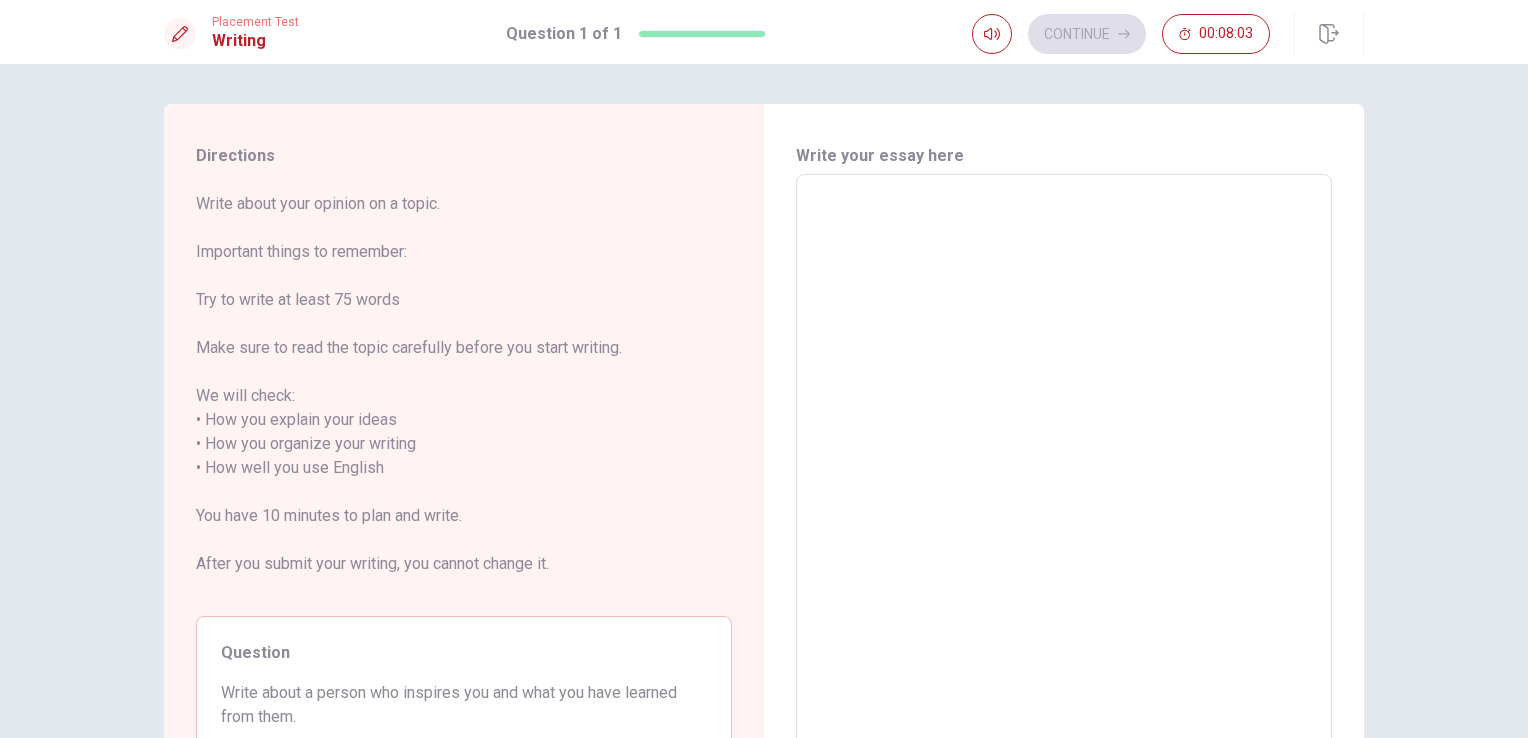 type on "T" 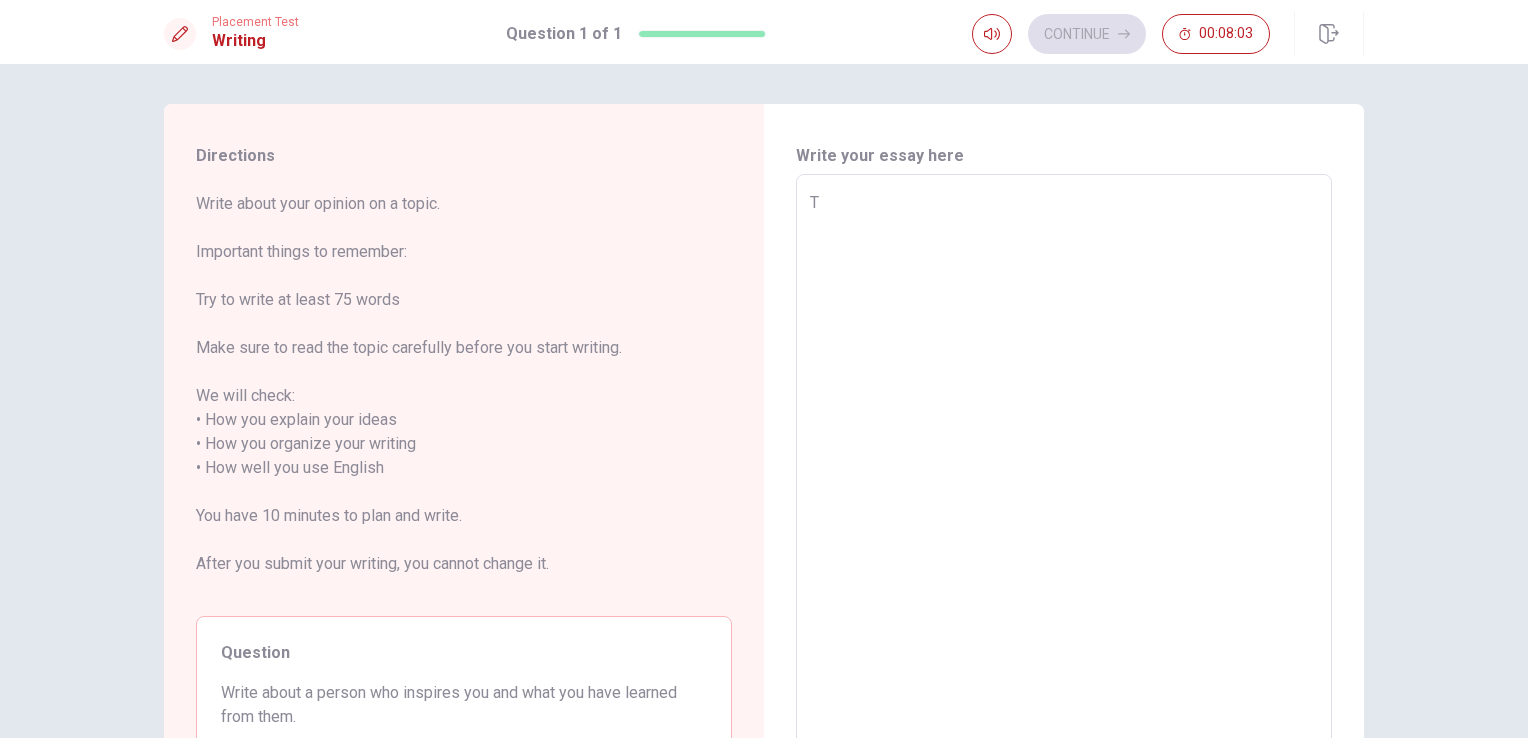 type on "x" 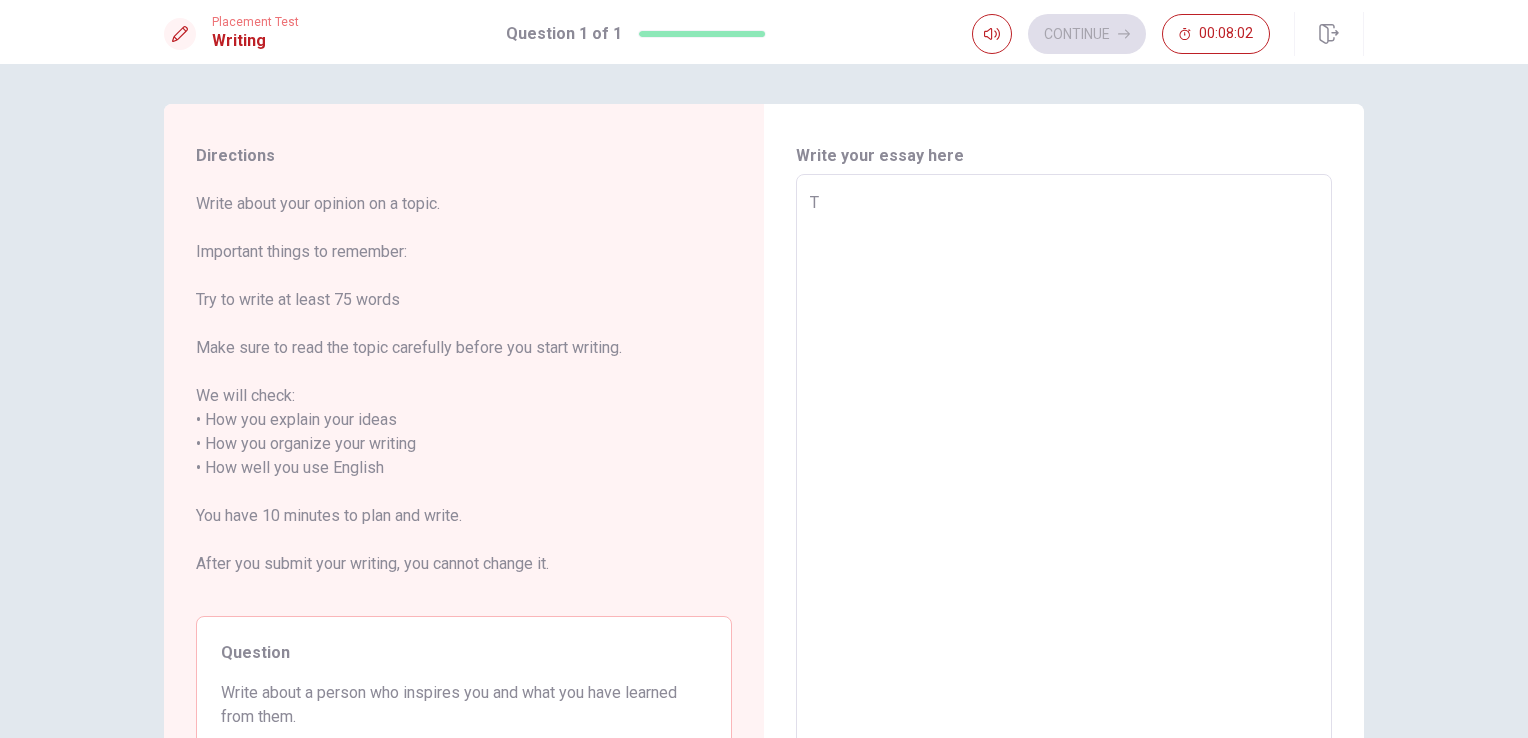 type on "Th" 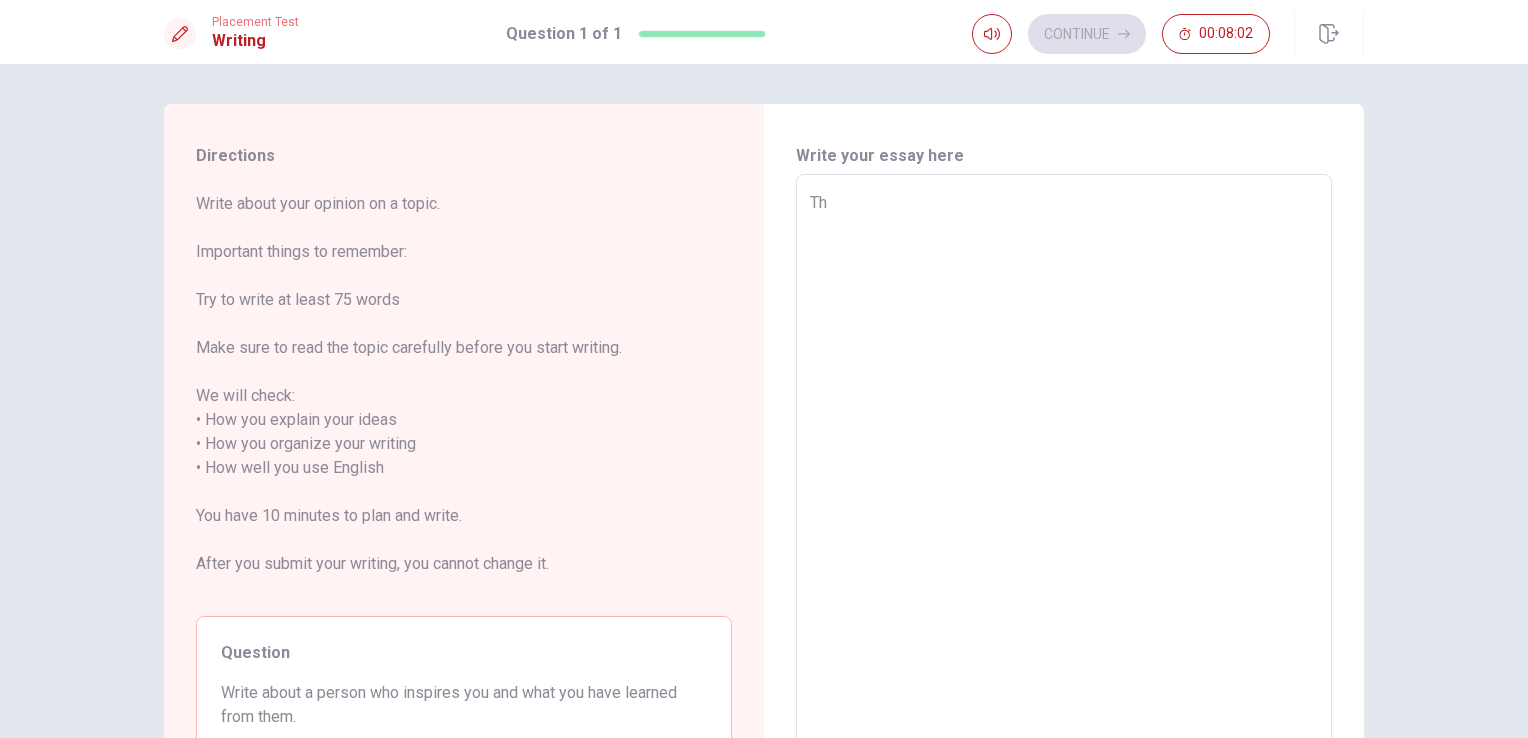 type on "x" 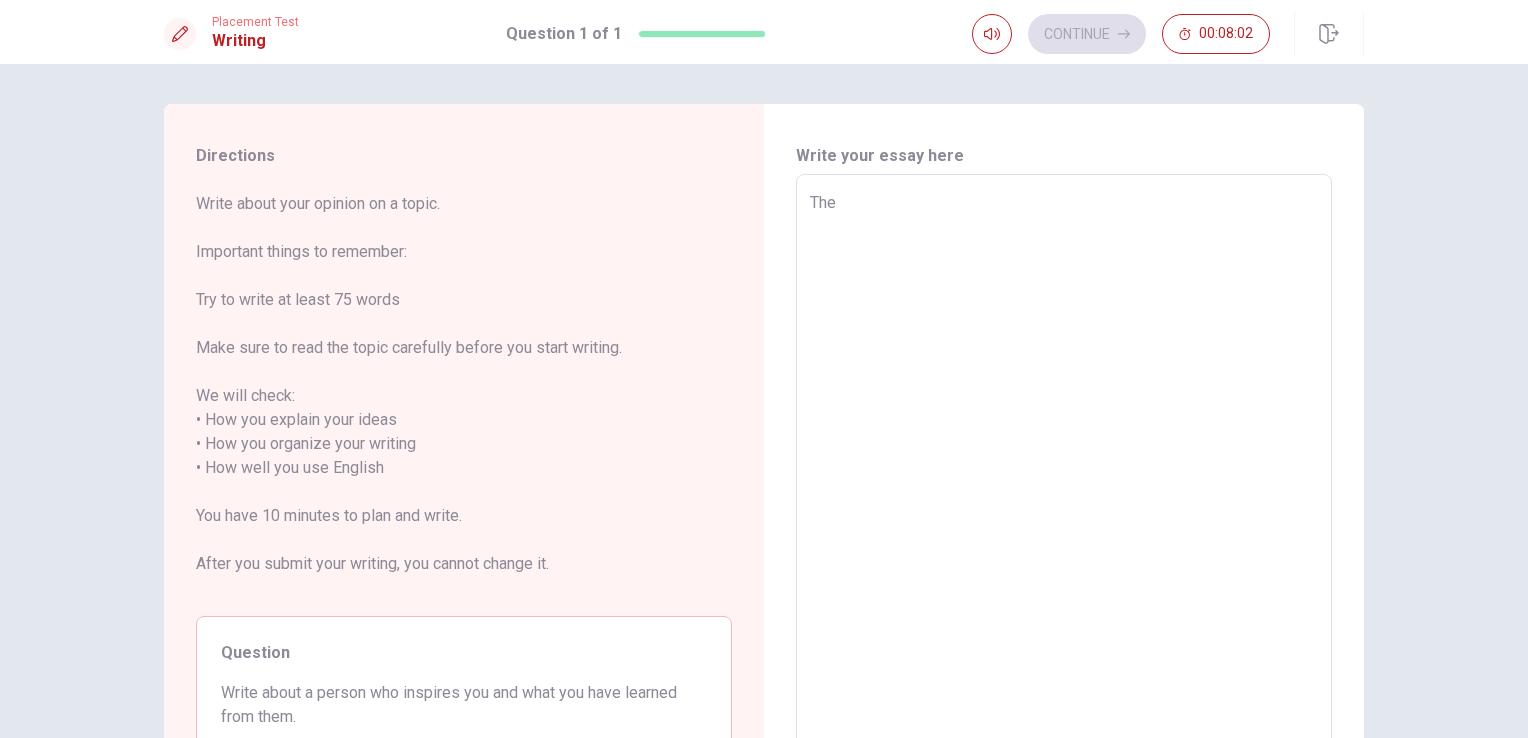 type on "The" 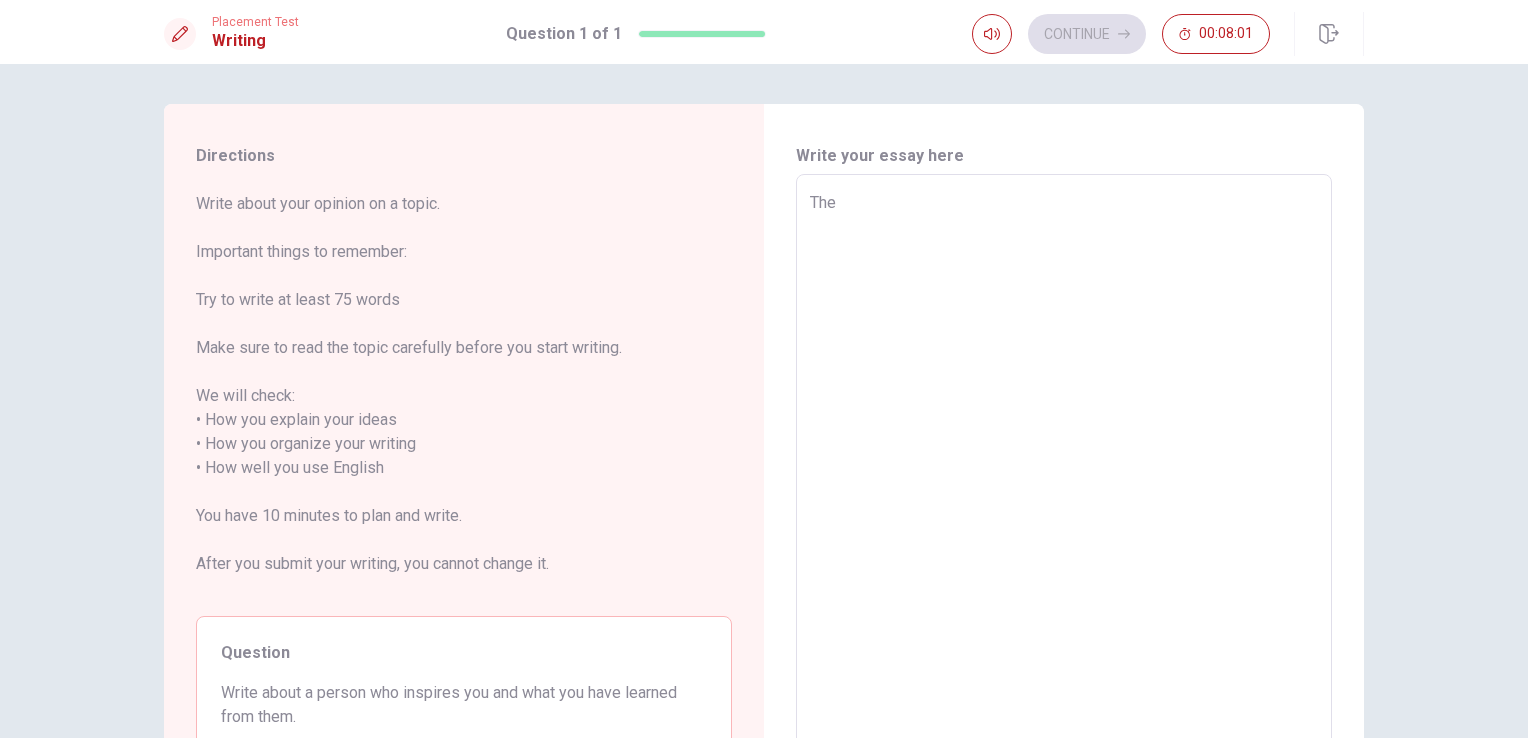 type on "The p" 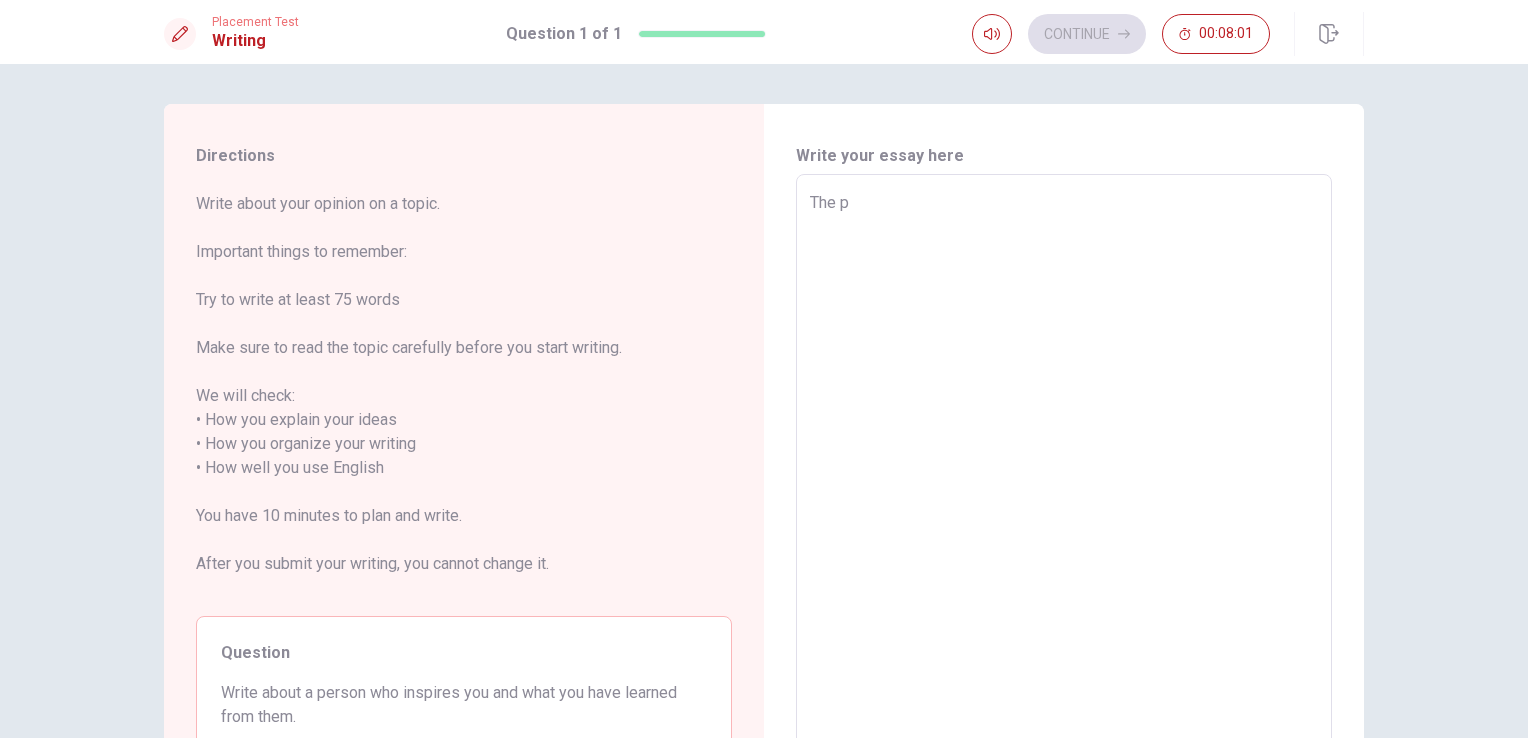 type on "x" 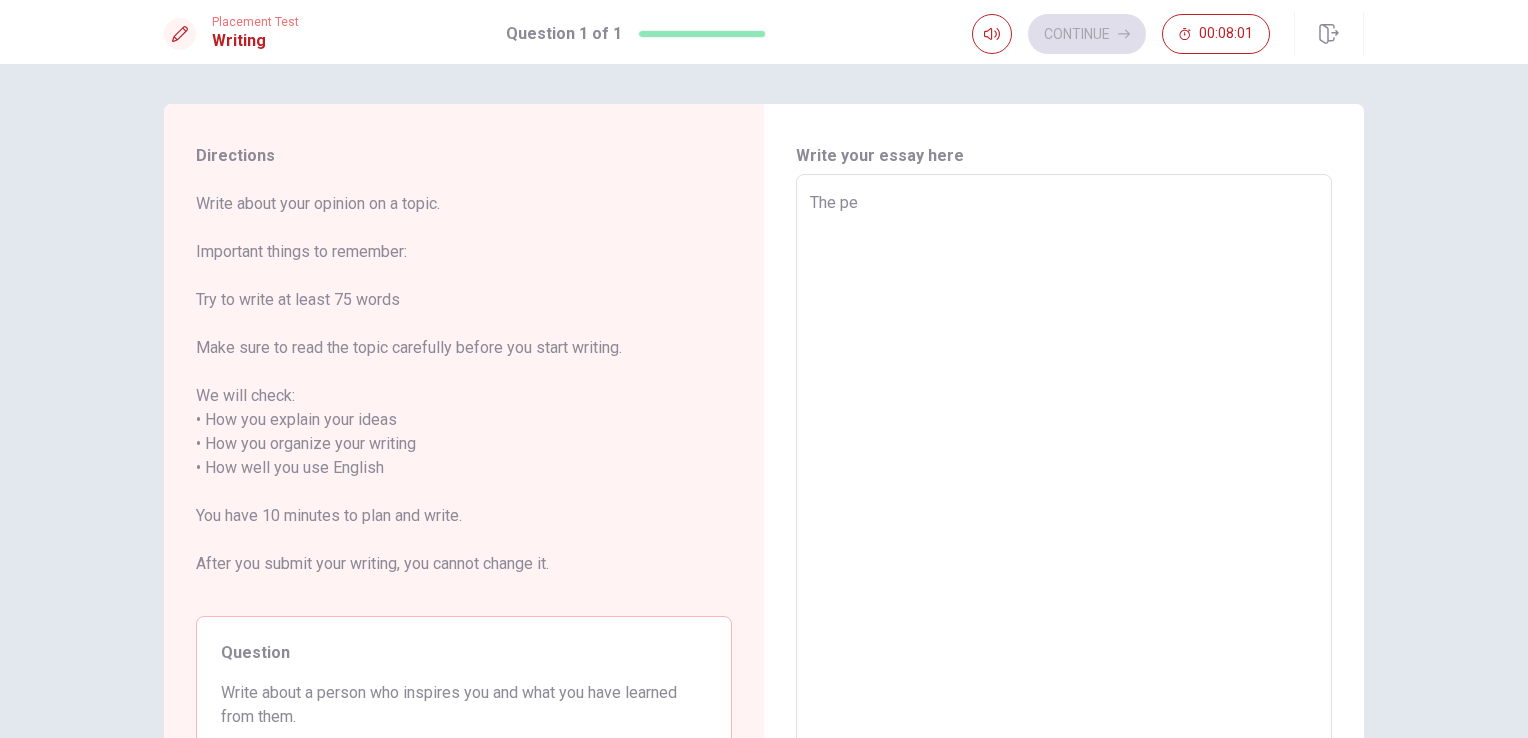 type on "x" 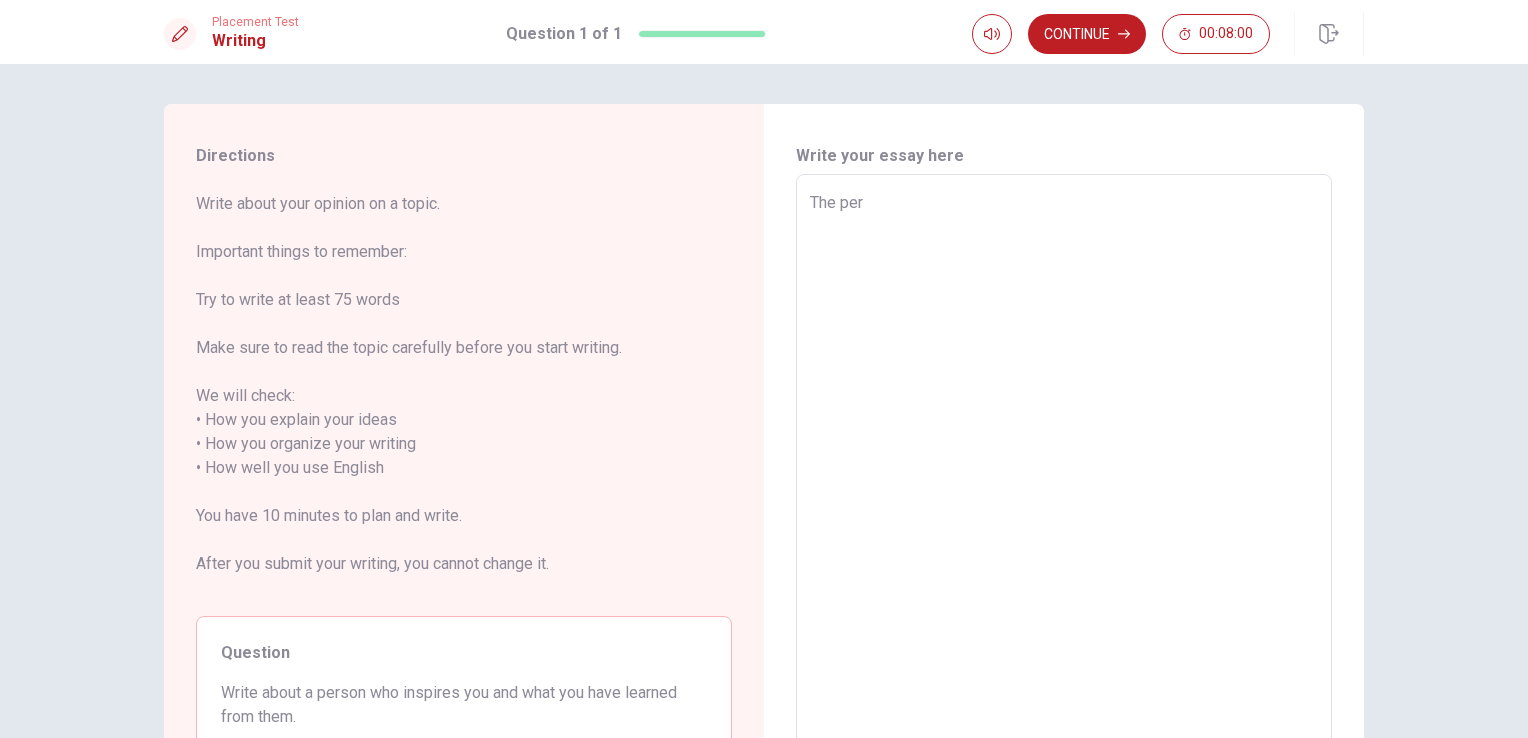 type on "x" 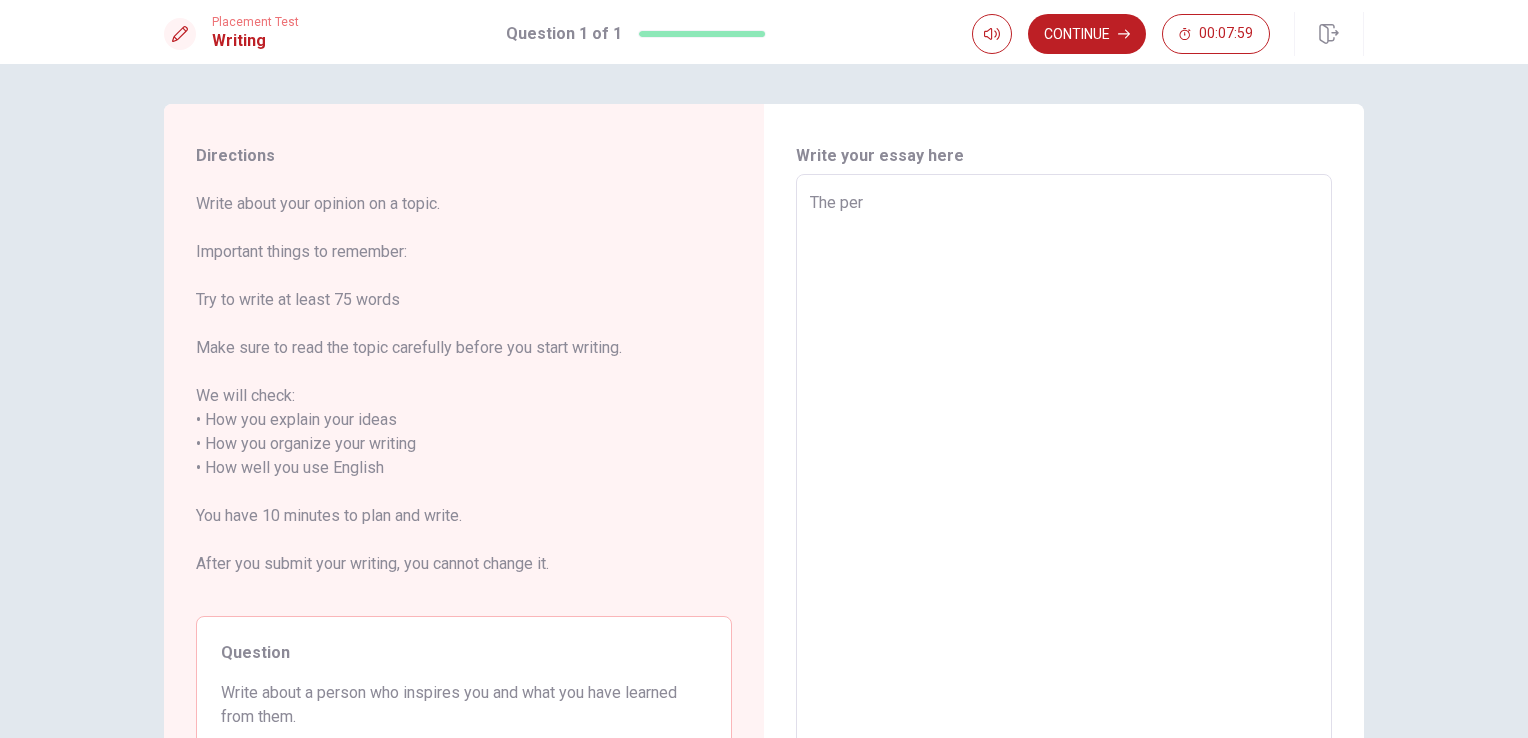 type on "The pe" 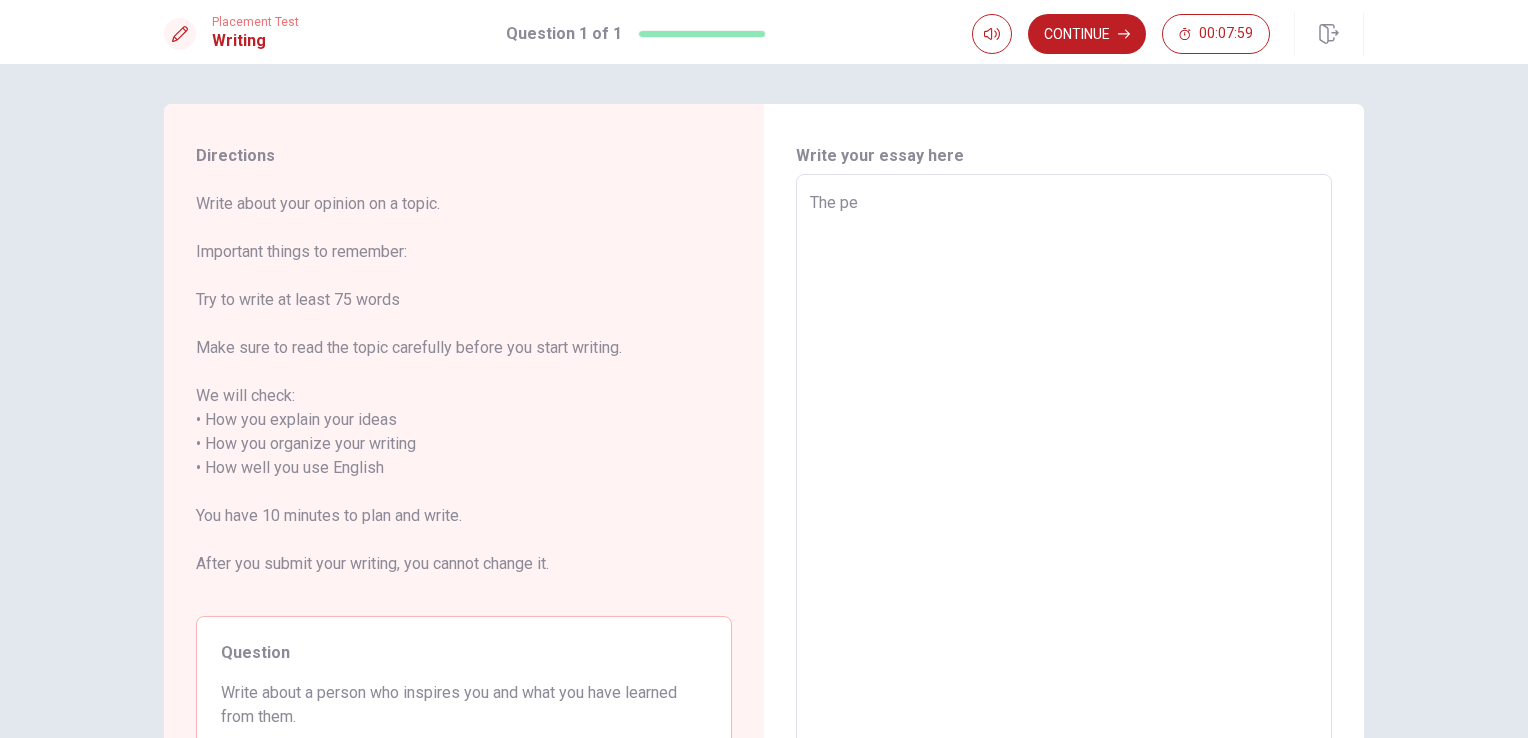 type on "x" 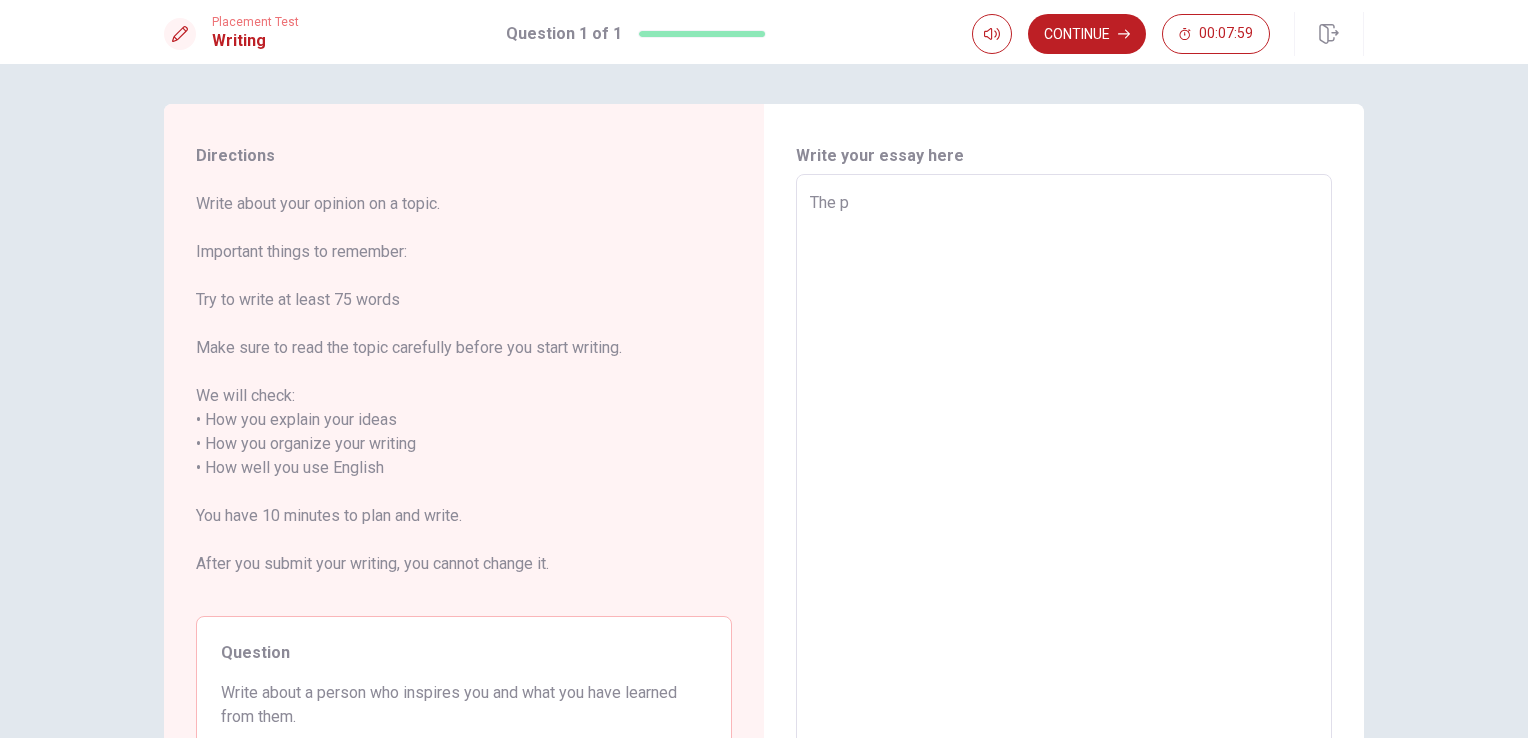 type on "x" 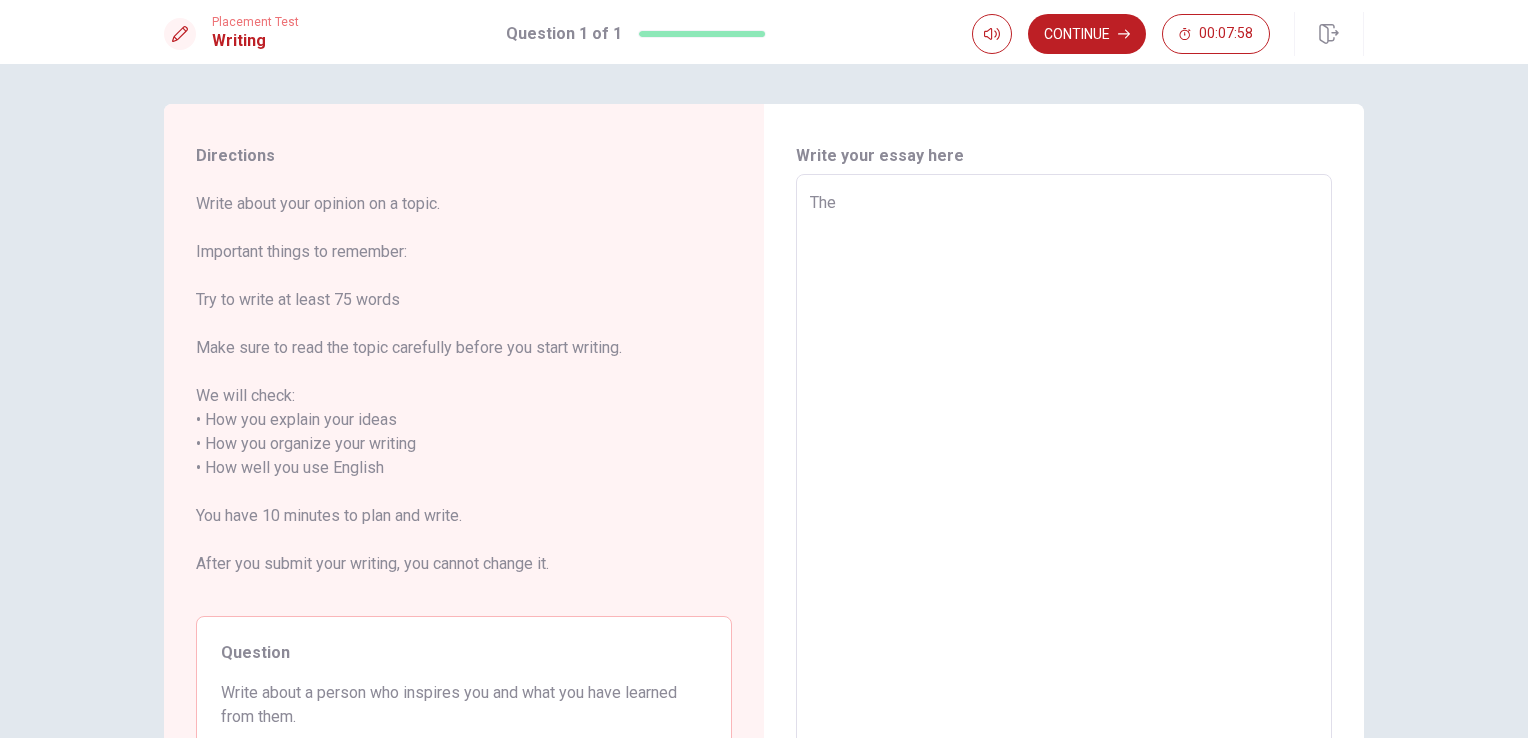 type on "x" 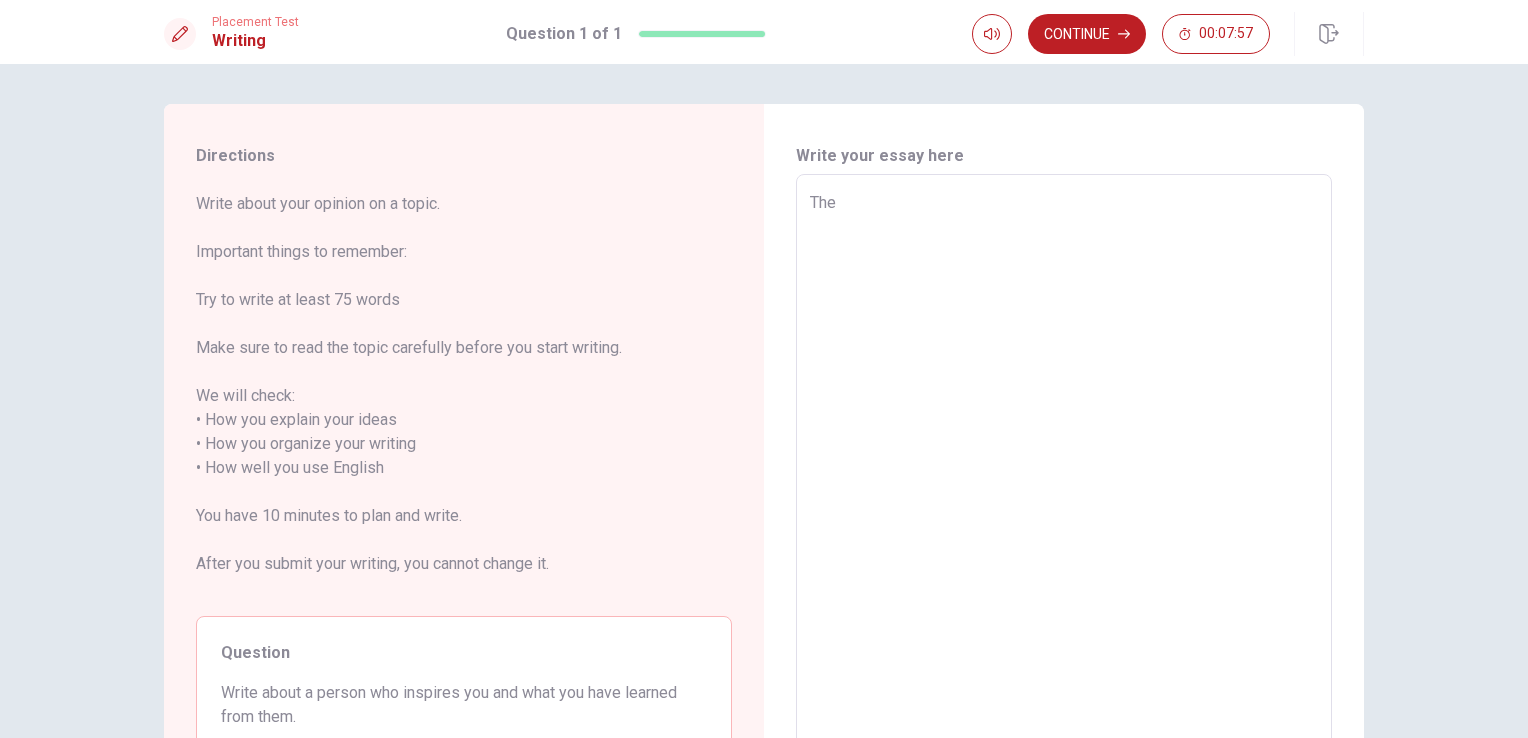 type on "The" 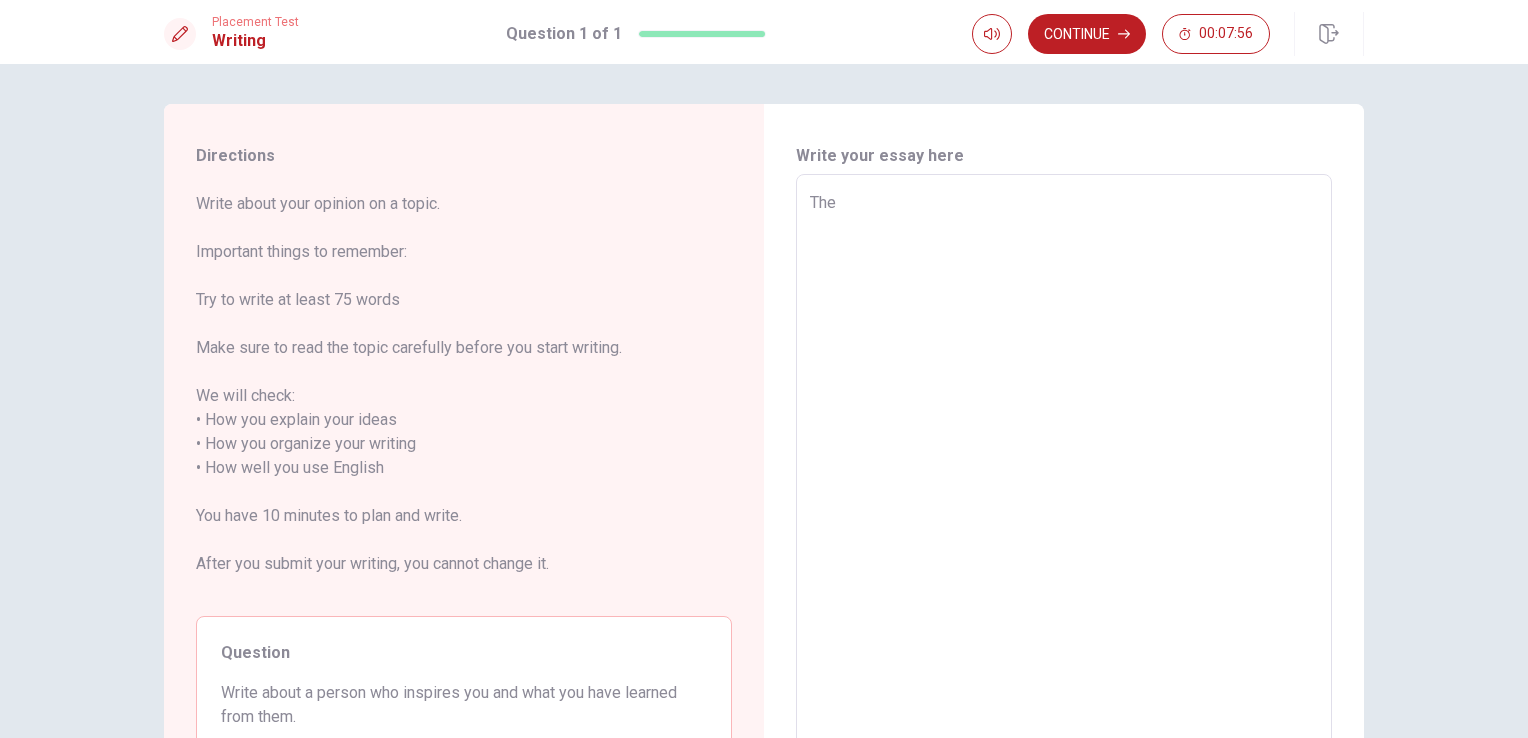 type on "The p" 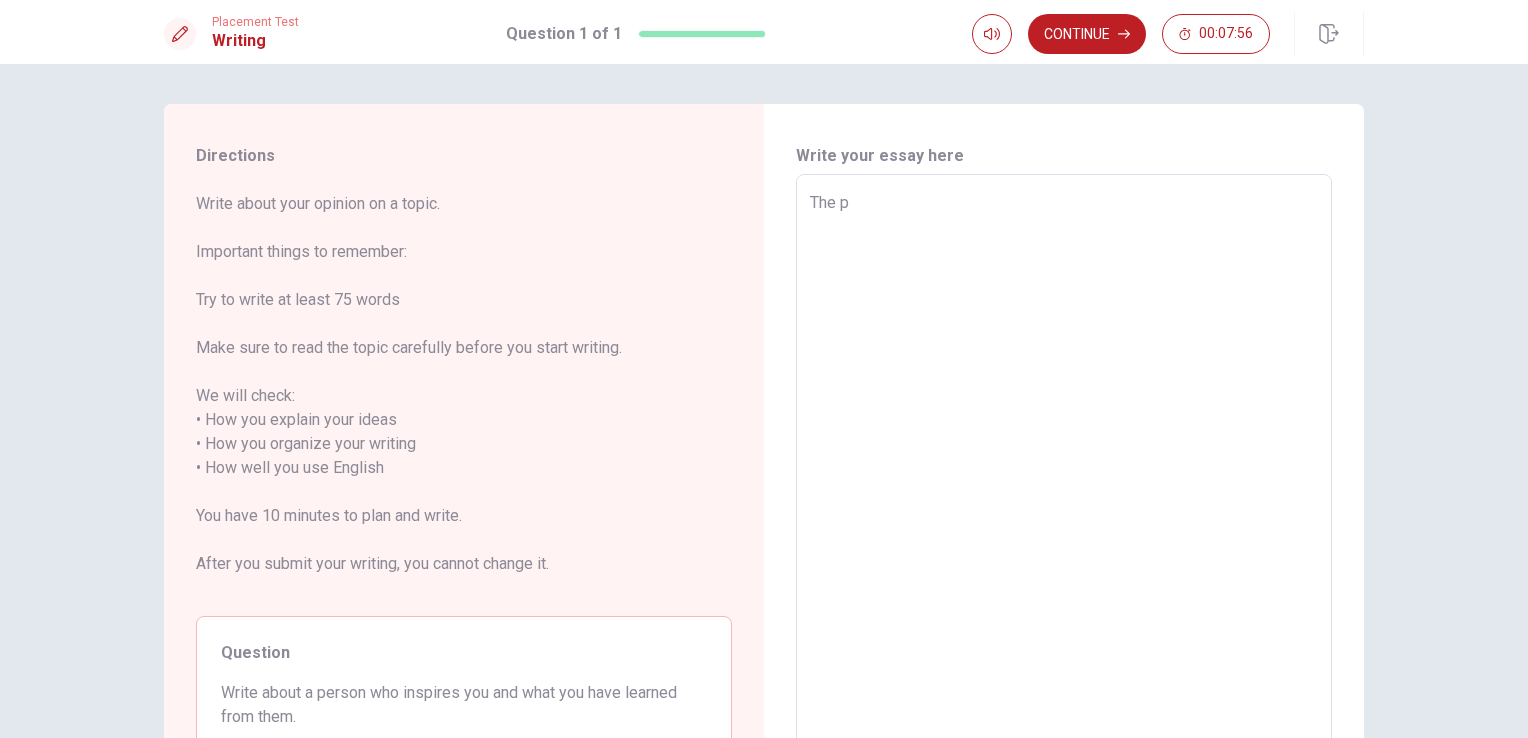 type on "x" 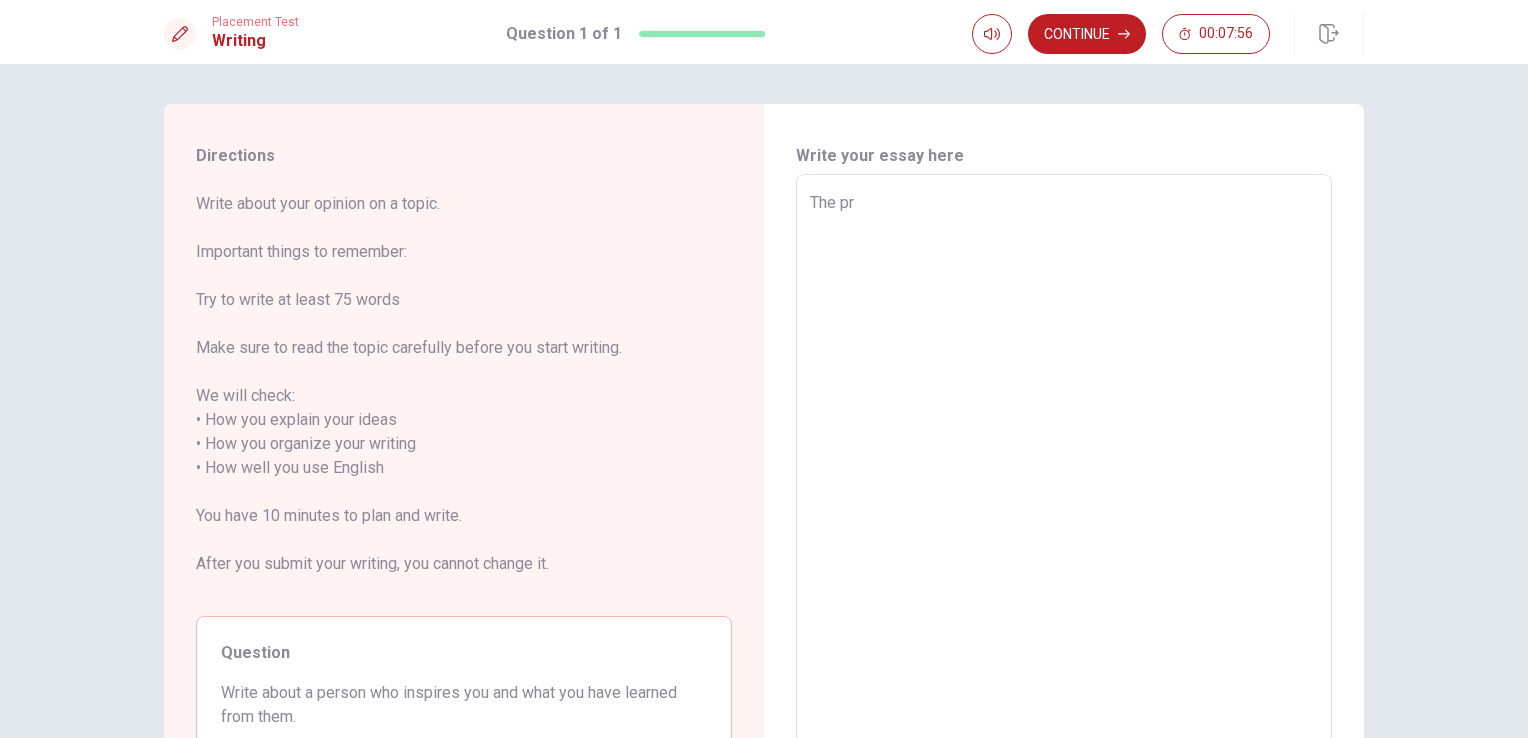 type on "x" 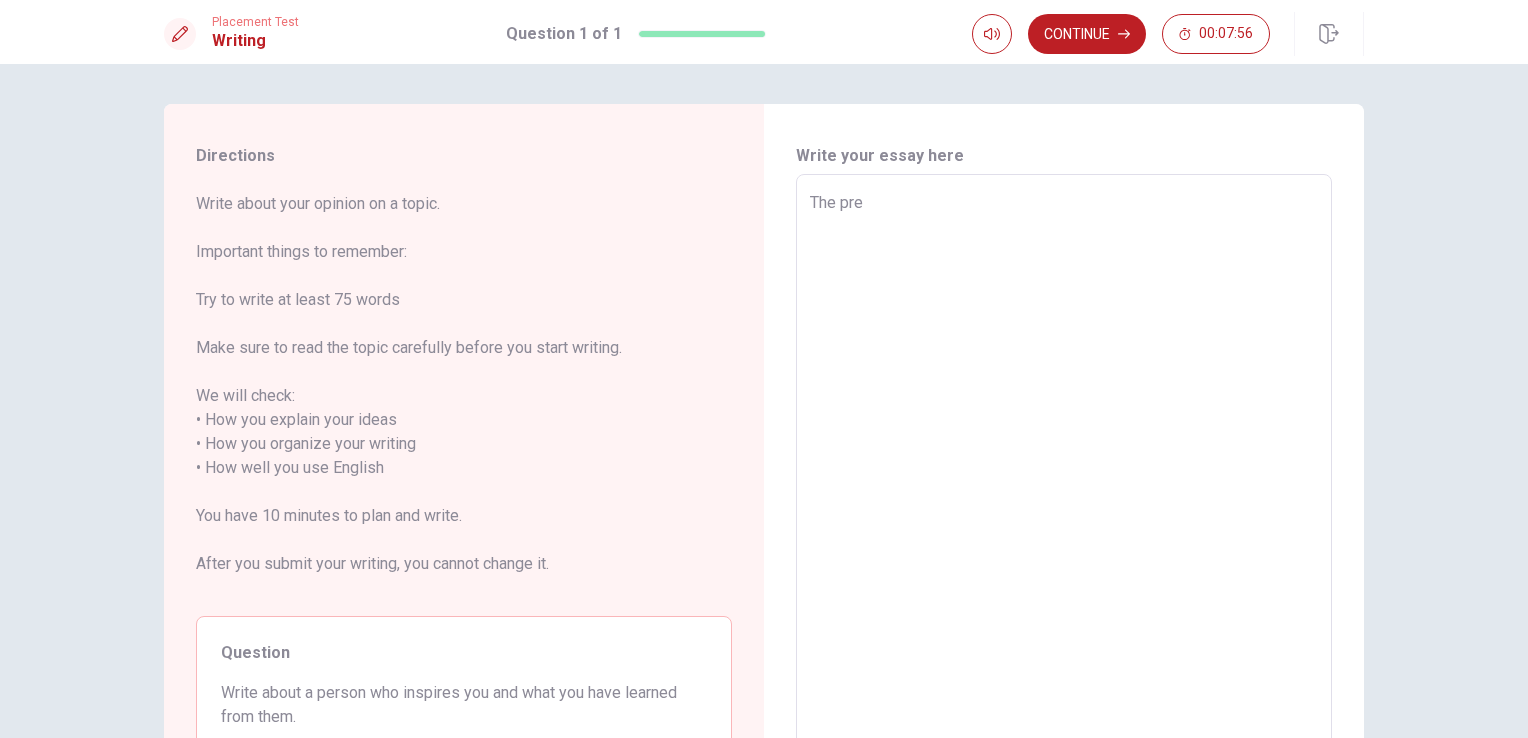 type on "x" 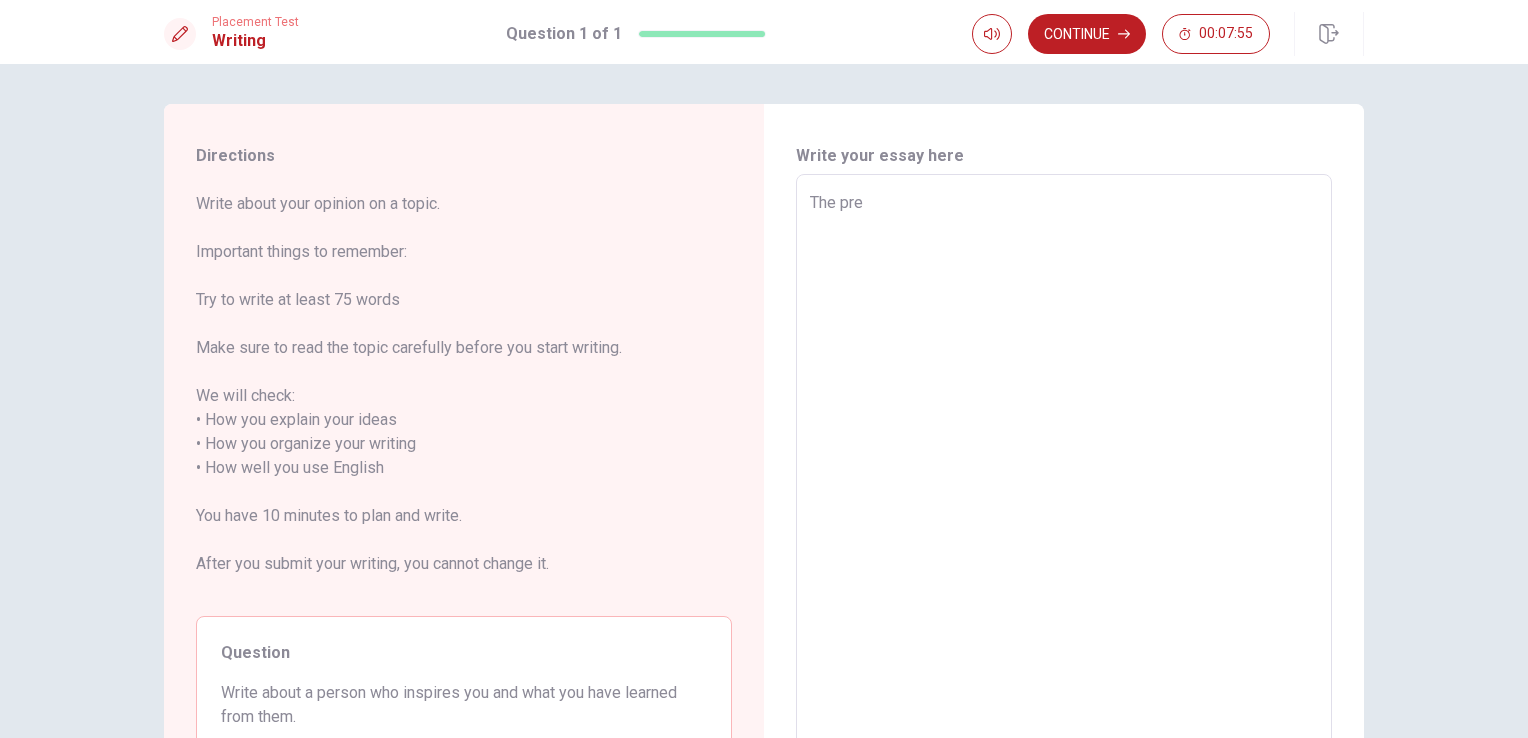 type on "The prer" 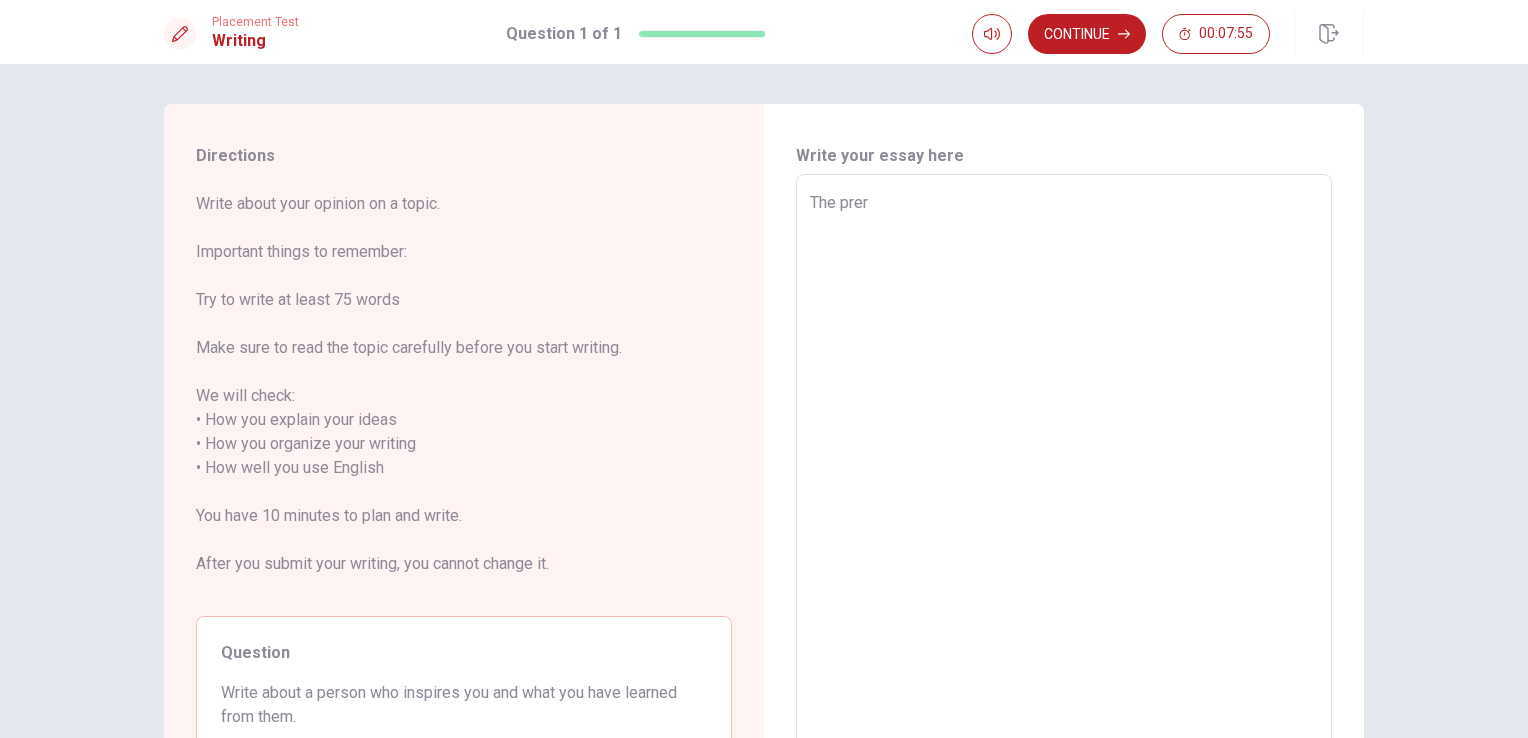 type on "x" 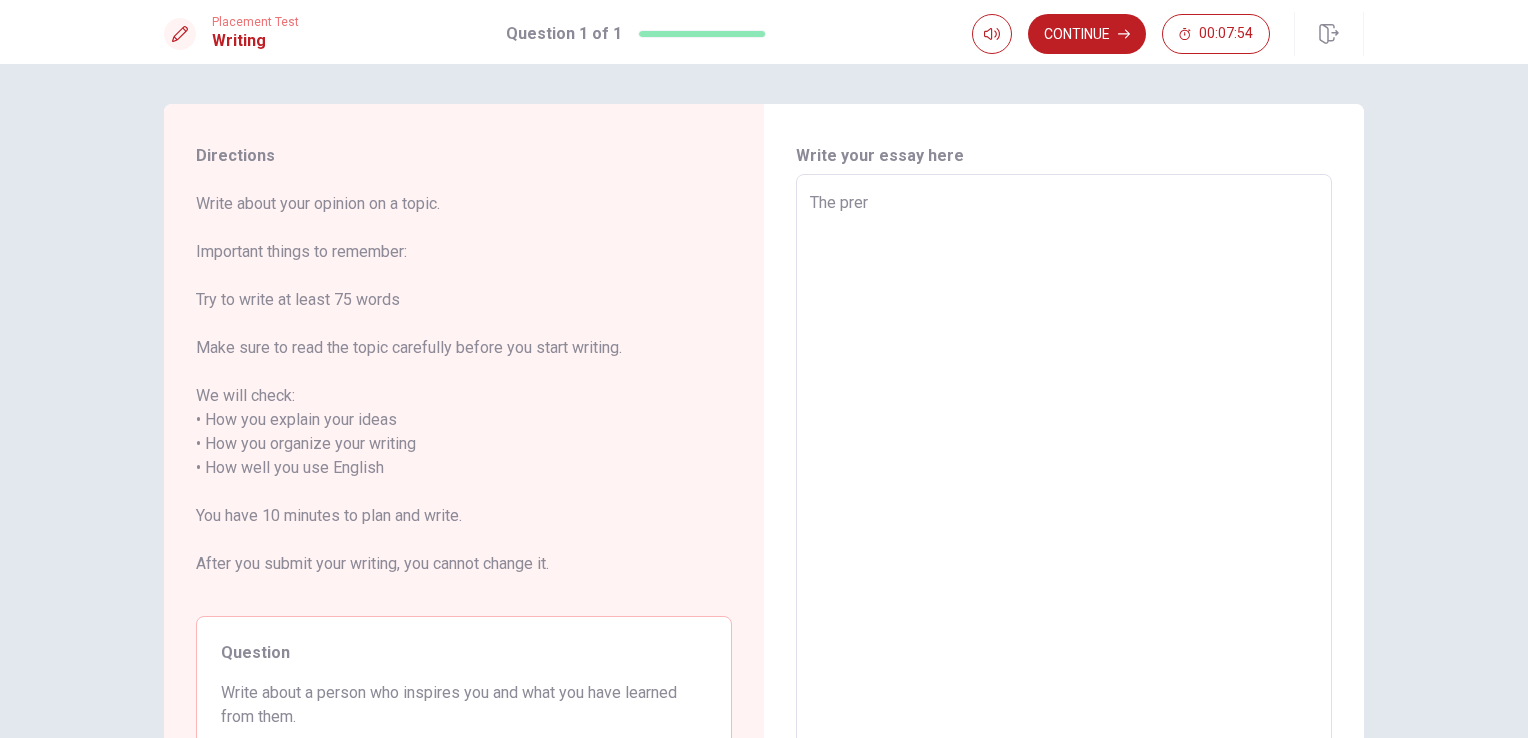 type on "The pre" 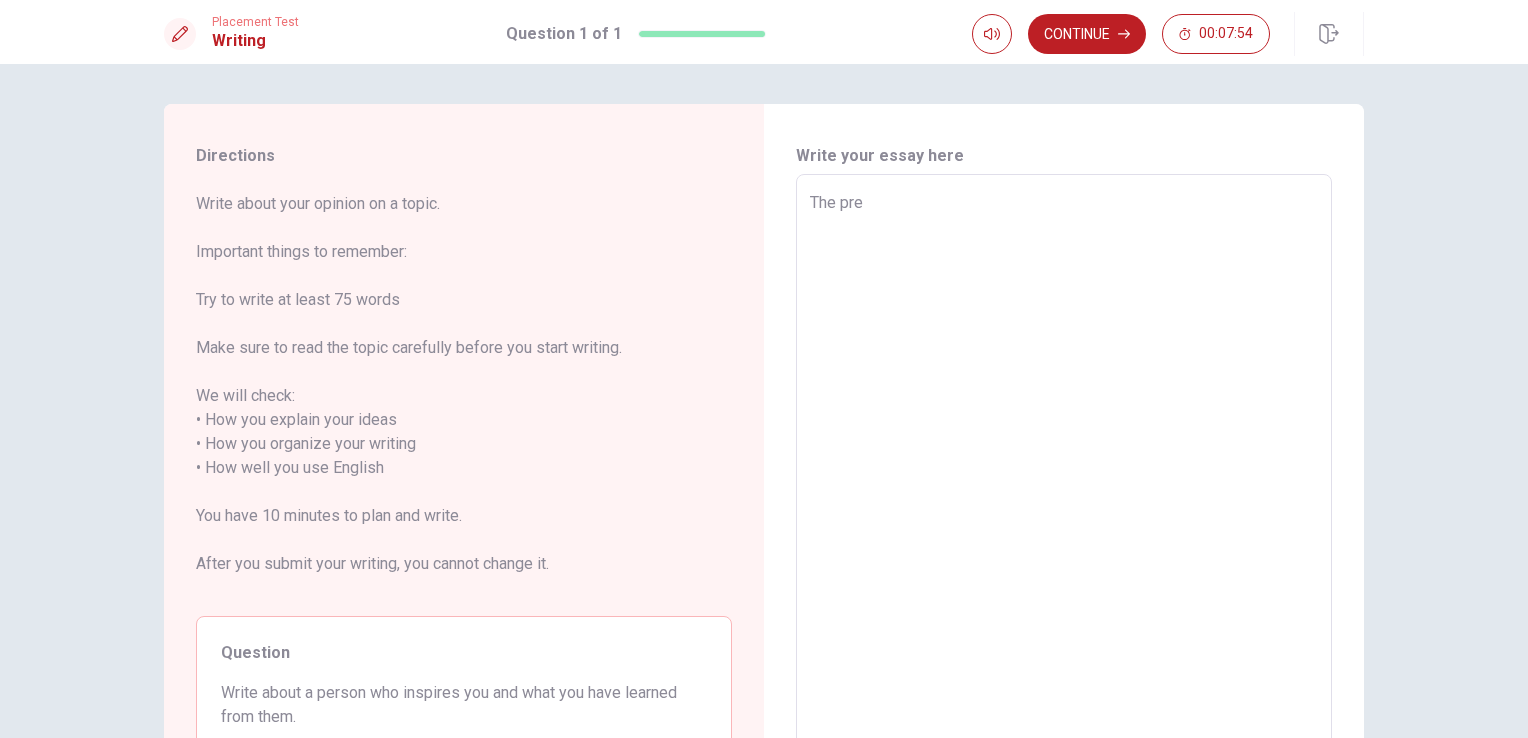 type on "x" 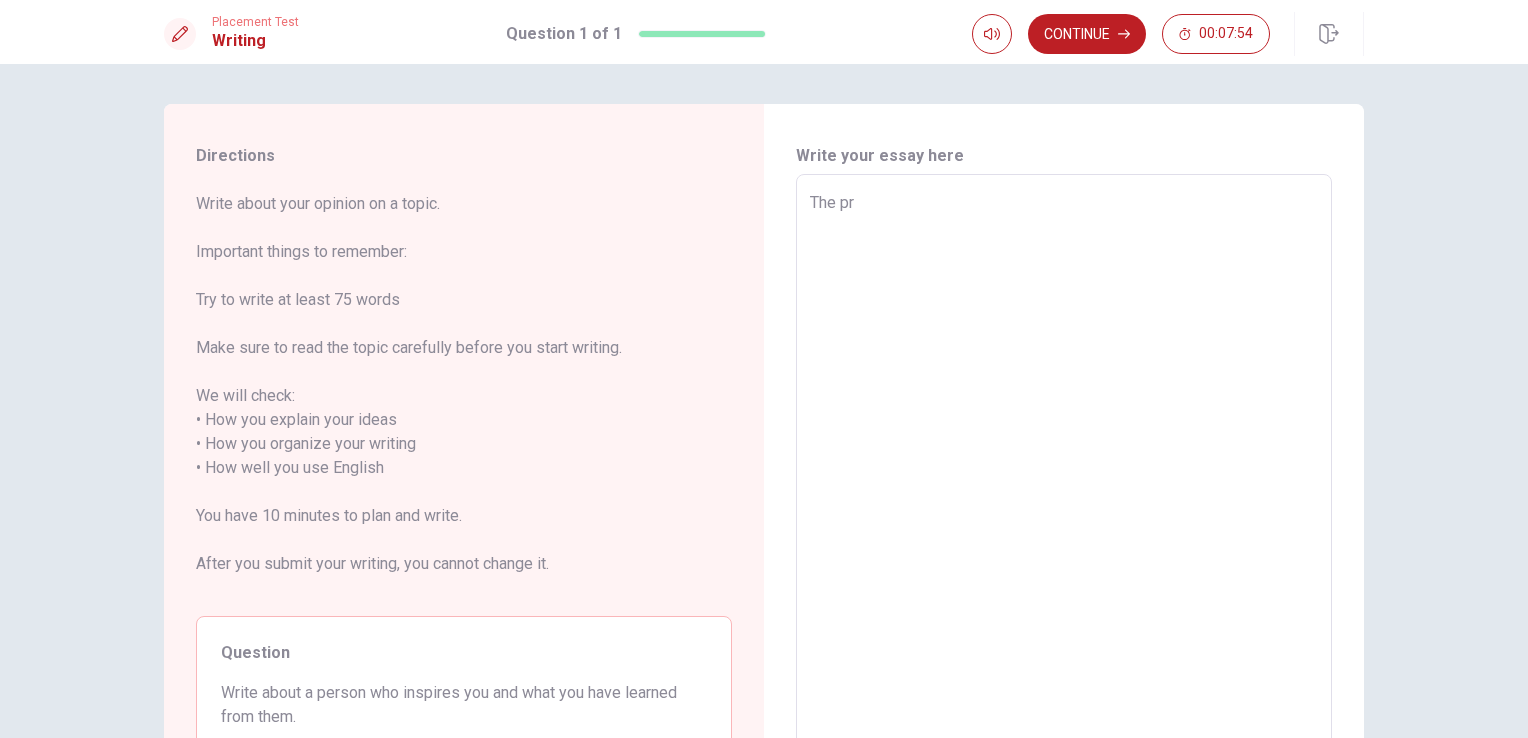 type on "x" 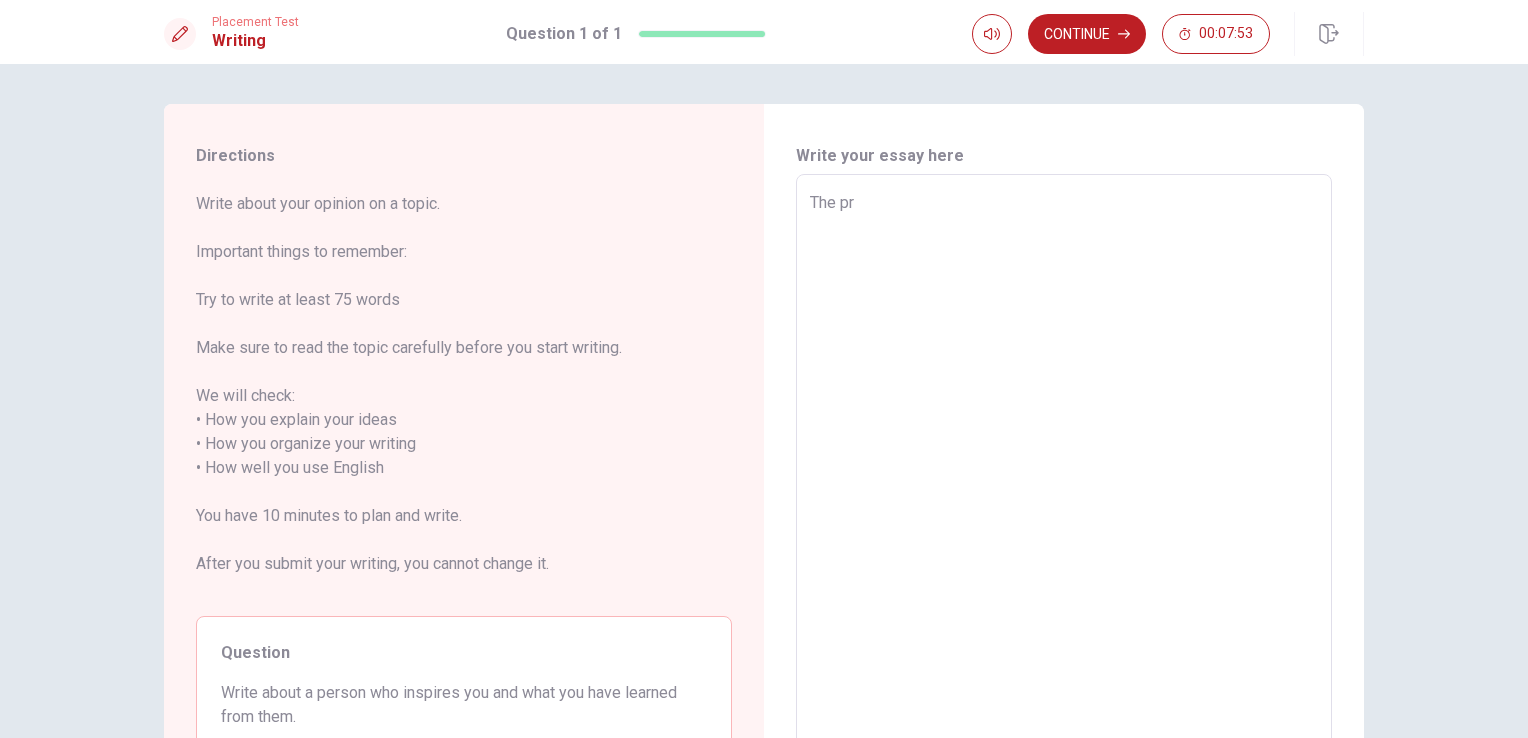 type on "The p" 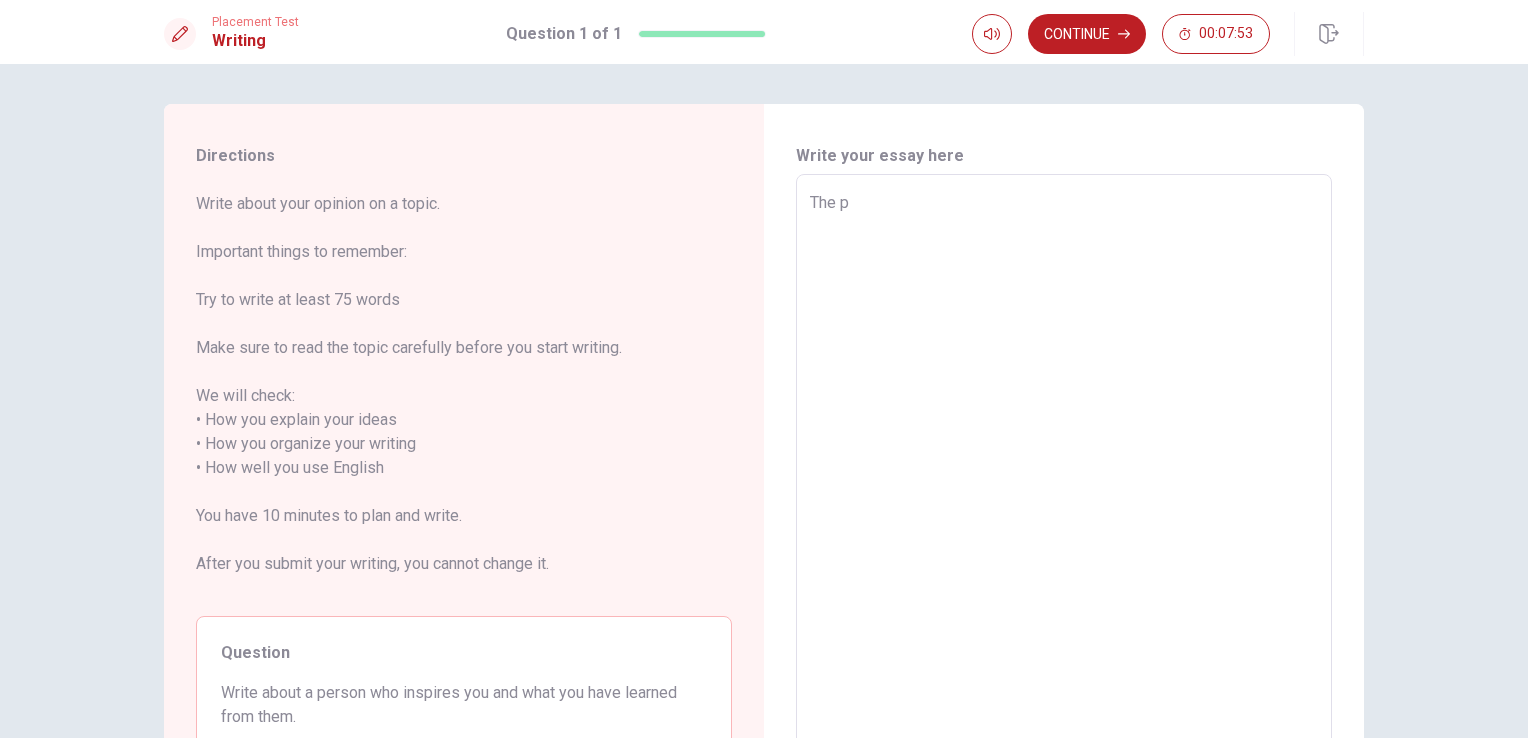 type on "x" 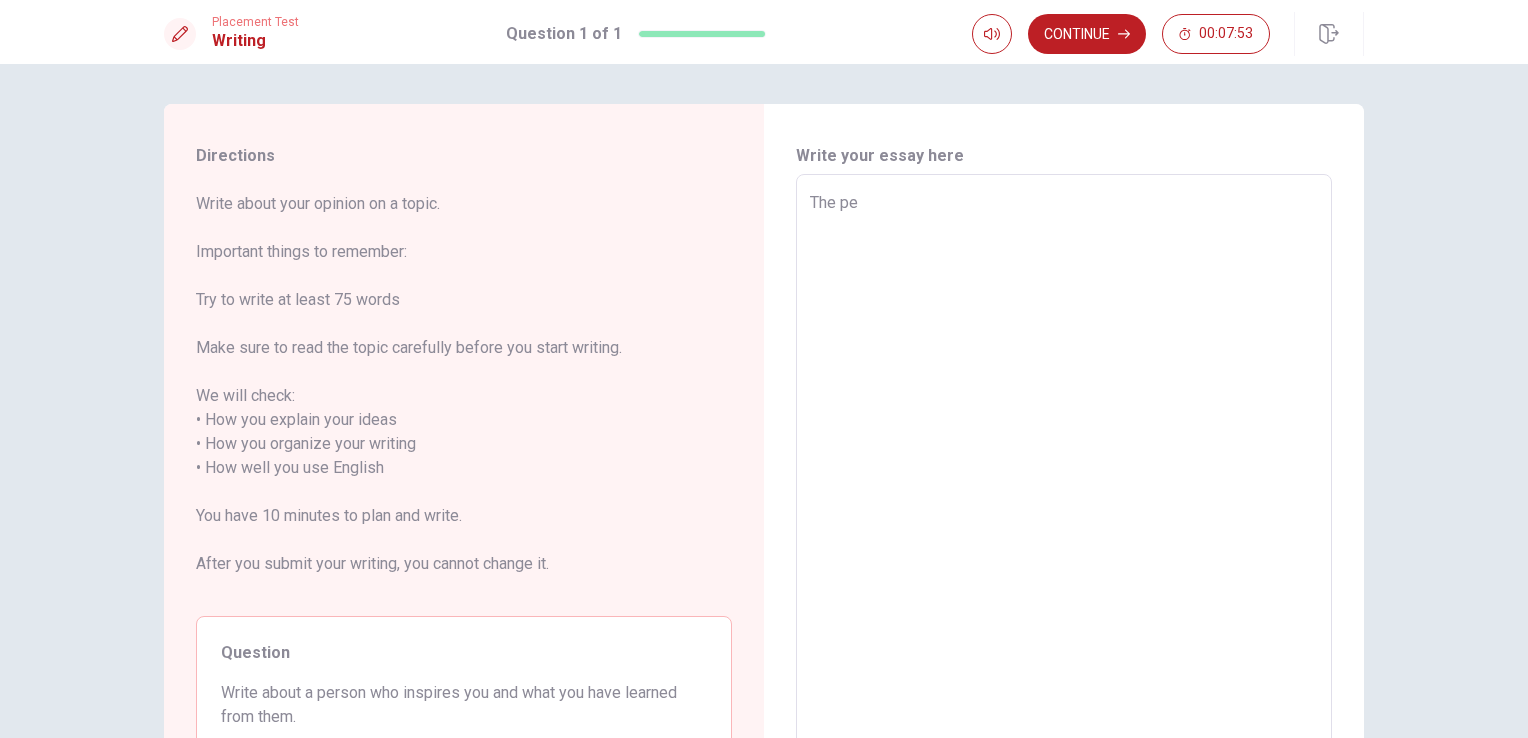 type on "x" 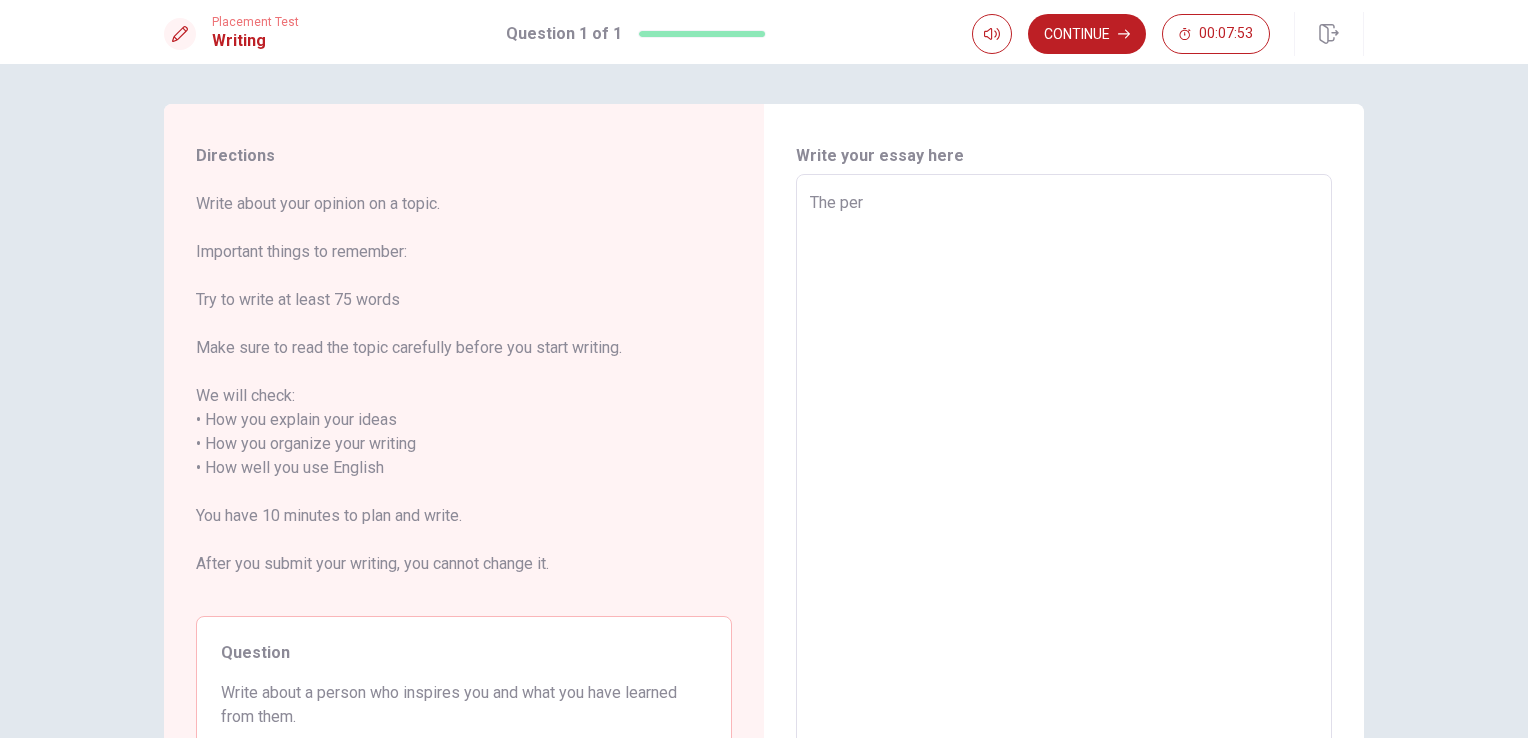 type on "x" 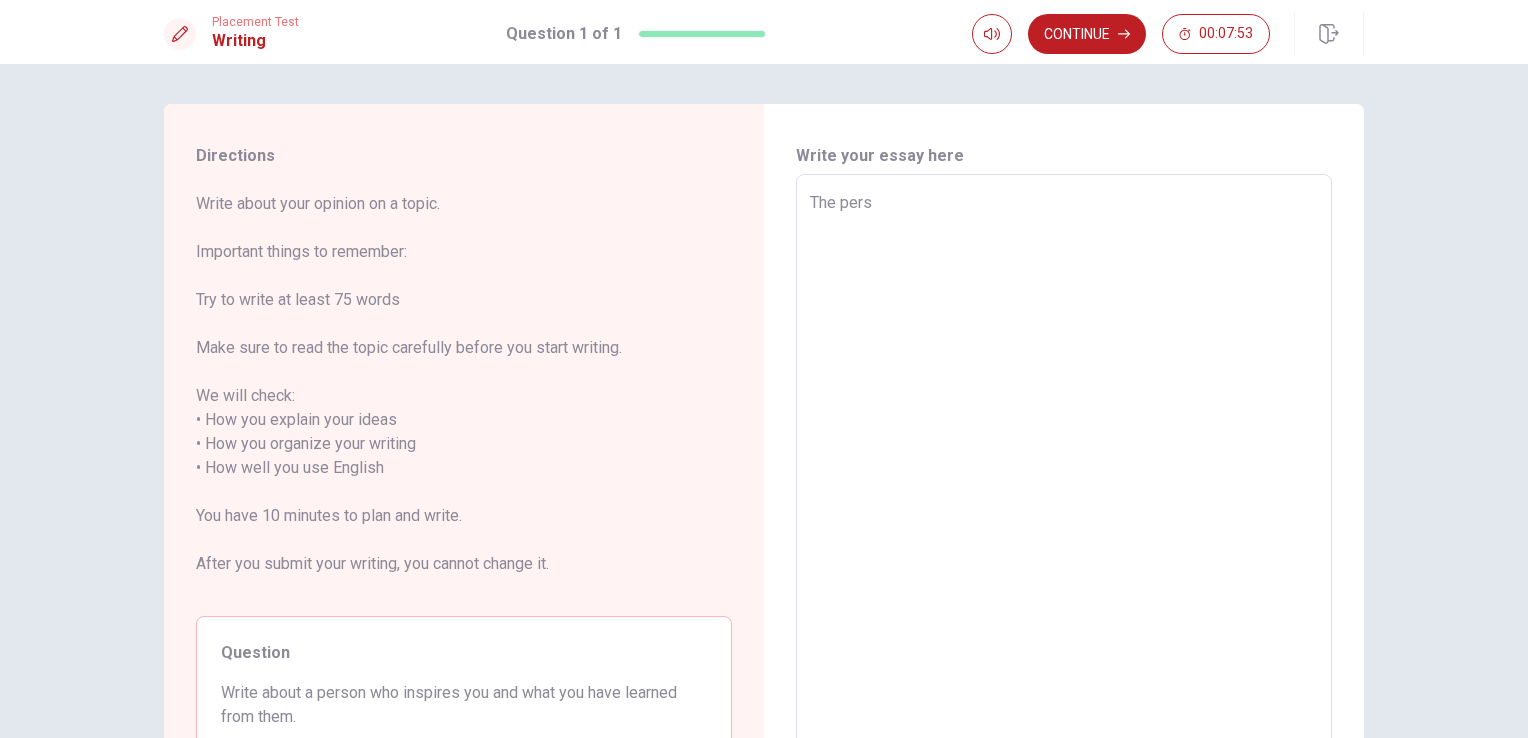 type on "x" 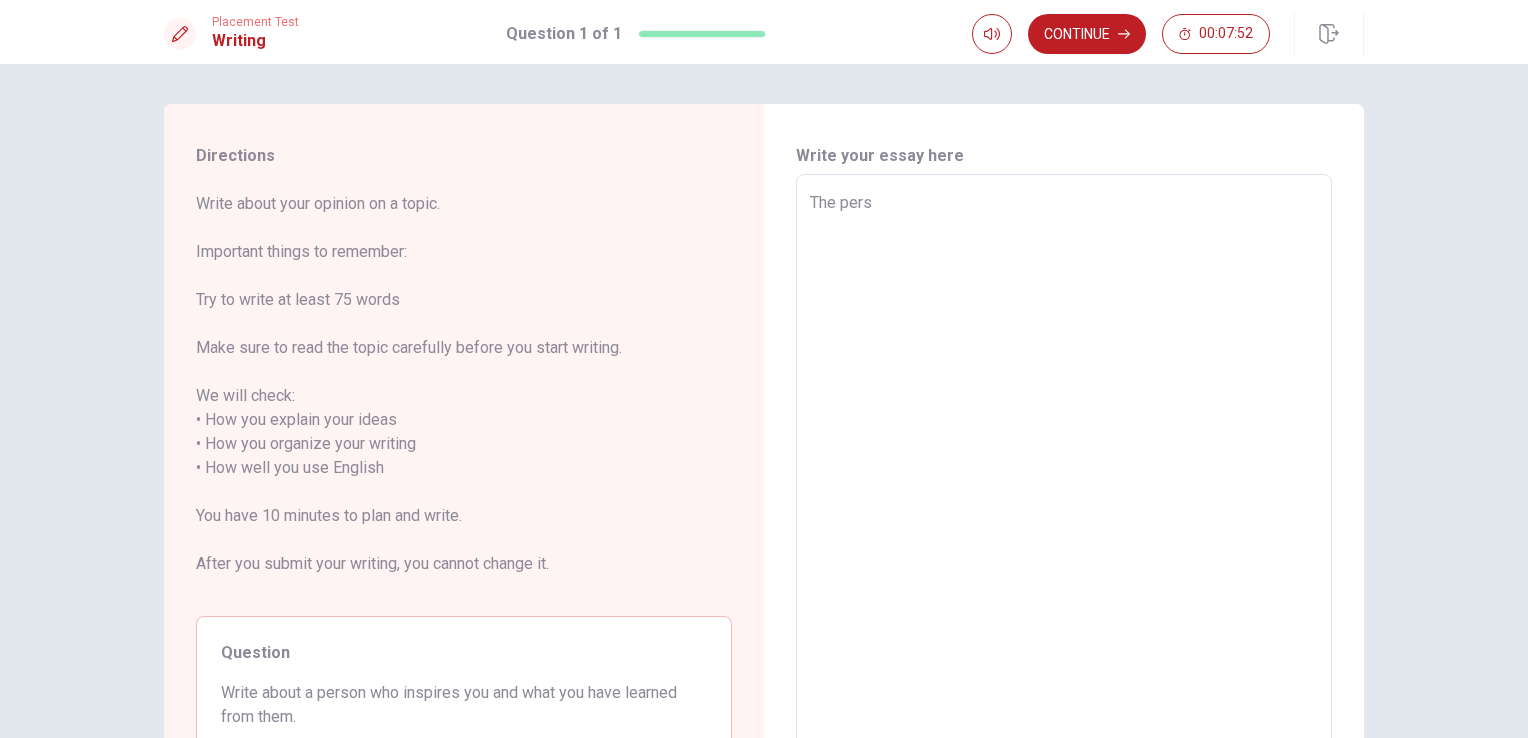 type on "The perso" 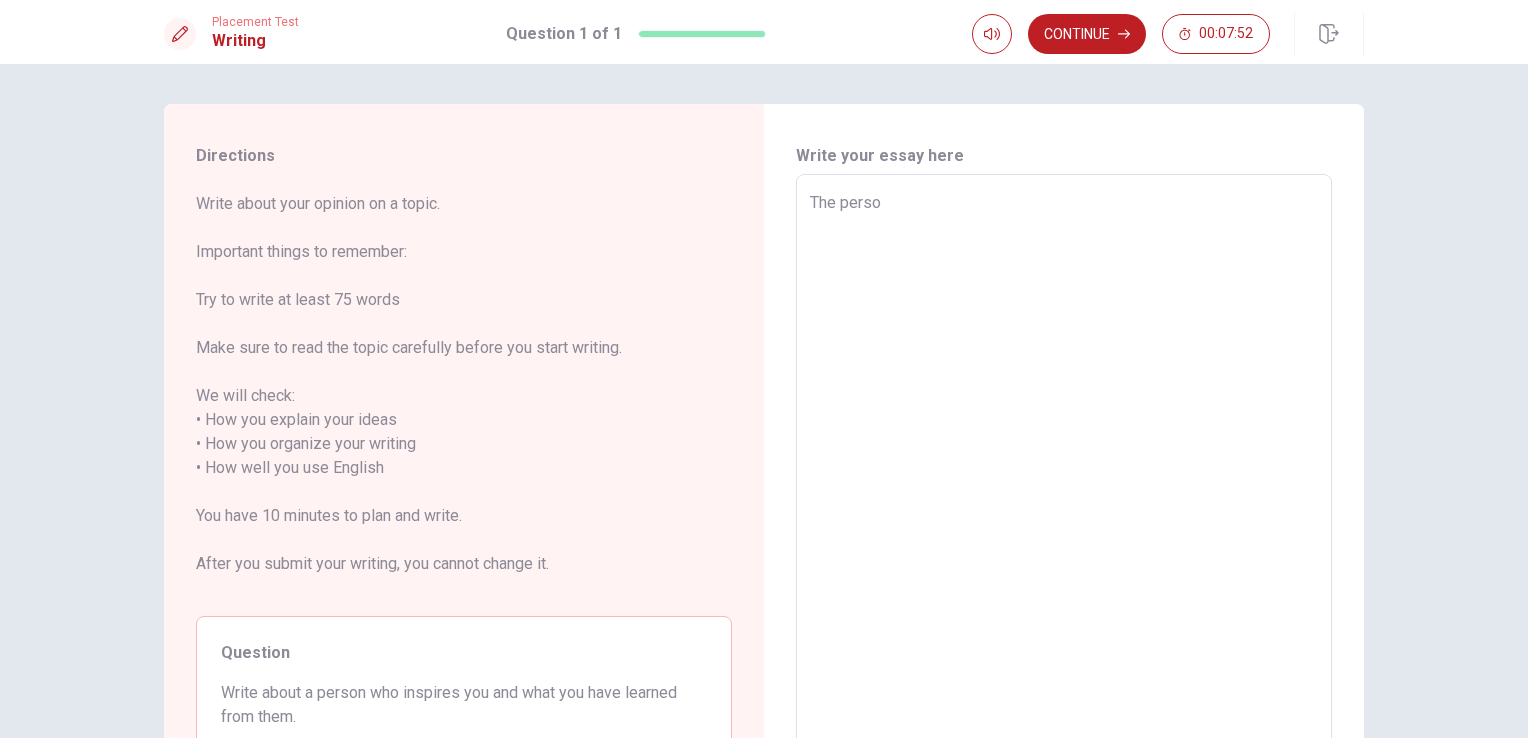 type on "x" 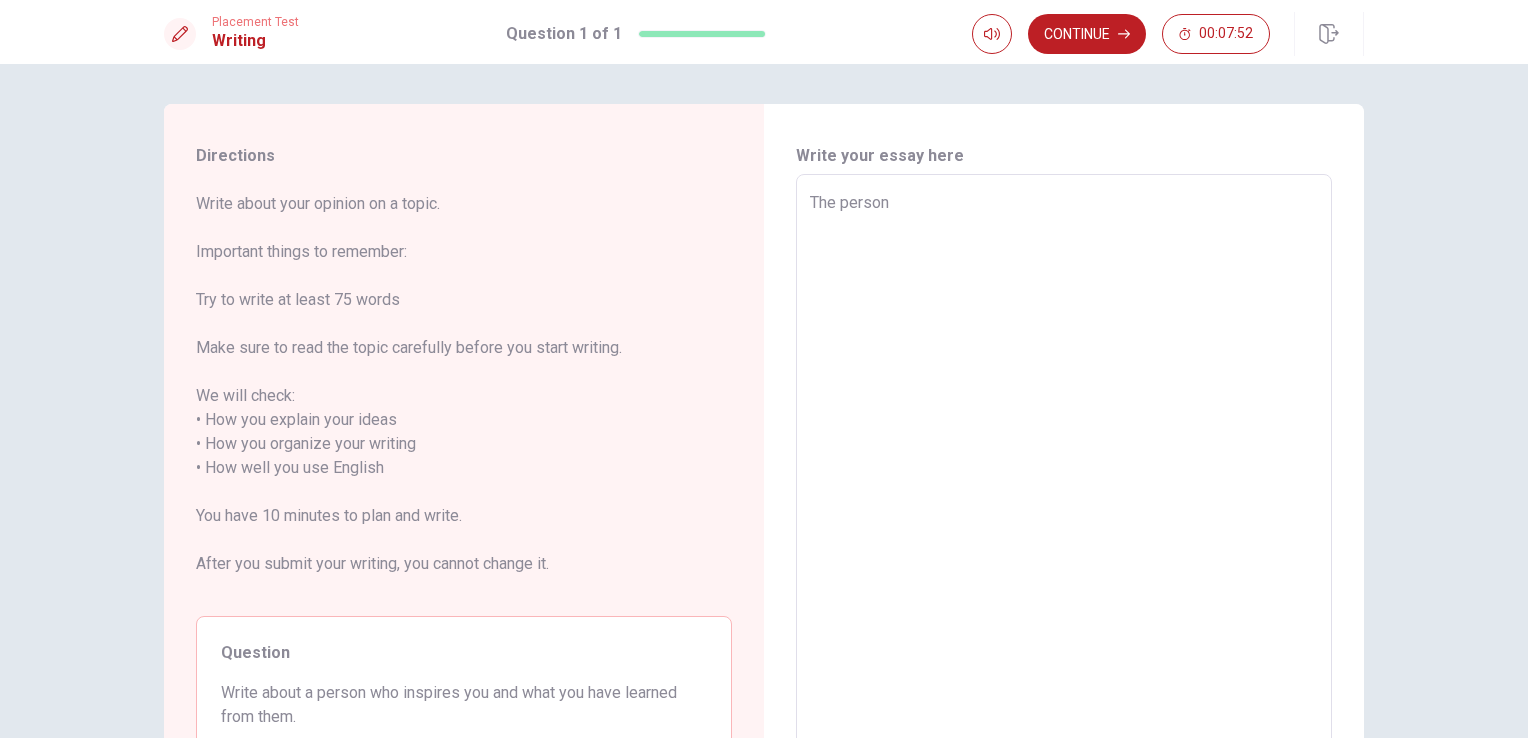 type on "x" 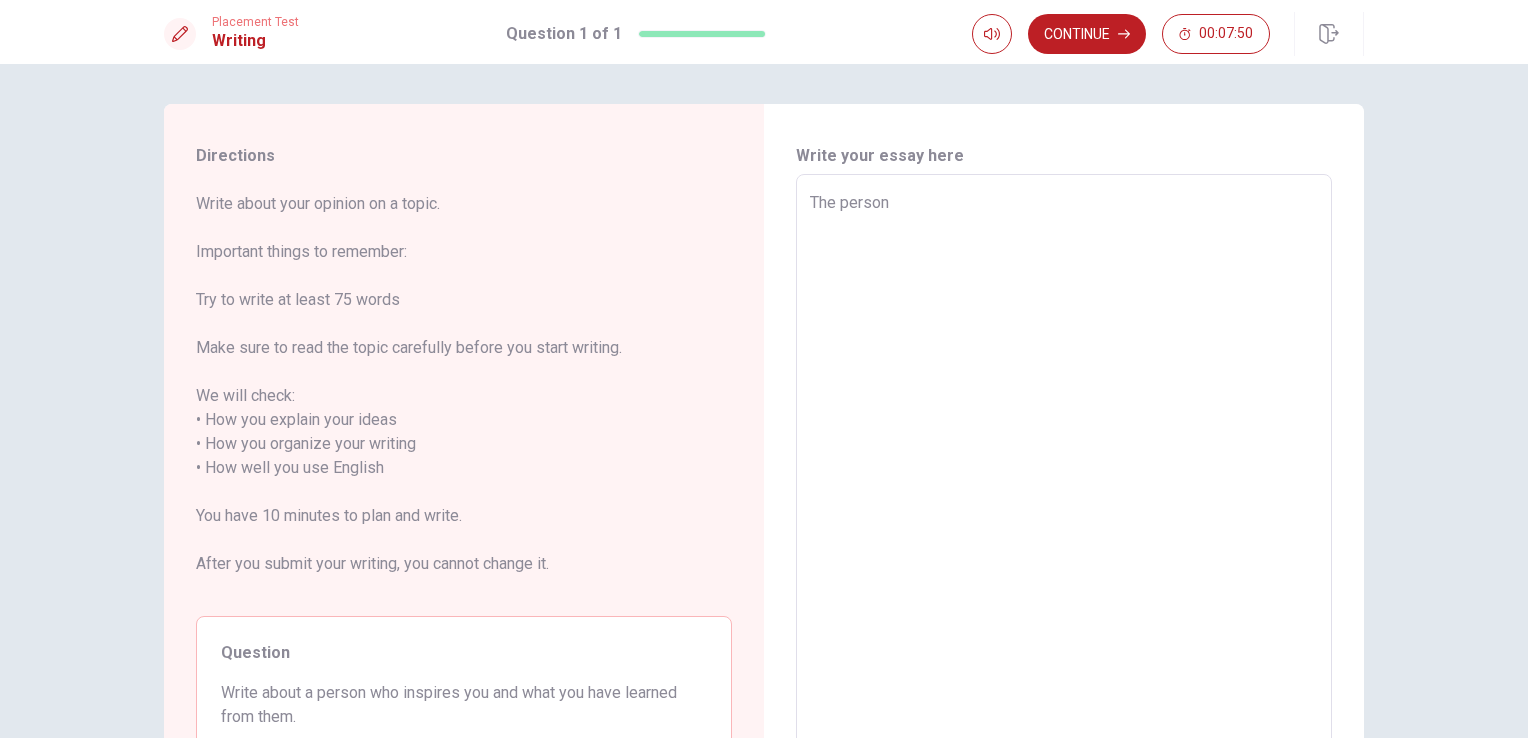 type on "x" 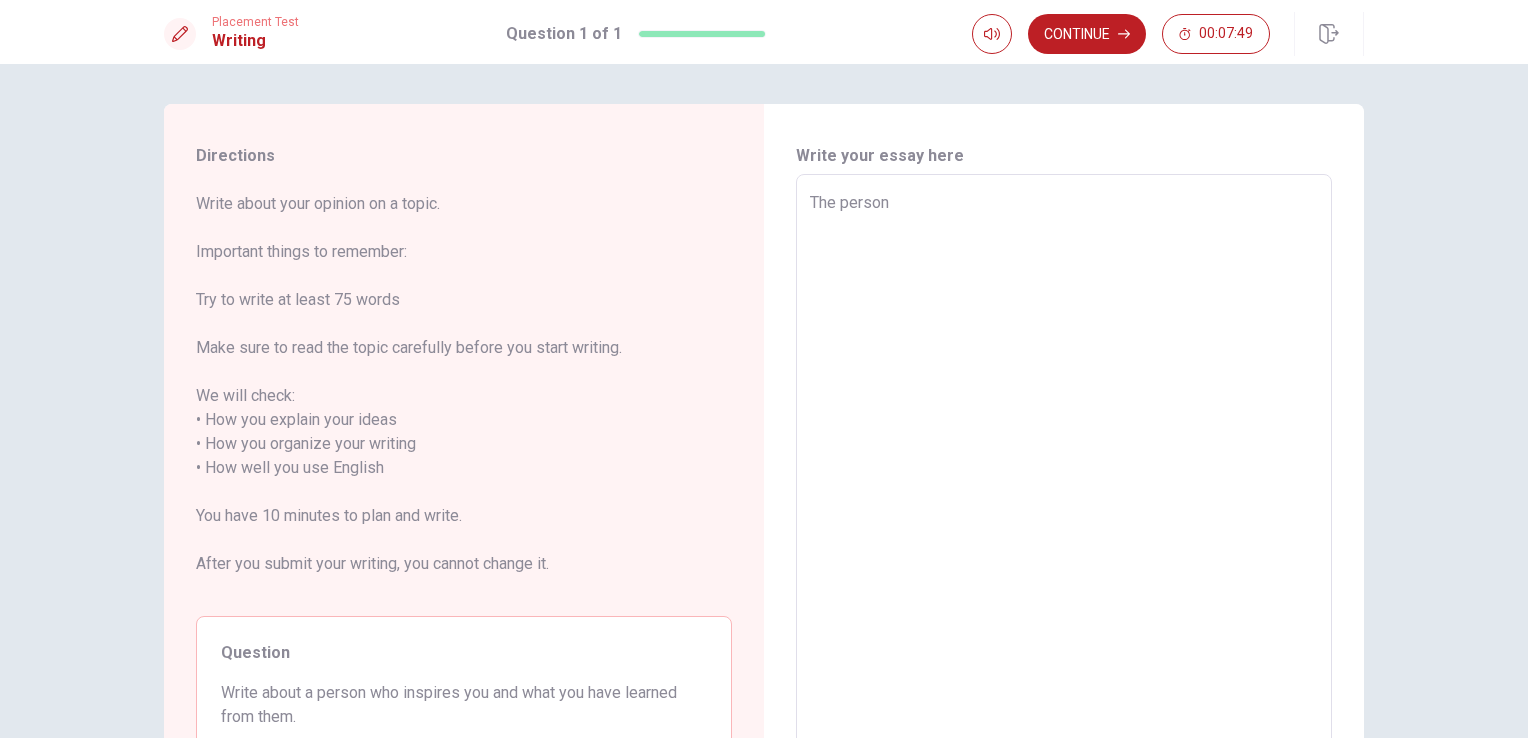 type on "The person w" 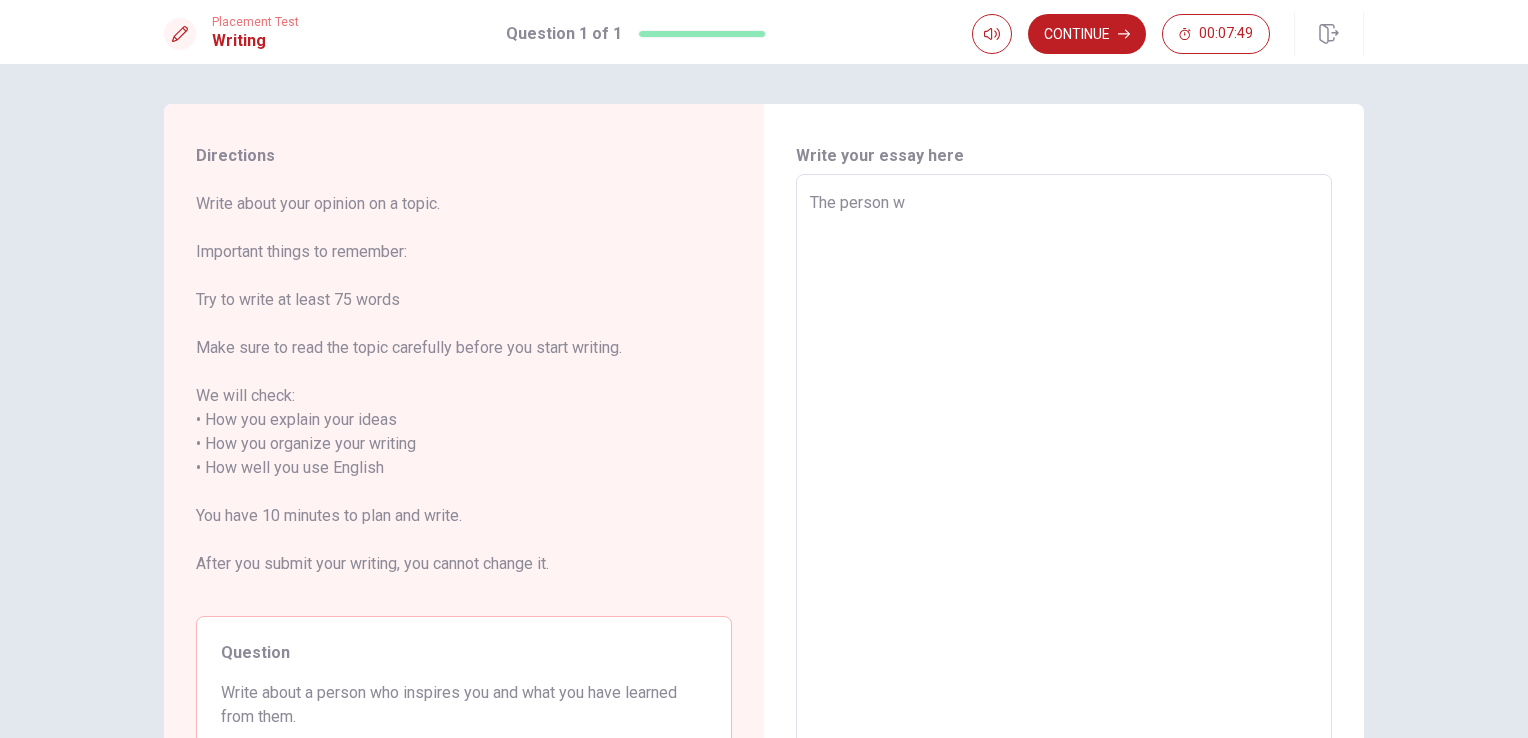 type on "x" 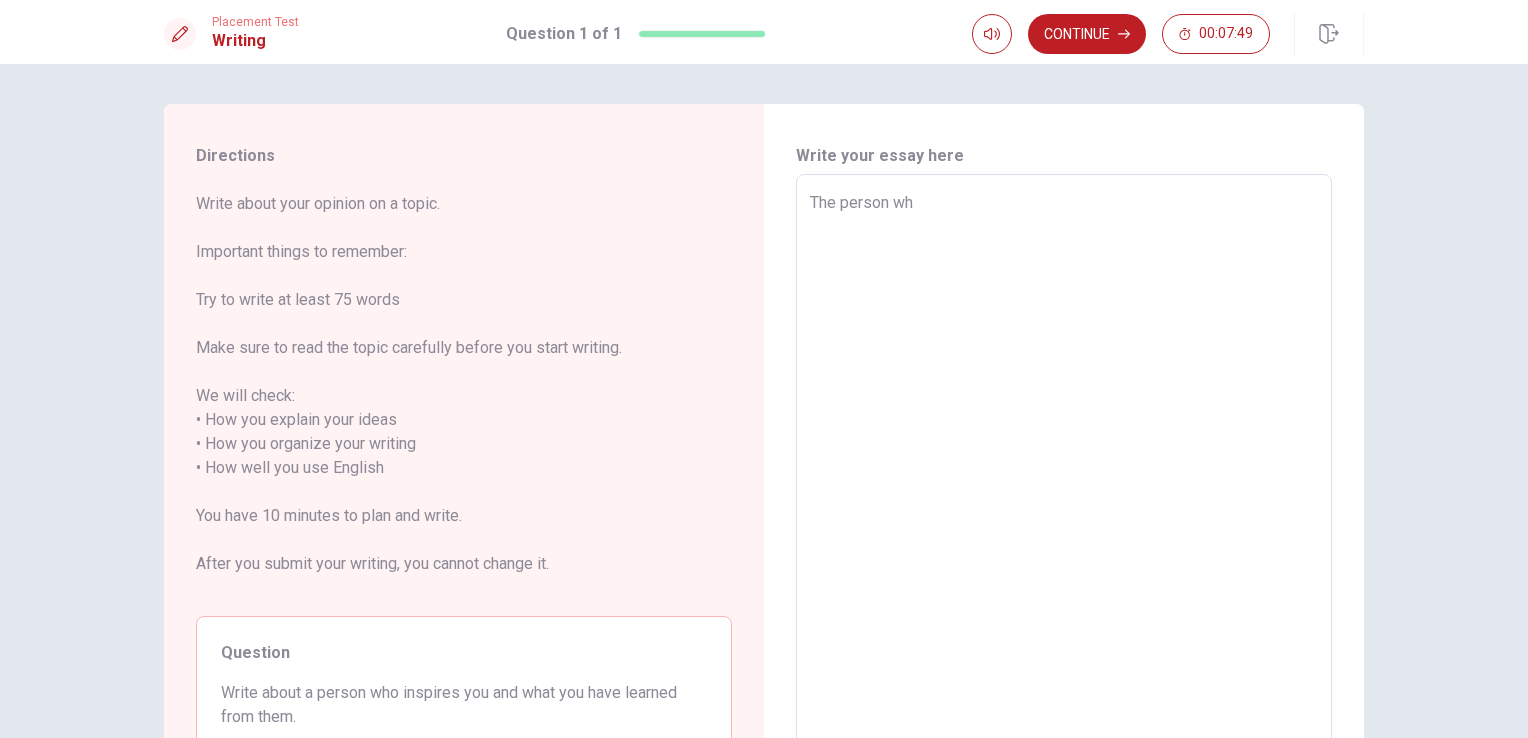 type on "x" 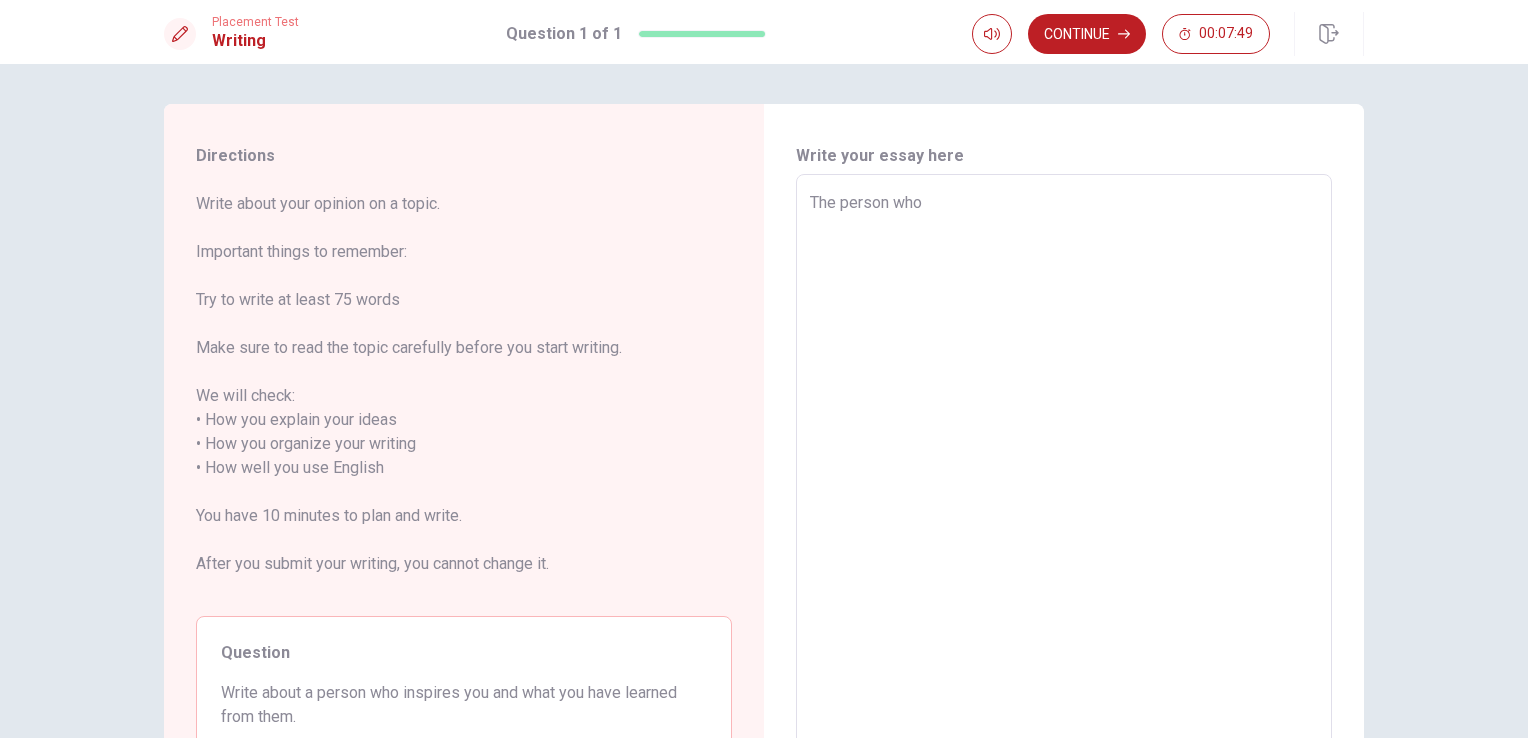 type on "x" 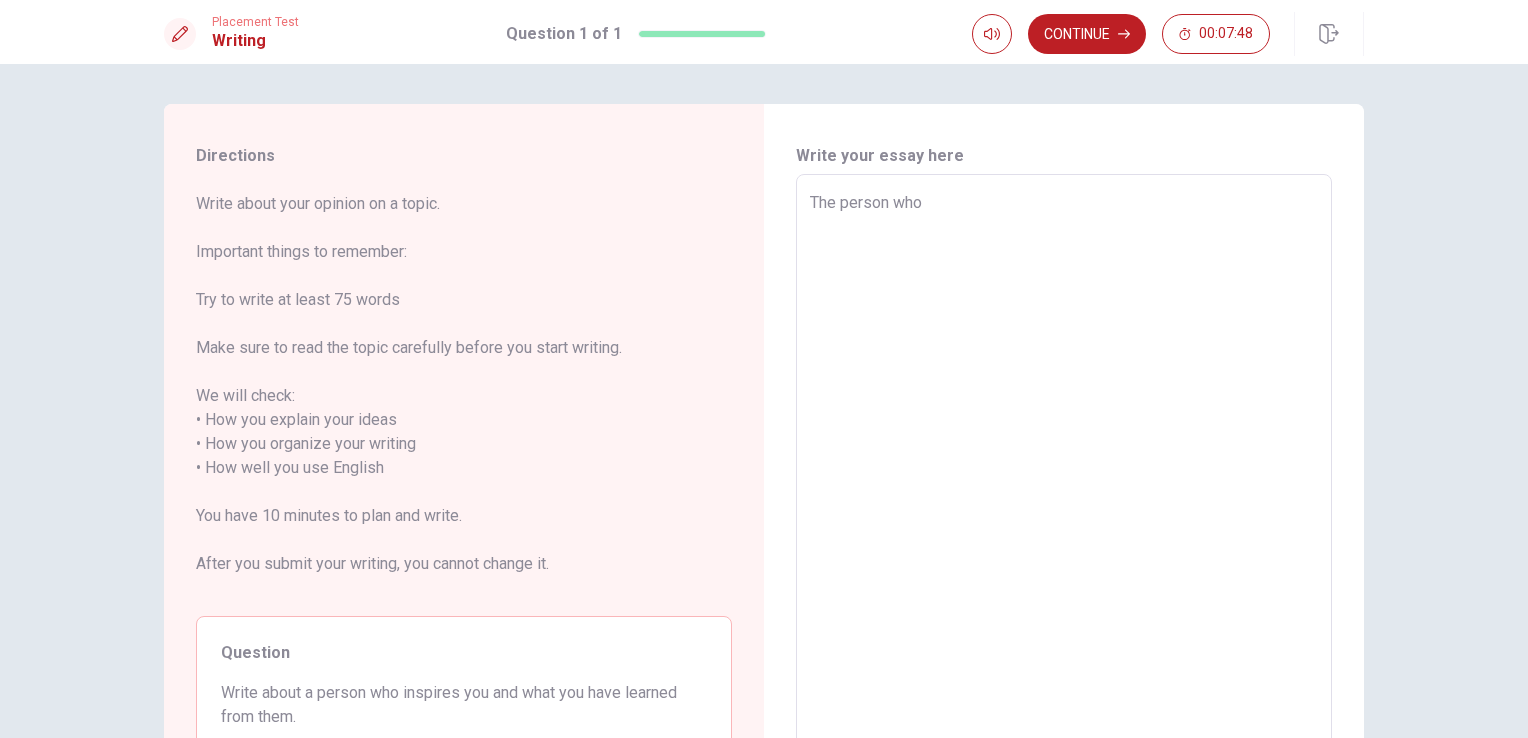 type on "The person who i" 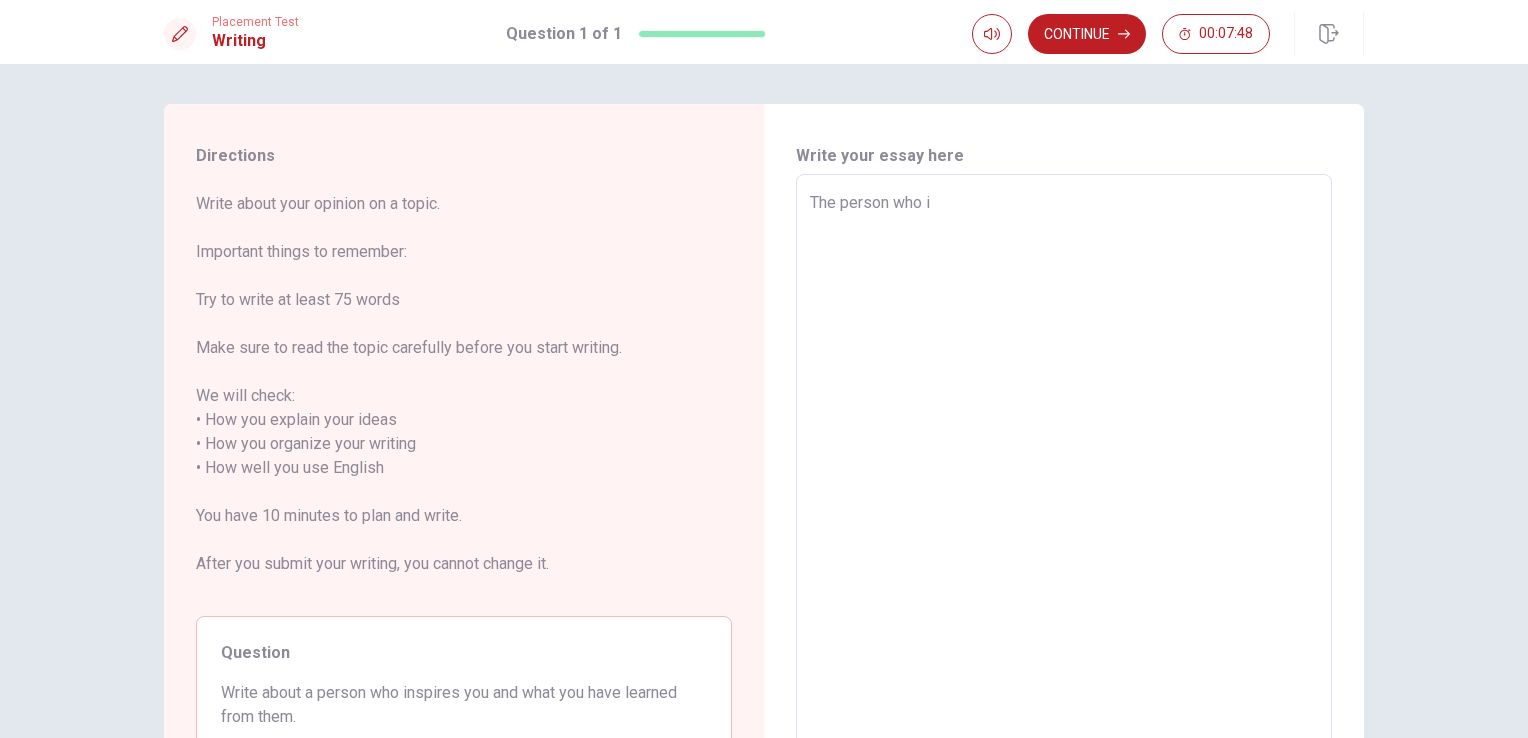 type on "x" 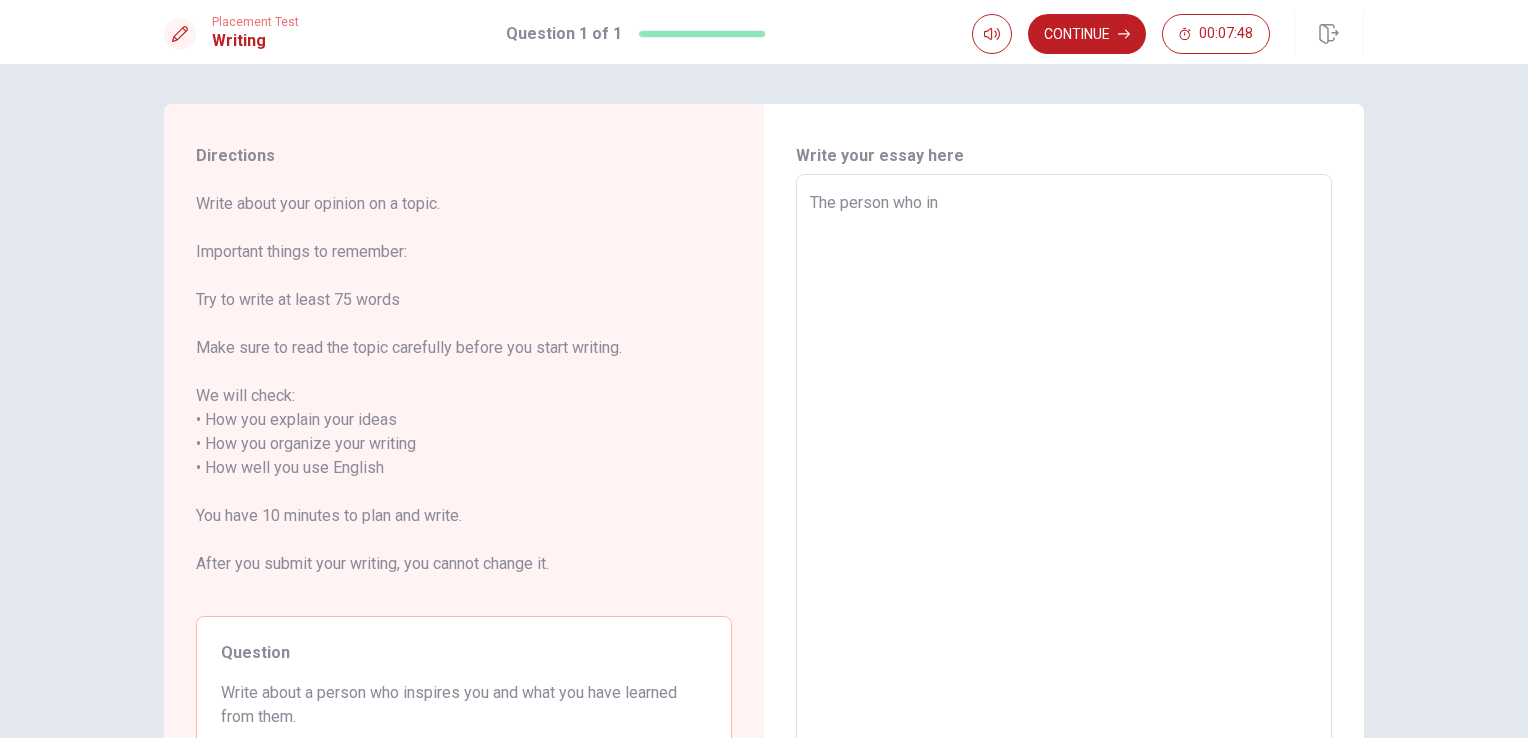 type on "x" 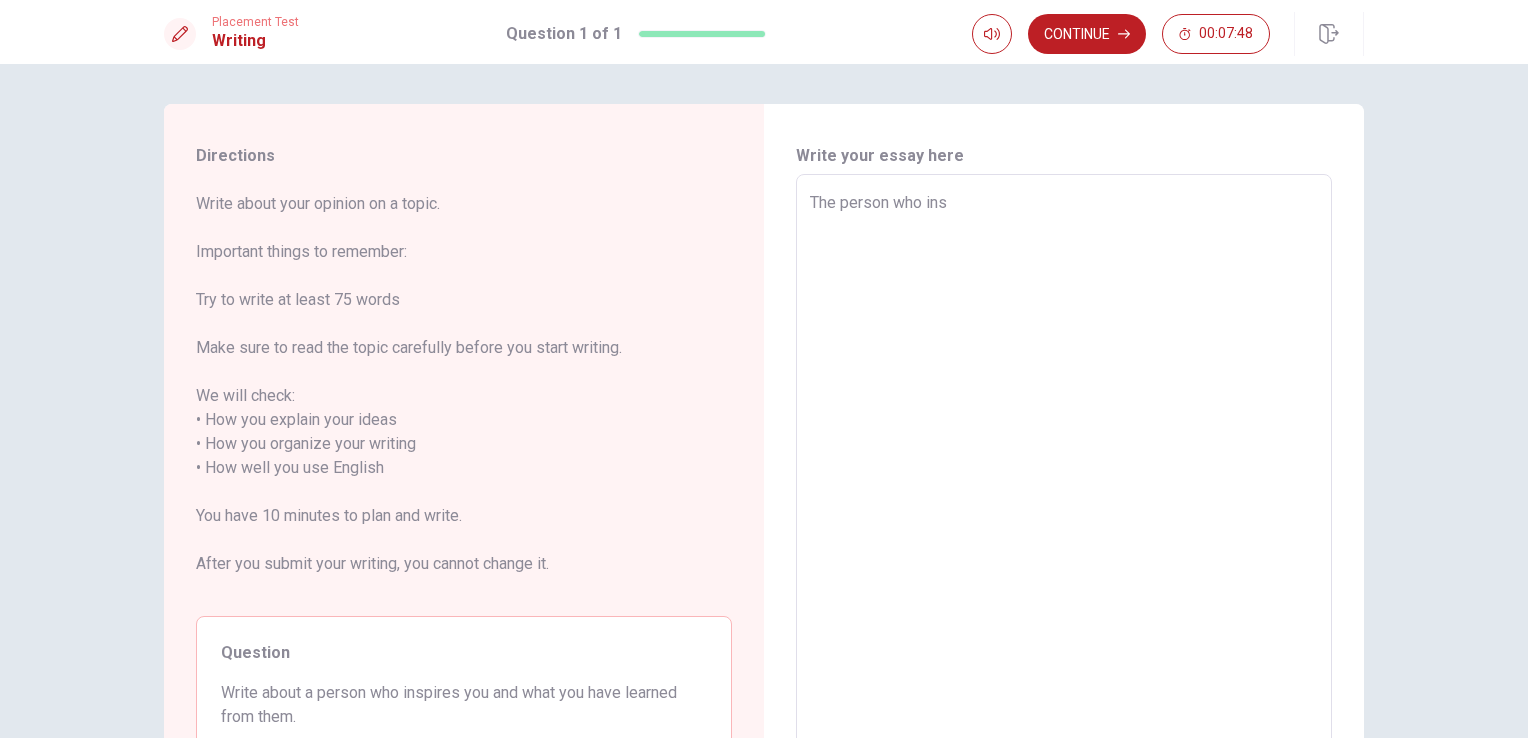 type on "x" 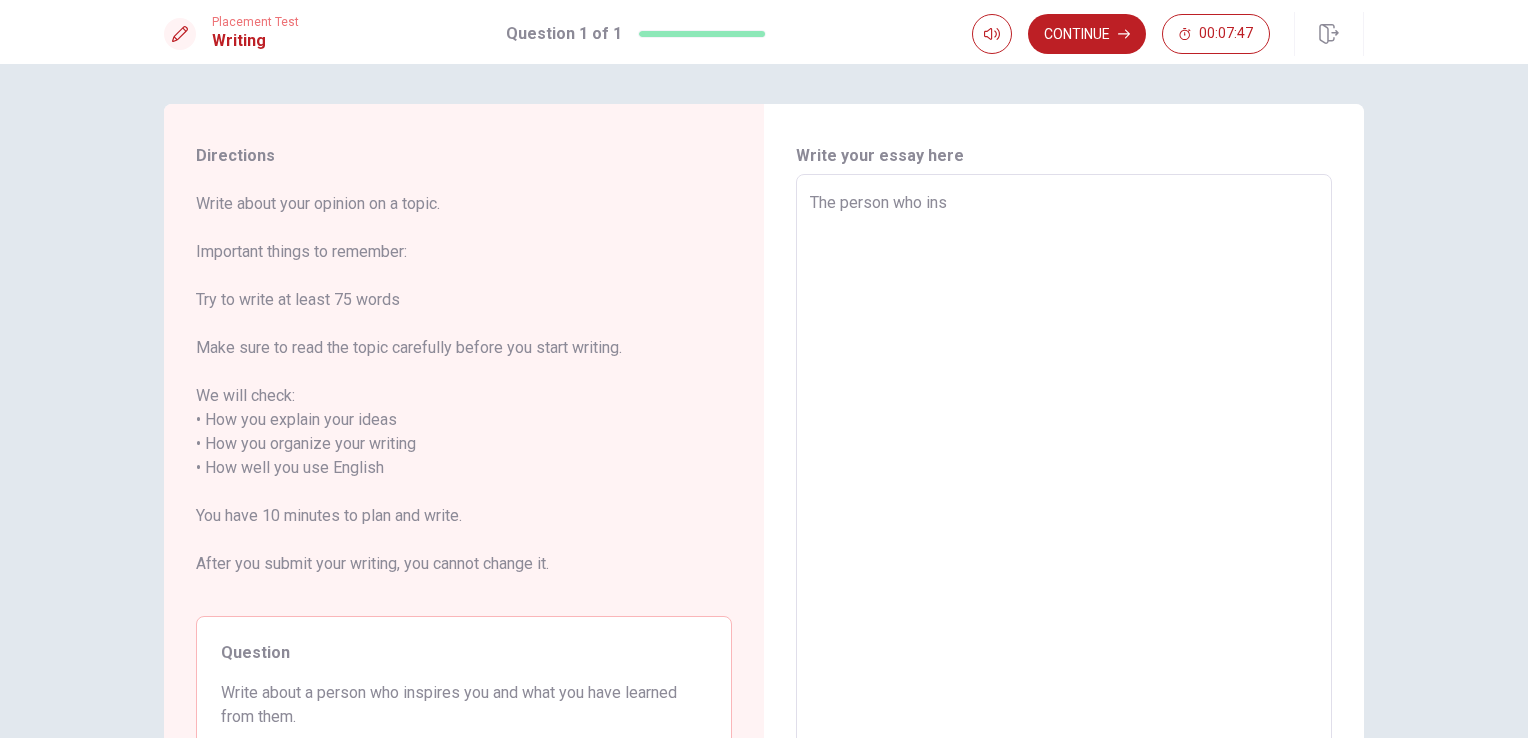 type on "The person who insp" 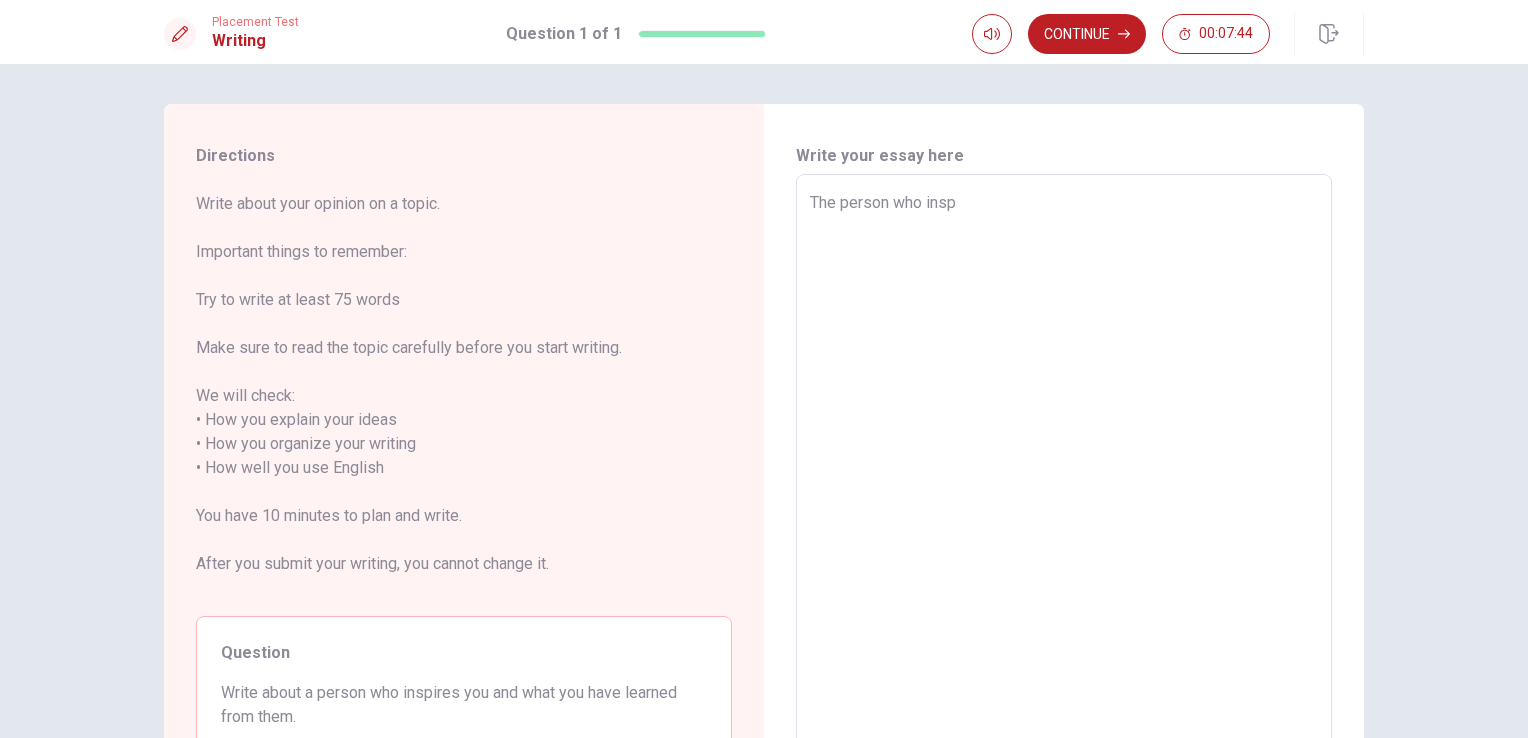 type on "x" 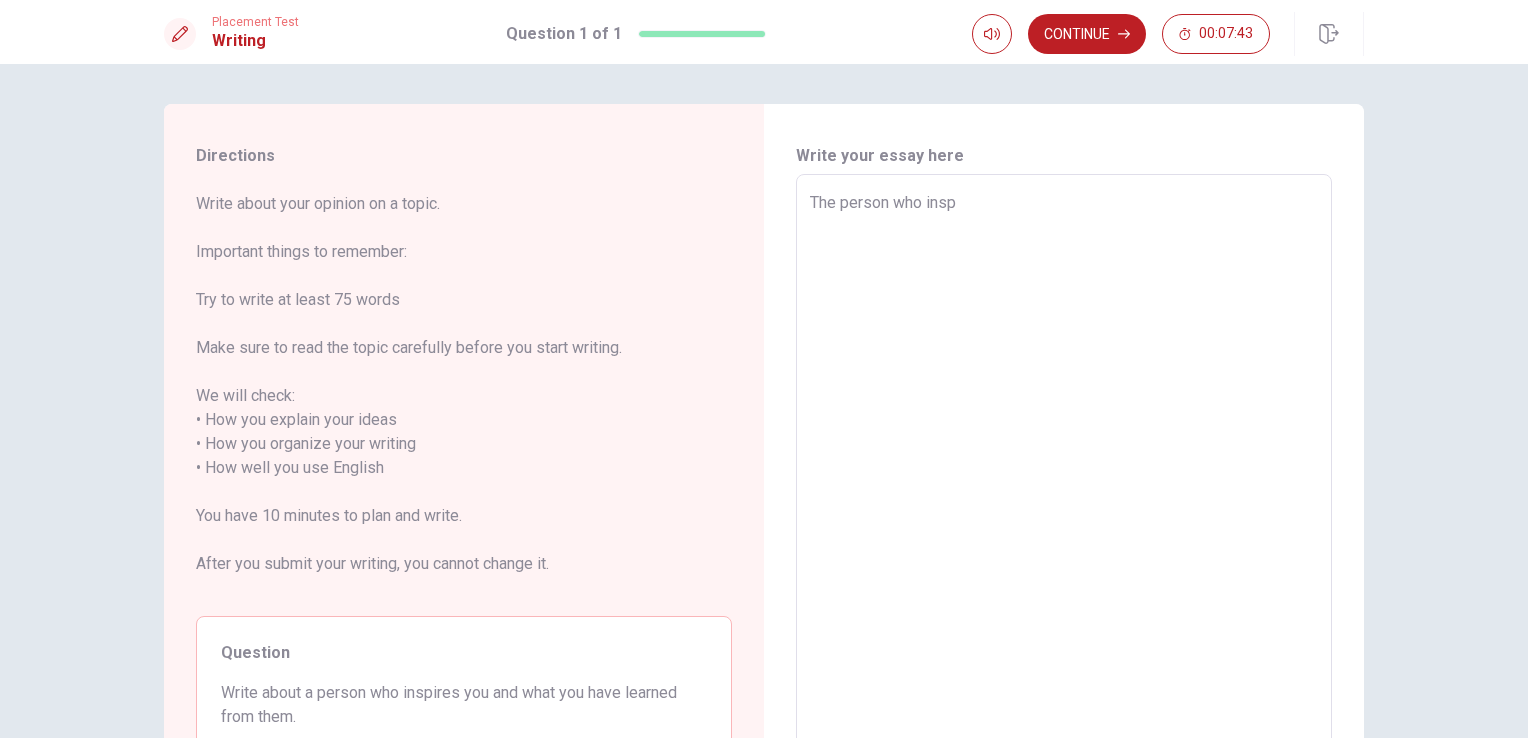 type on "The person who inspr" 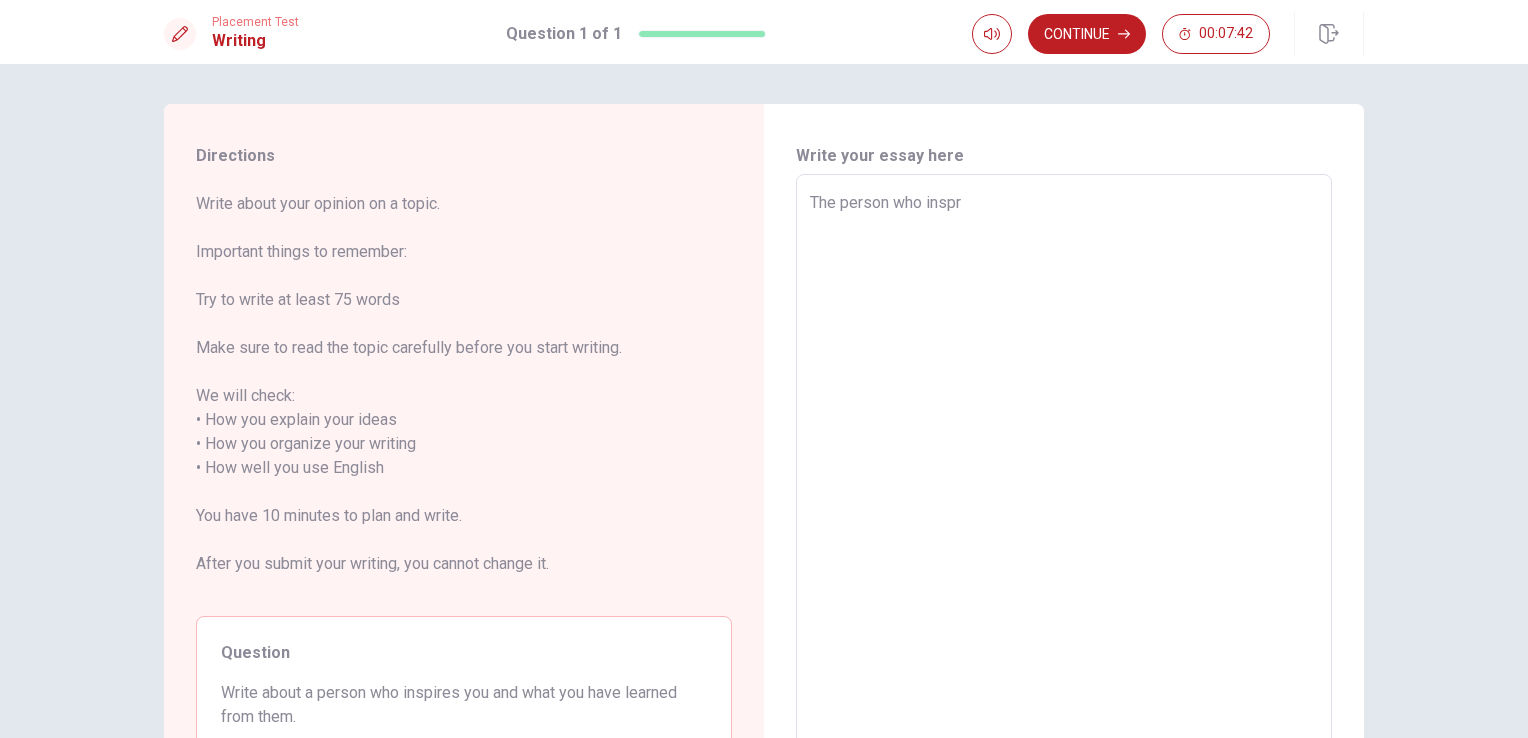 type on "x" 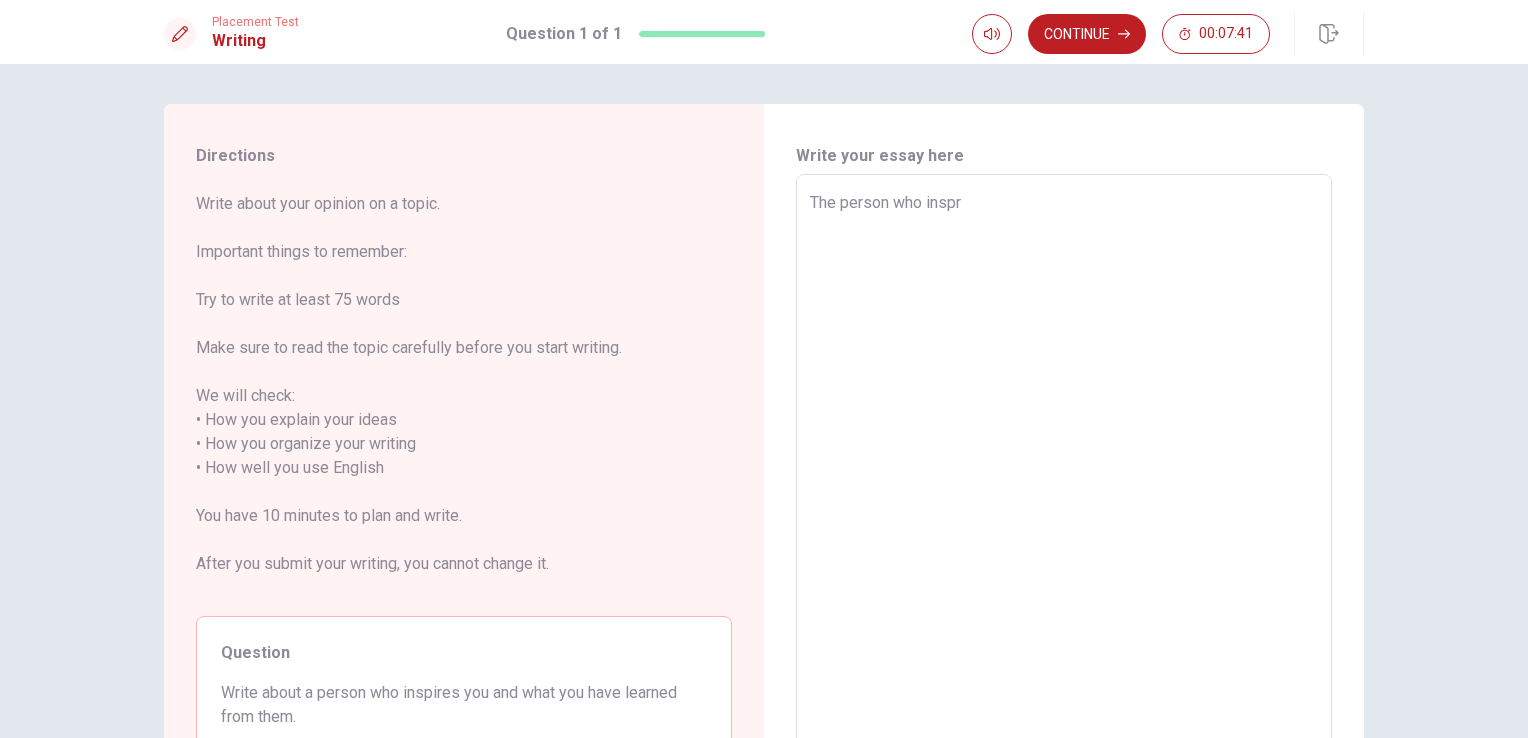 type on "The person who insp" 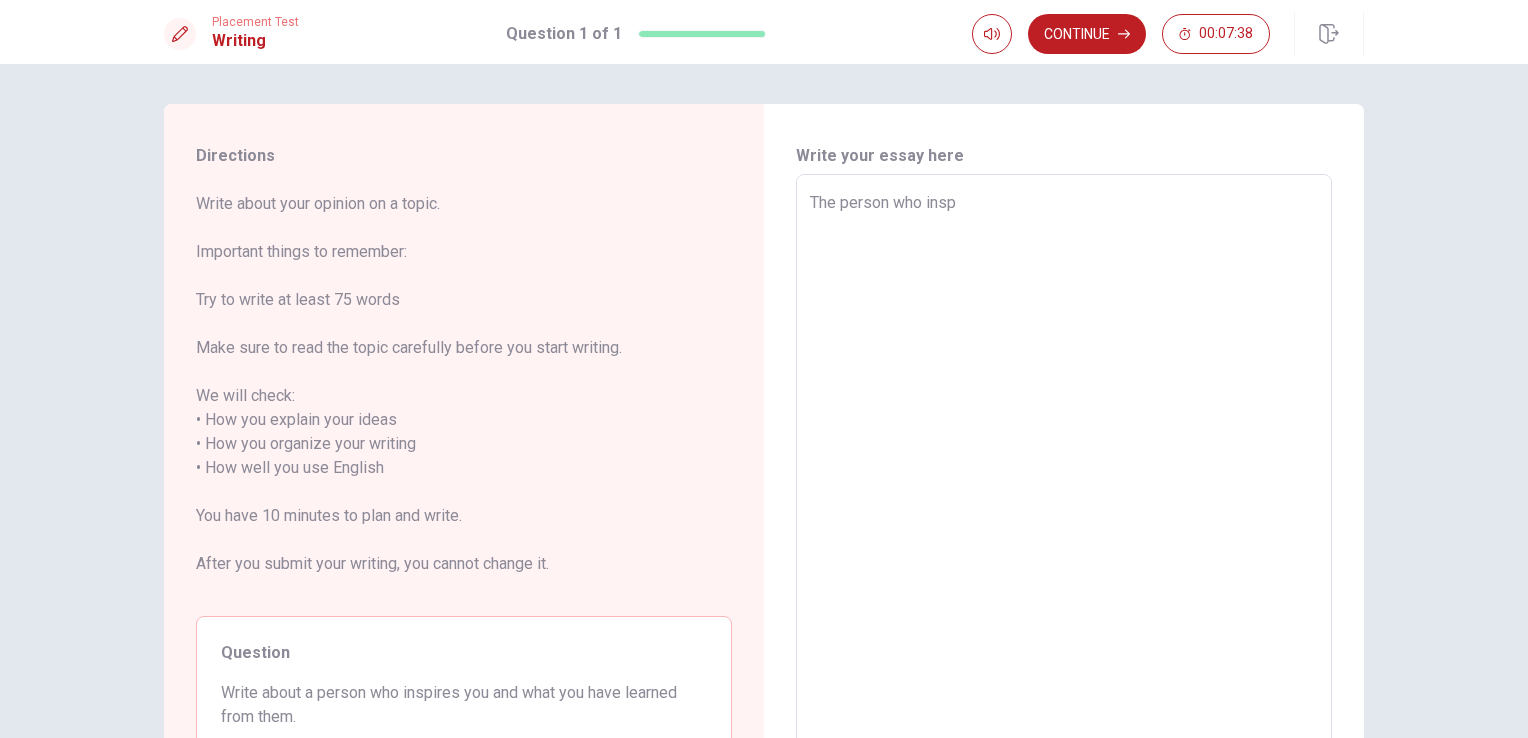 type on "x" 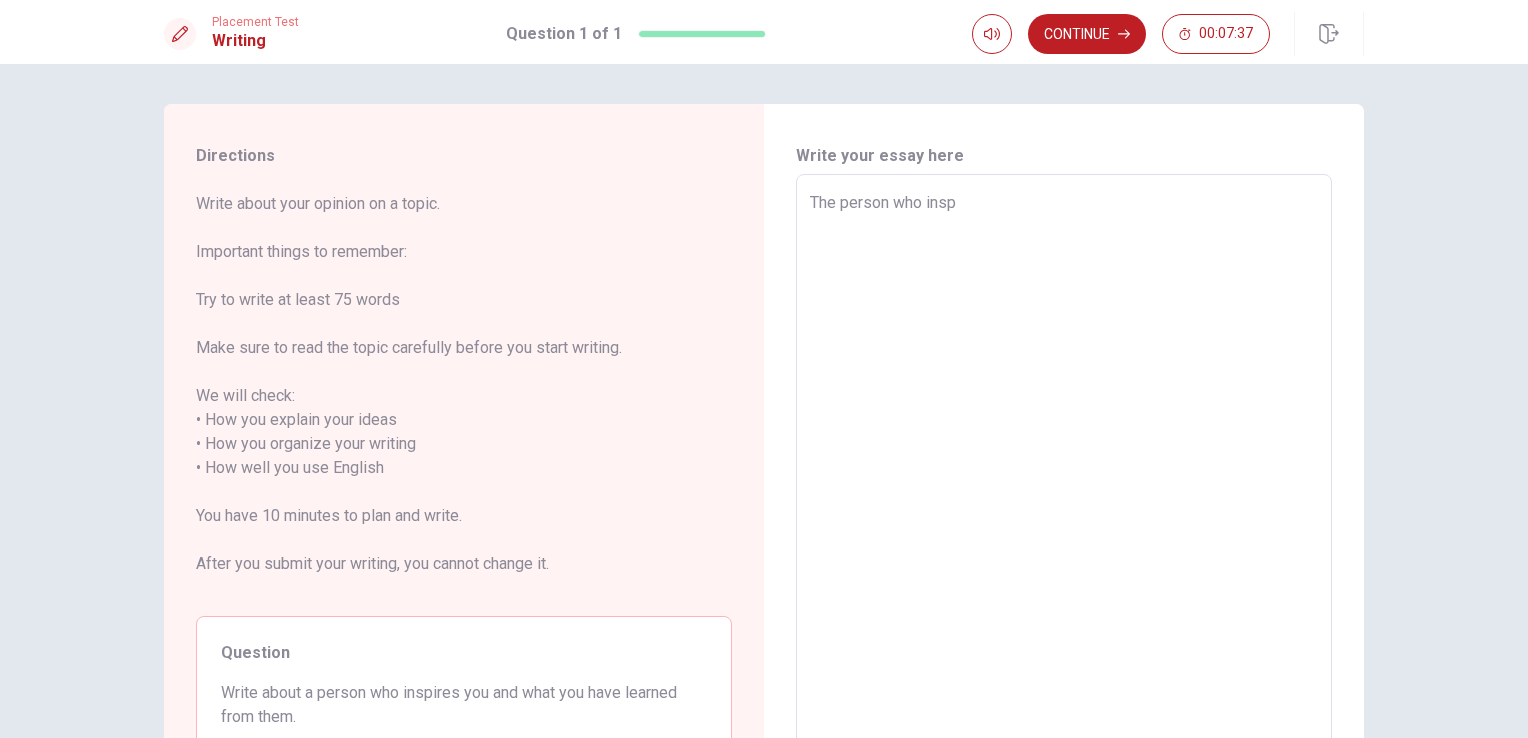 type on "The person who inspi" 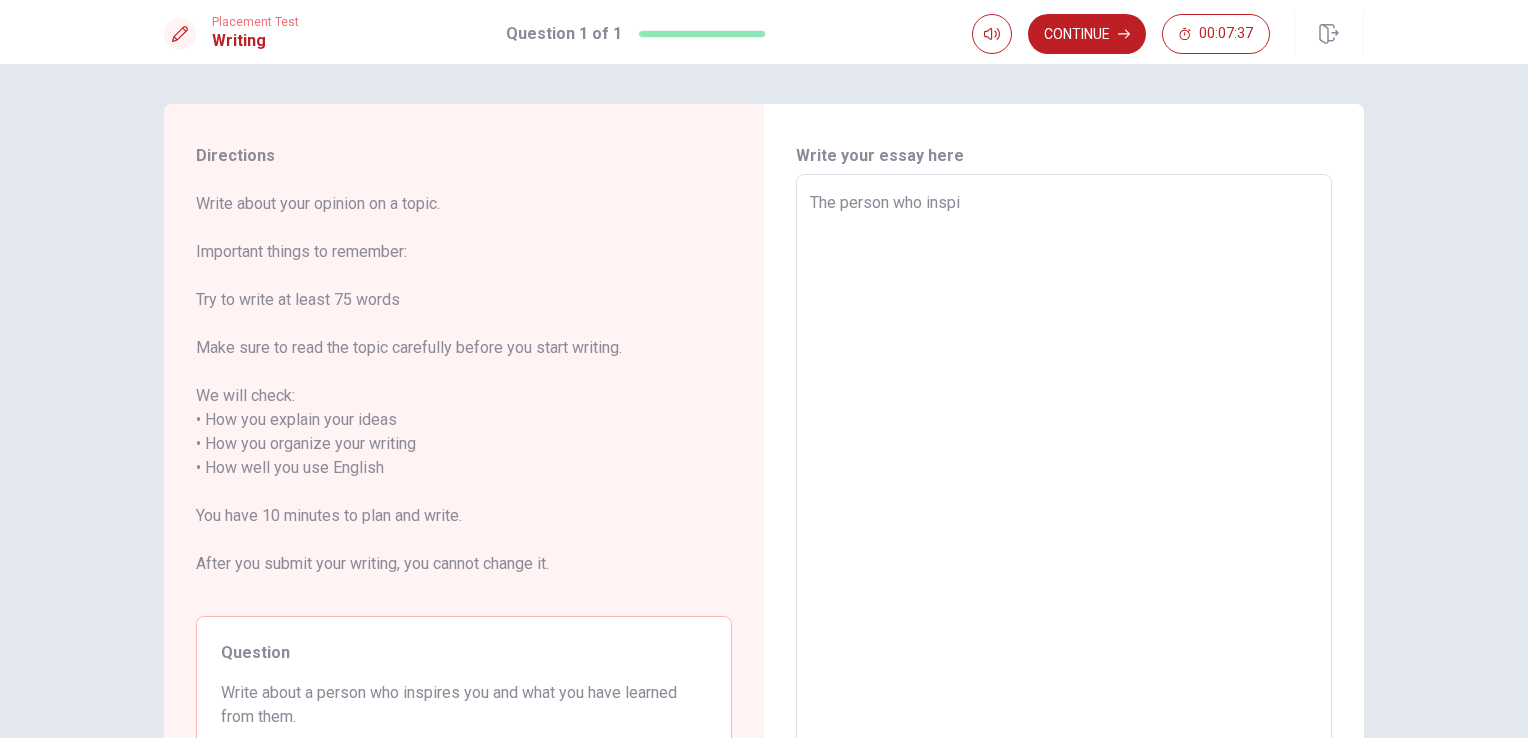 type on "x" 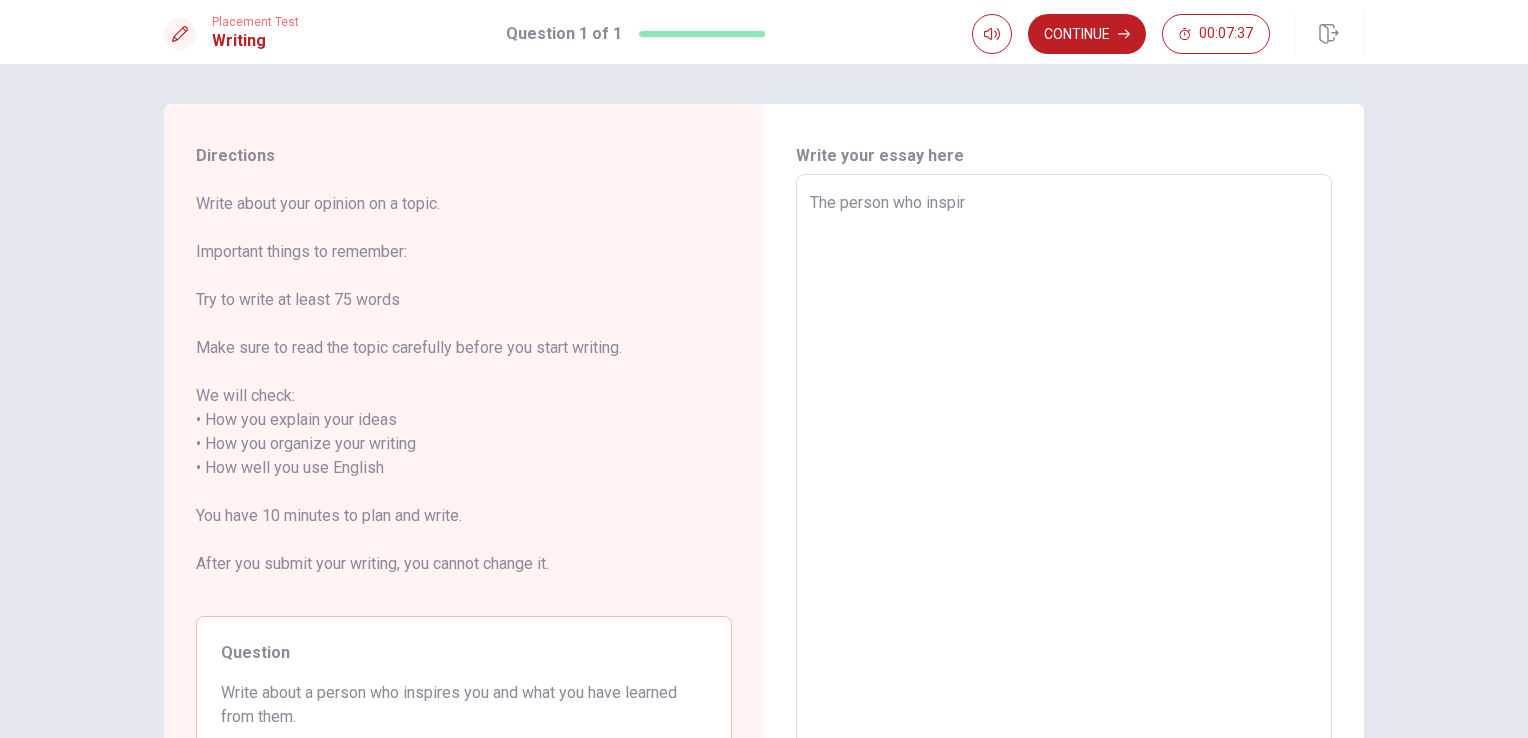 type on "x" 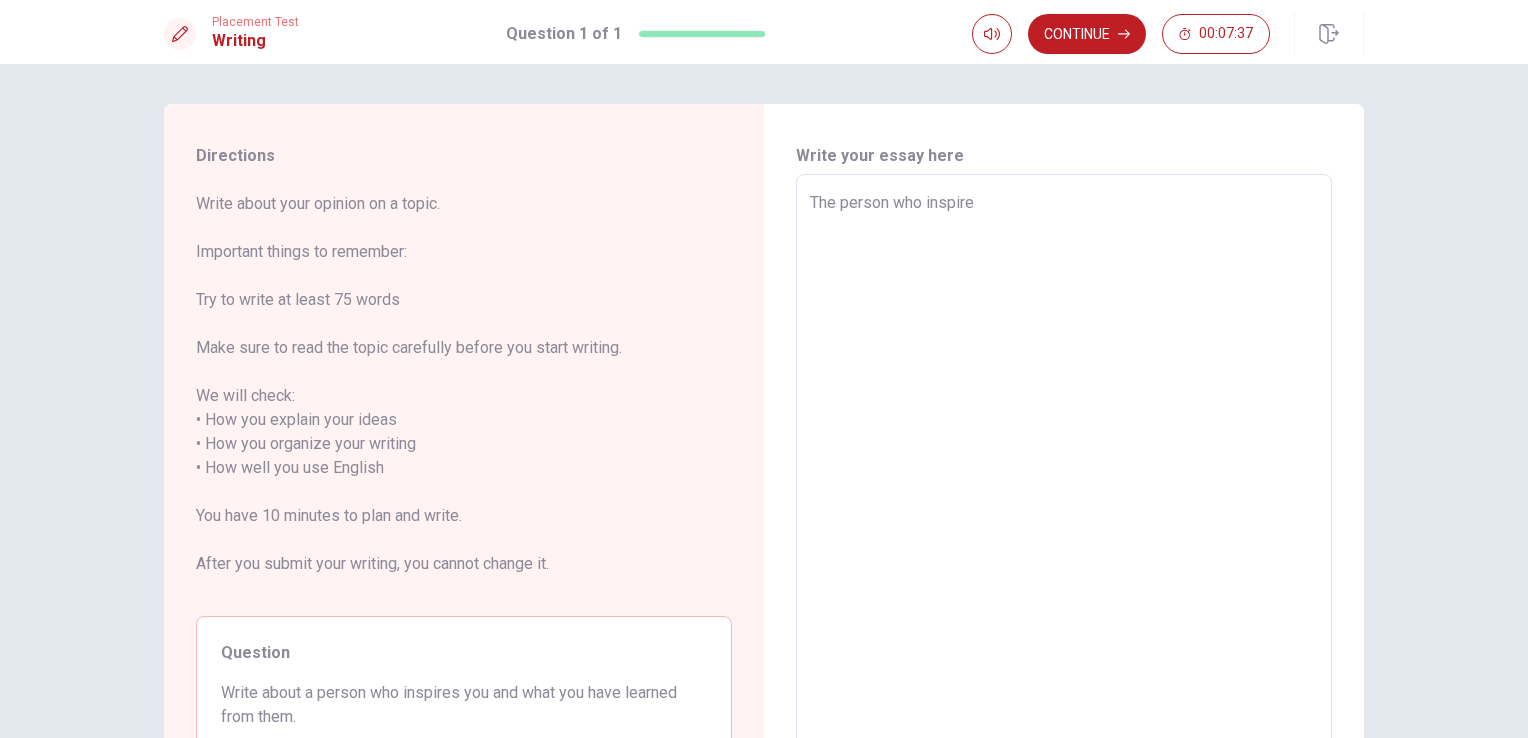 type on "x" 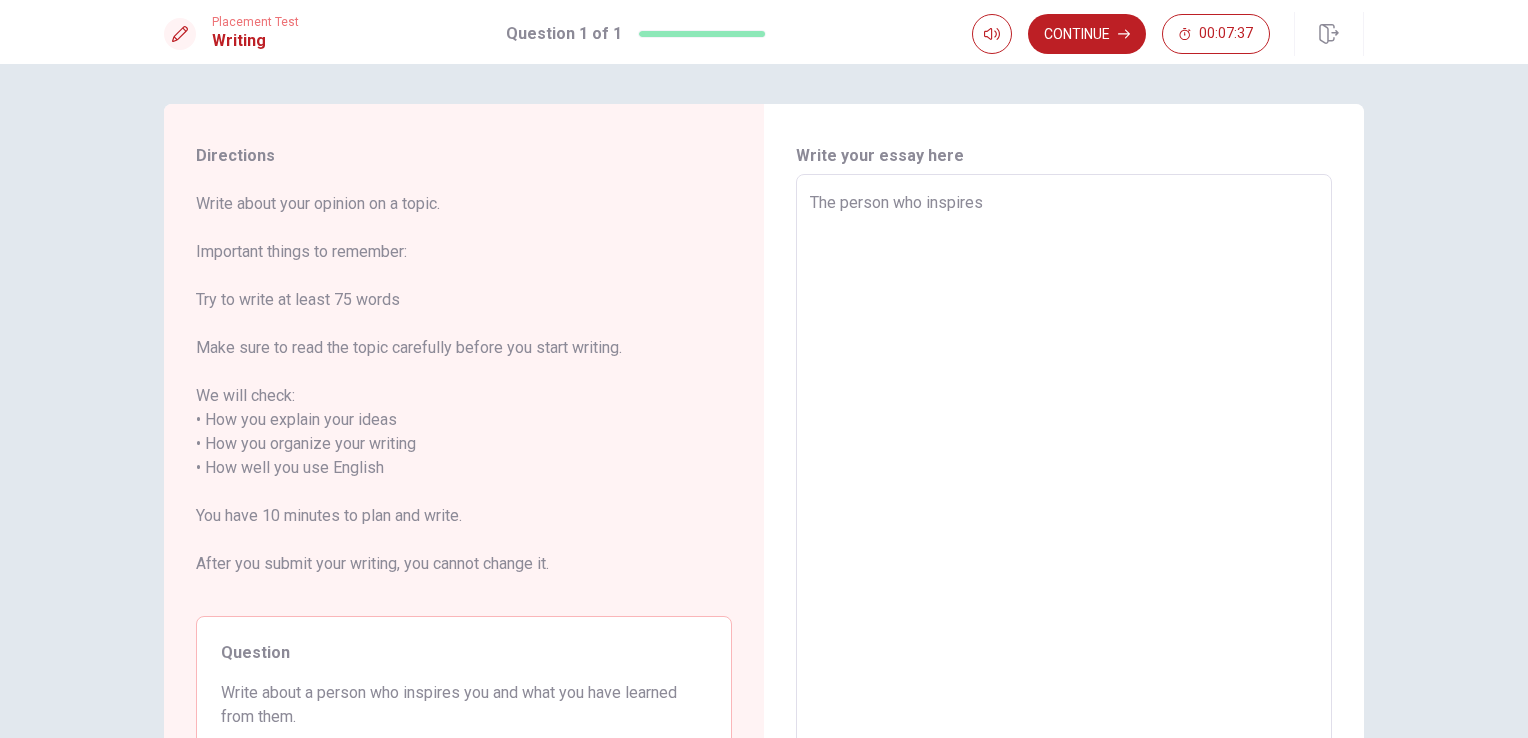 type on "x" 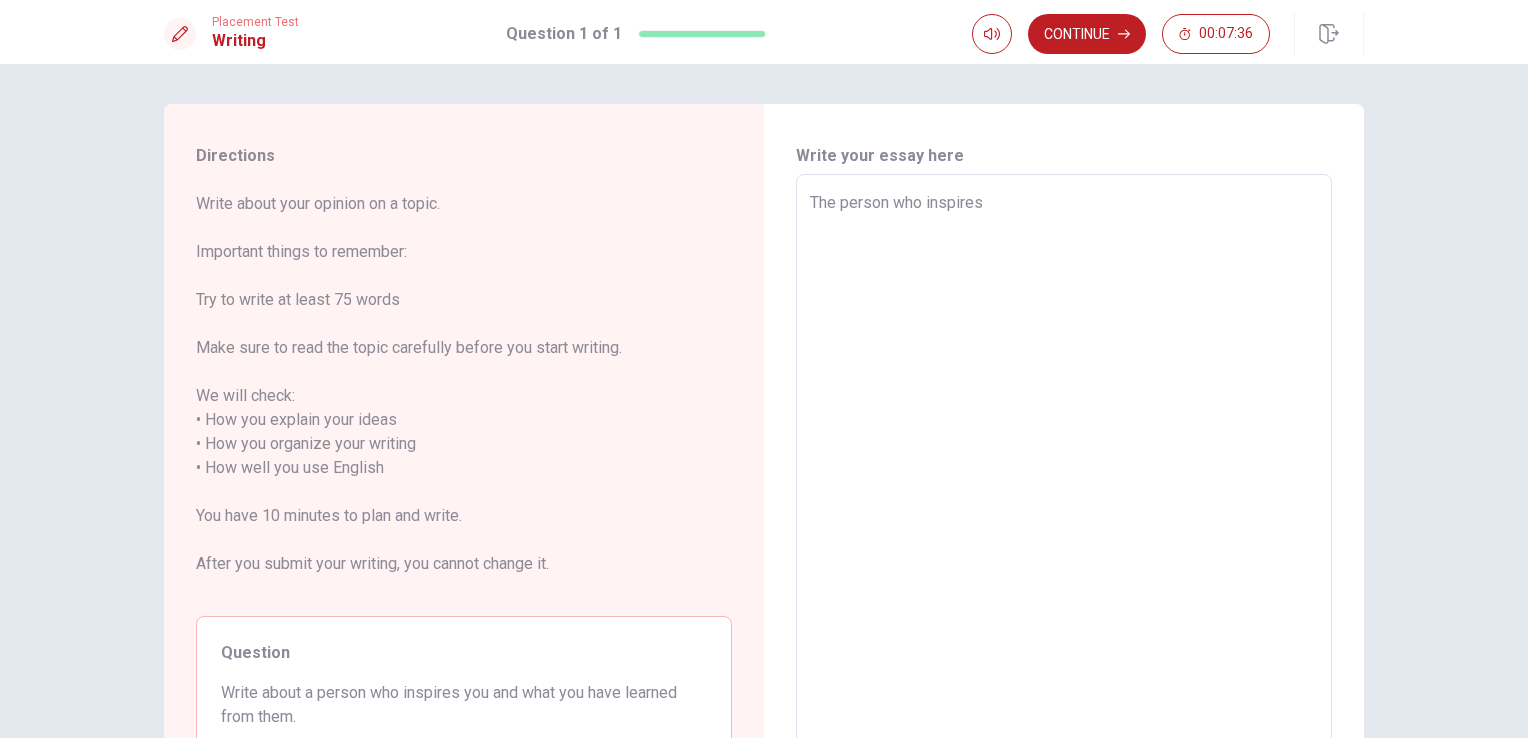 type on "The person who inspires" 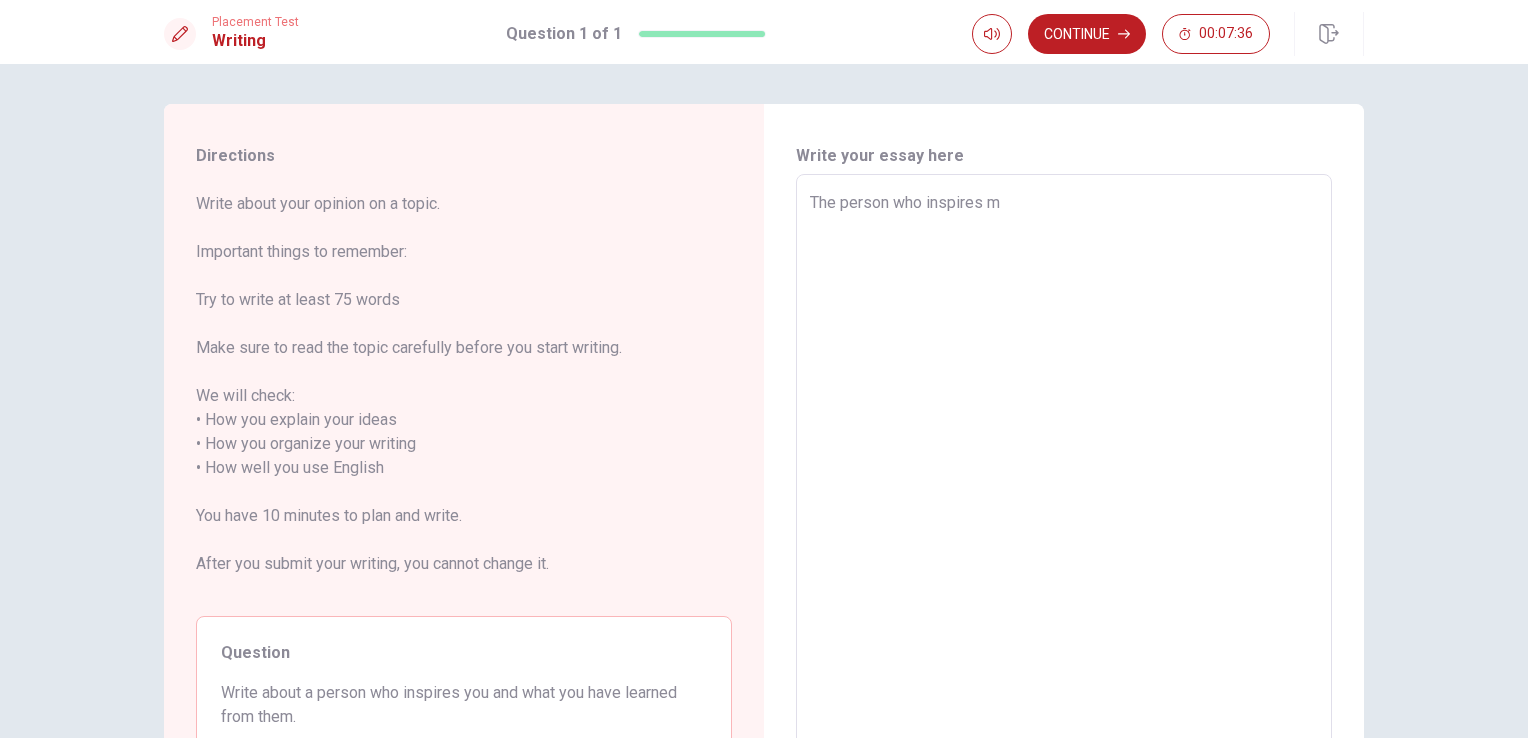 type on "x" 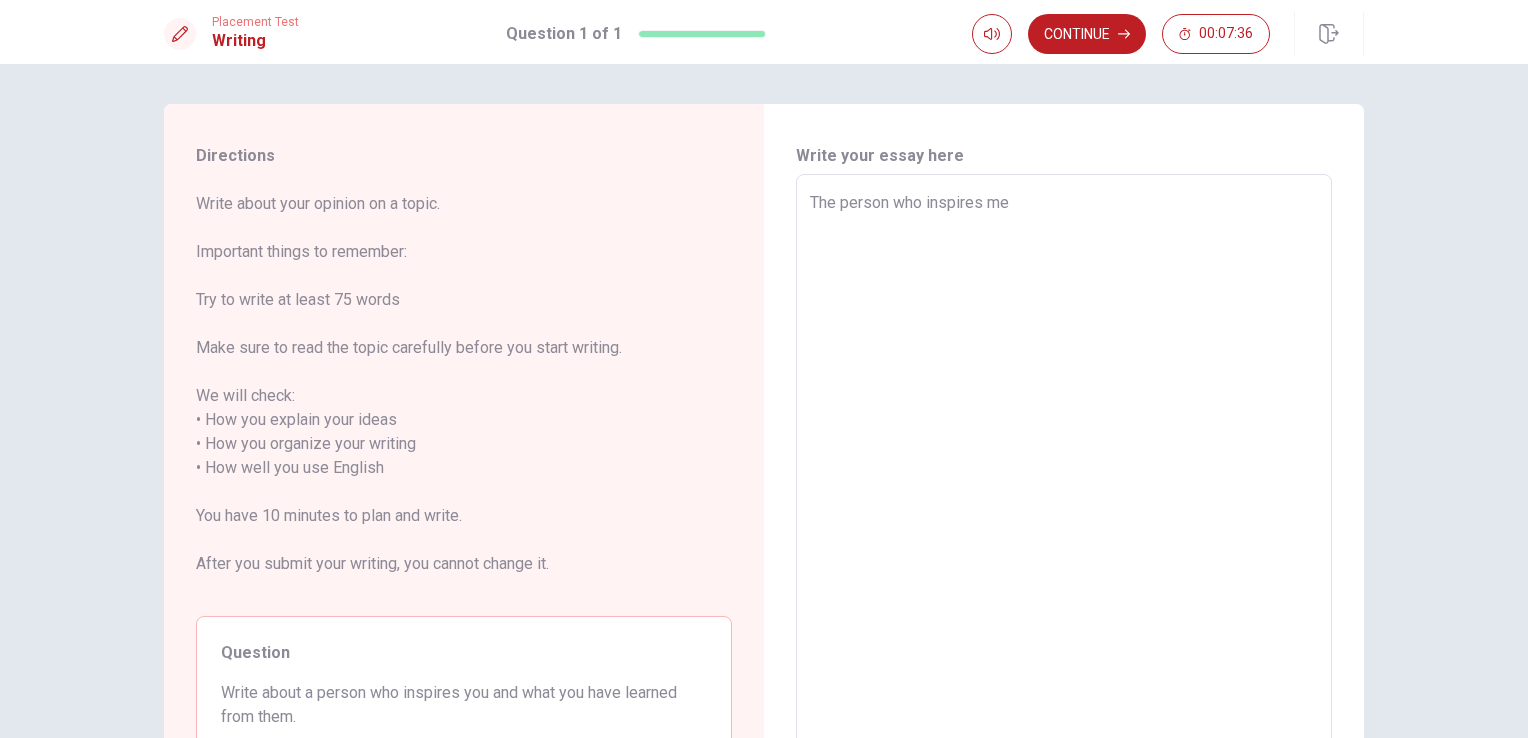 type on "x" 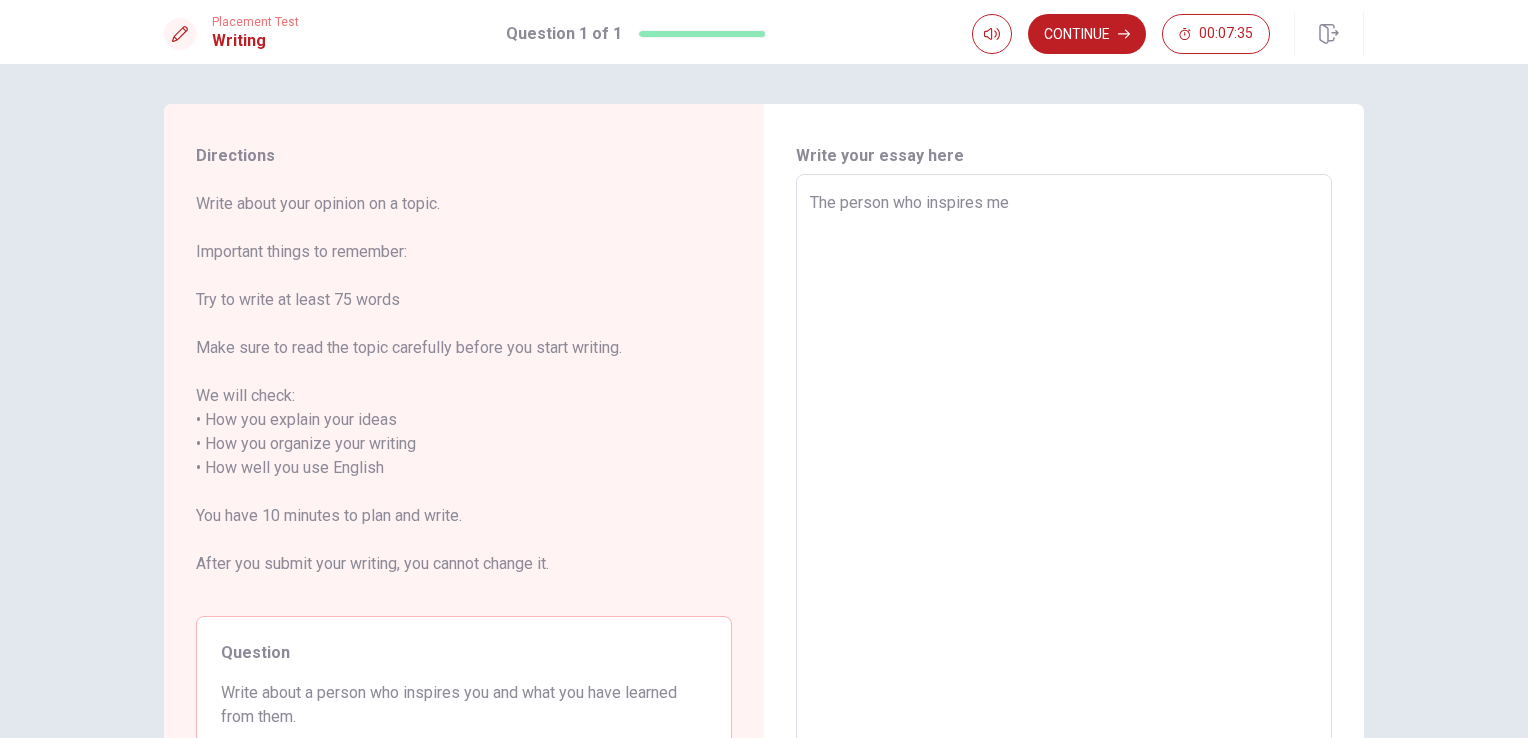 type on "The person who inspires me" 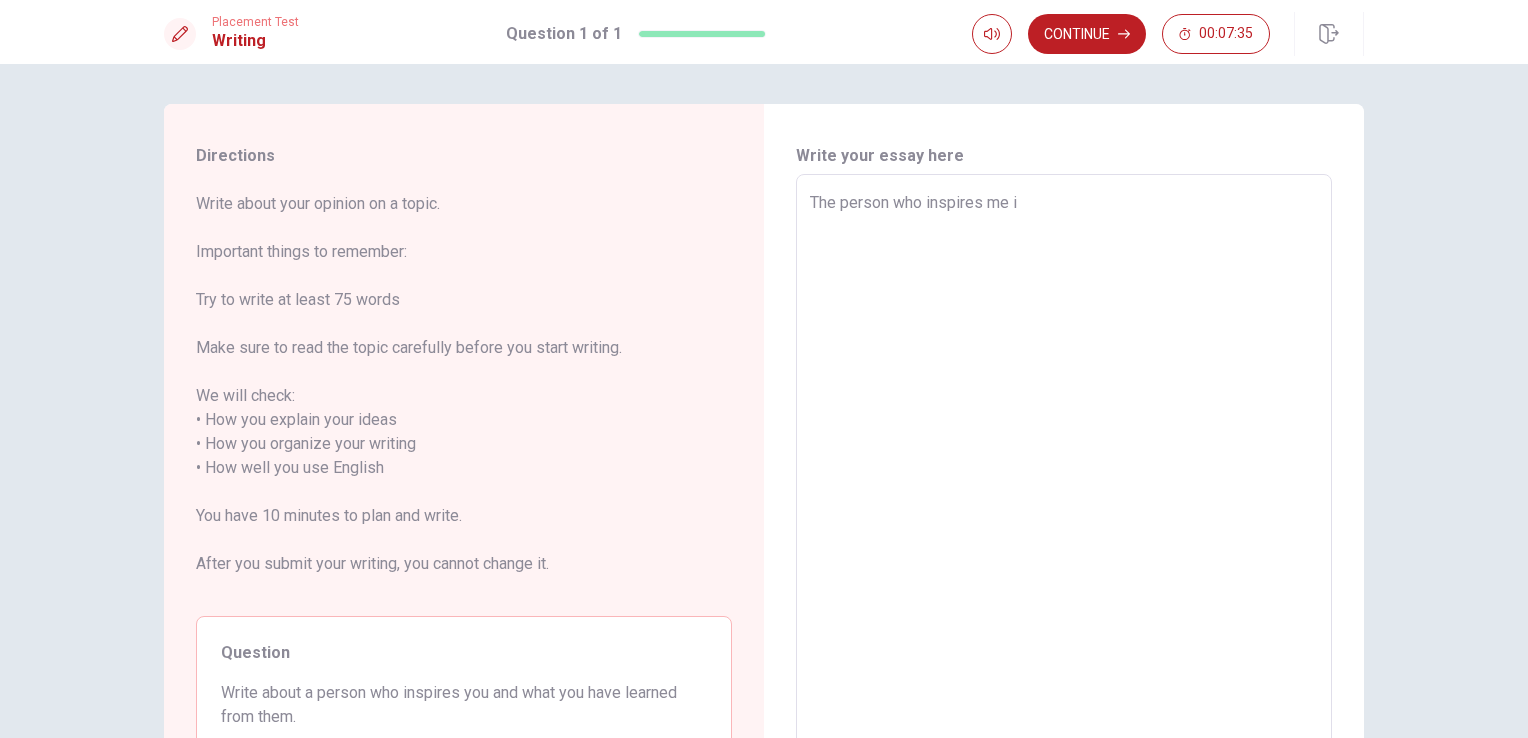 type on "x" 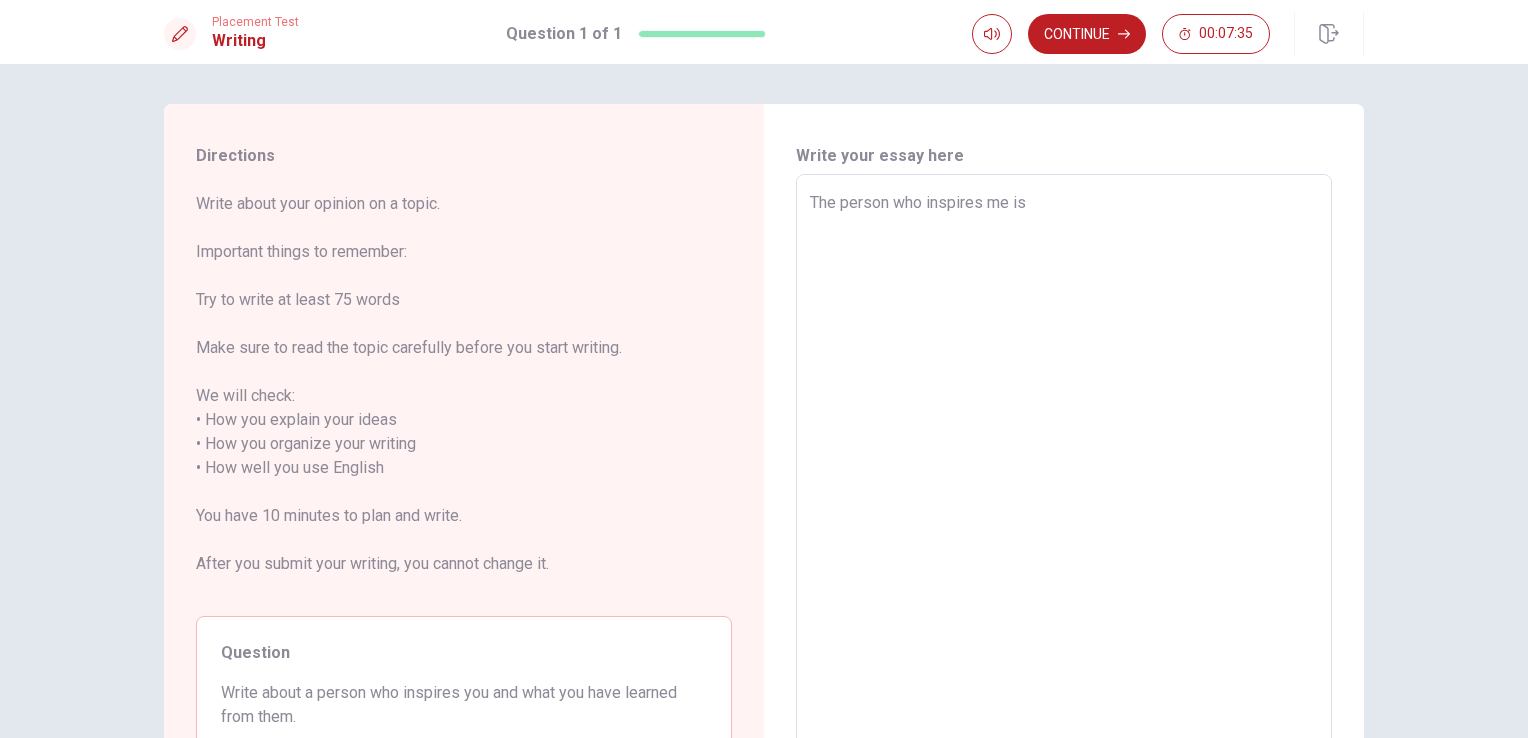 type on "x" 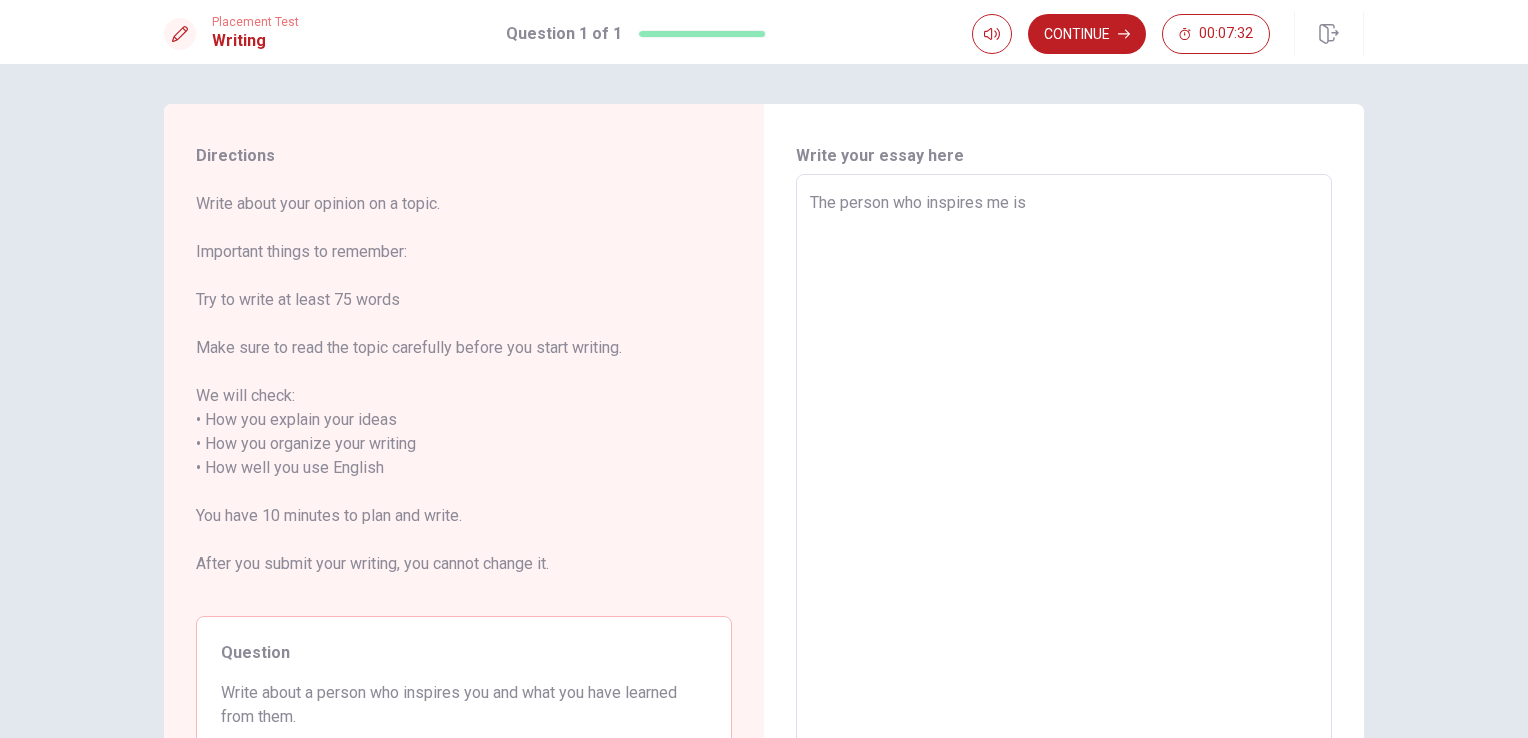 type on "x" 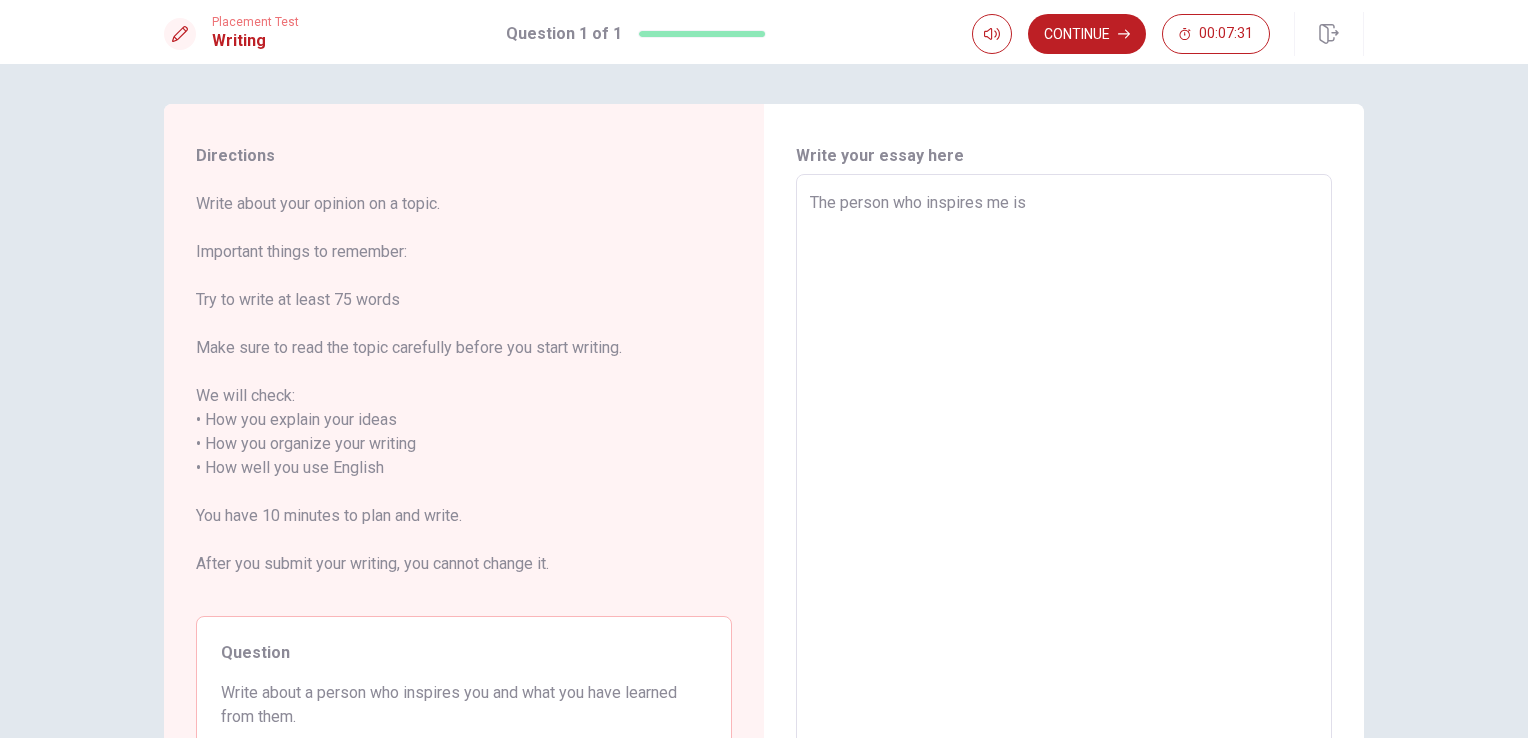 type on "The person who inspires me is m" 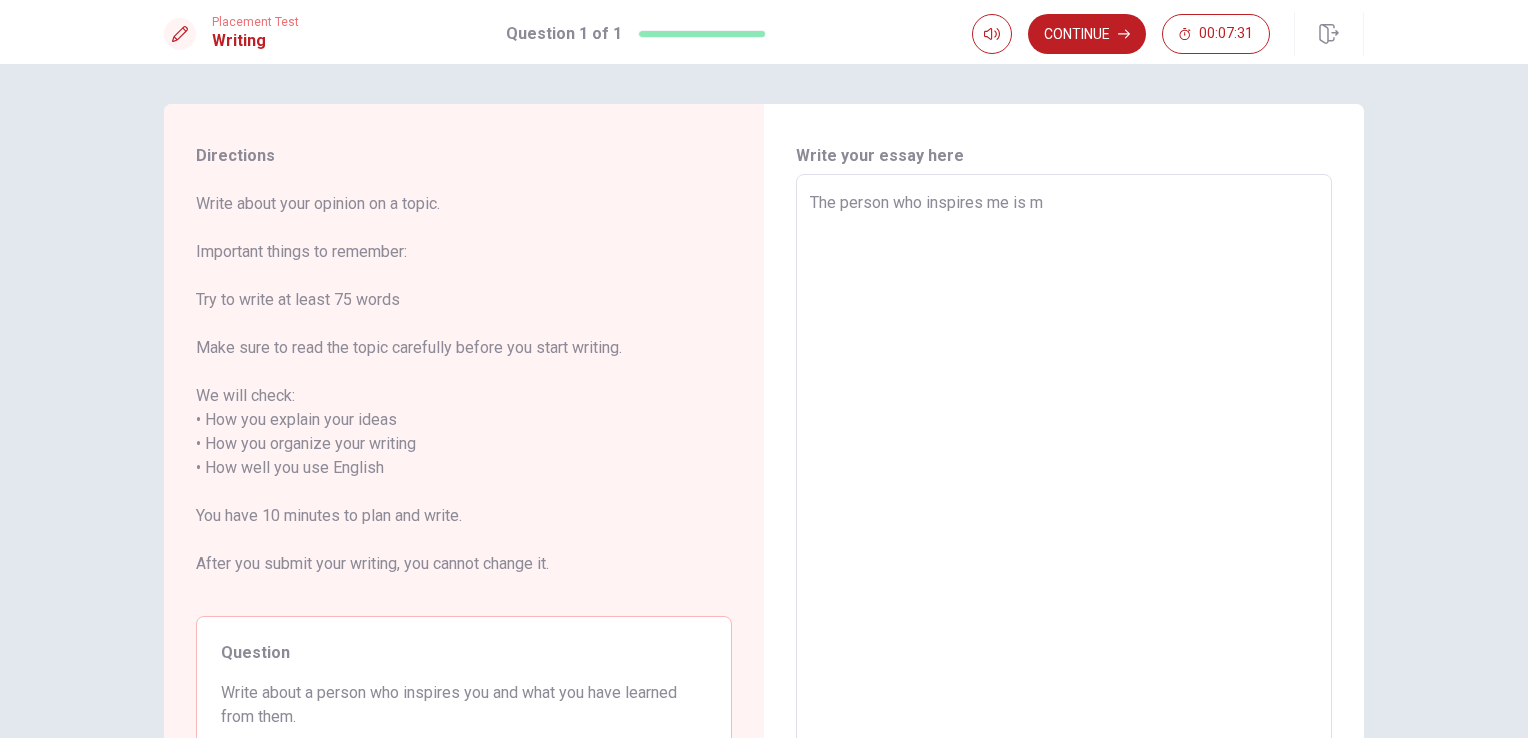 type on "x" 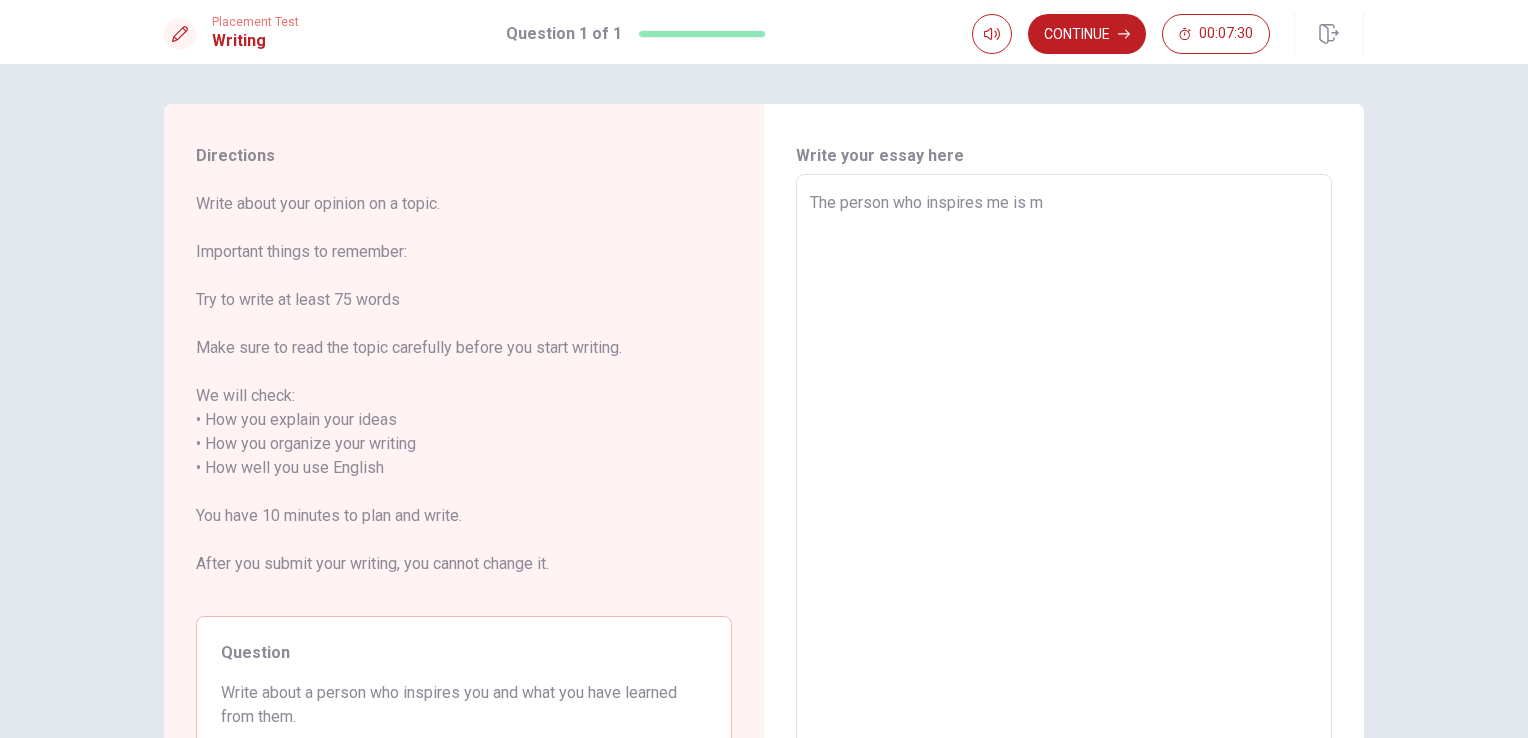 type on "The person who inspires me is my" 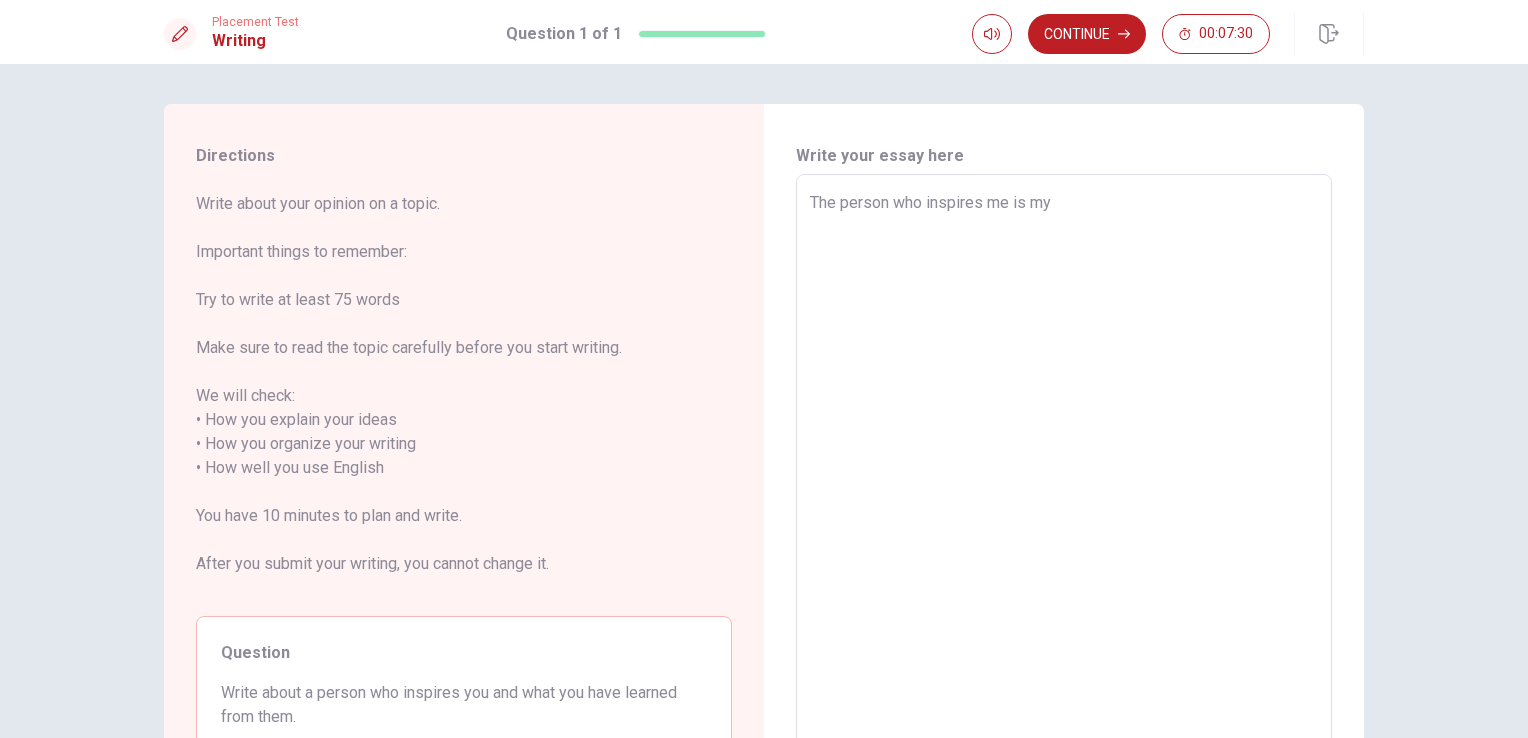type on "x" 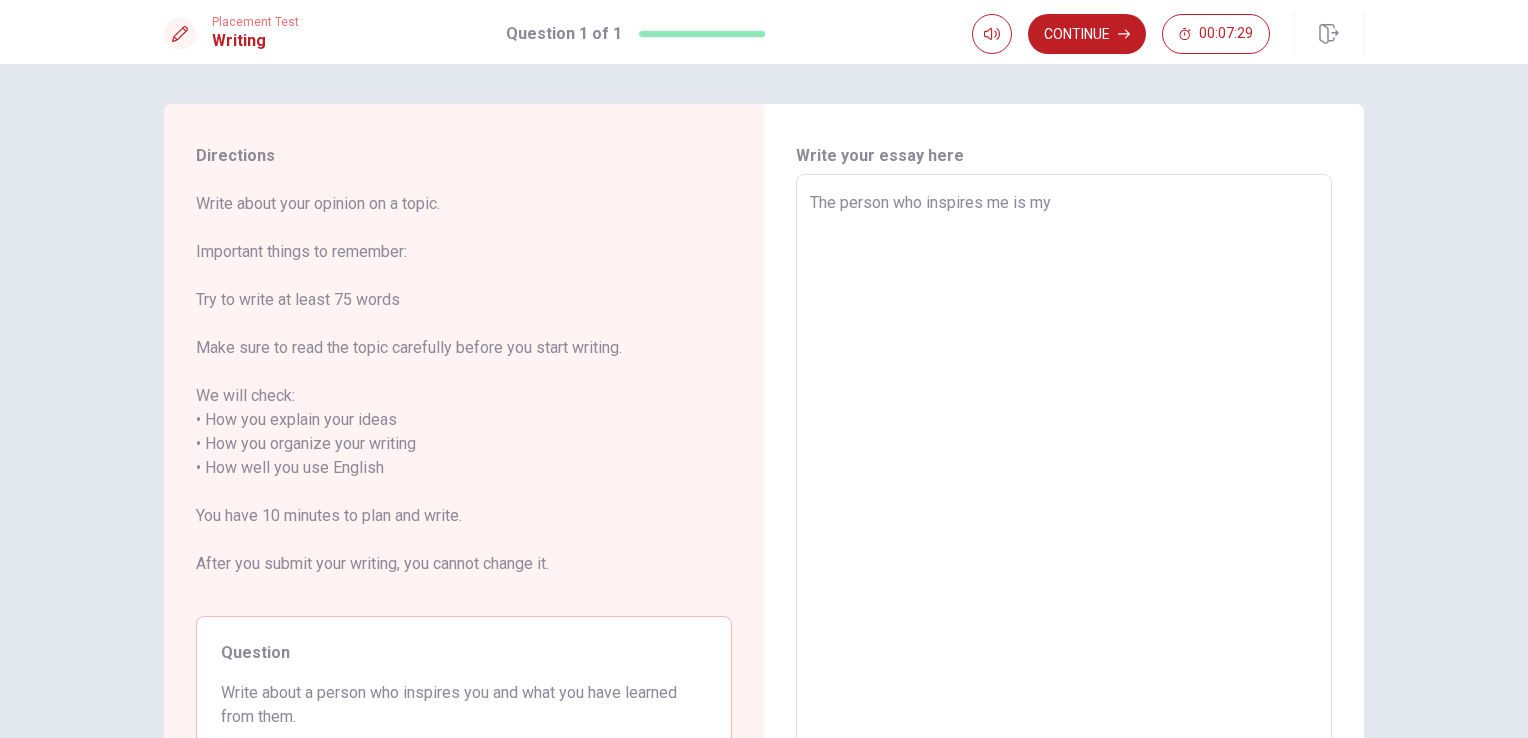 type on "The person who inspires me is my" 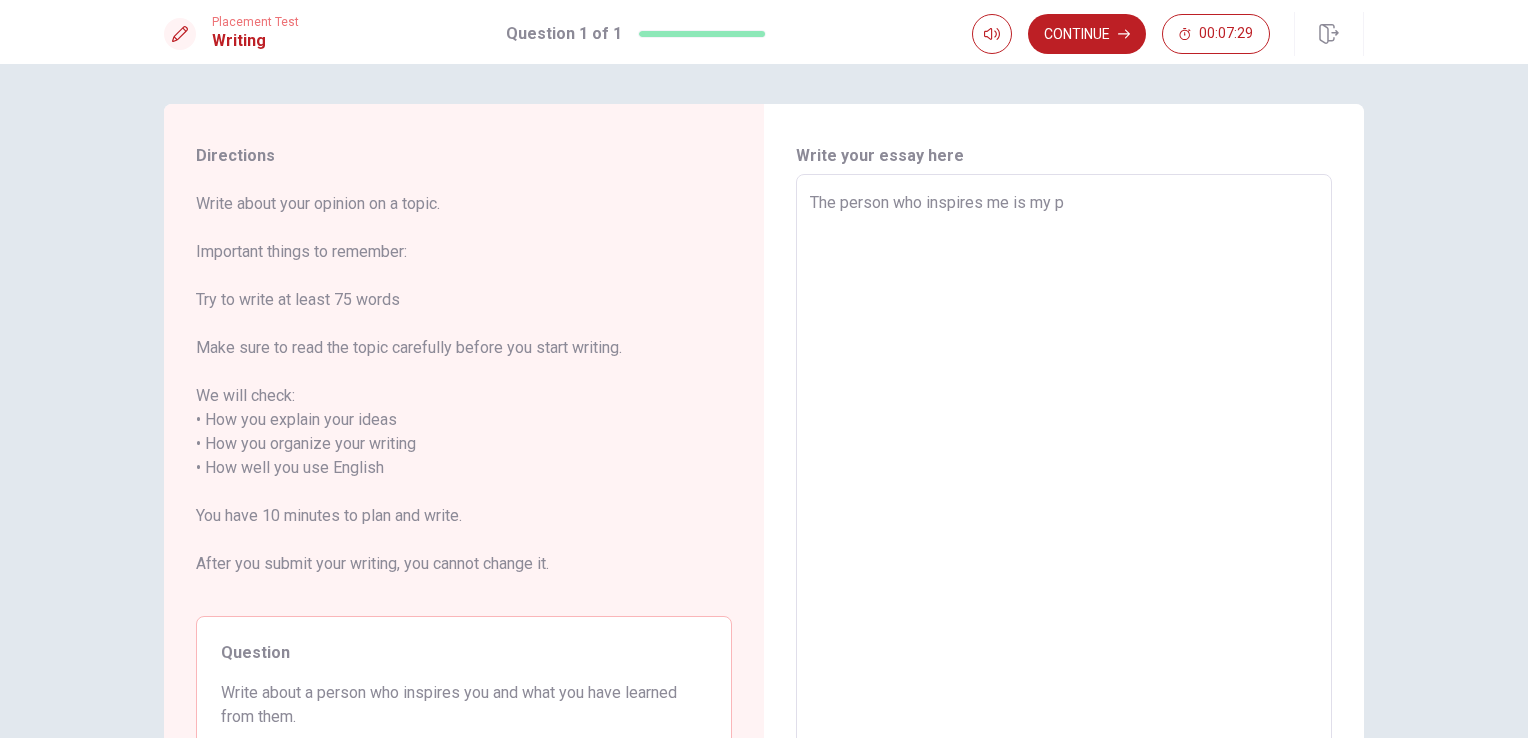type on "x" 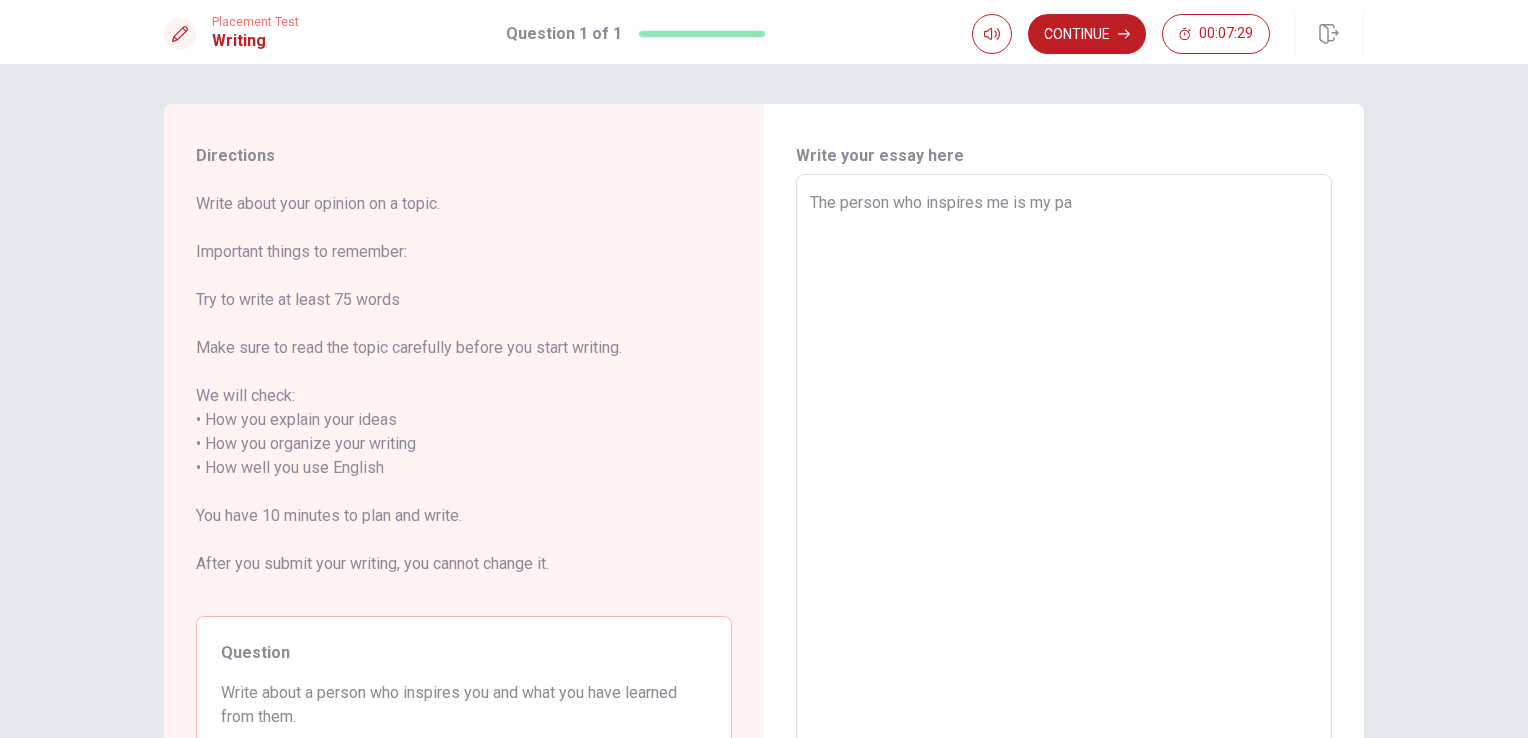 type on "x" 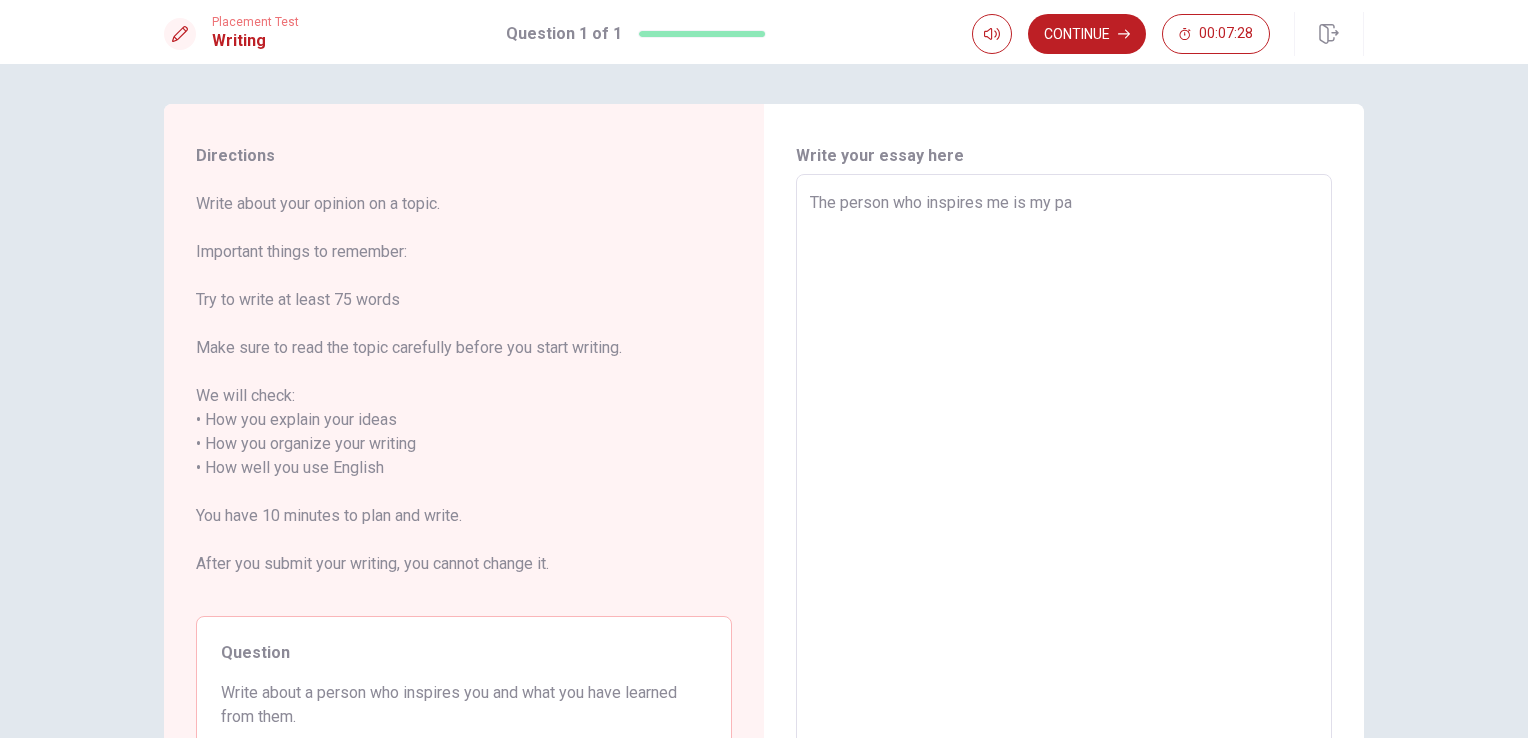 type on "The person who inspires me is my par" 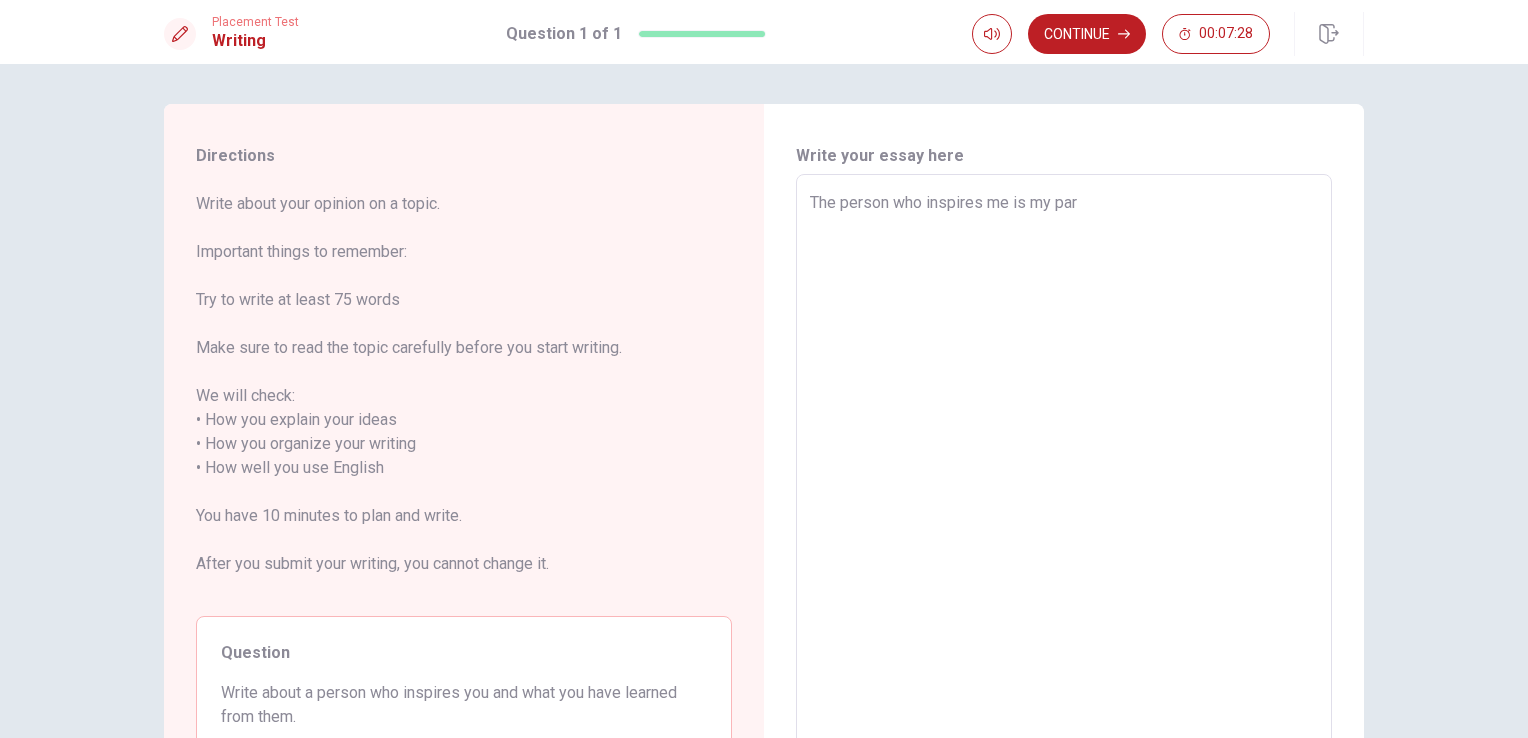 type on "x" 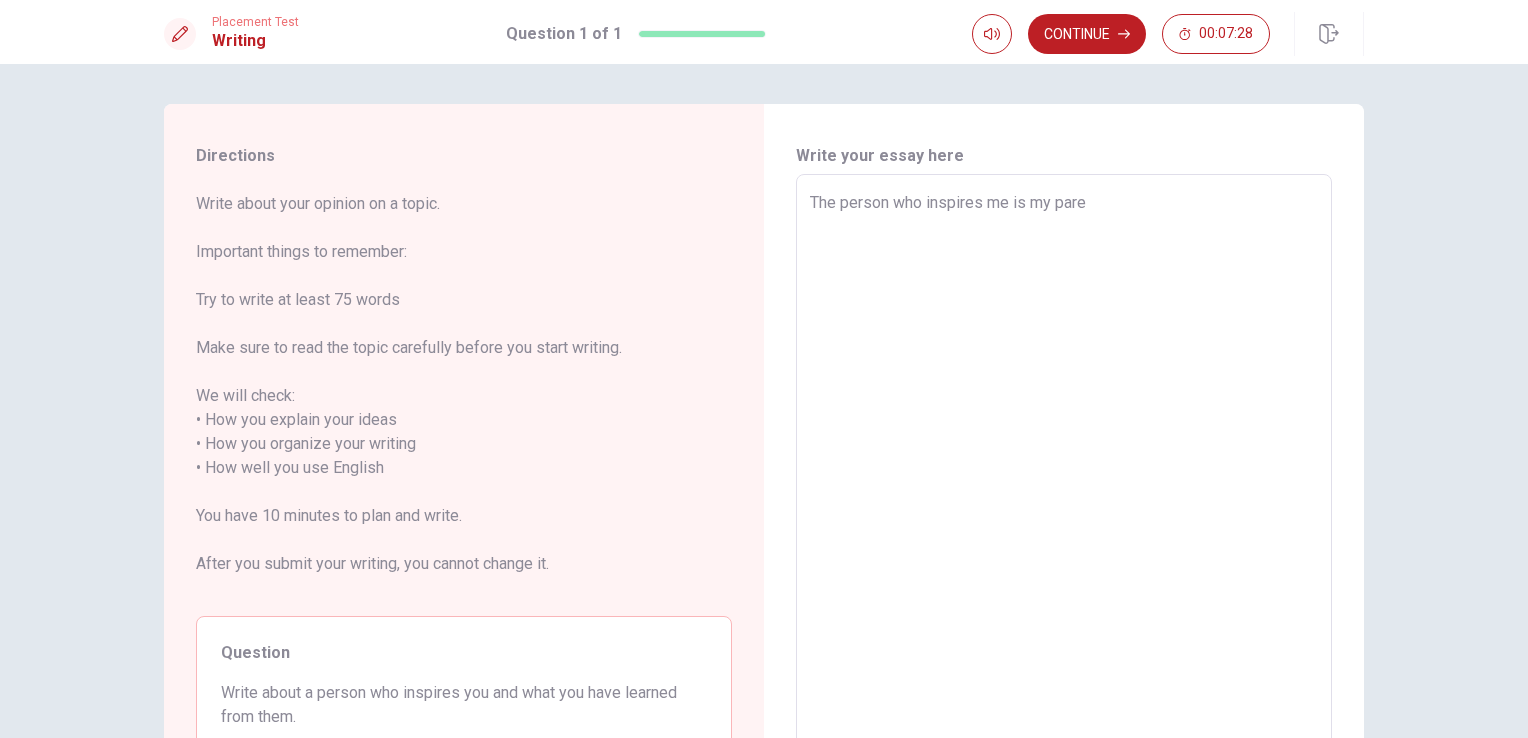 type on "x" 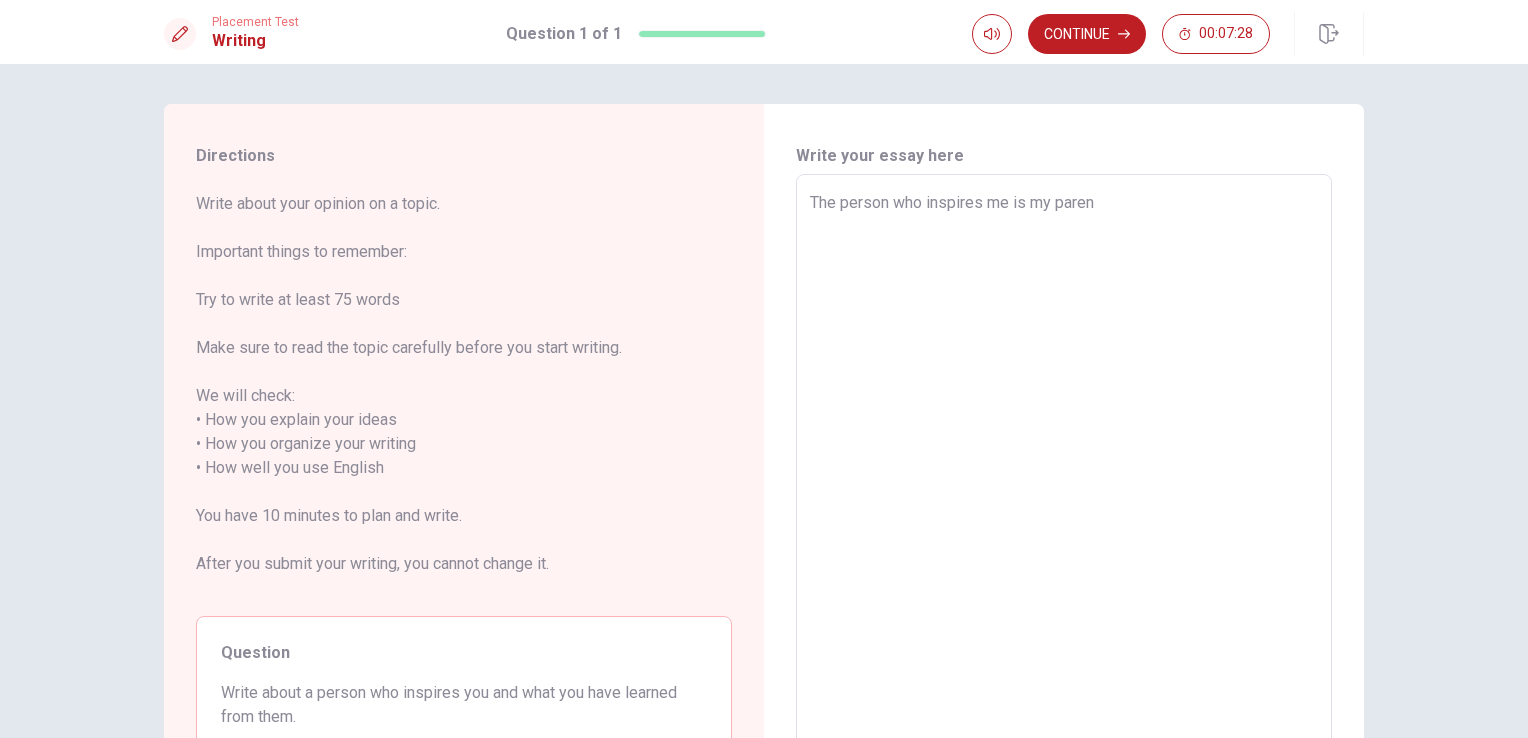 type on "x" 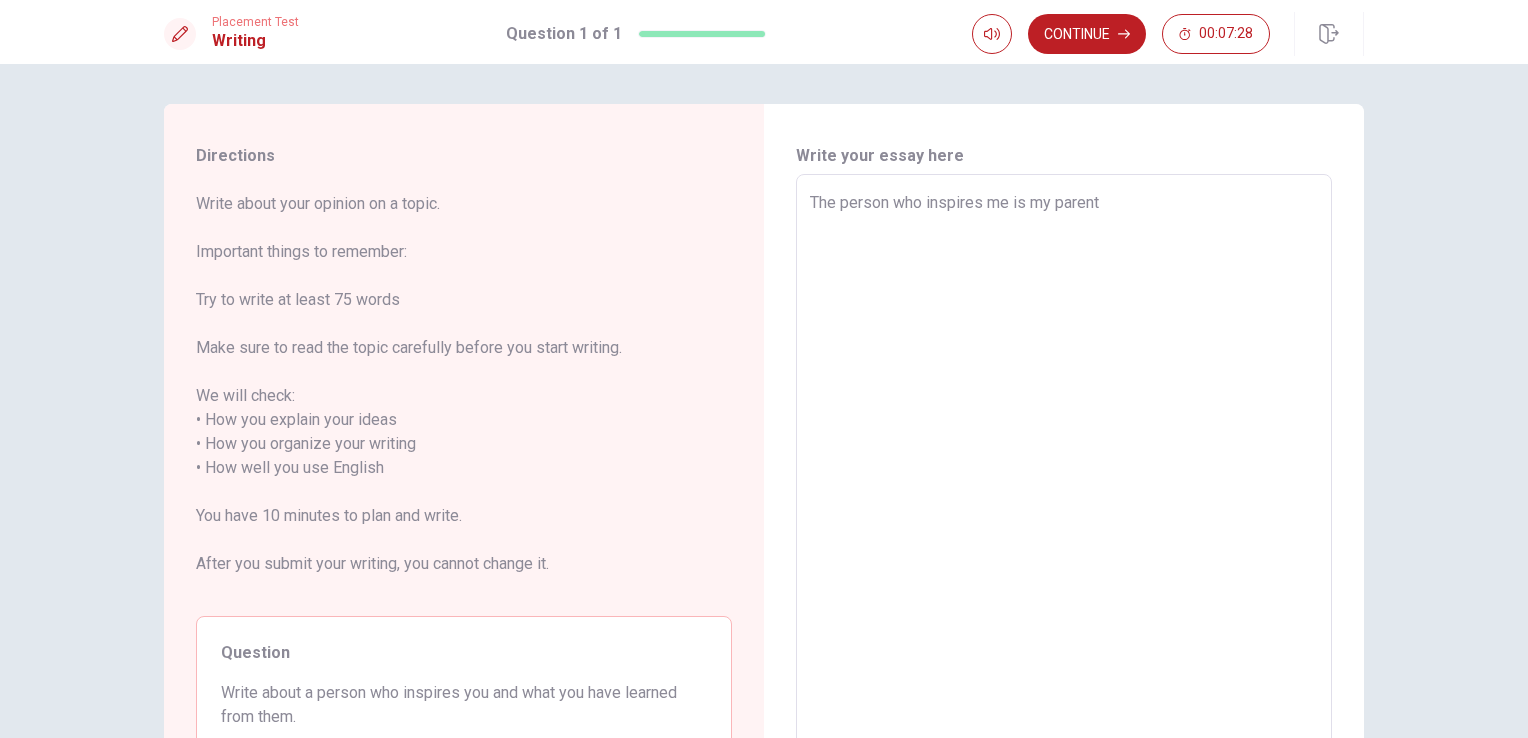 type on "x" 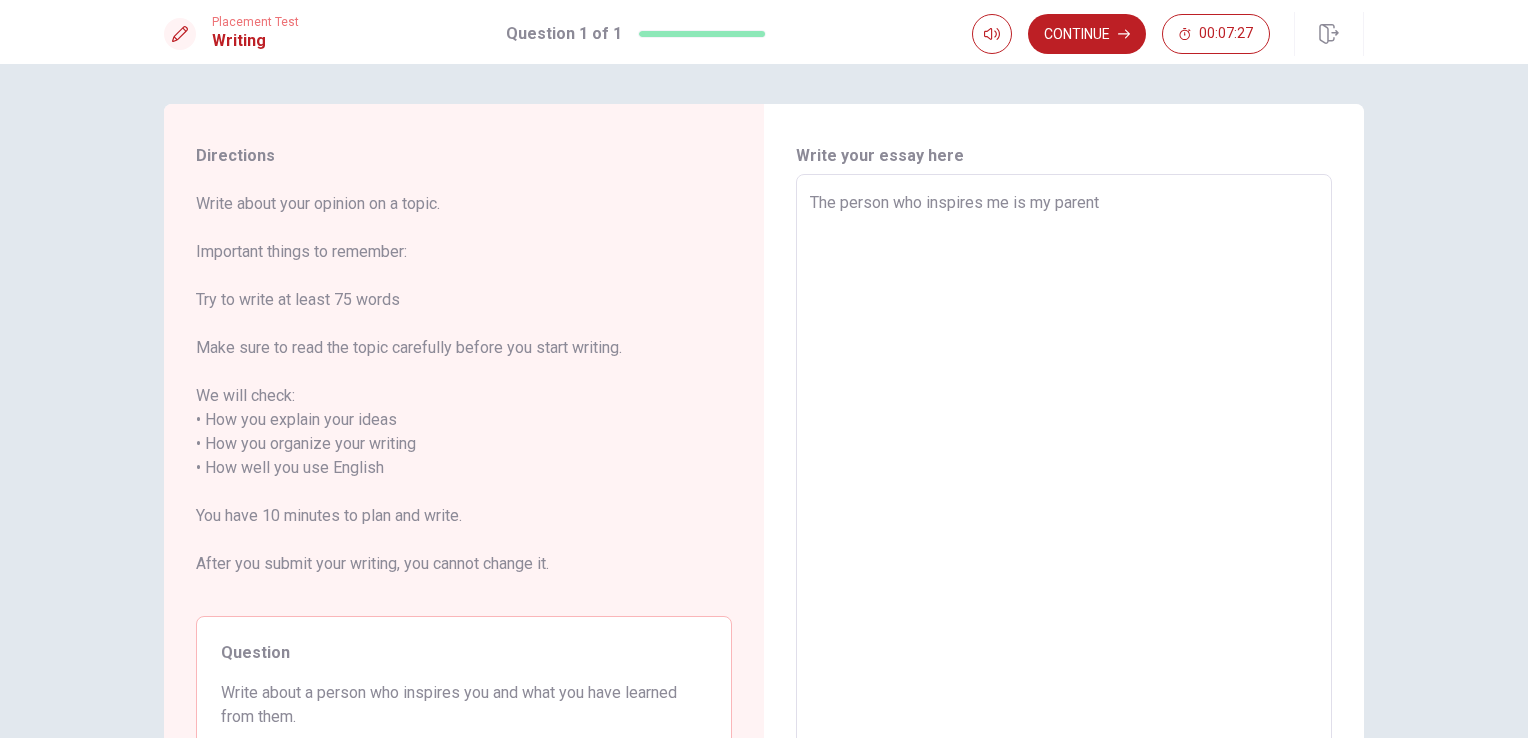 type on "The person who inspires me is my parents" 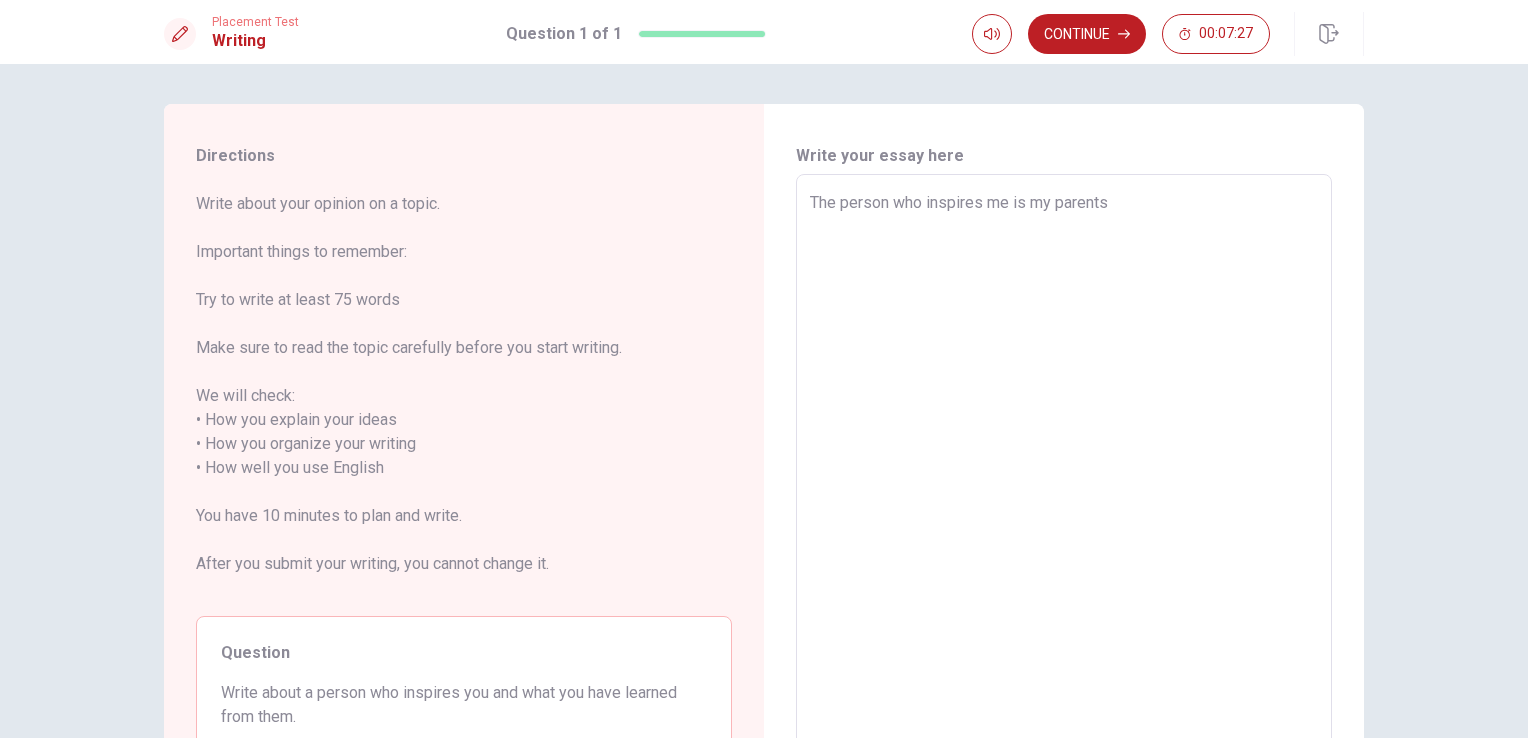 type on "x" 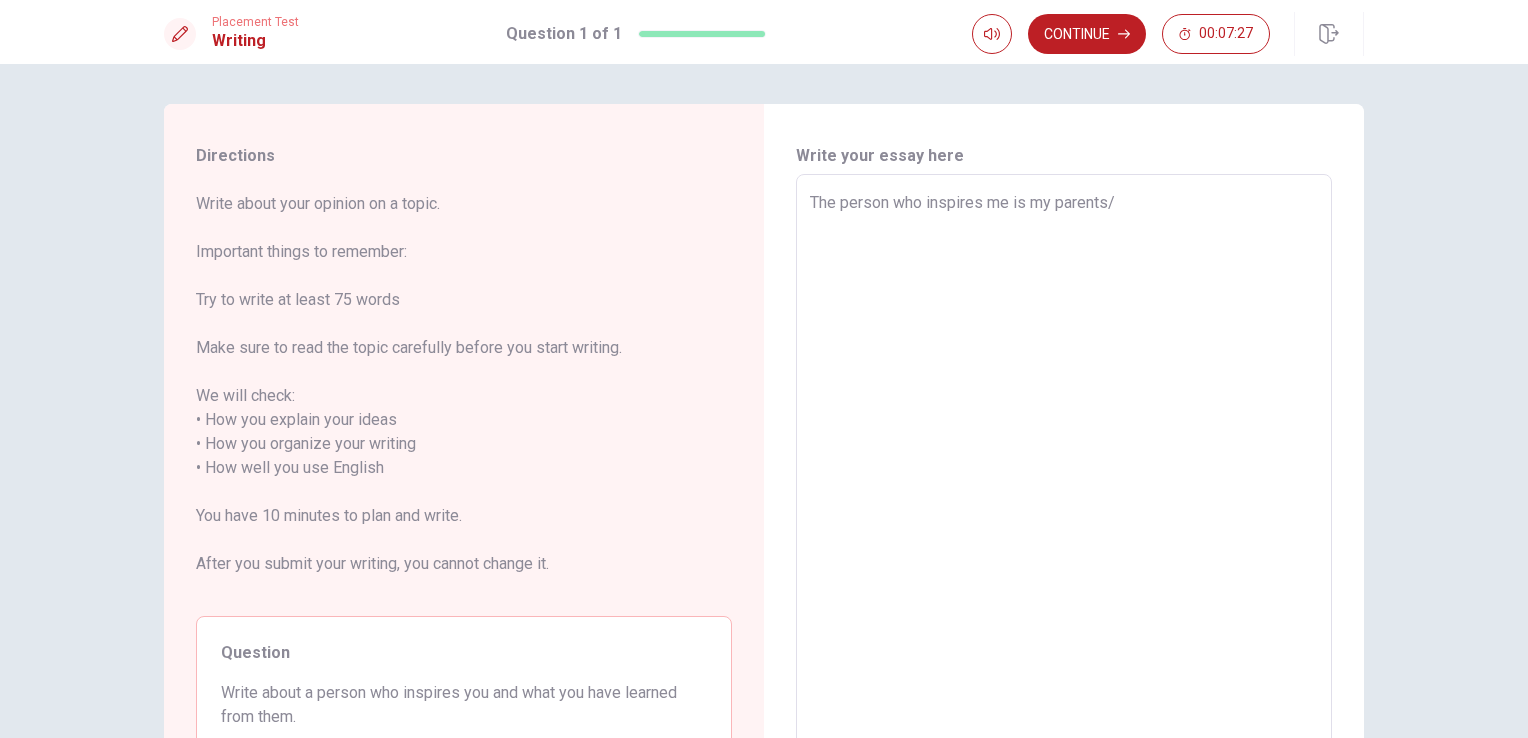 type on "x" 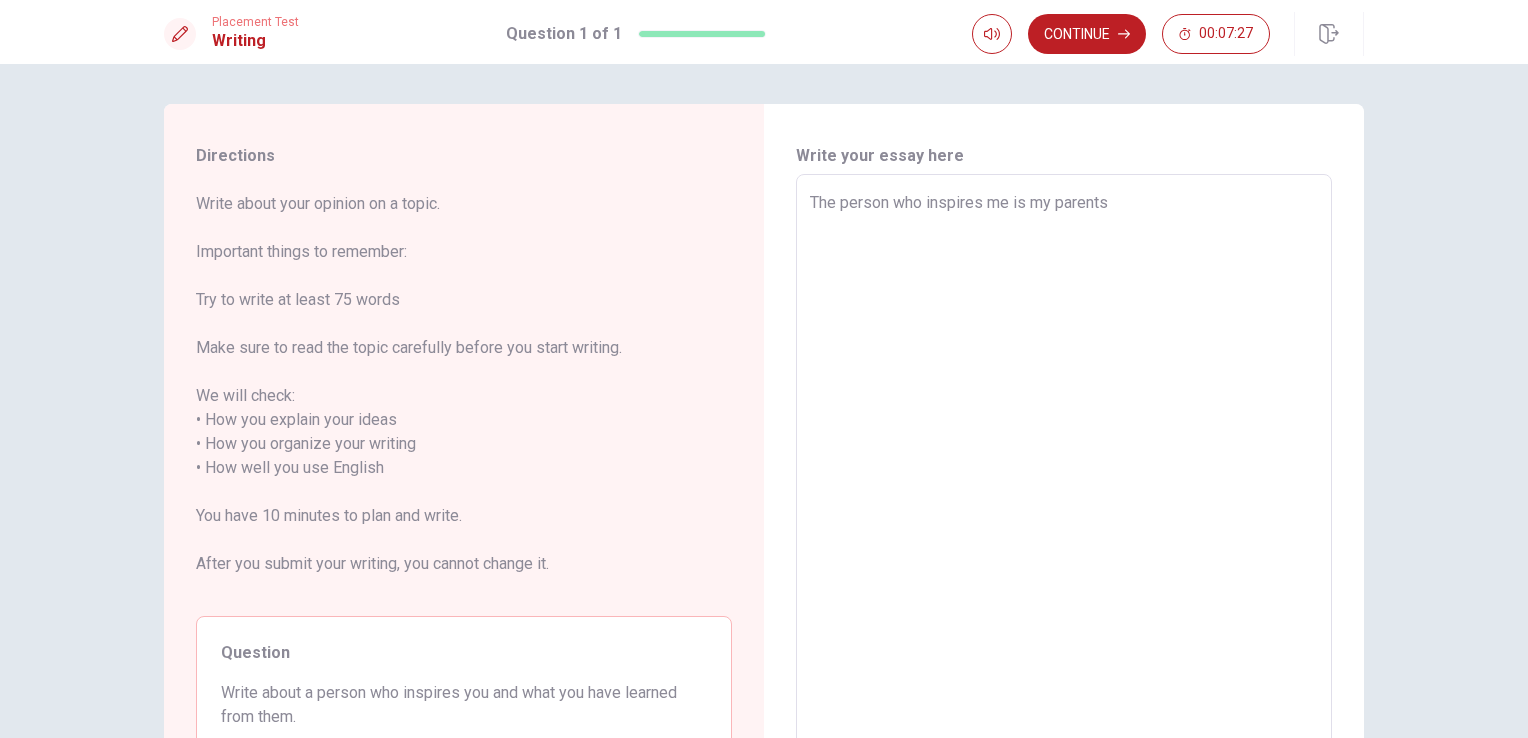 type on "x" 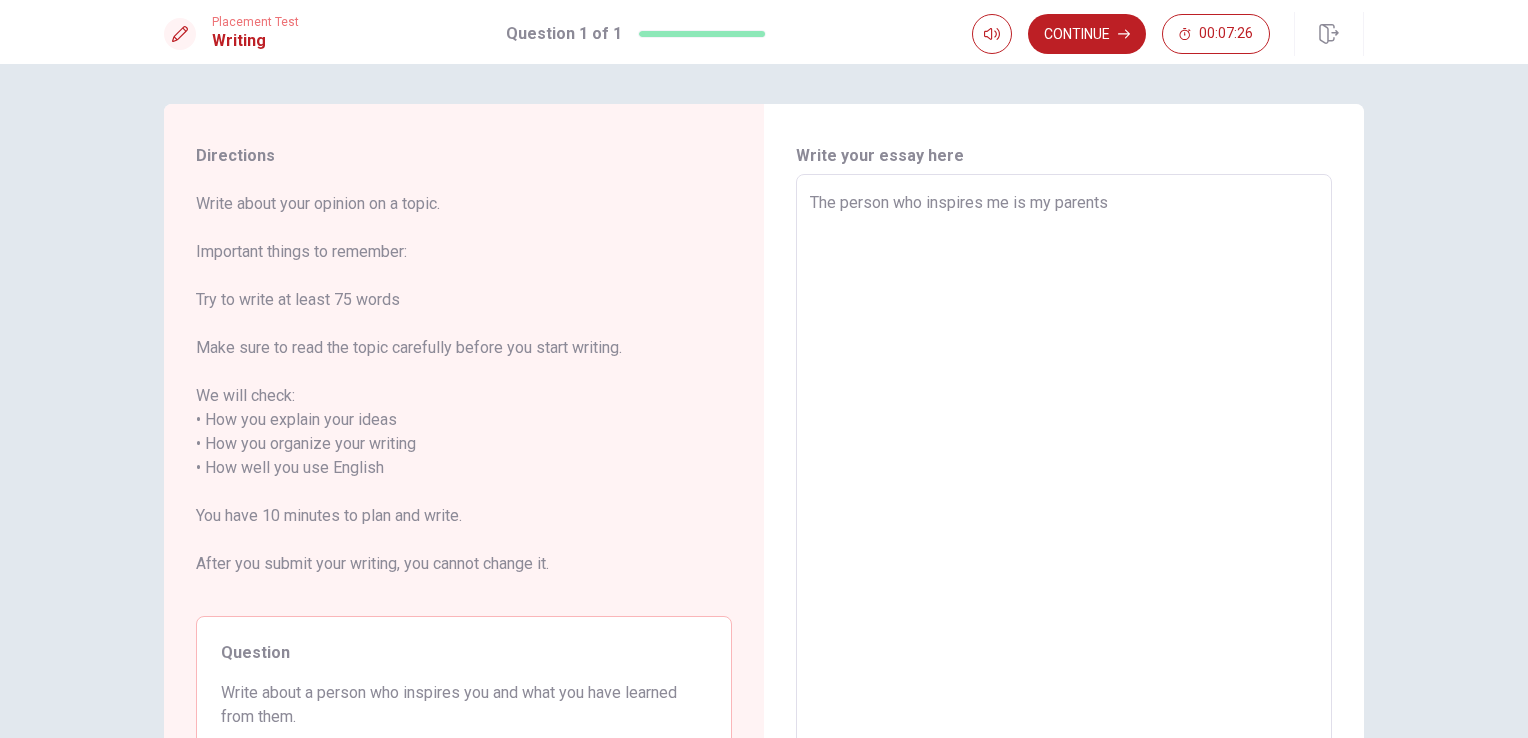 type on "The person who inspires me is my parents." 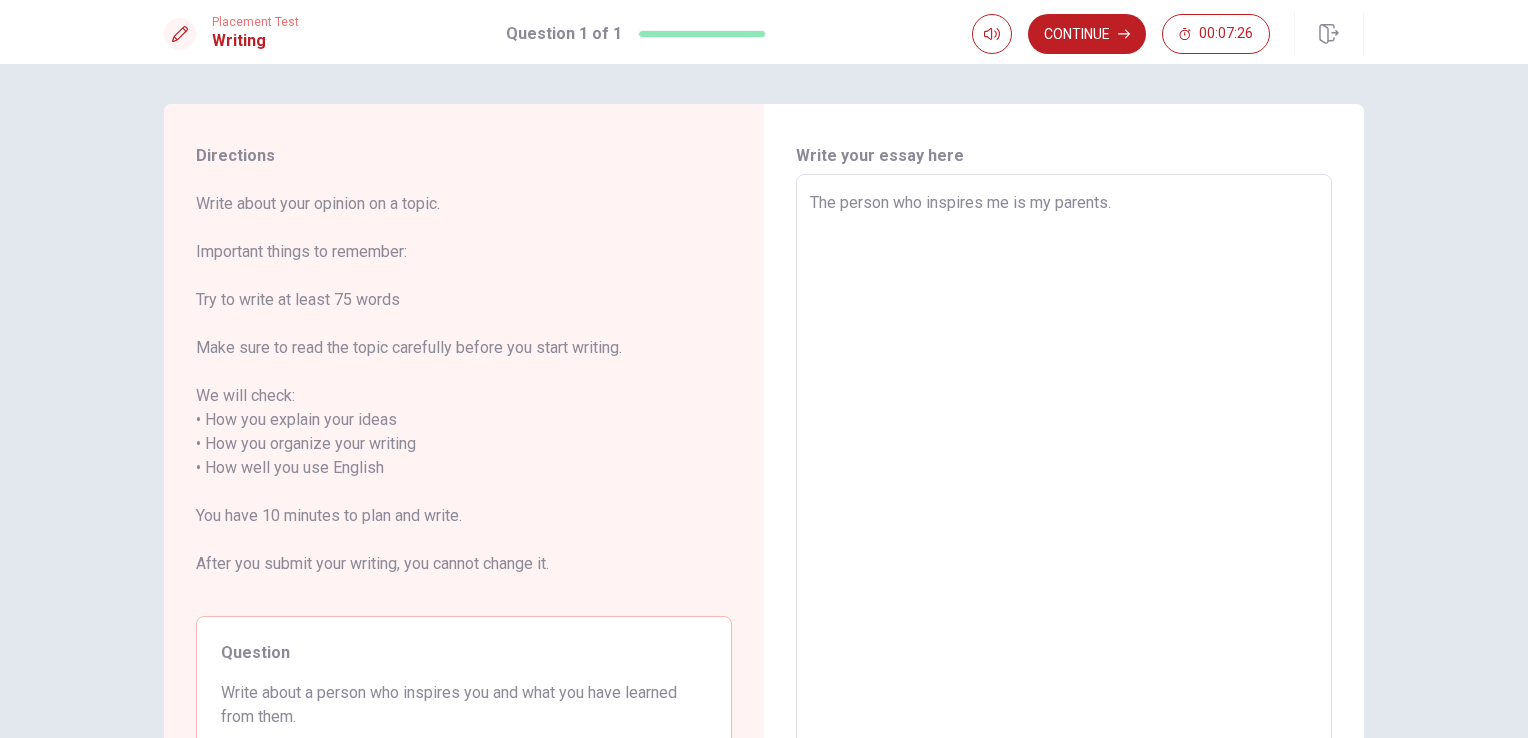 type on "x" 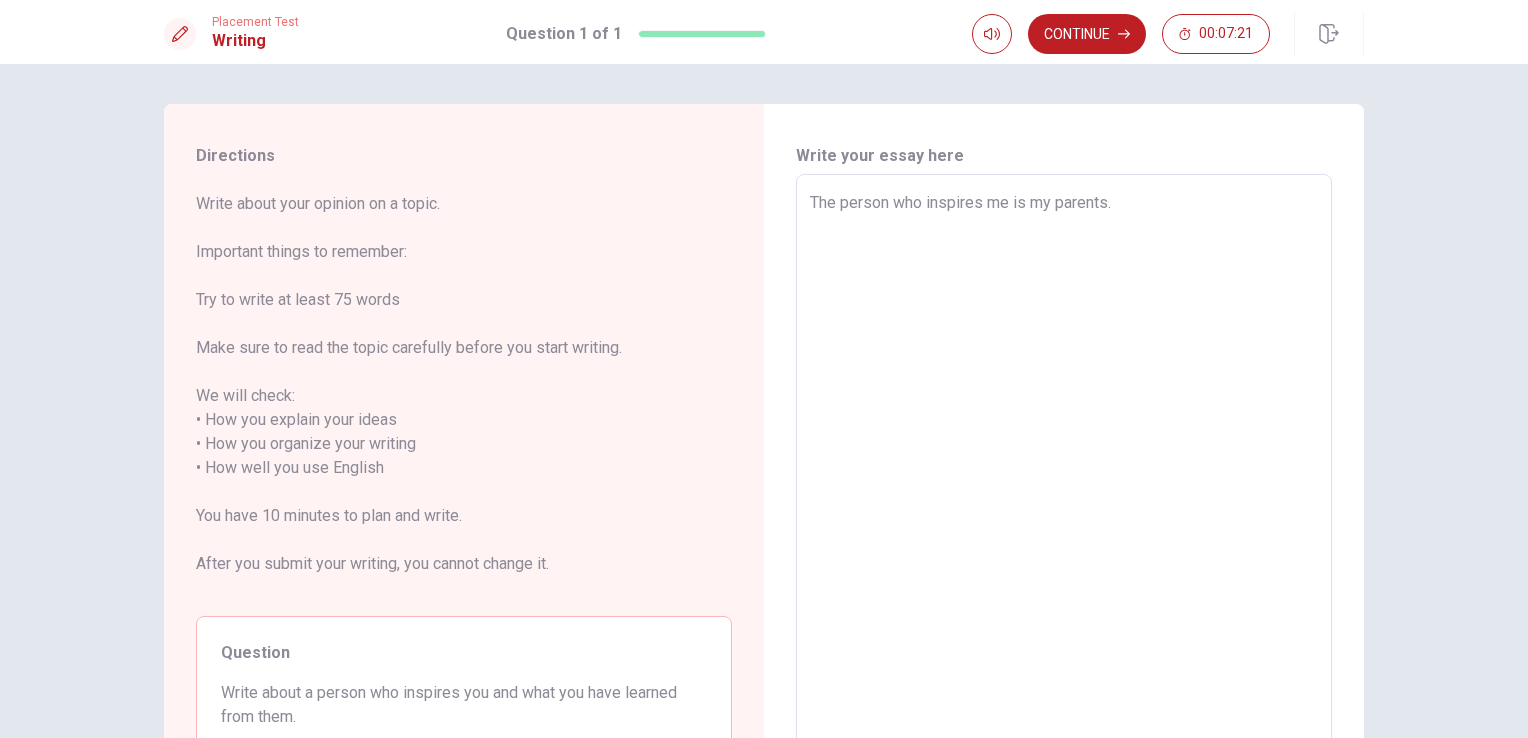 type on "x" 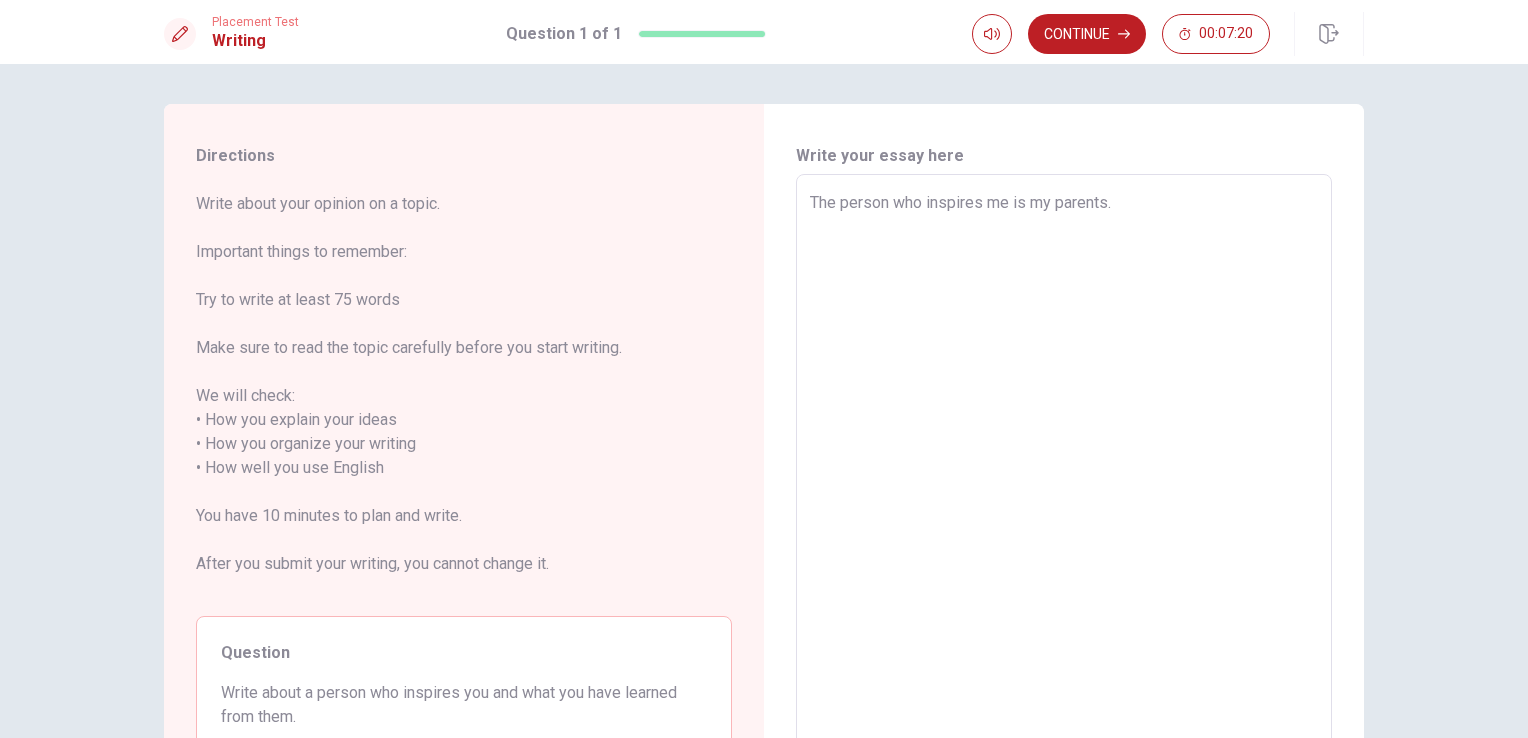 type on "The person who inspires me is my parents. I" 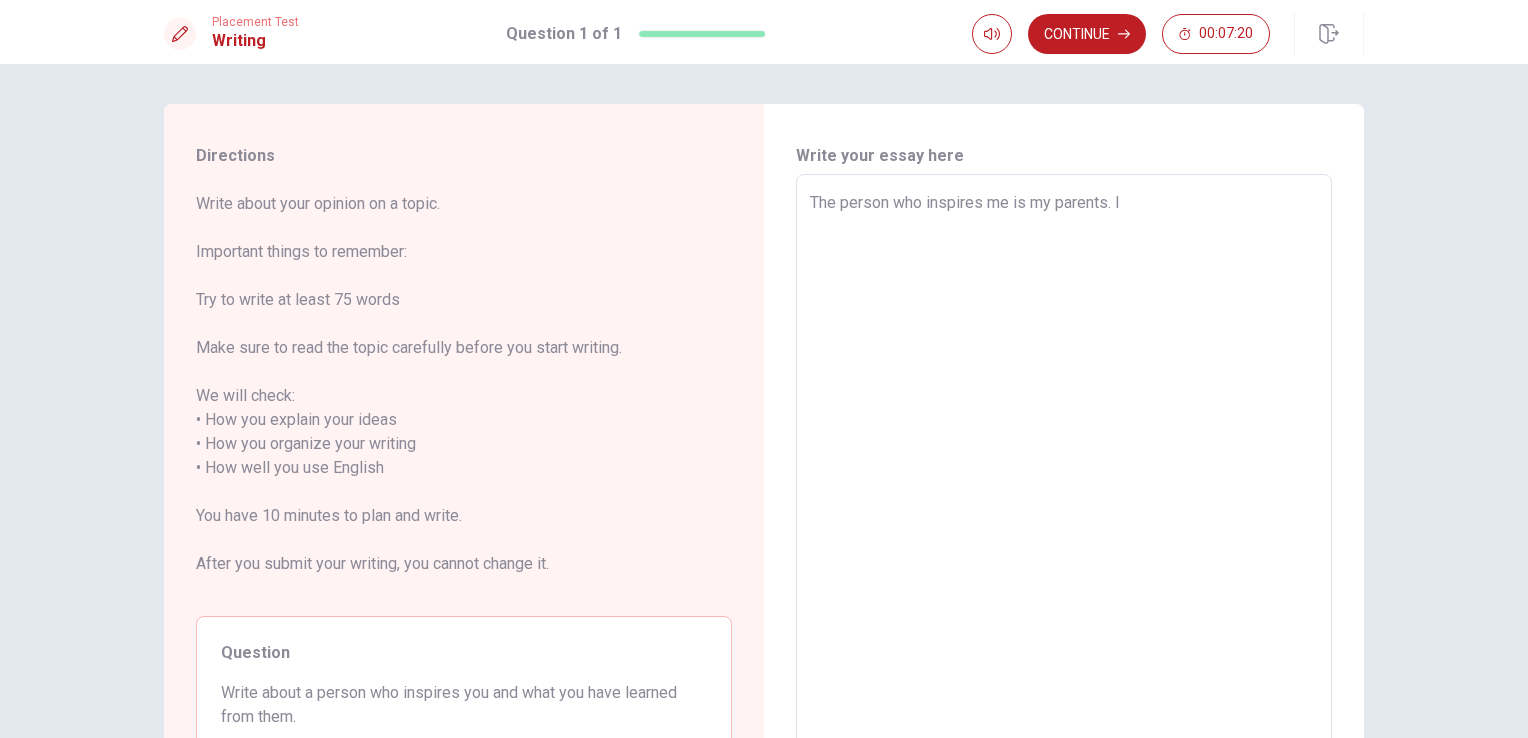 type on "x" 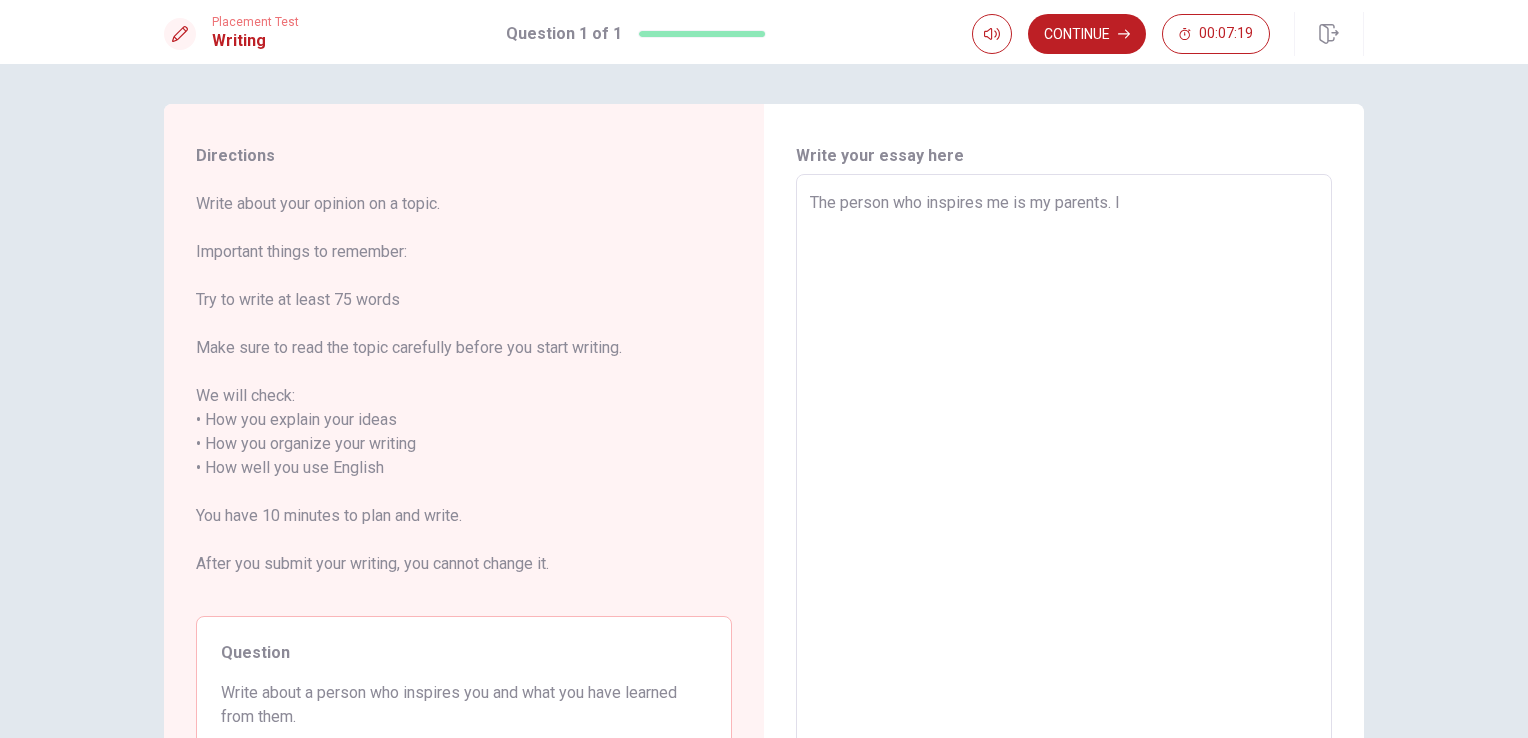 type on "x" 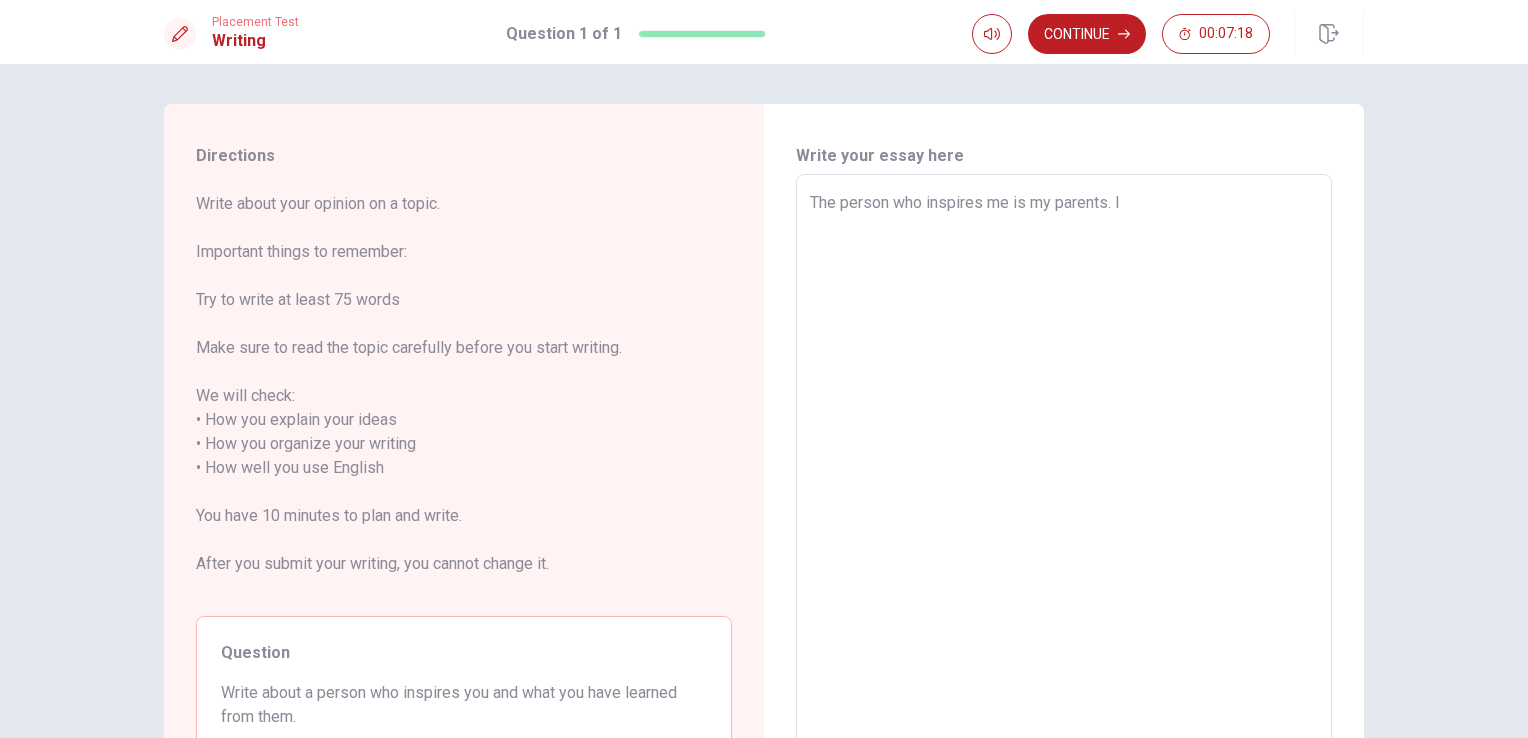 type on "The person who inspires me is my parents. I l" 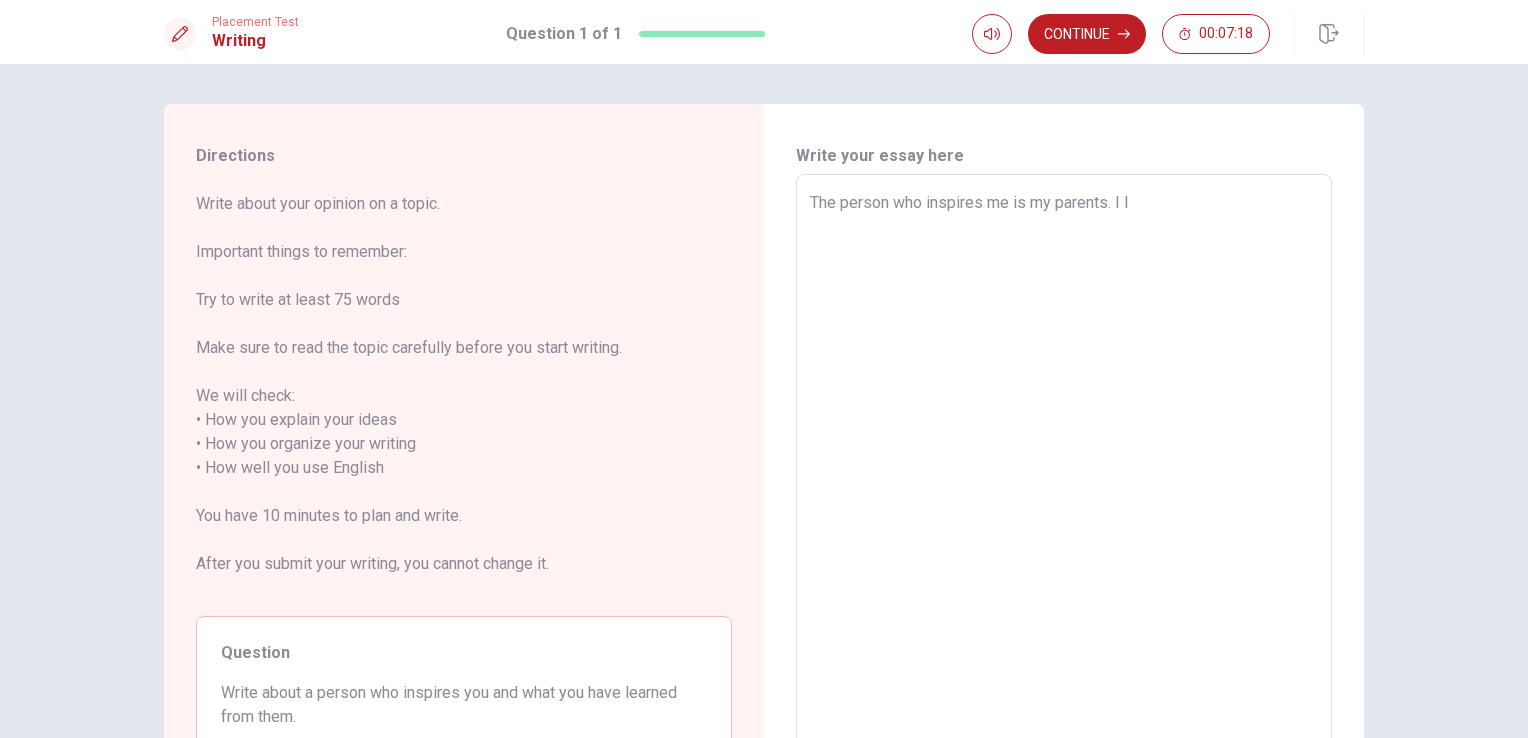 type on "x" 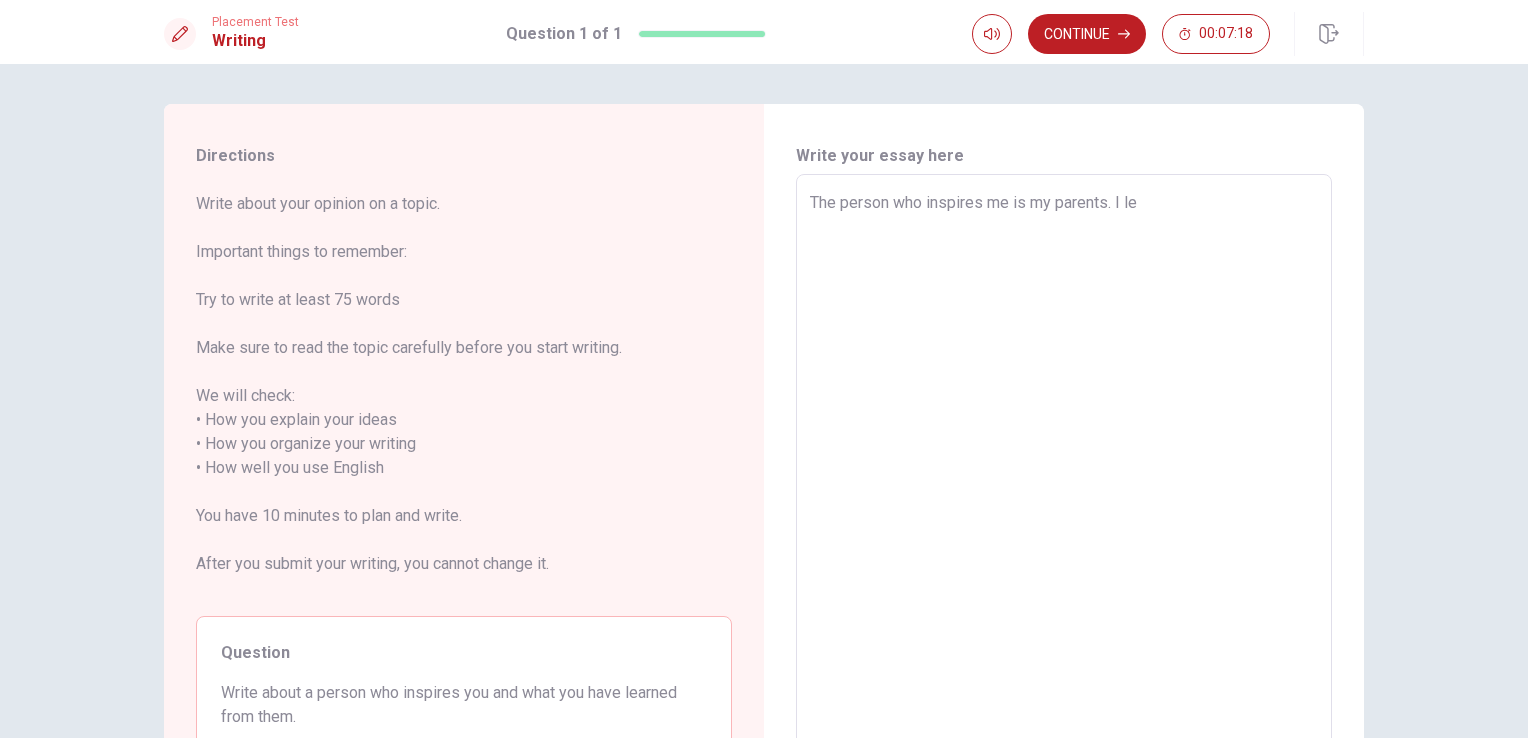 type on "x" 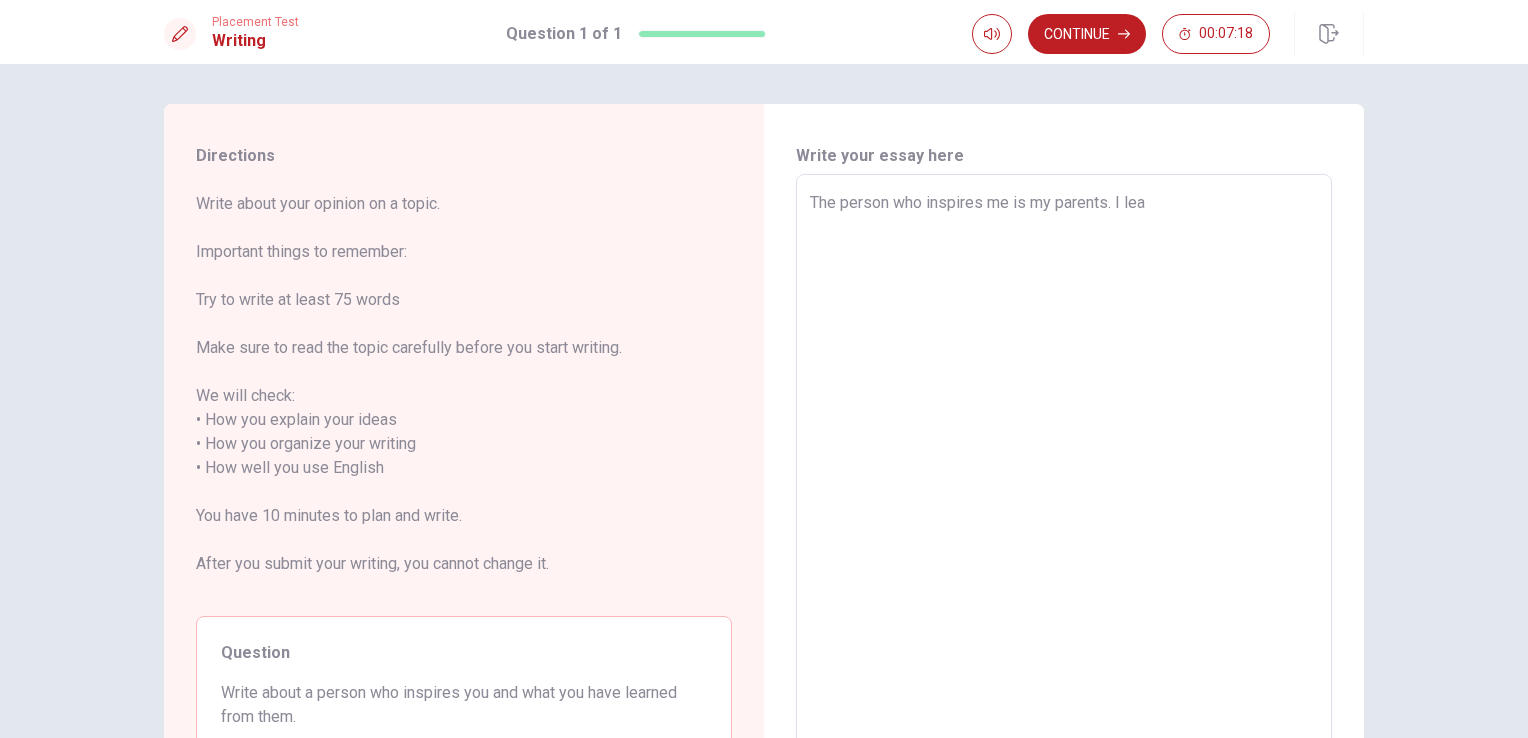 type on "x" 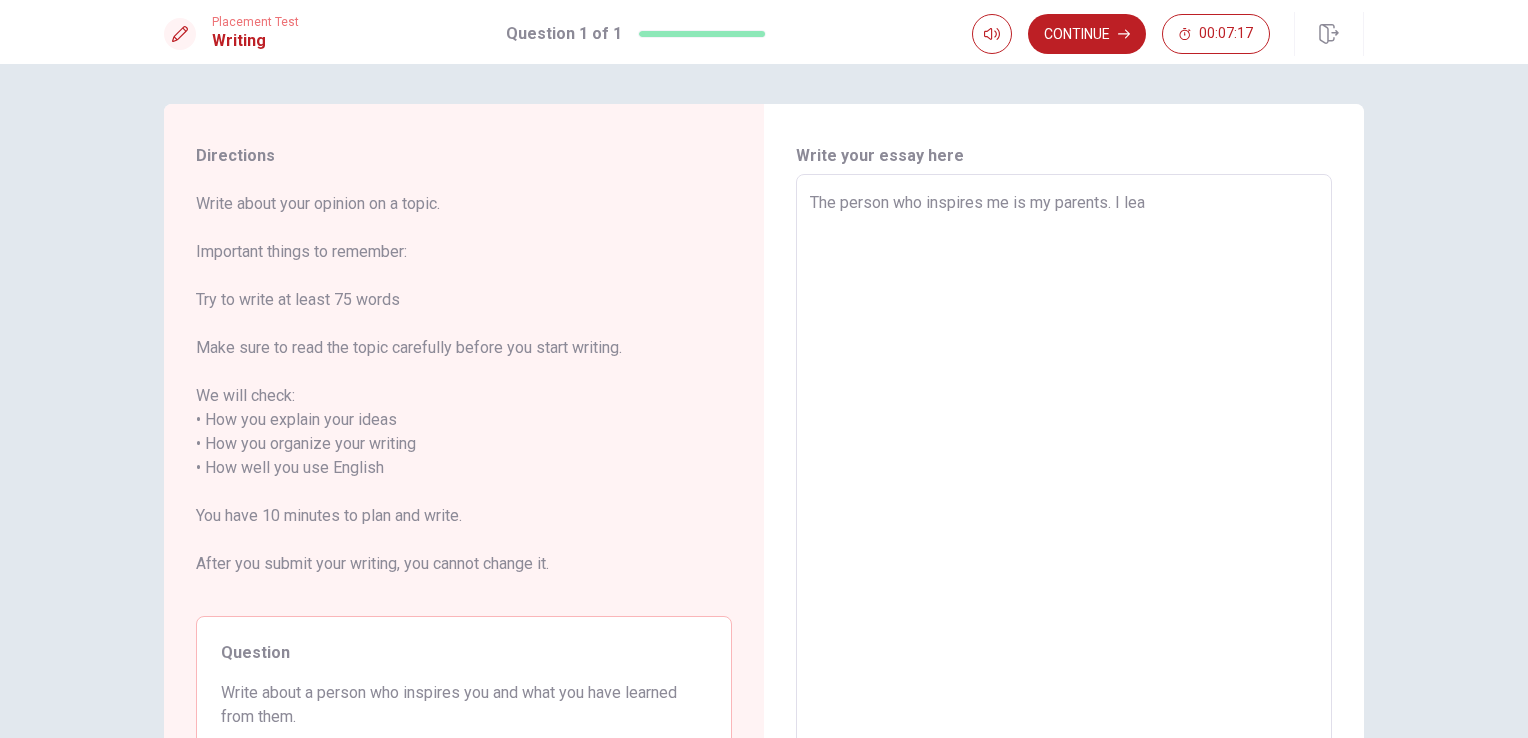 type on "The person who inspires me is my parents. I [PERSON_NAME]" 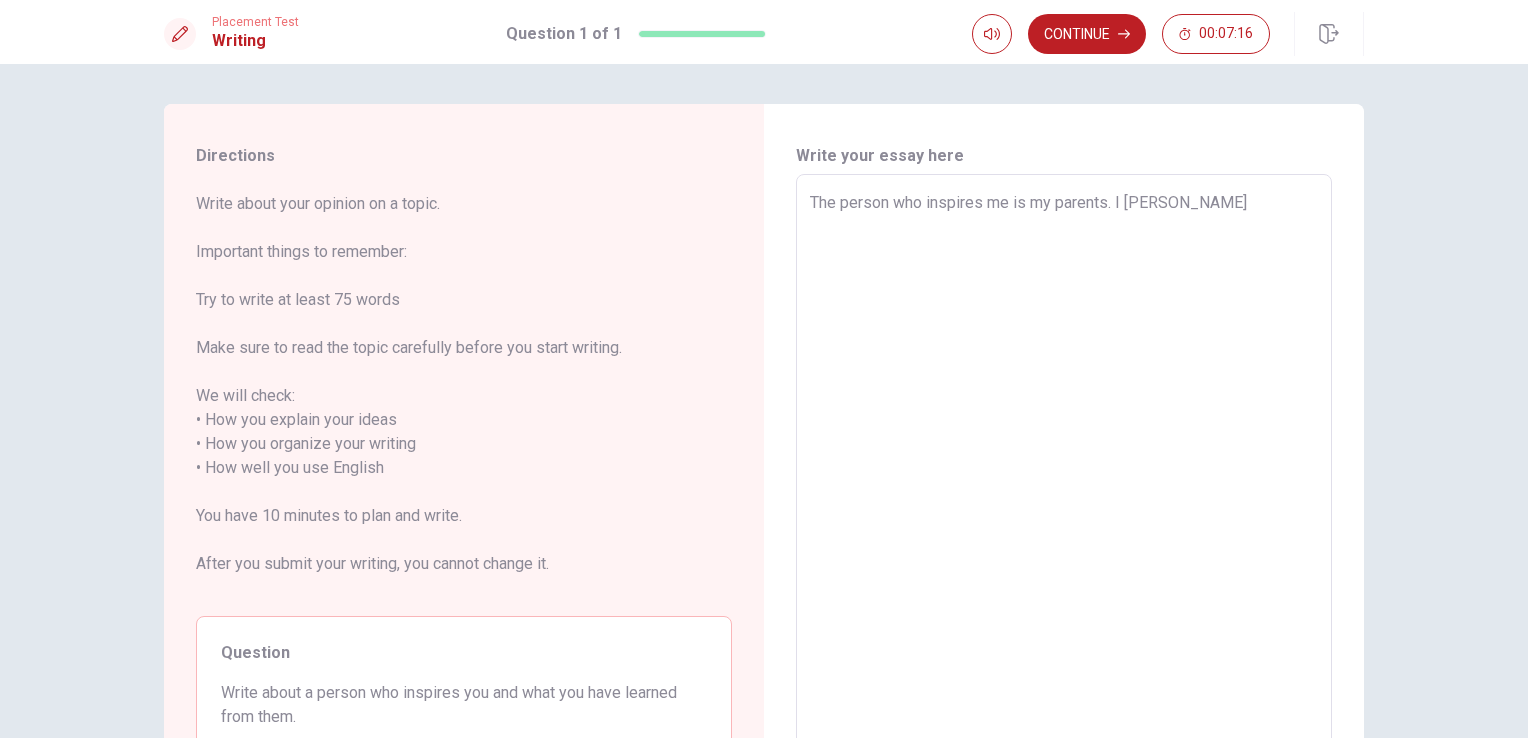 type on "x" 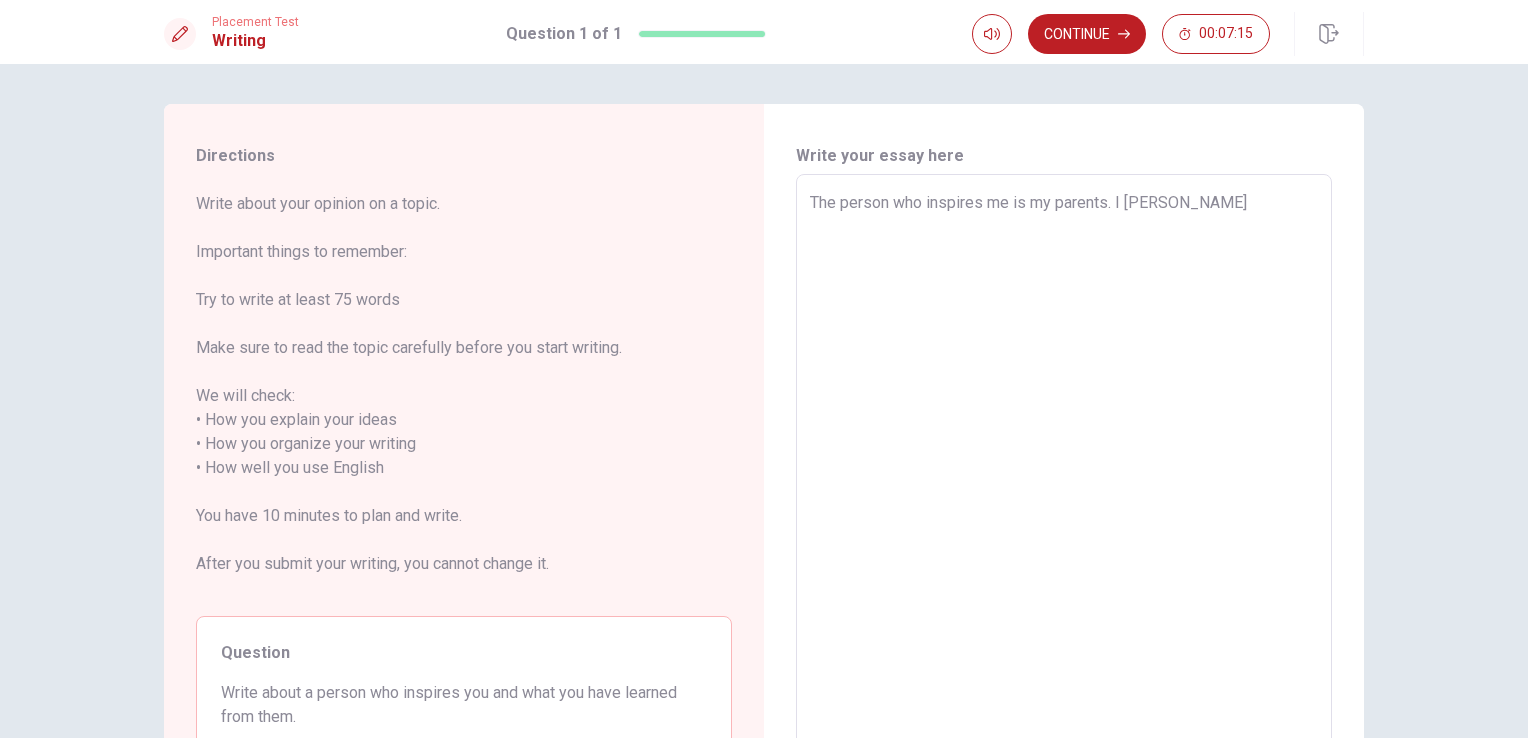 type on "The person who inspires me is my parents. I learn" 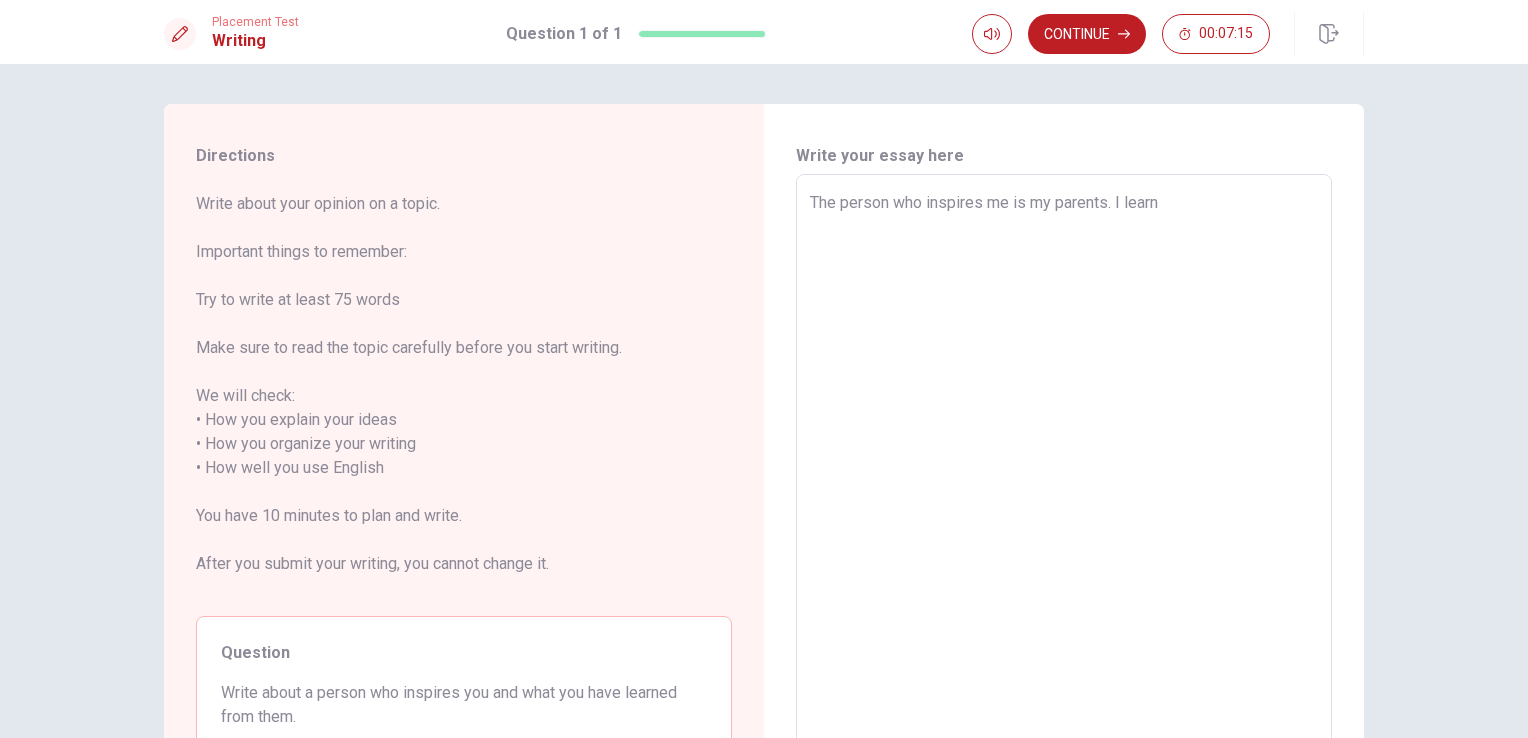 type on "x" 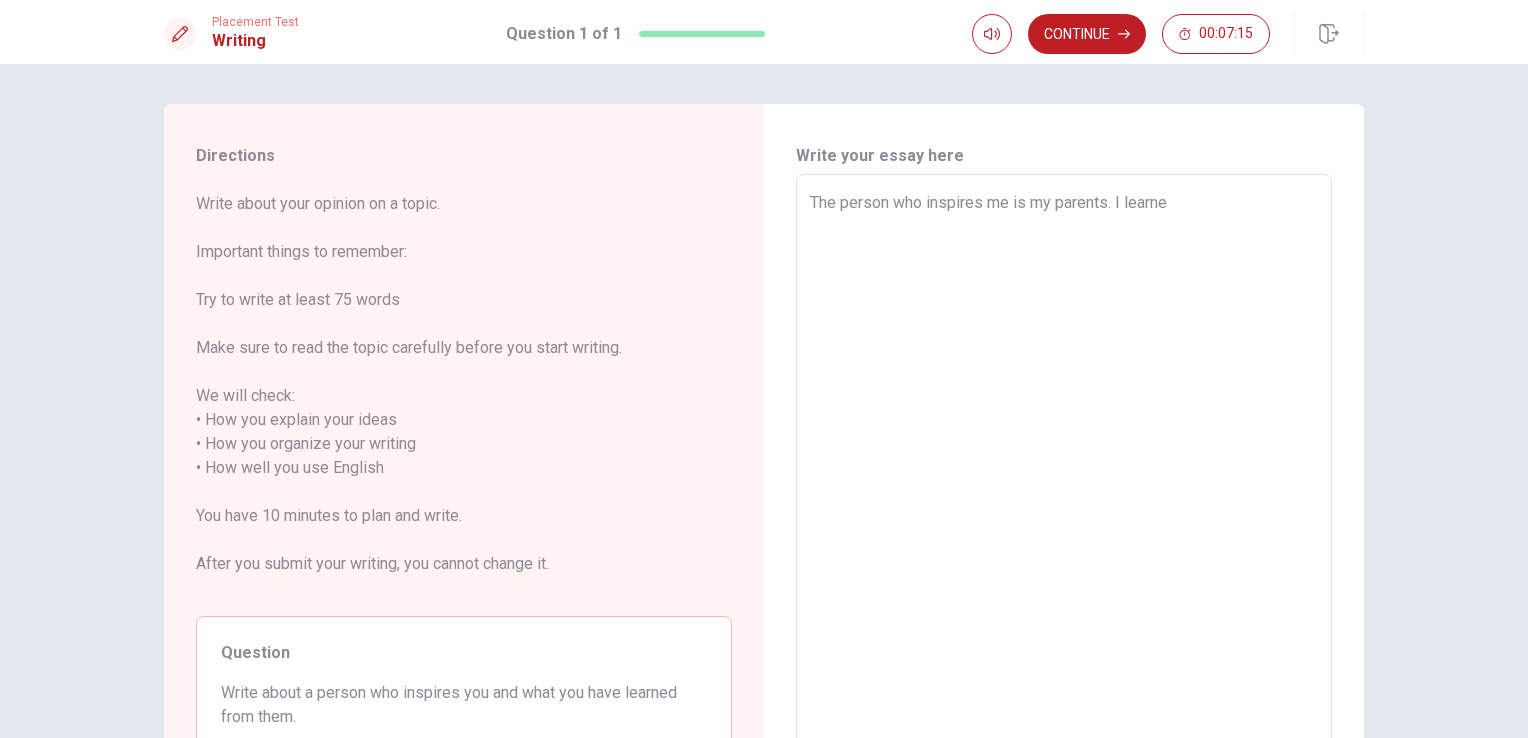 type on "x" 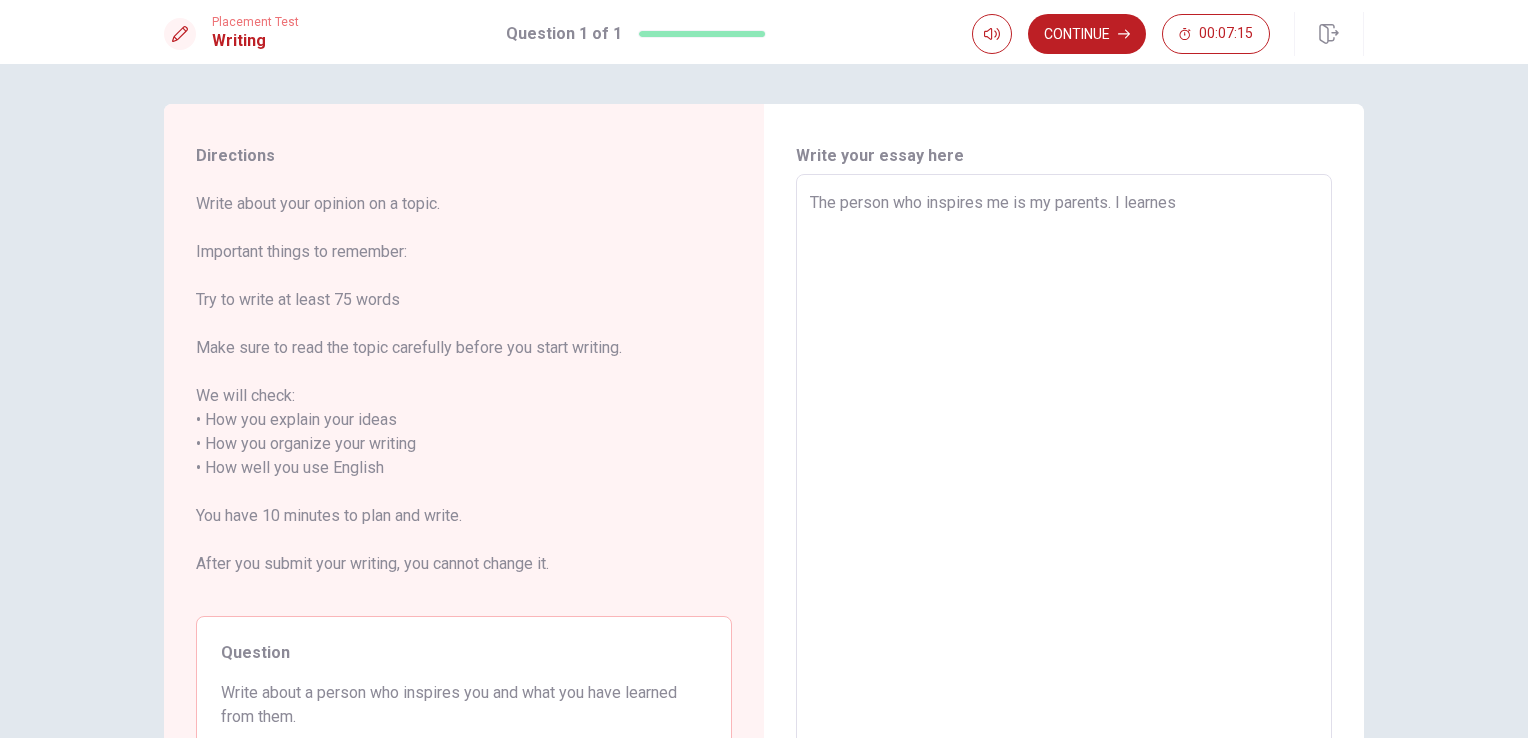 type on "x" 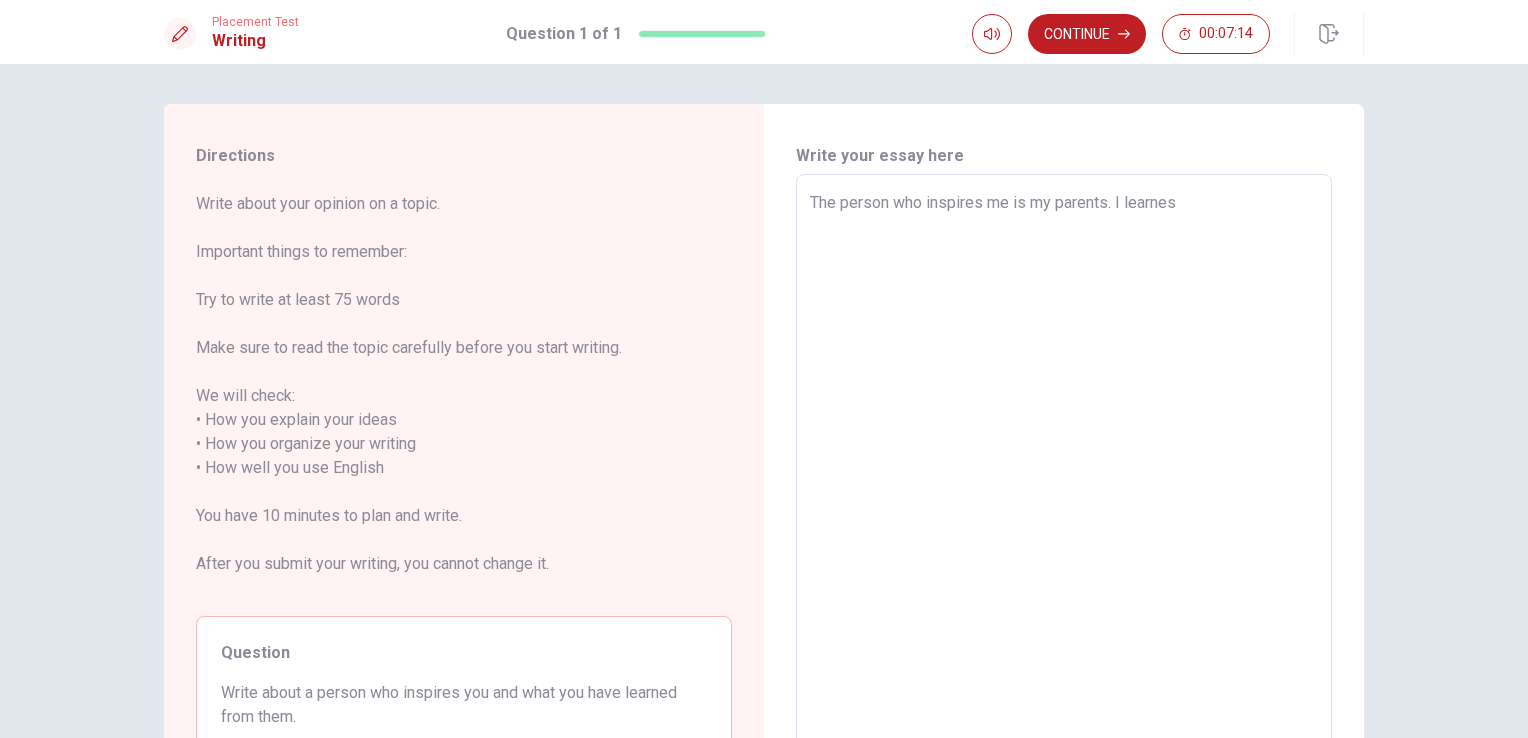 type on "The person who inspires me is my parents. I learne" 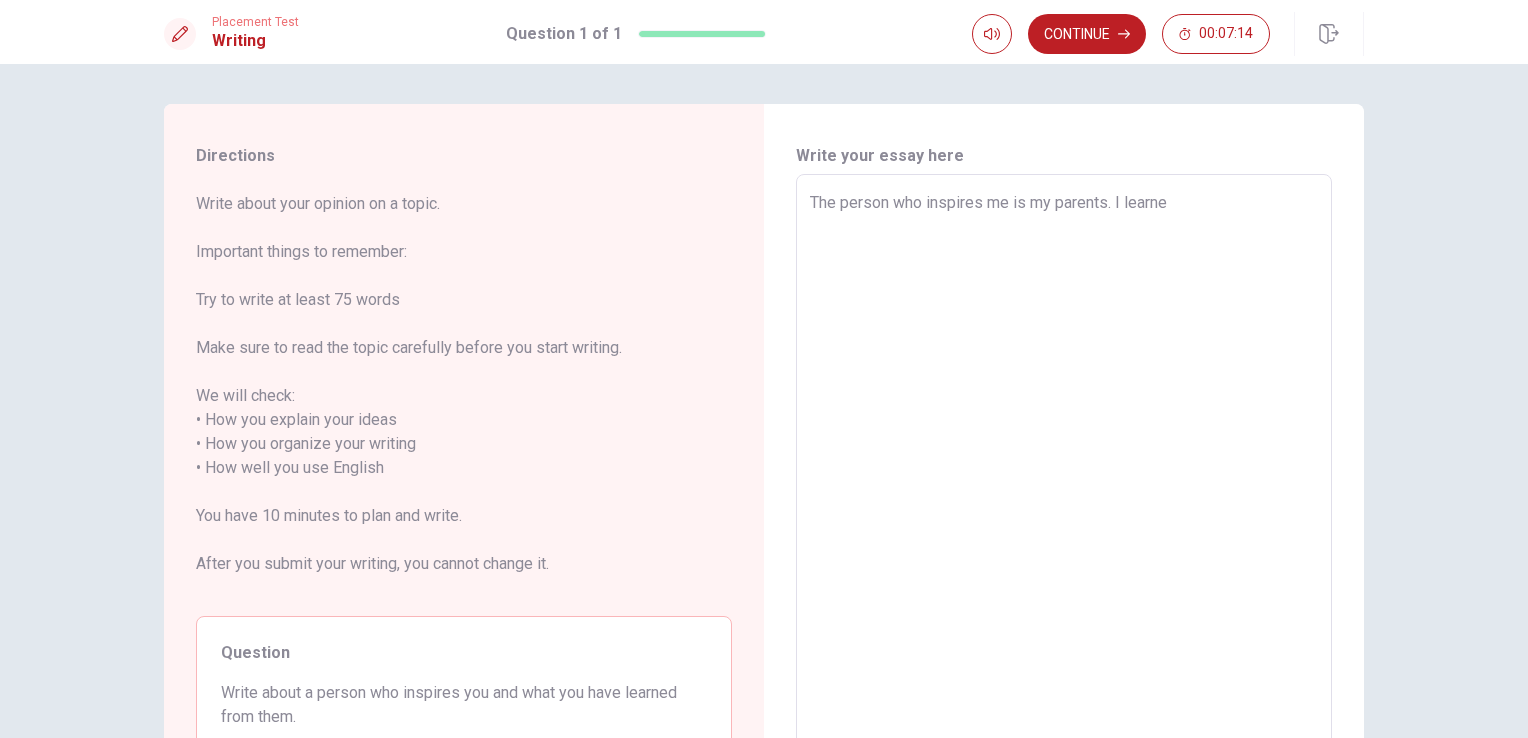 type on "x" 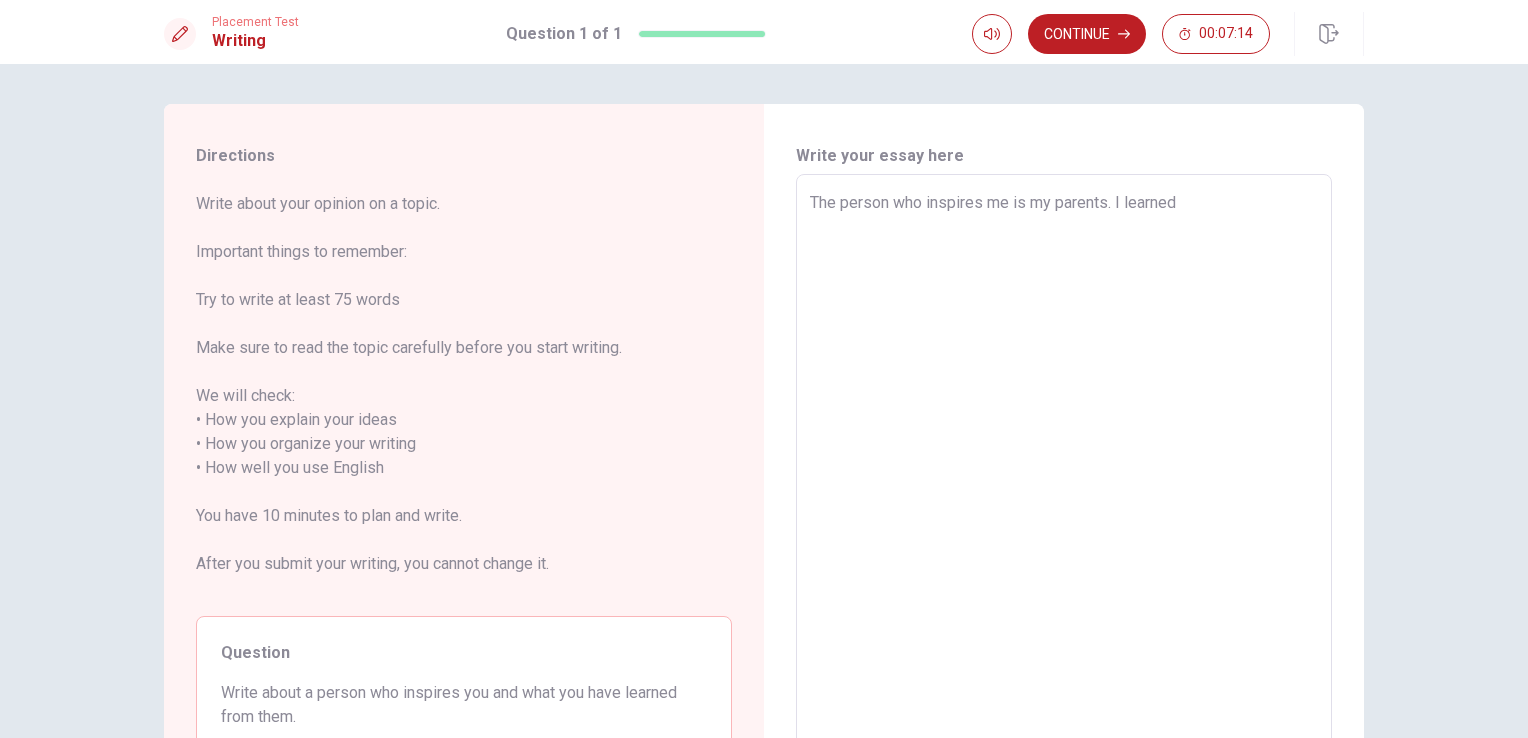 type on "x" 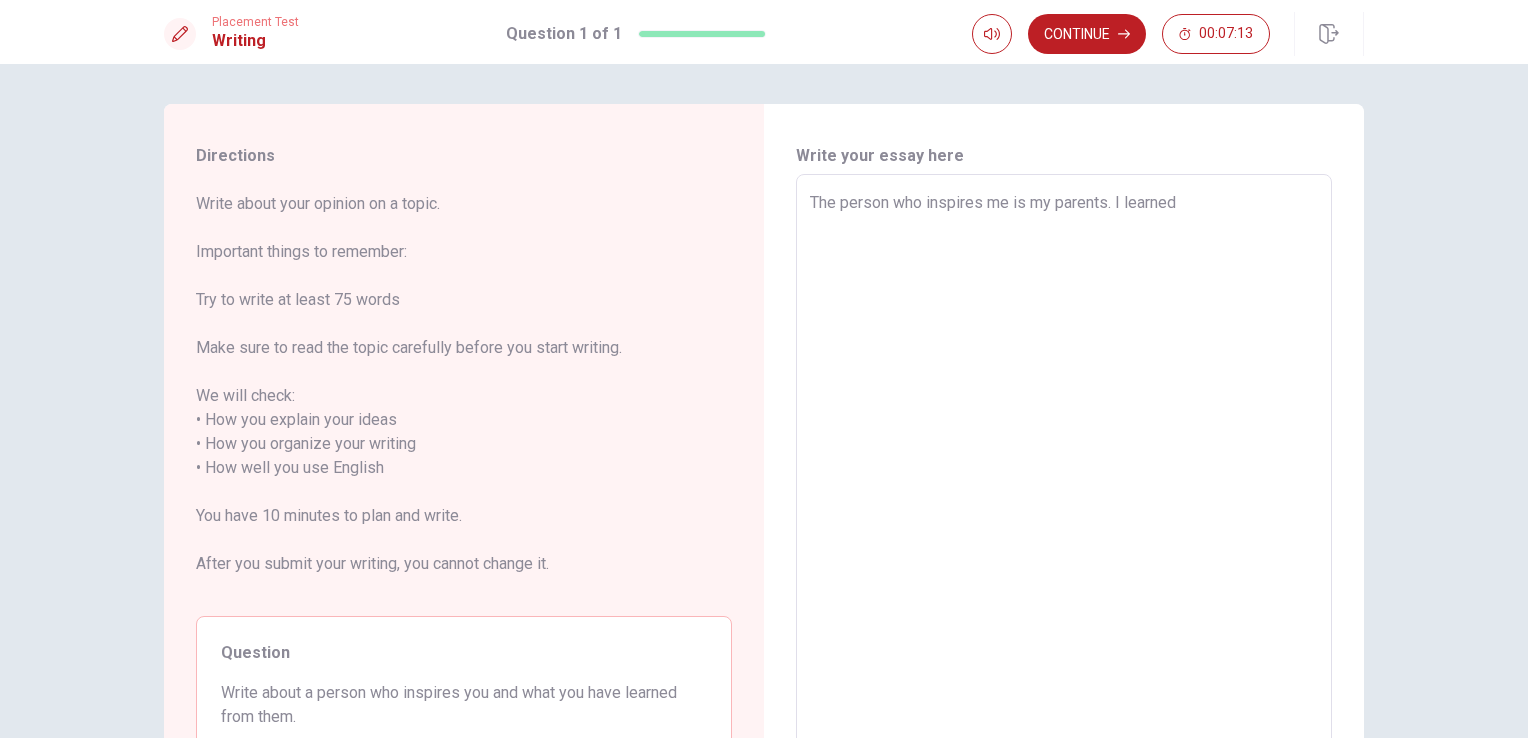 type on "x" 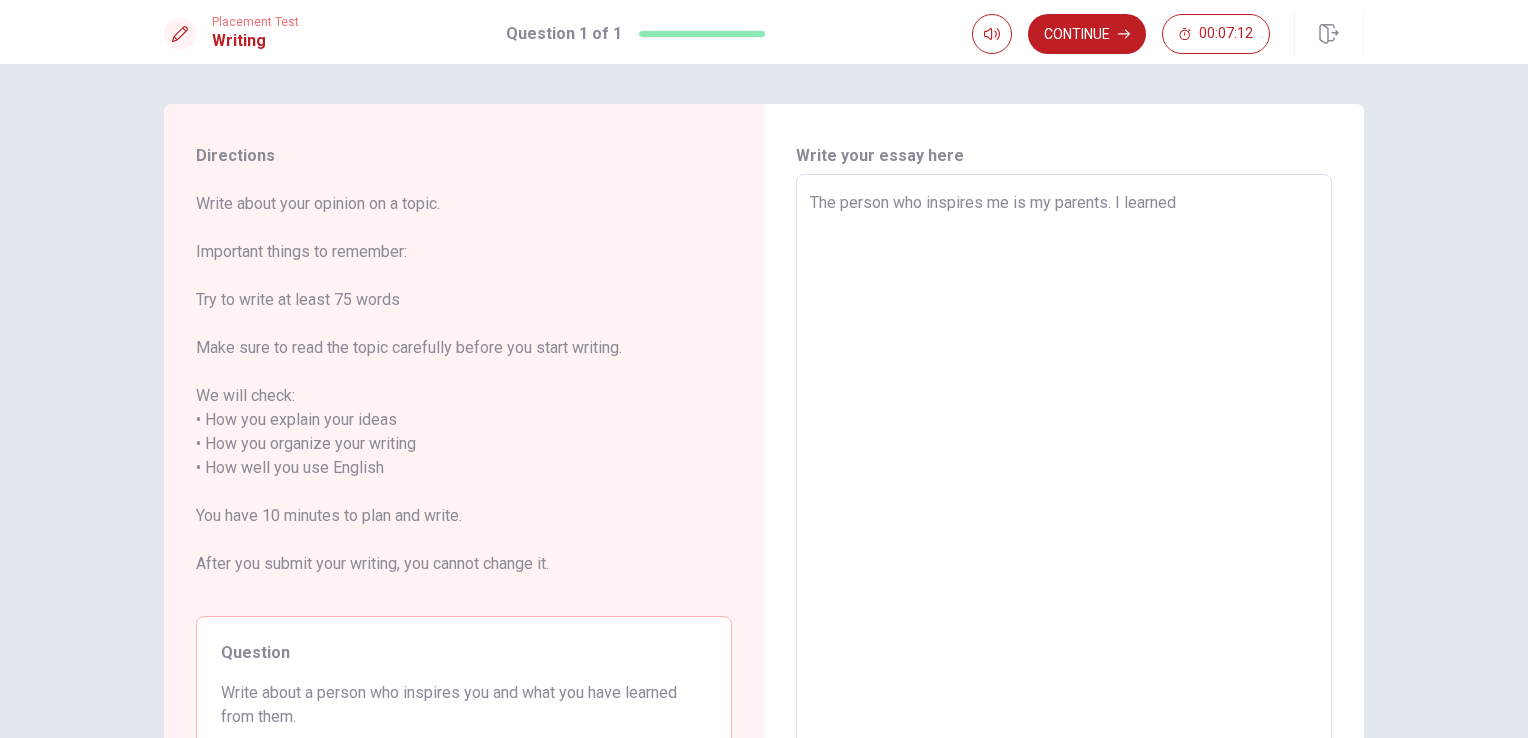 type on "The person who inspires me is my parents. I learned l" 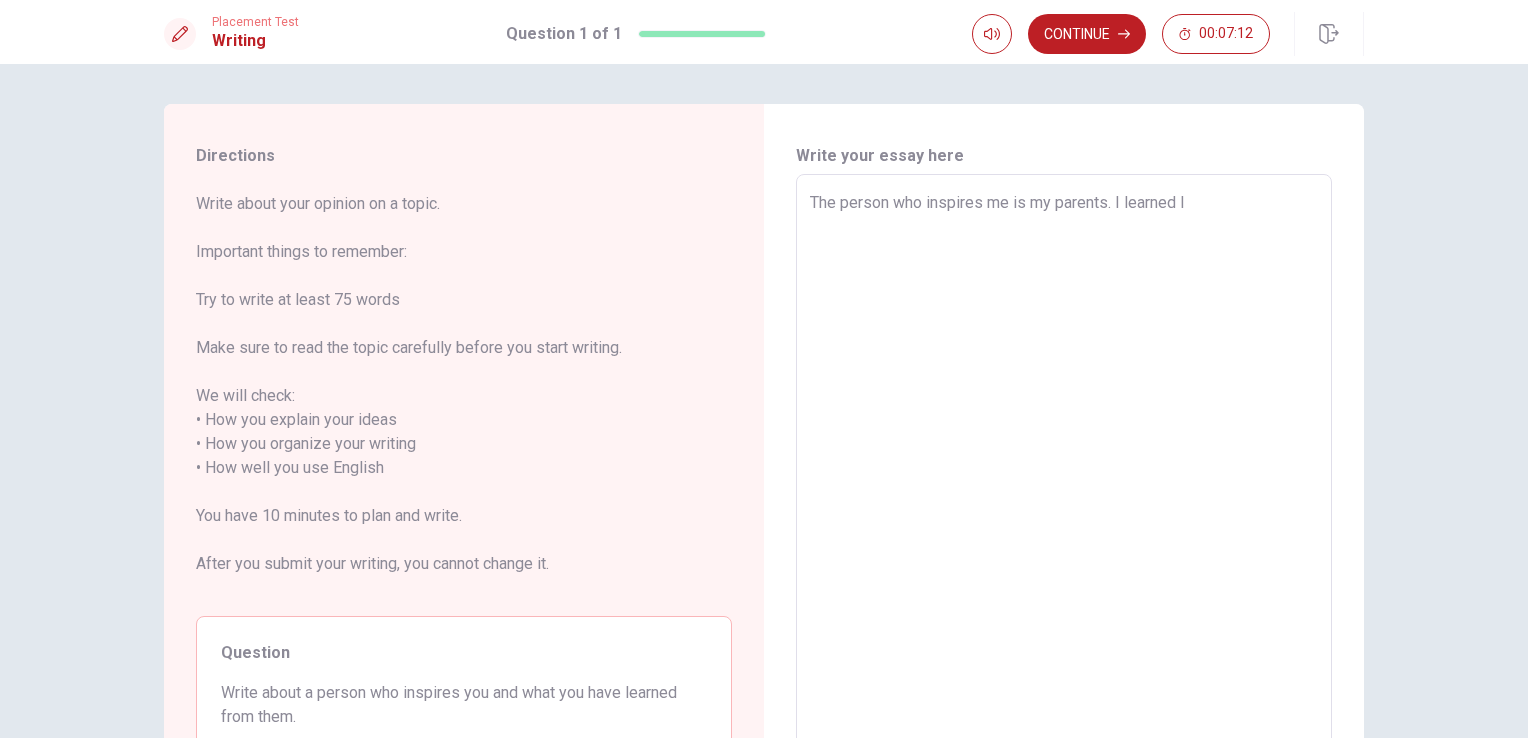 type on "x" 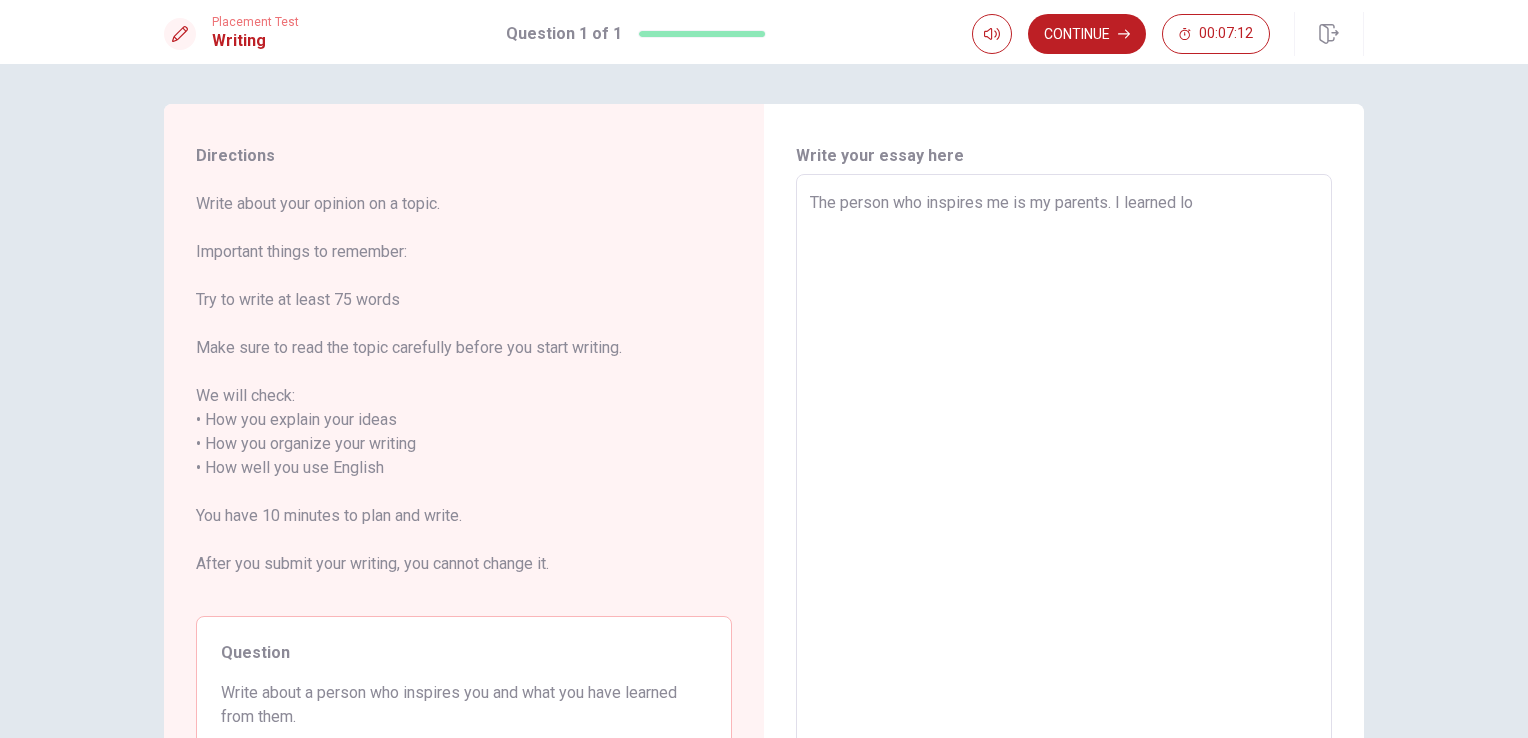 type on "x" 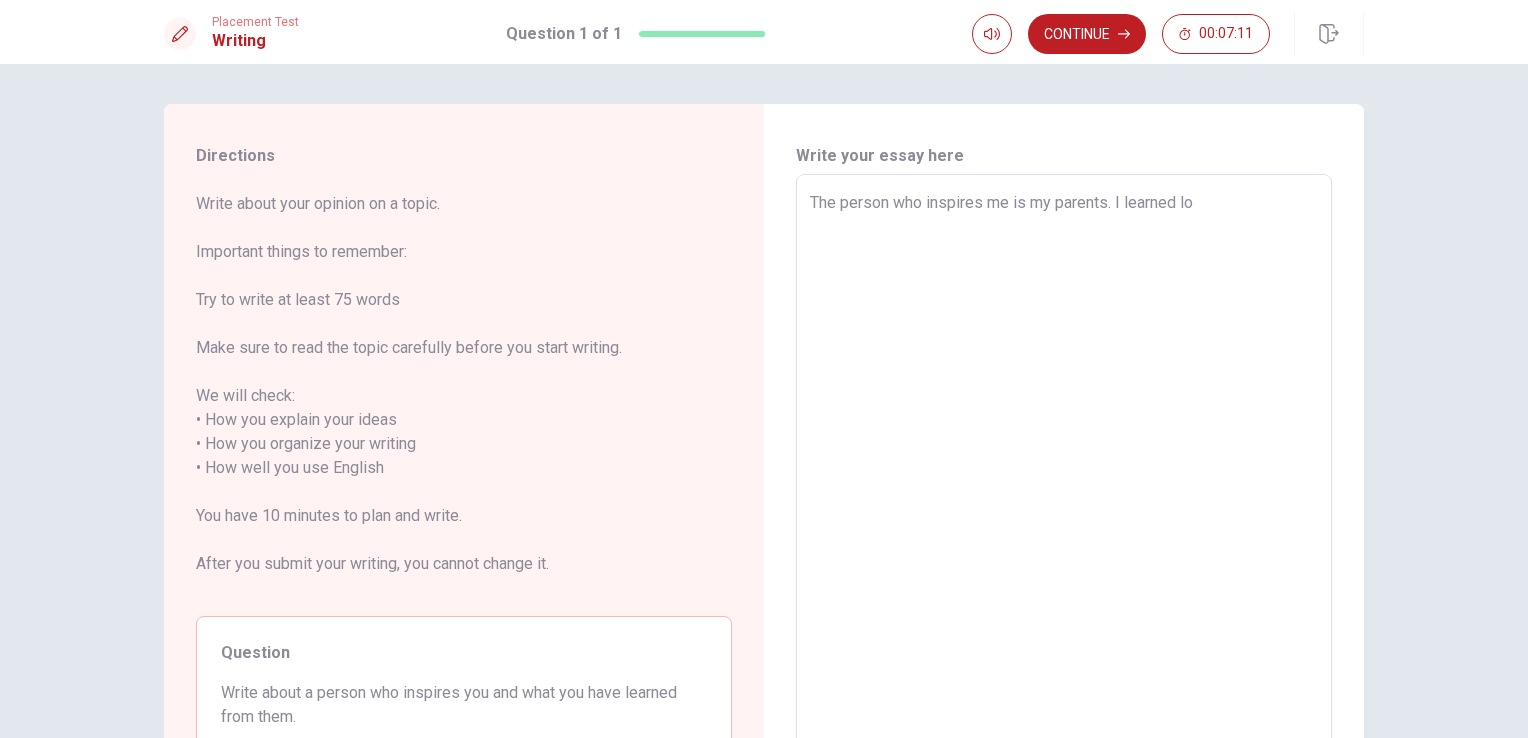 type on "The person who inspires me is my parents. I learned lov" 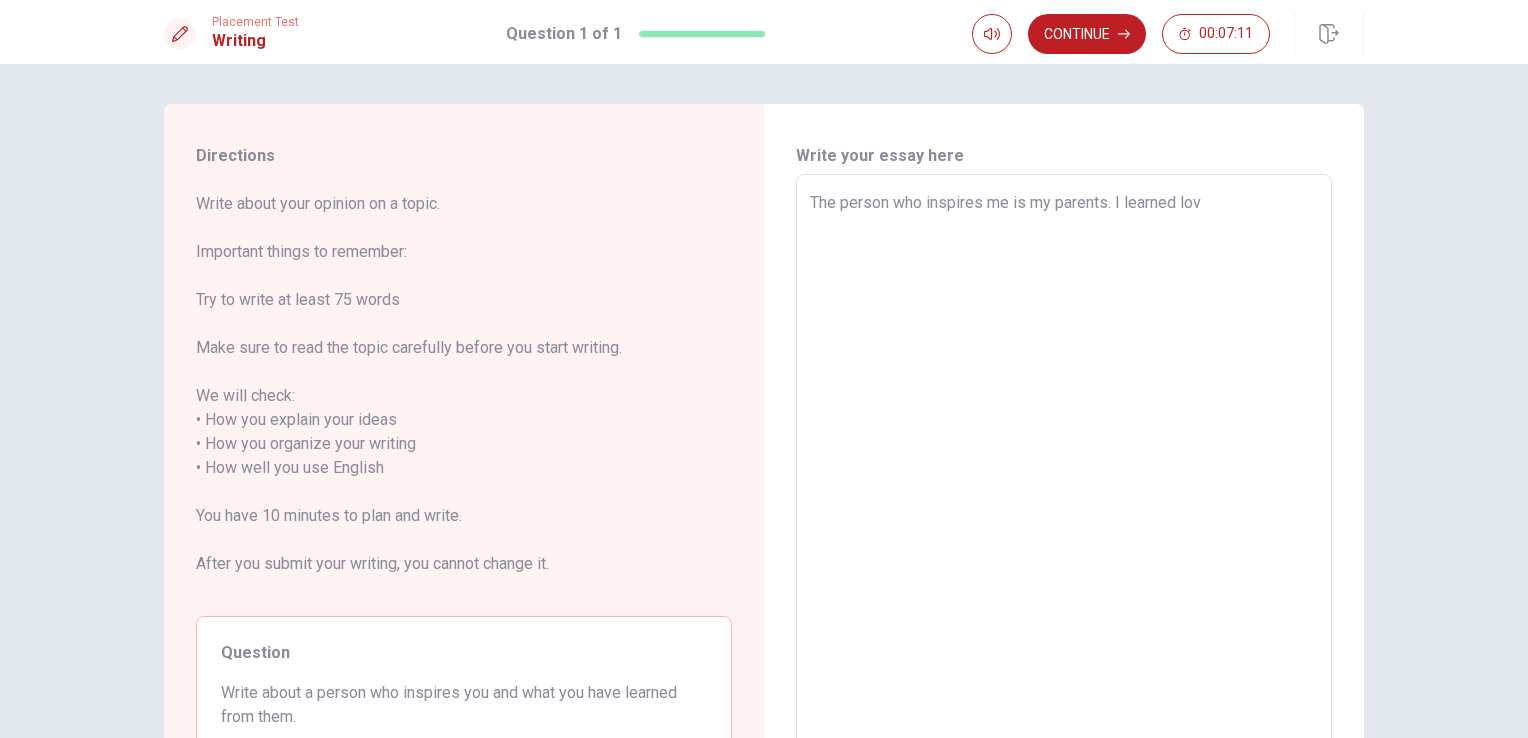 type on "x" 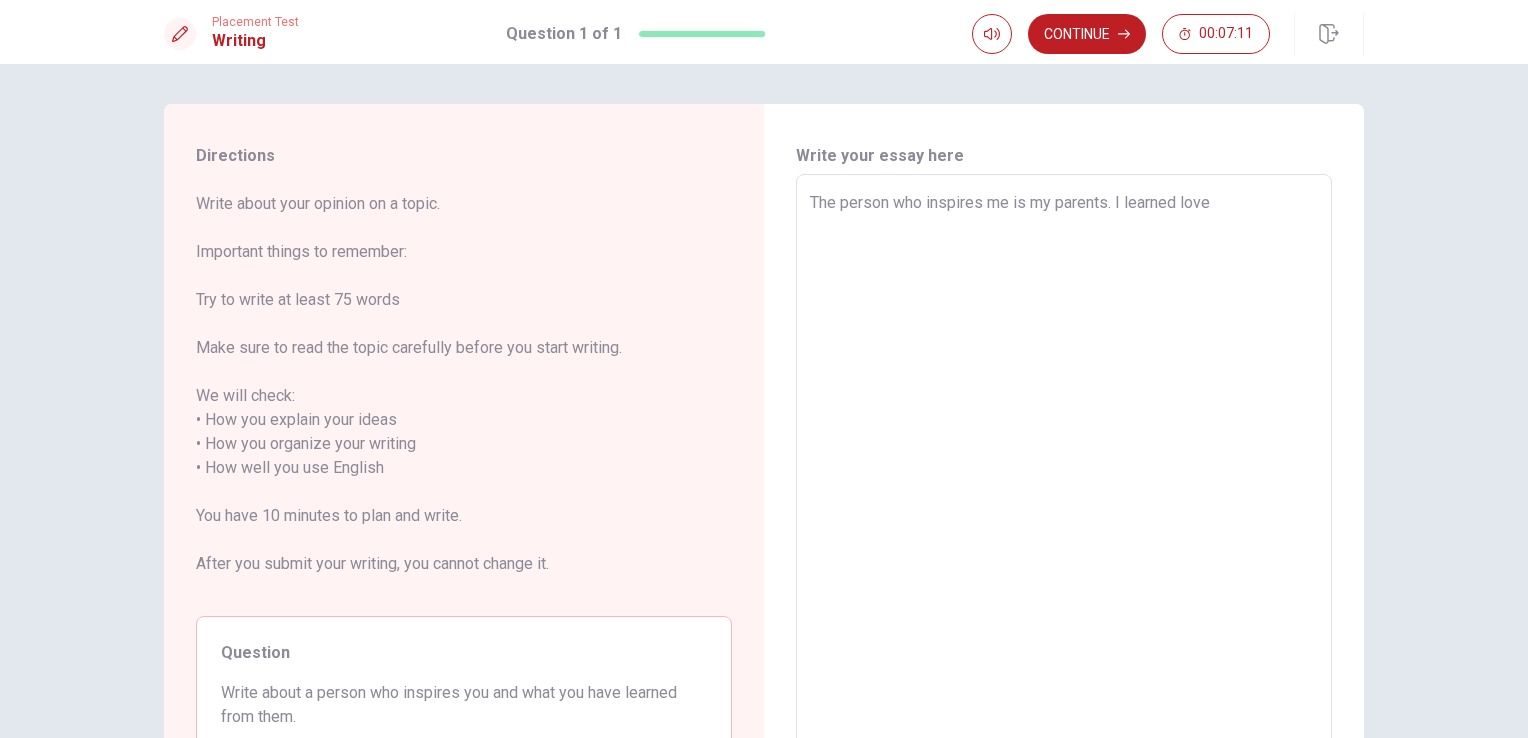 type on "x" 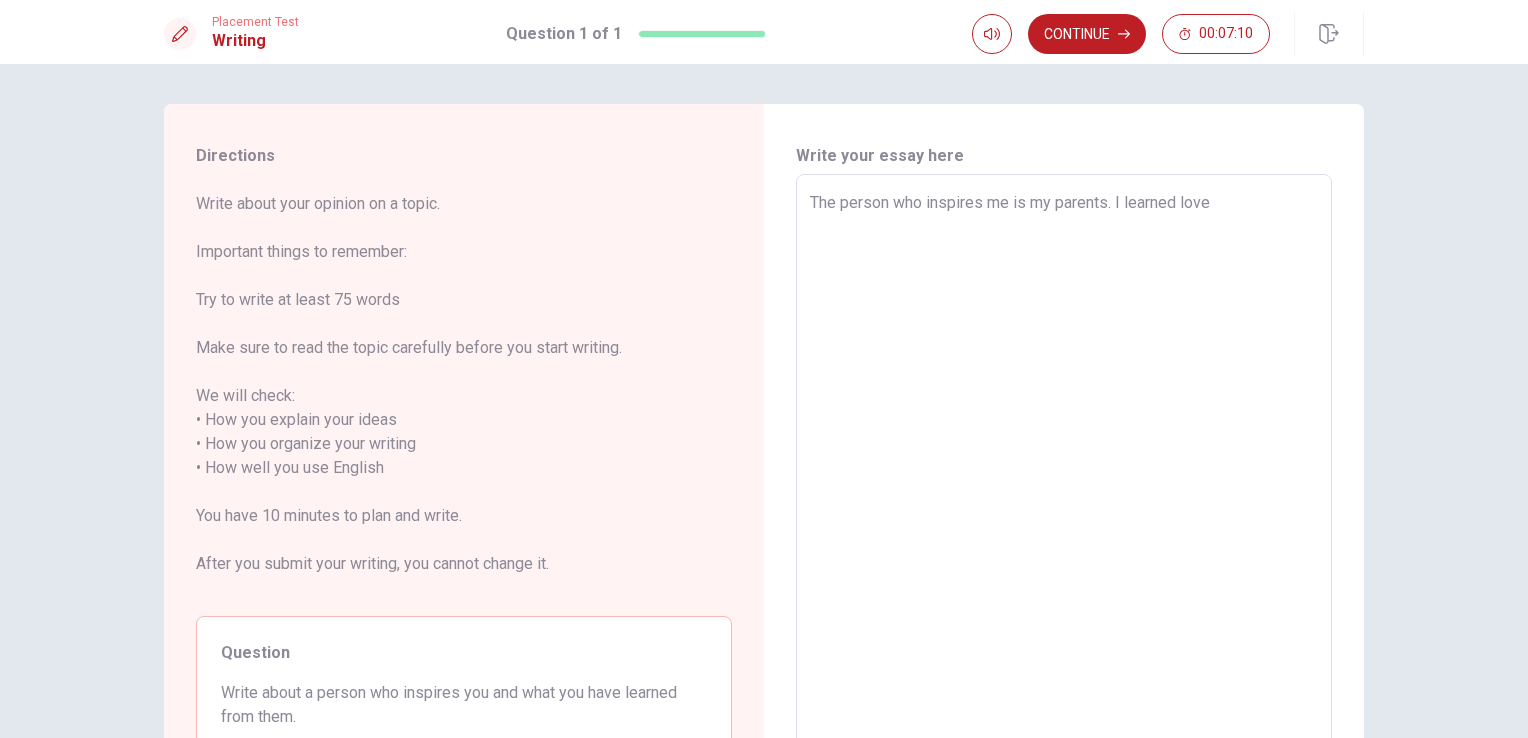 type on "The person who inspires me is my parents. I learned love" 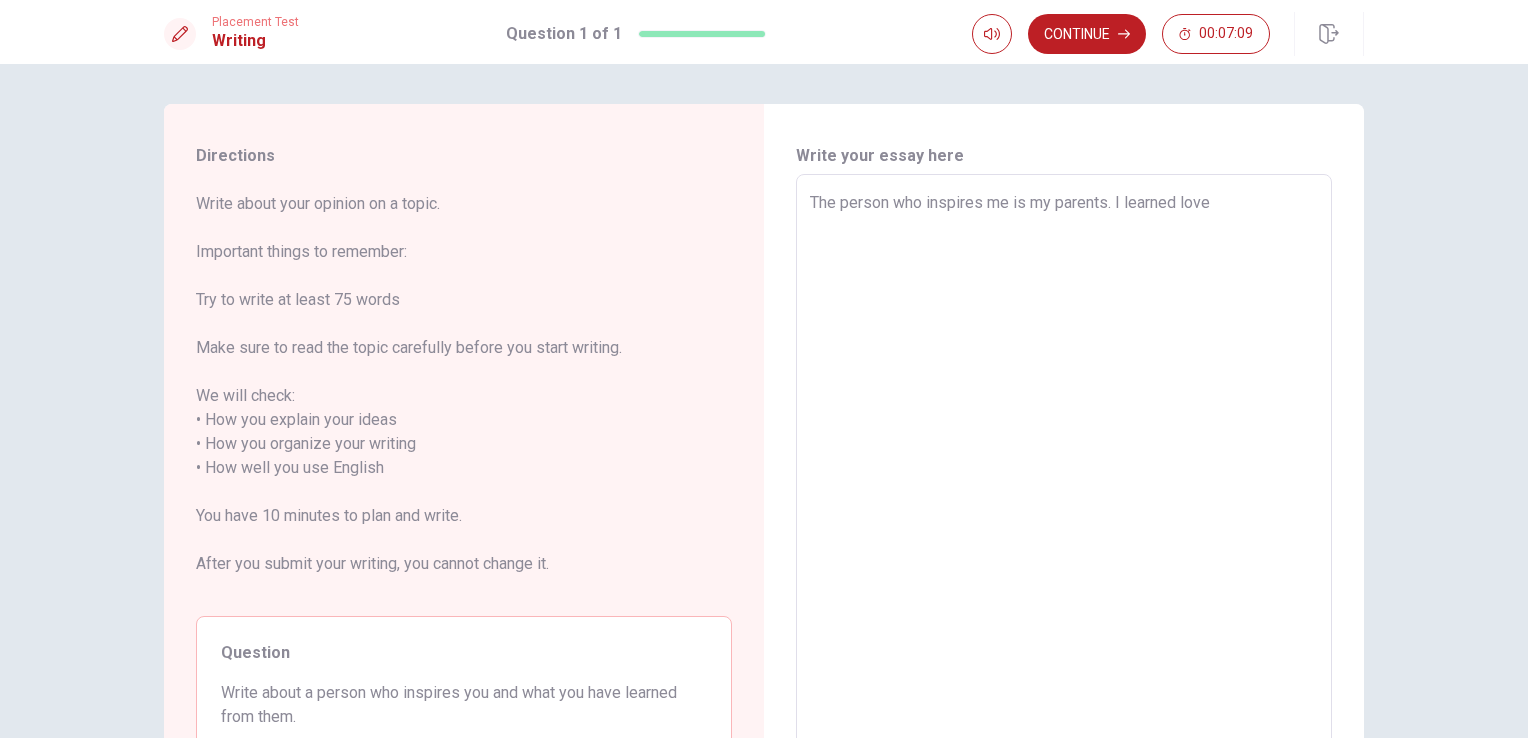 type on "The person who inspires me is my parents. I learned love a" 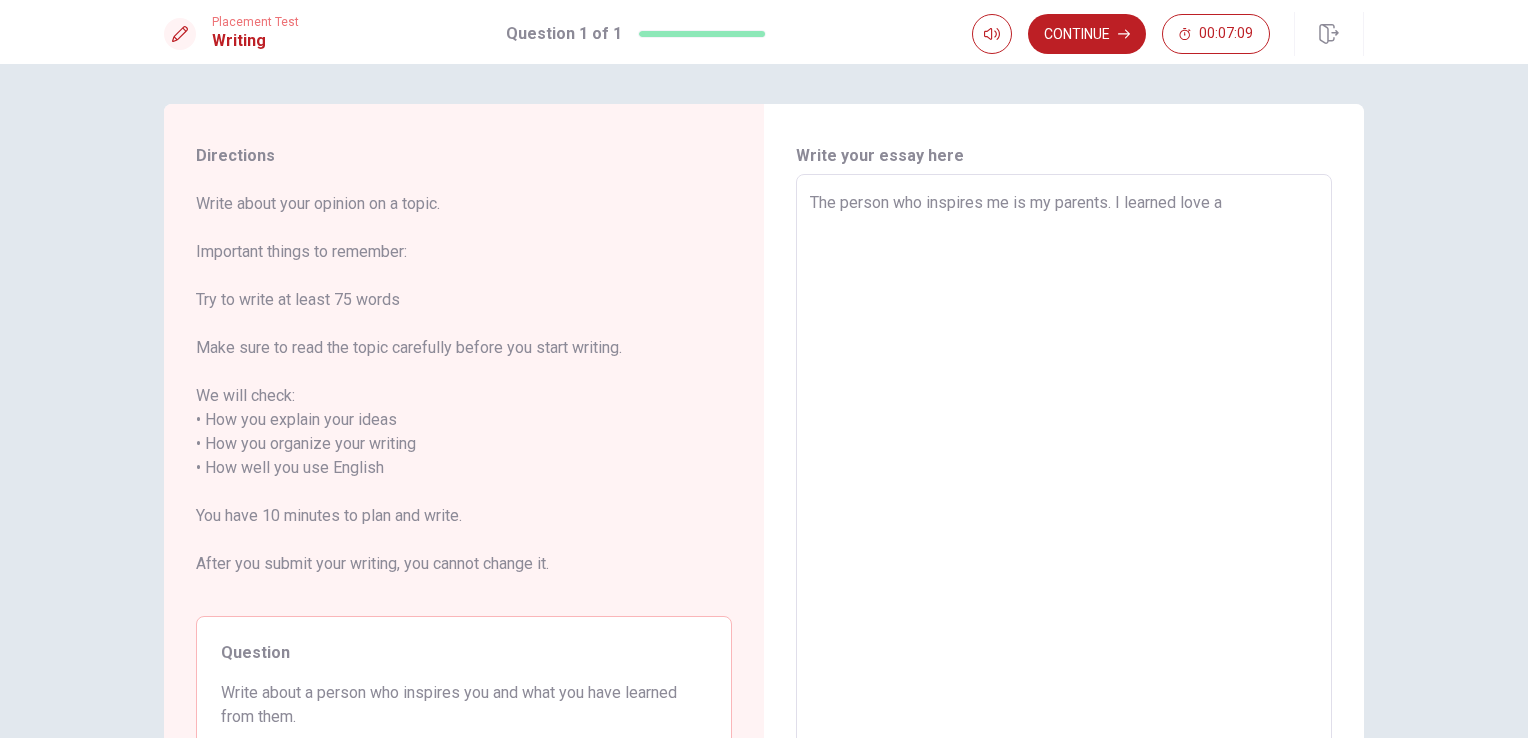 type on "x" 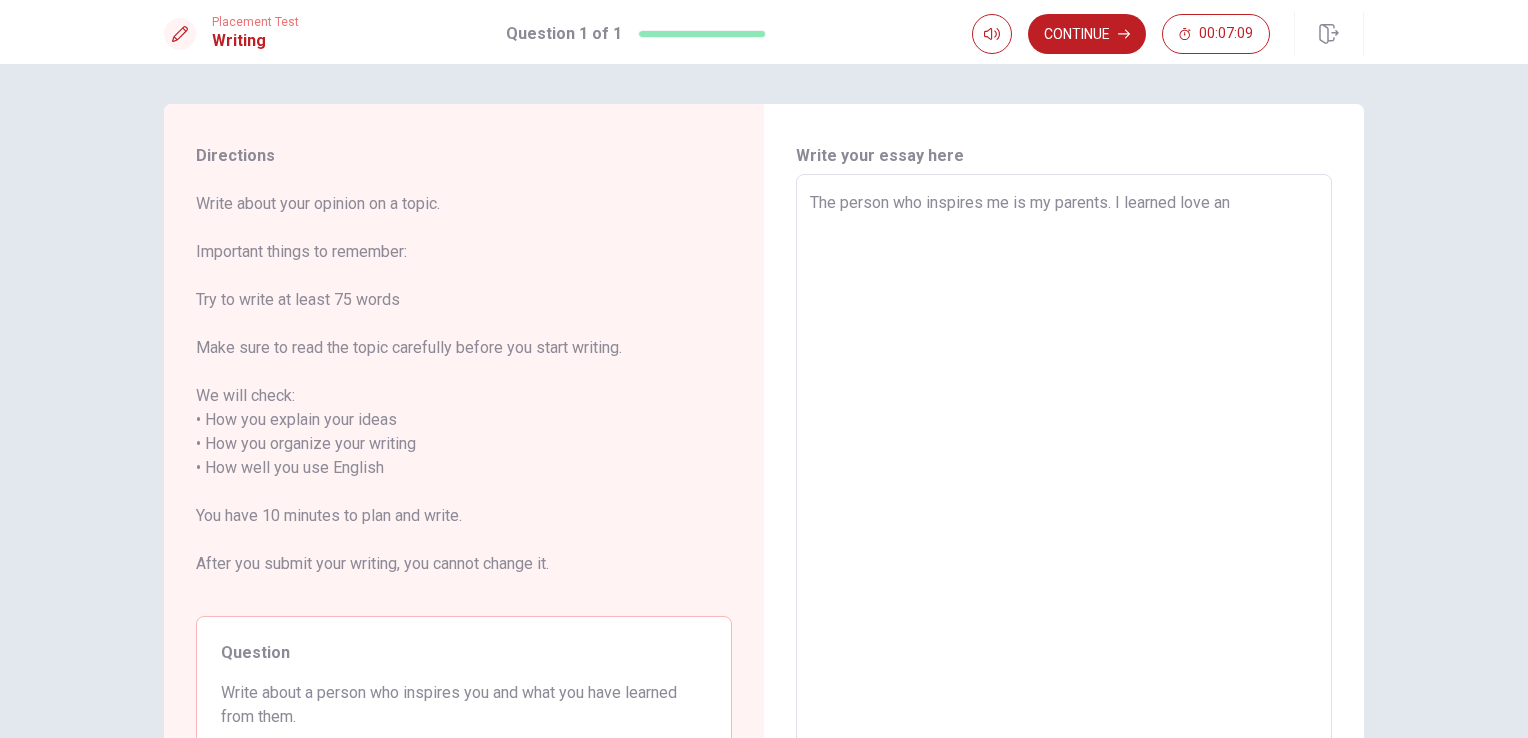 type on "x" 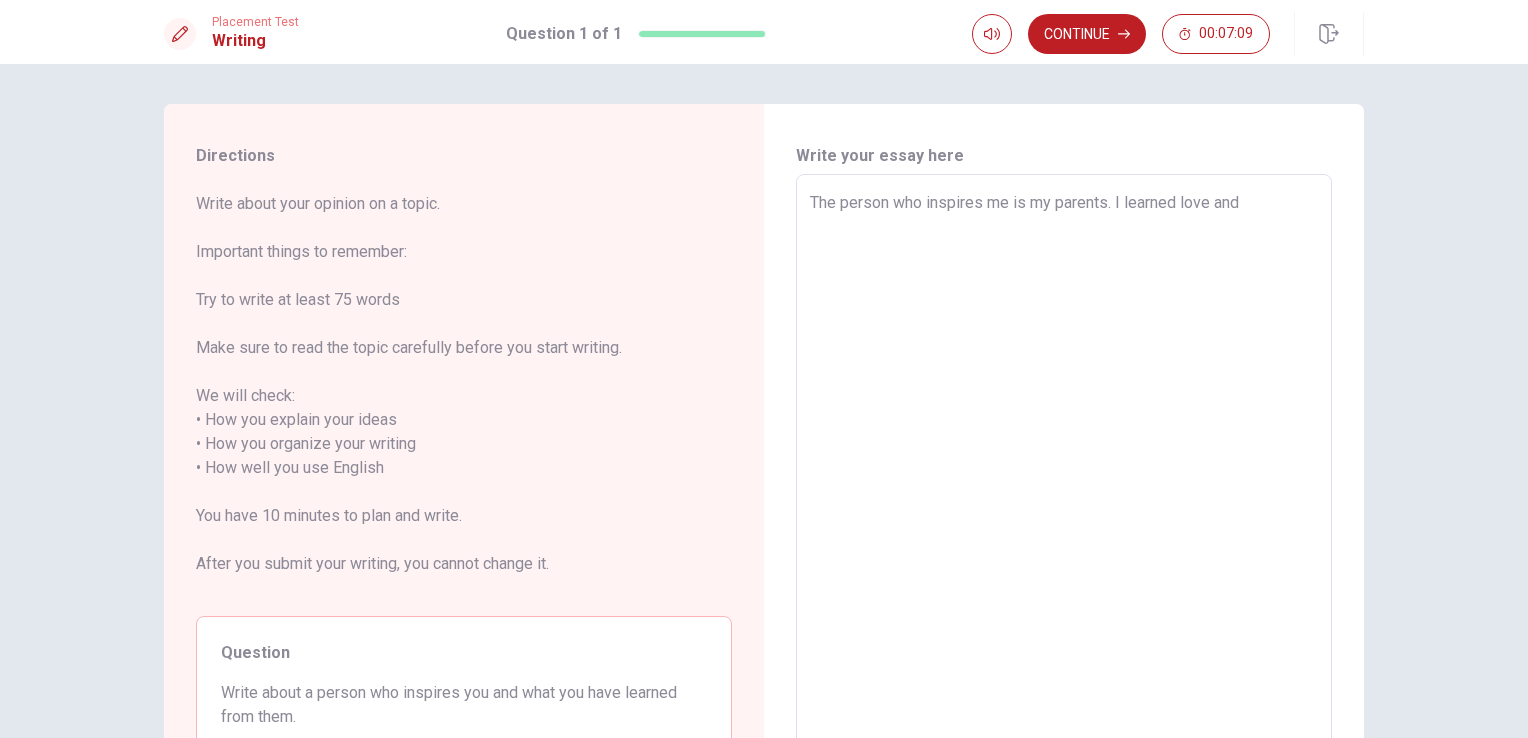 type on "The person who inspires me is my parents. I learned love and" 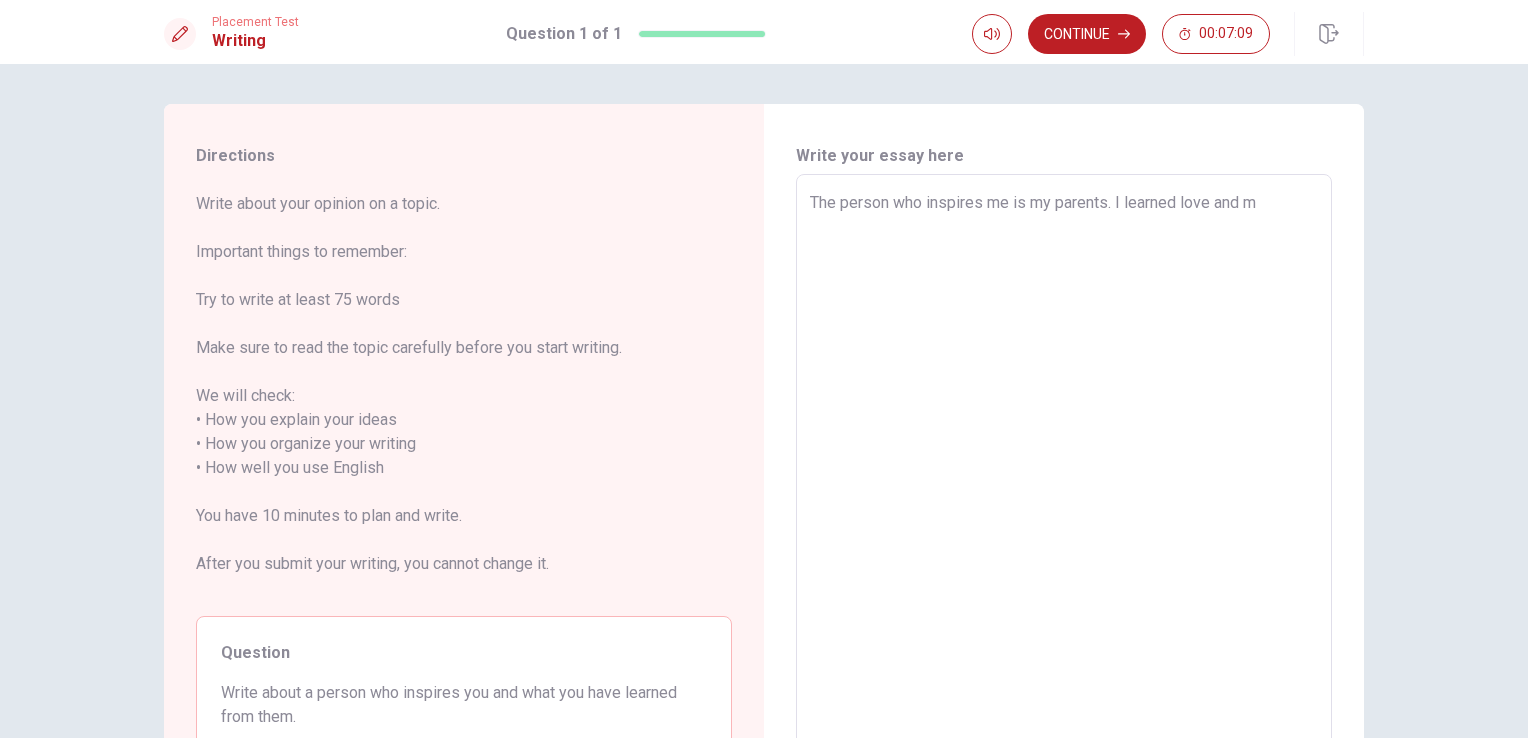 type on "x" 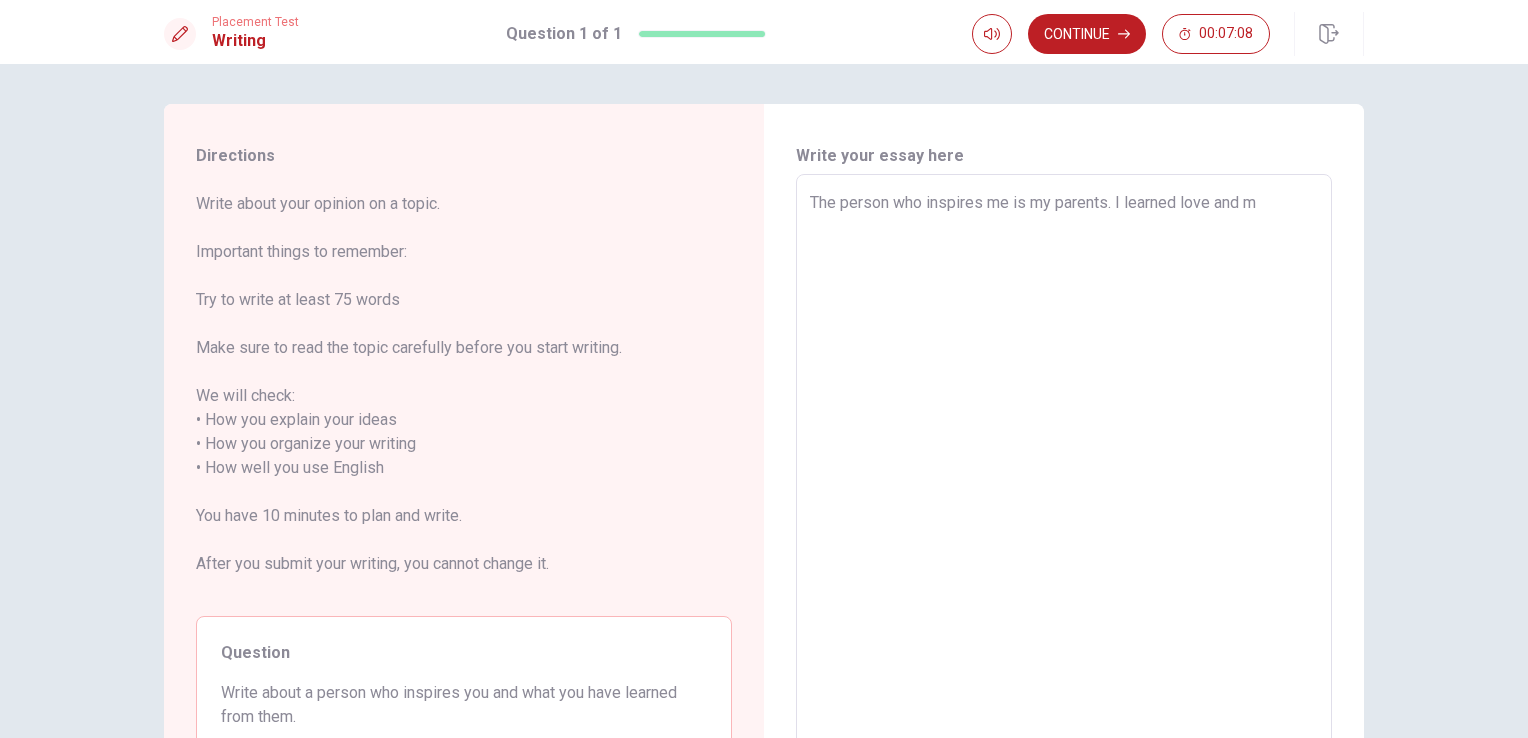 type on "The person who inspires me is my parents. I learned love and ma" 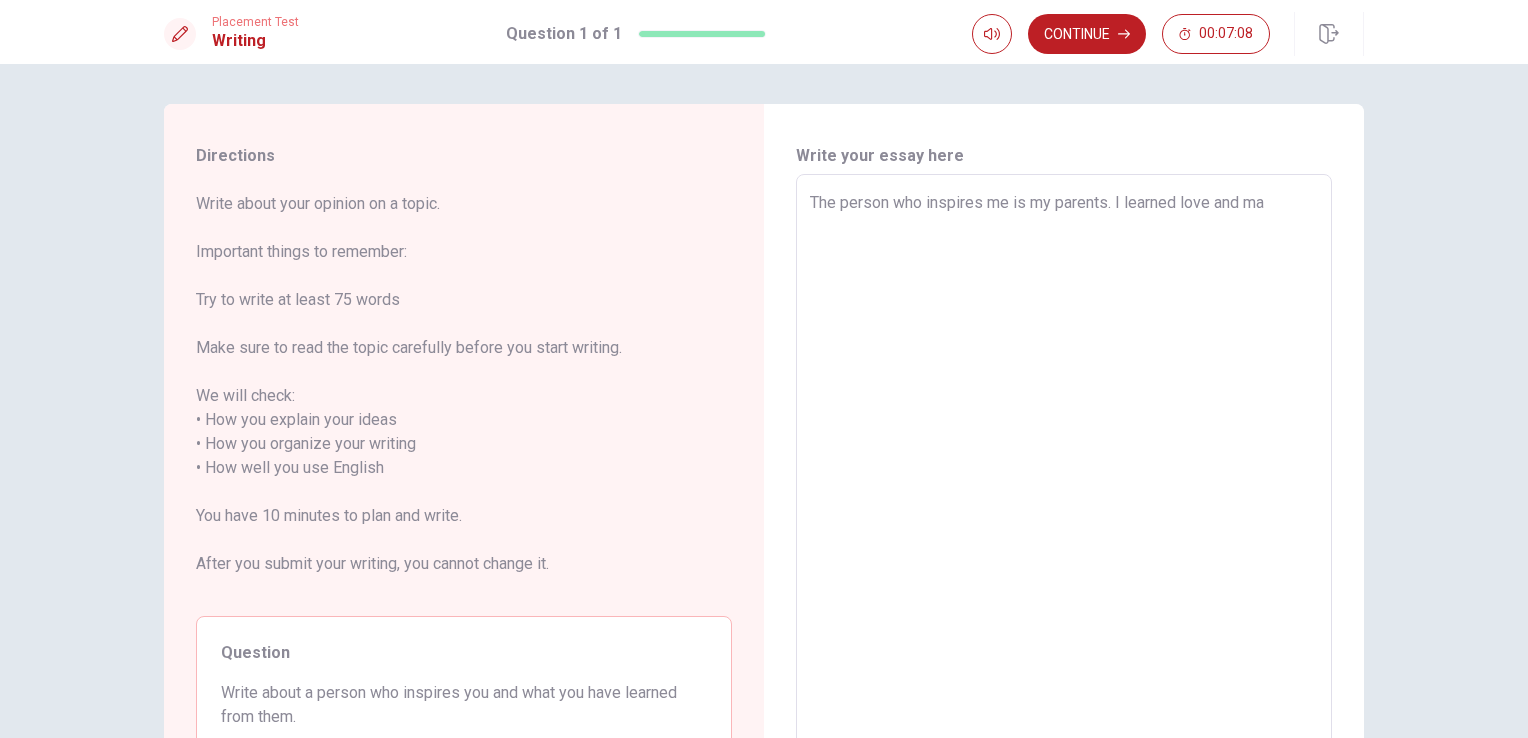 type on "x" 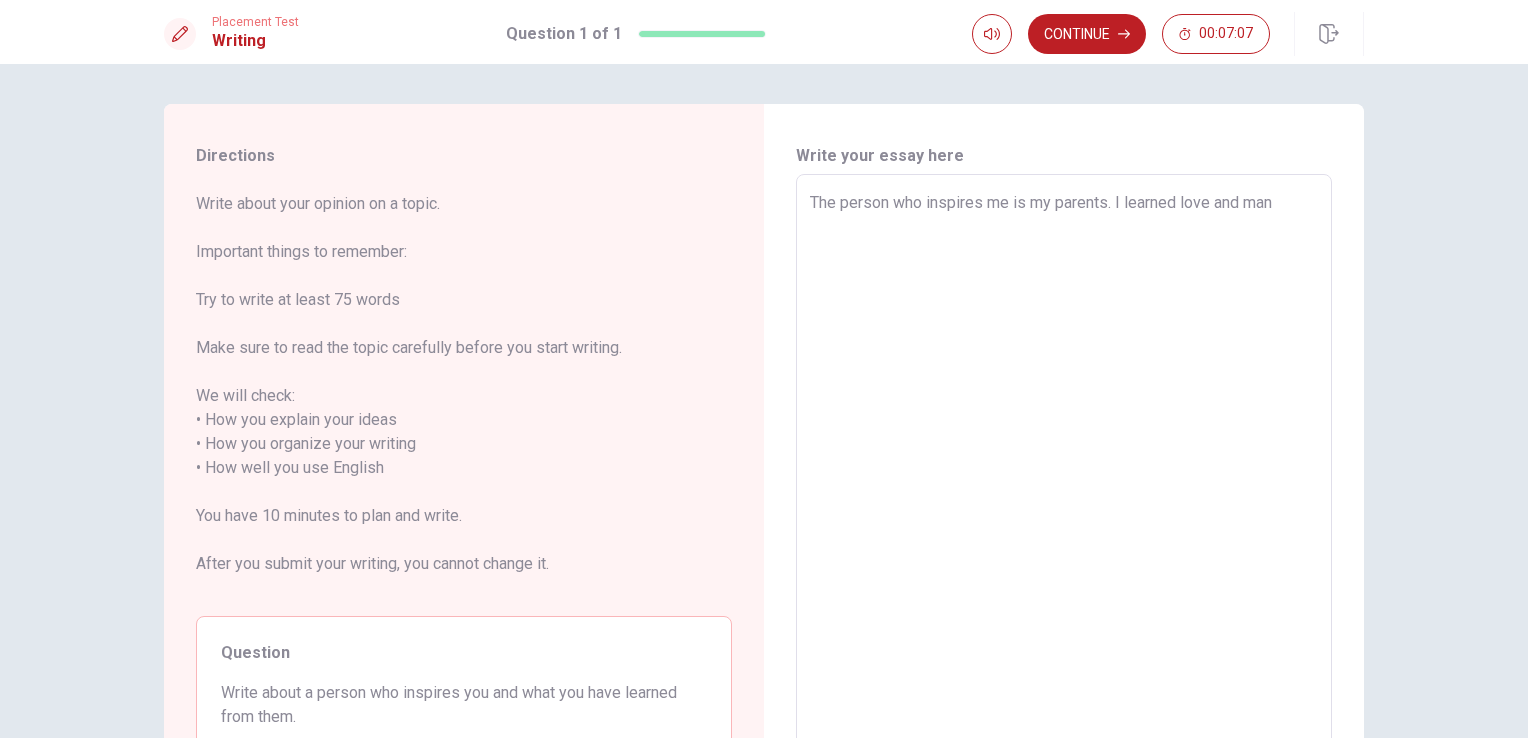 type on "x" 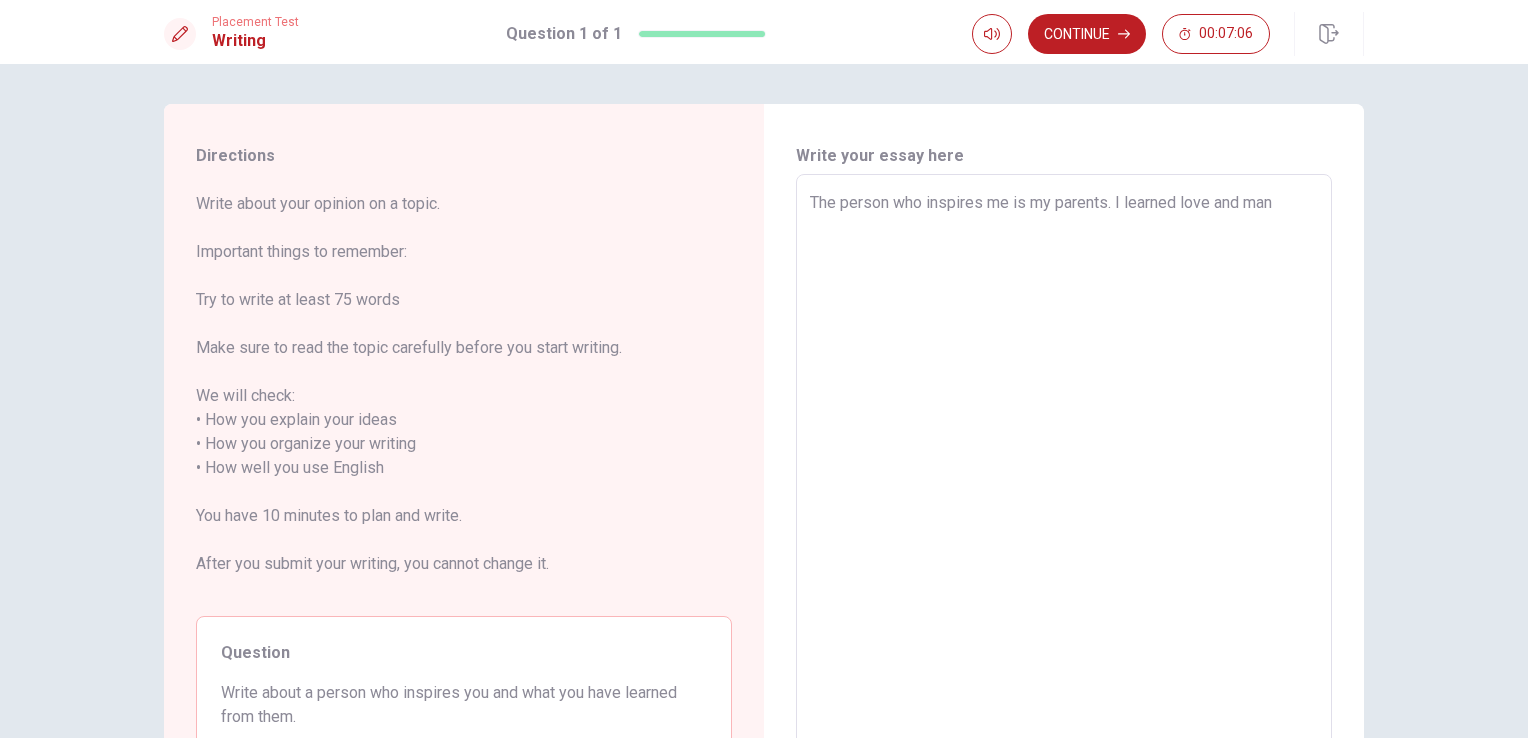 type on "The person who inspires me is my parents. I learned love and [PERSON_NAME]" 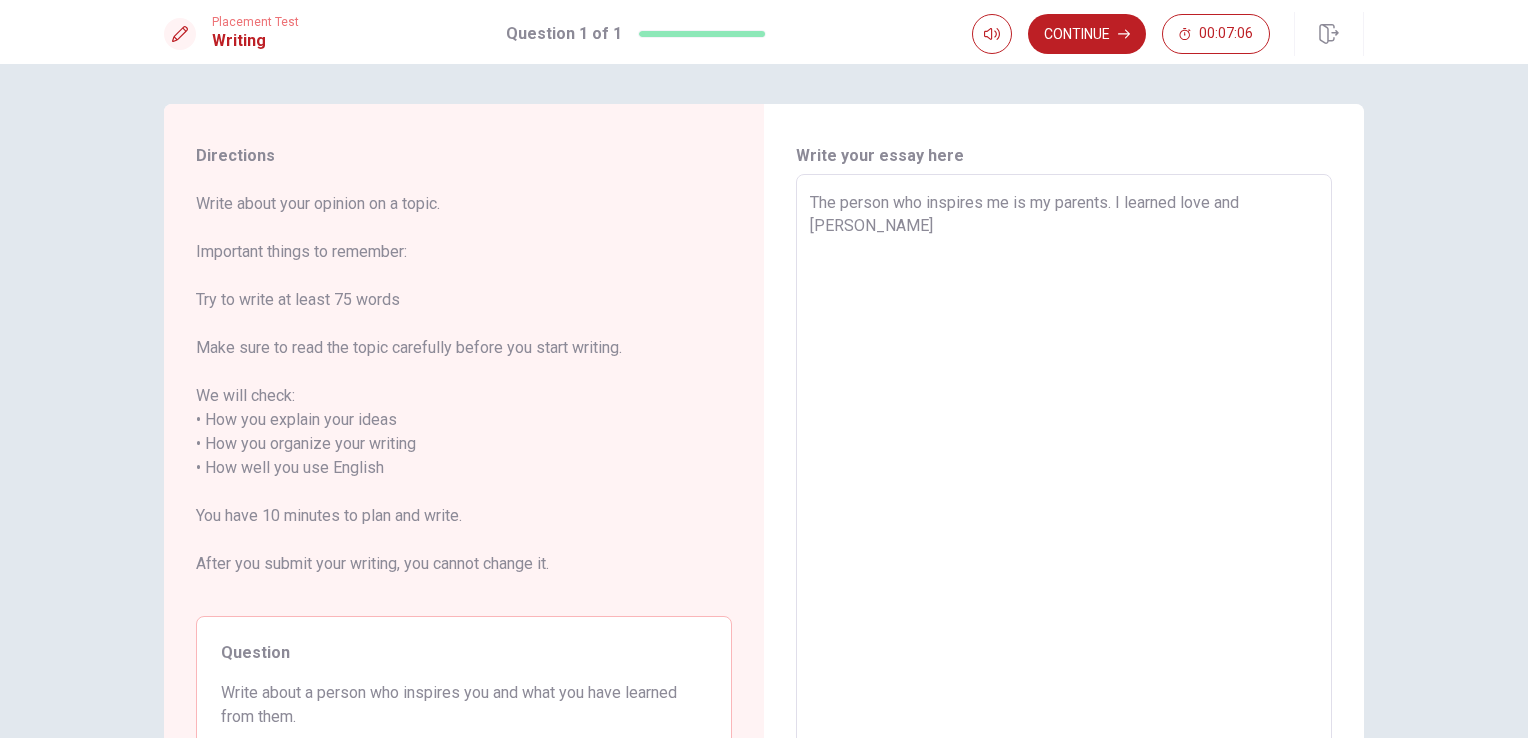 type on "x" 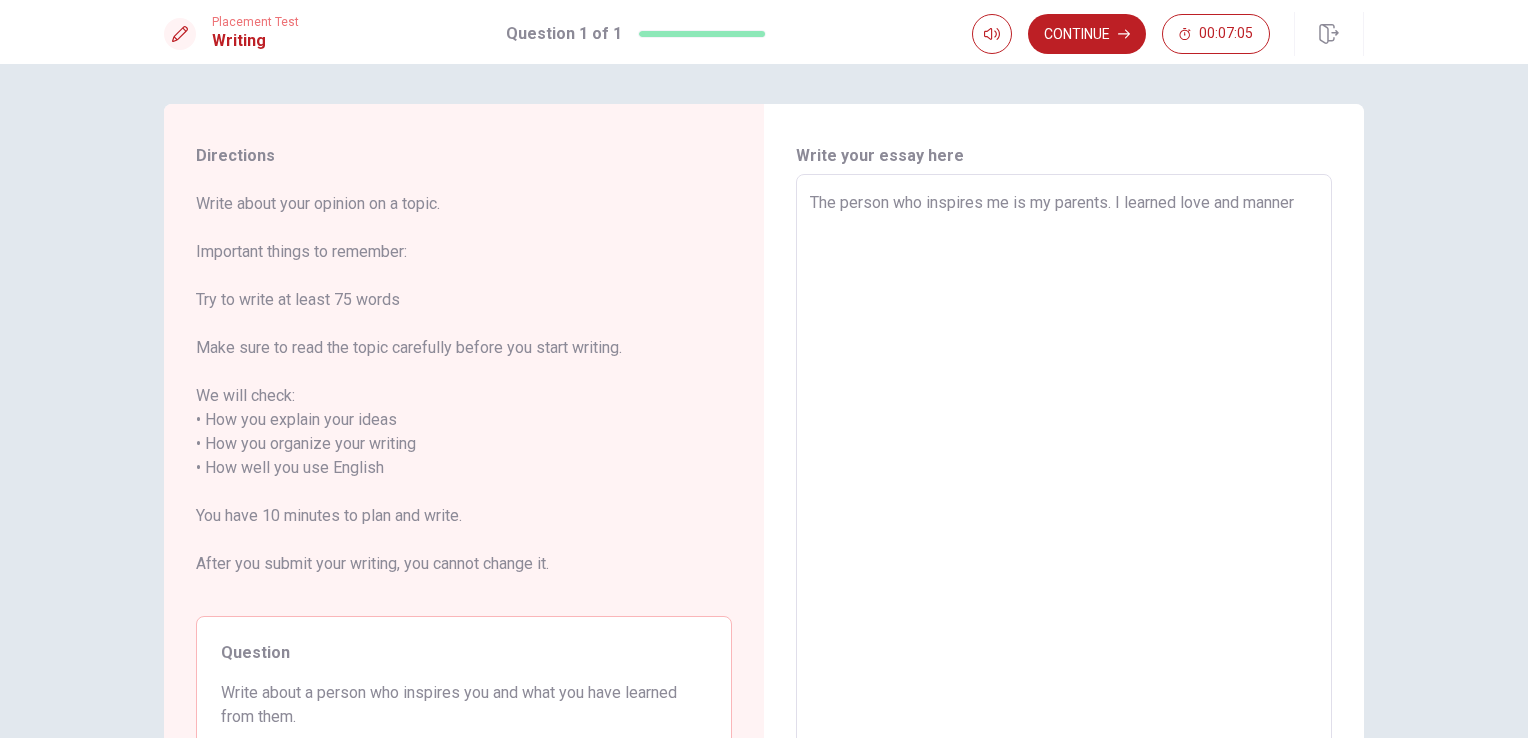 type on "x" 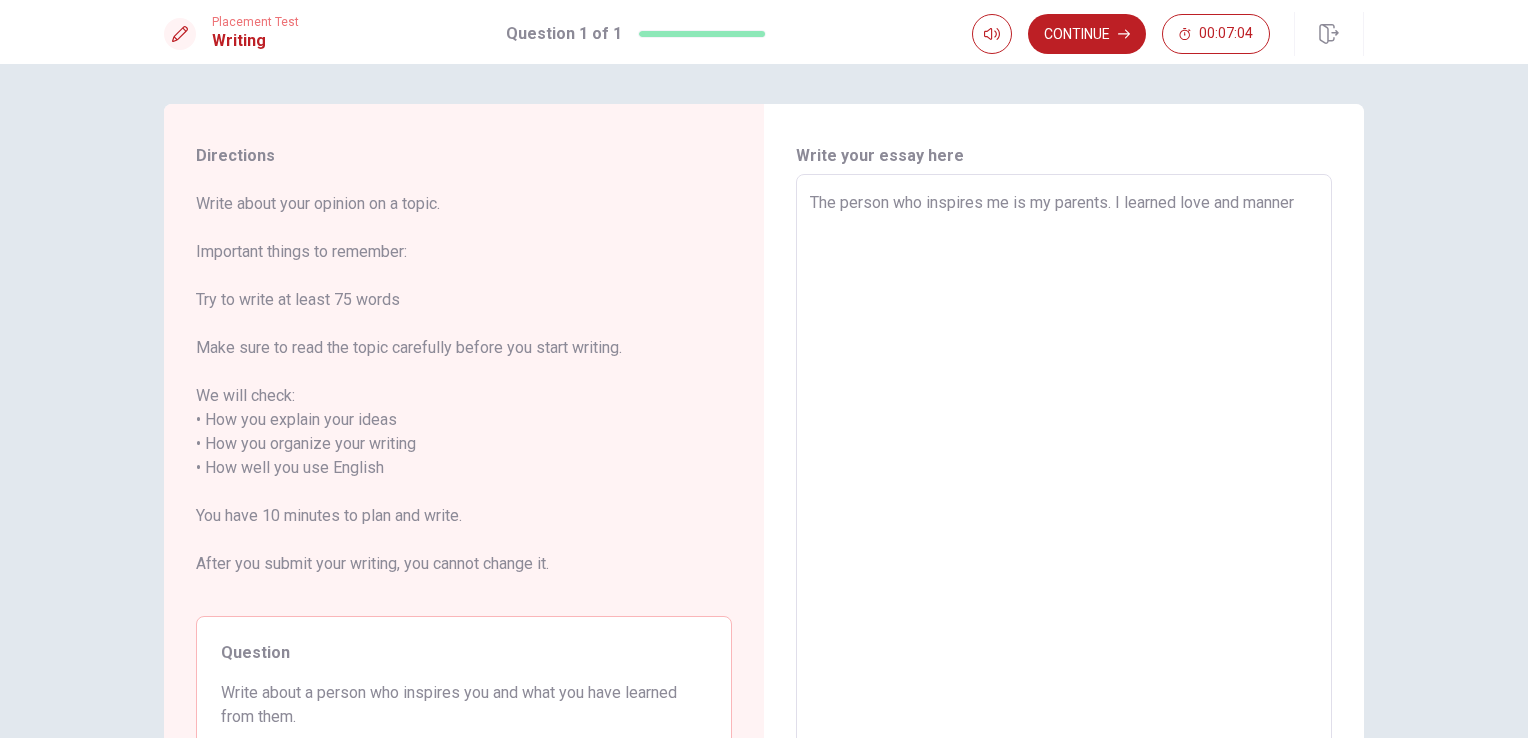 type on "The person who inspires me is my parents. I learned love and manner" 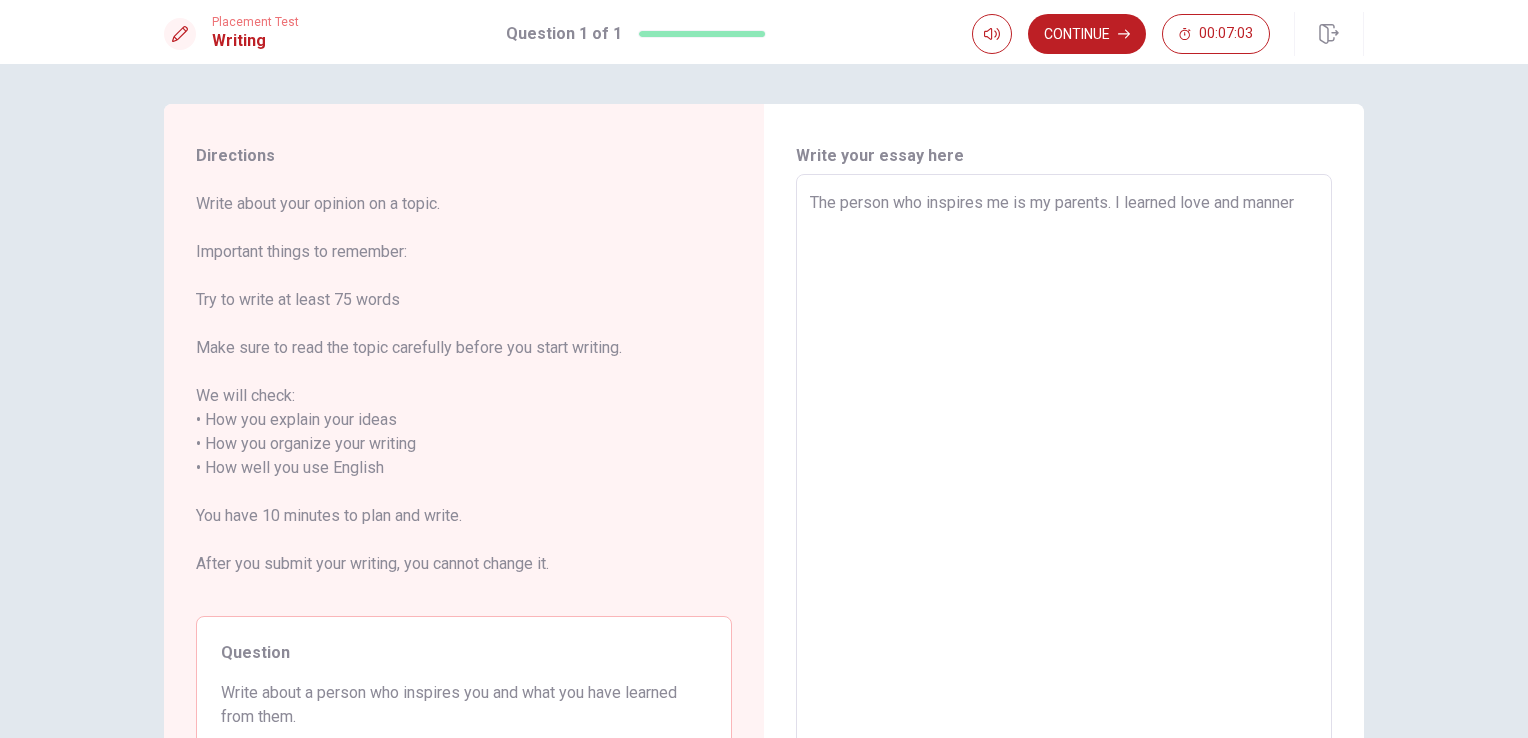 type on "x" 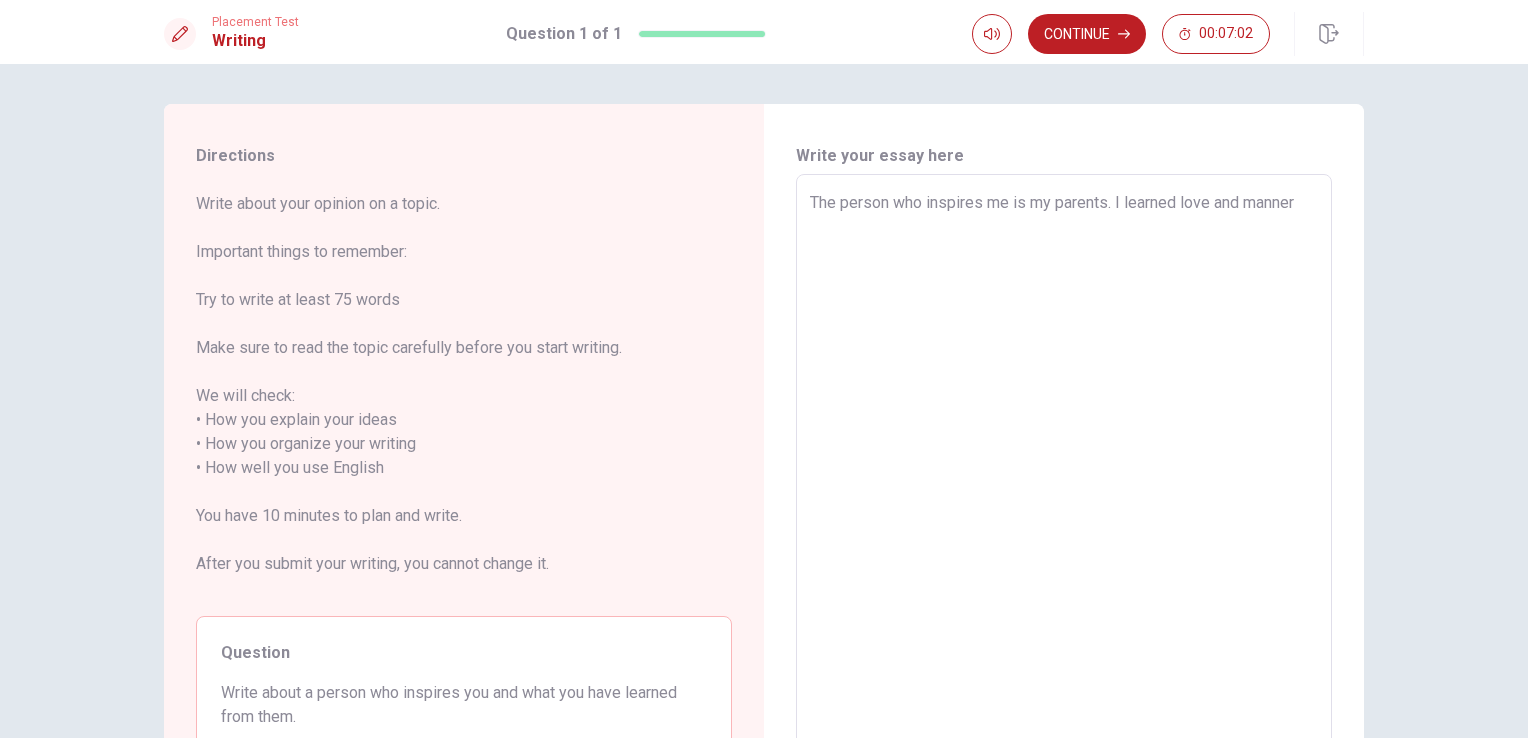 type on "The person who inspires me is my parents. I learned love and manner f" 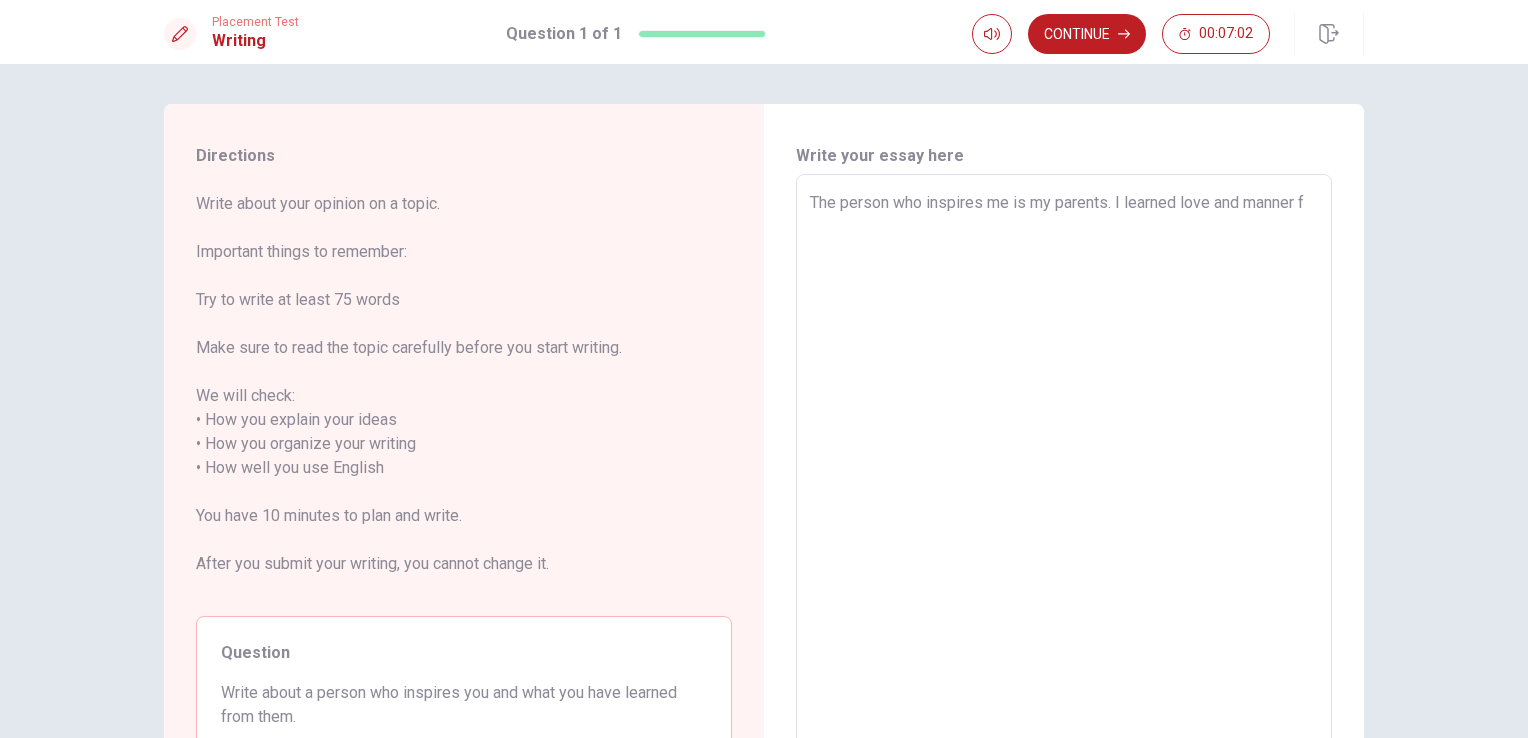type on "x" 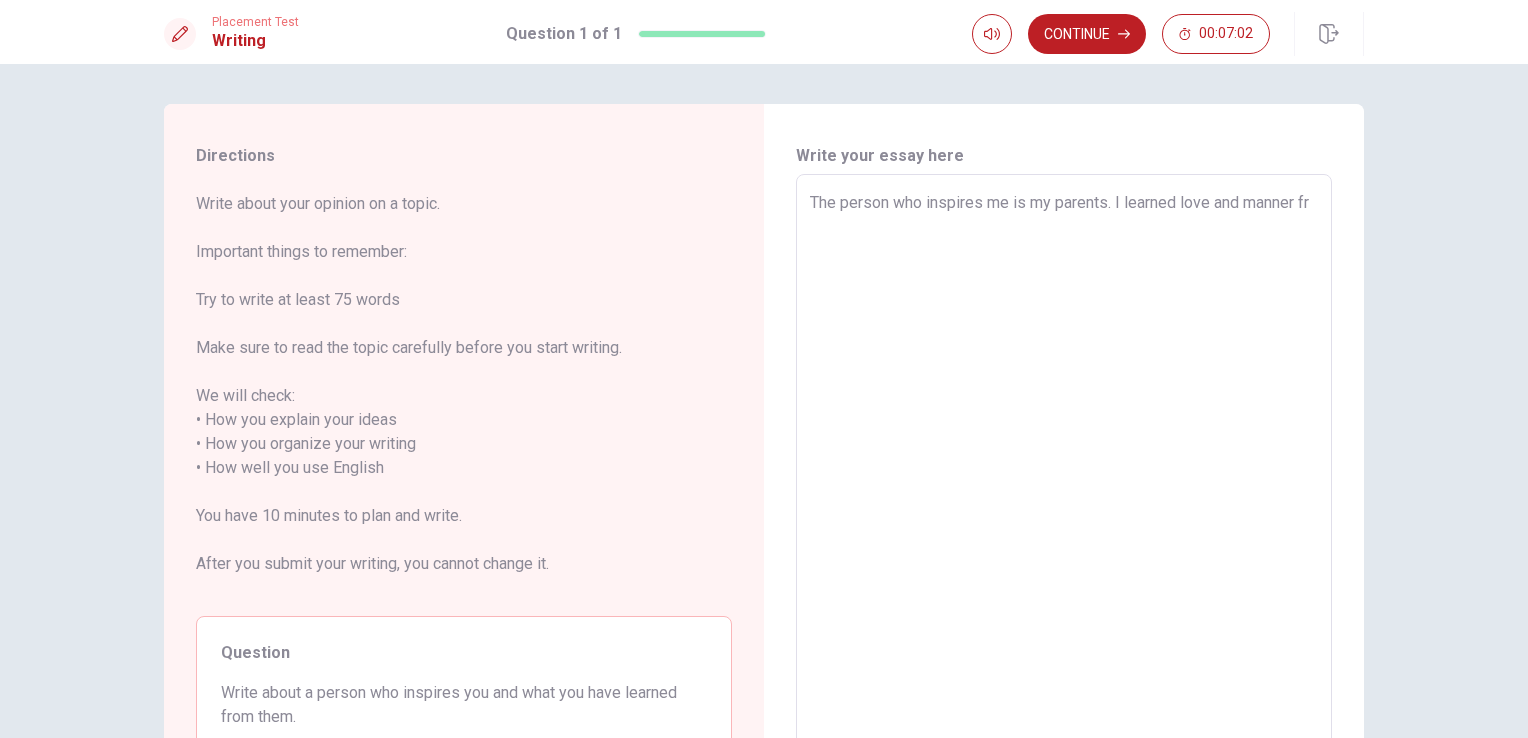 type on "x" 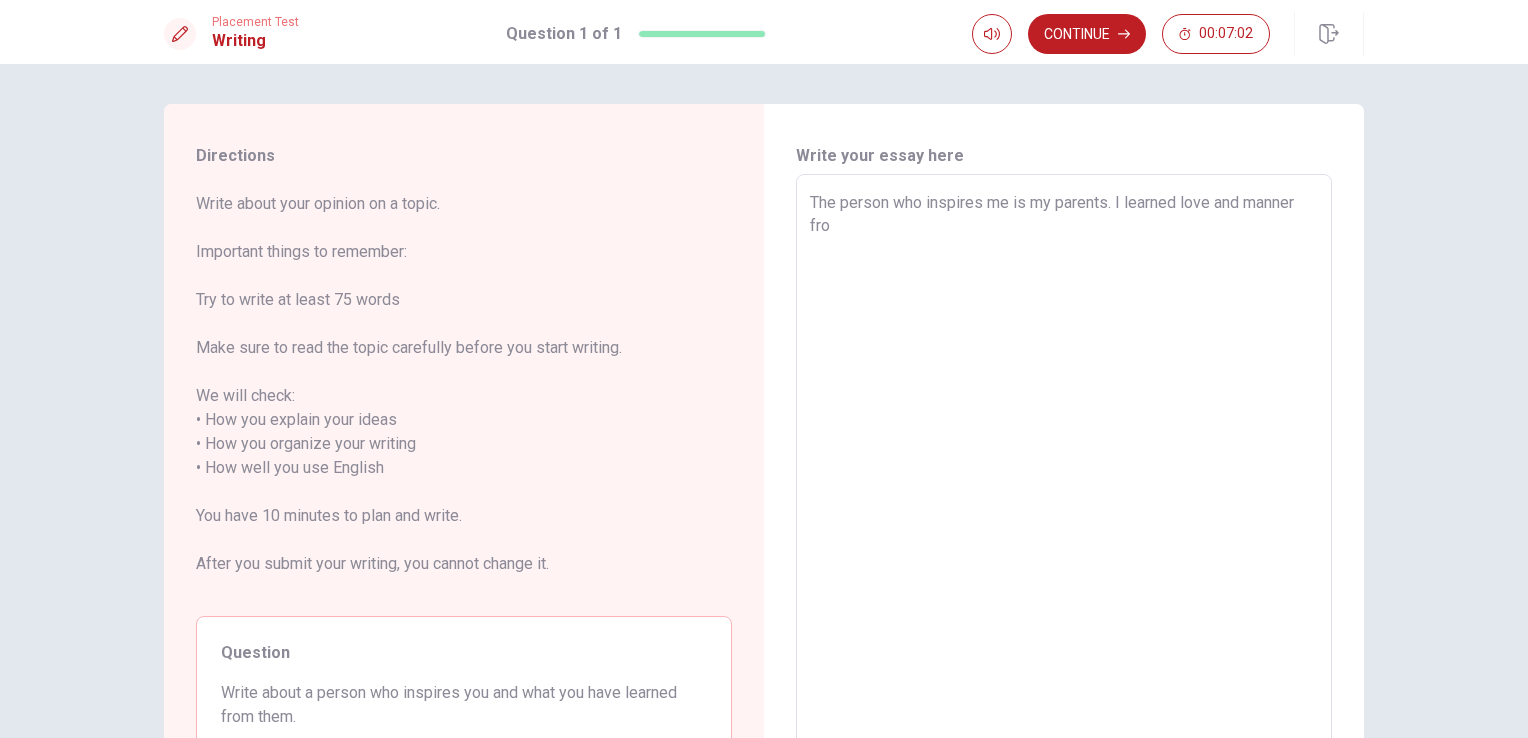 type on "x" 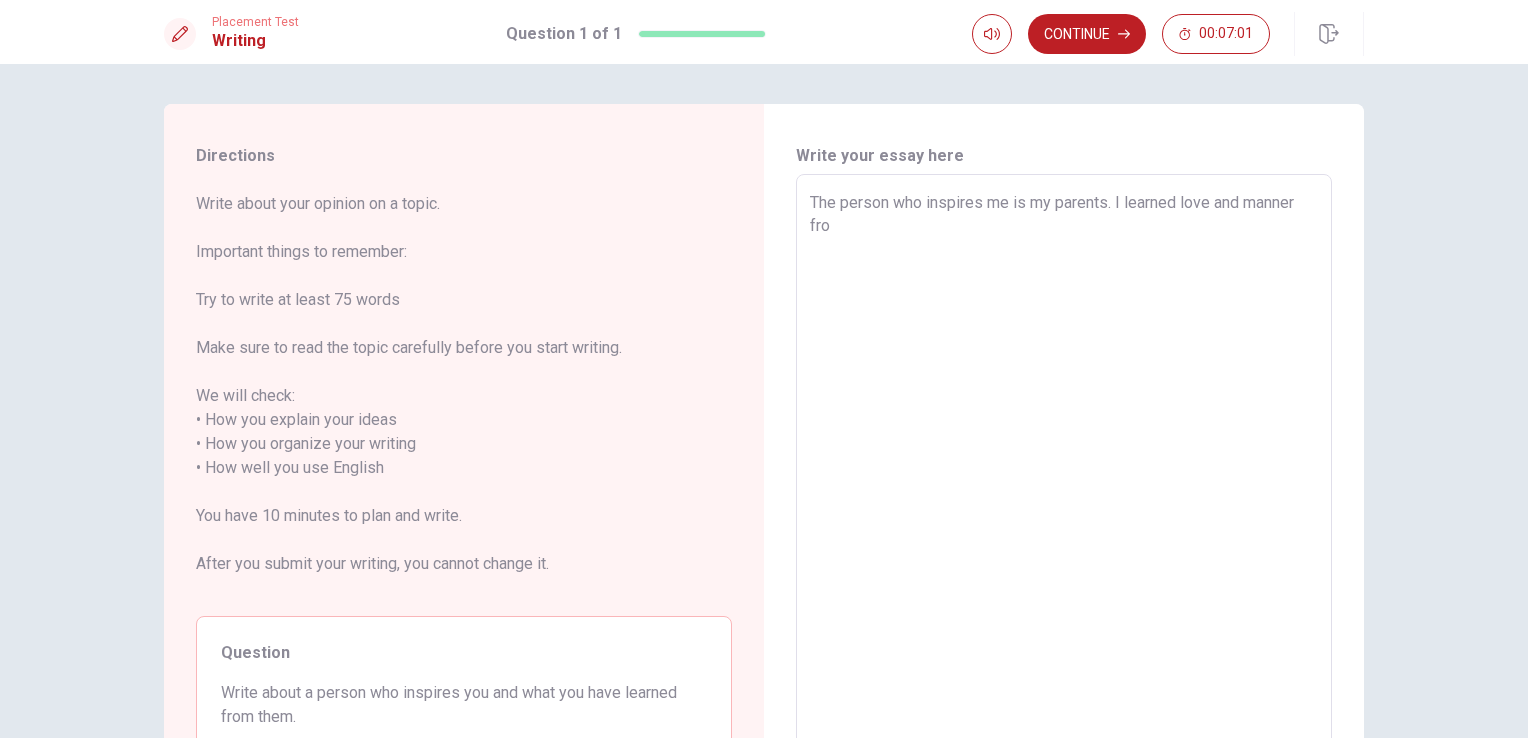 type on "The person who inspires me is my parents. I learned love and manner from" 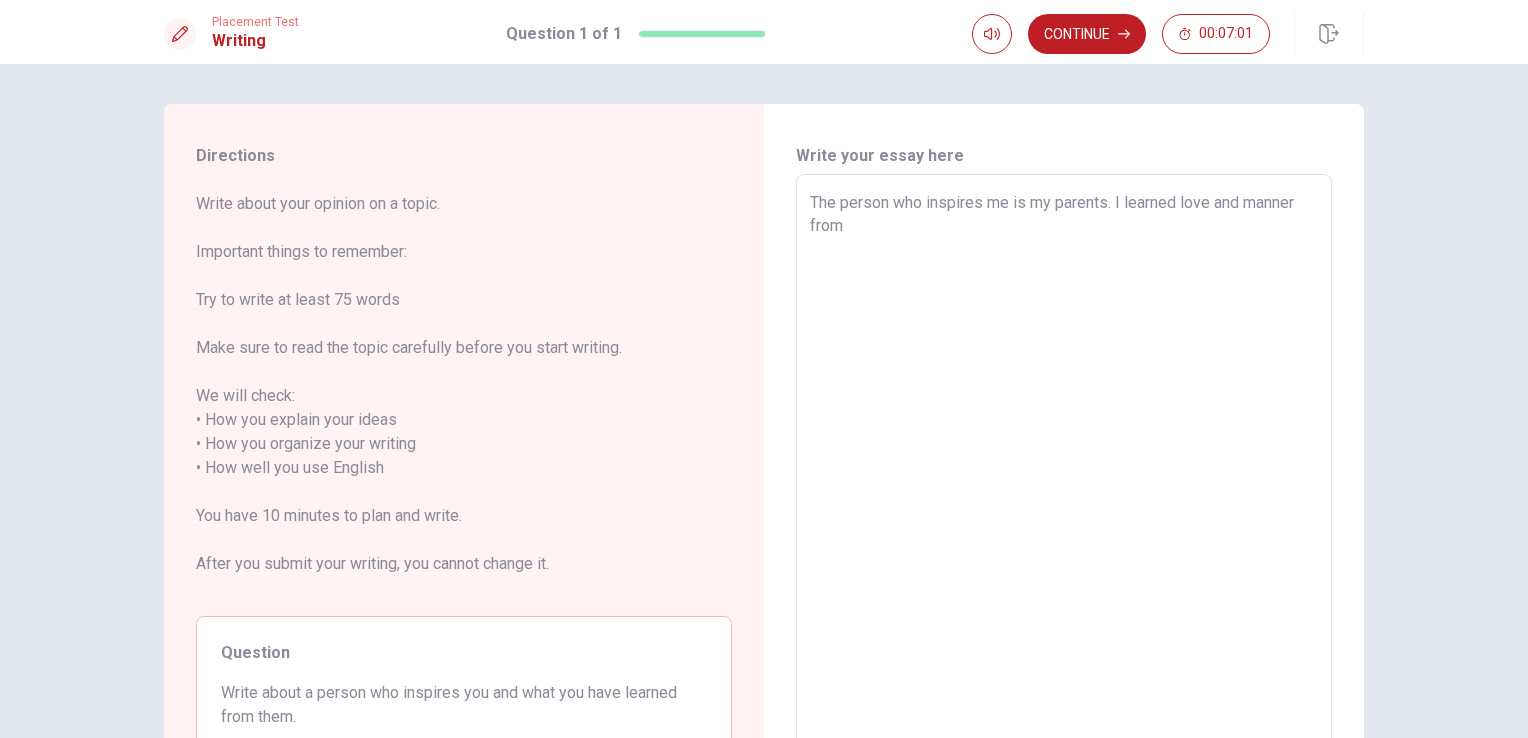 type on "x" 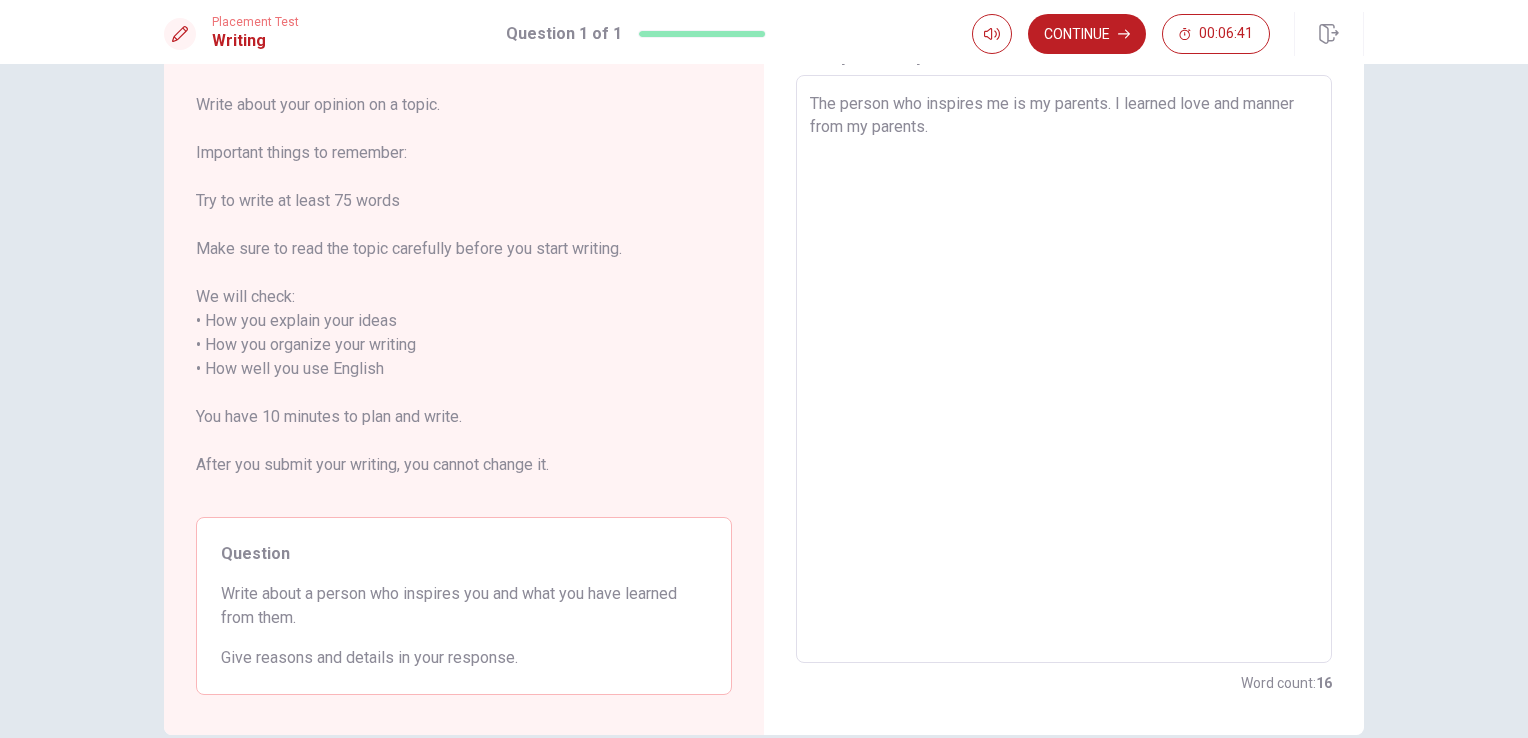 scroll, scrollTop: 0, scrollLeft: 0, axis: both 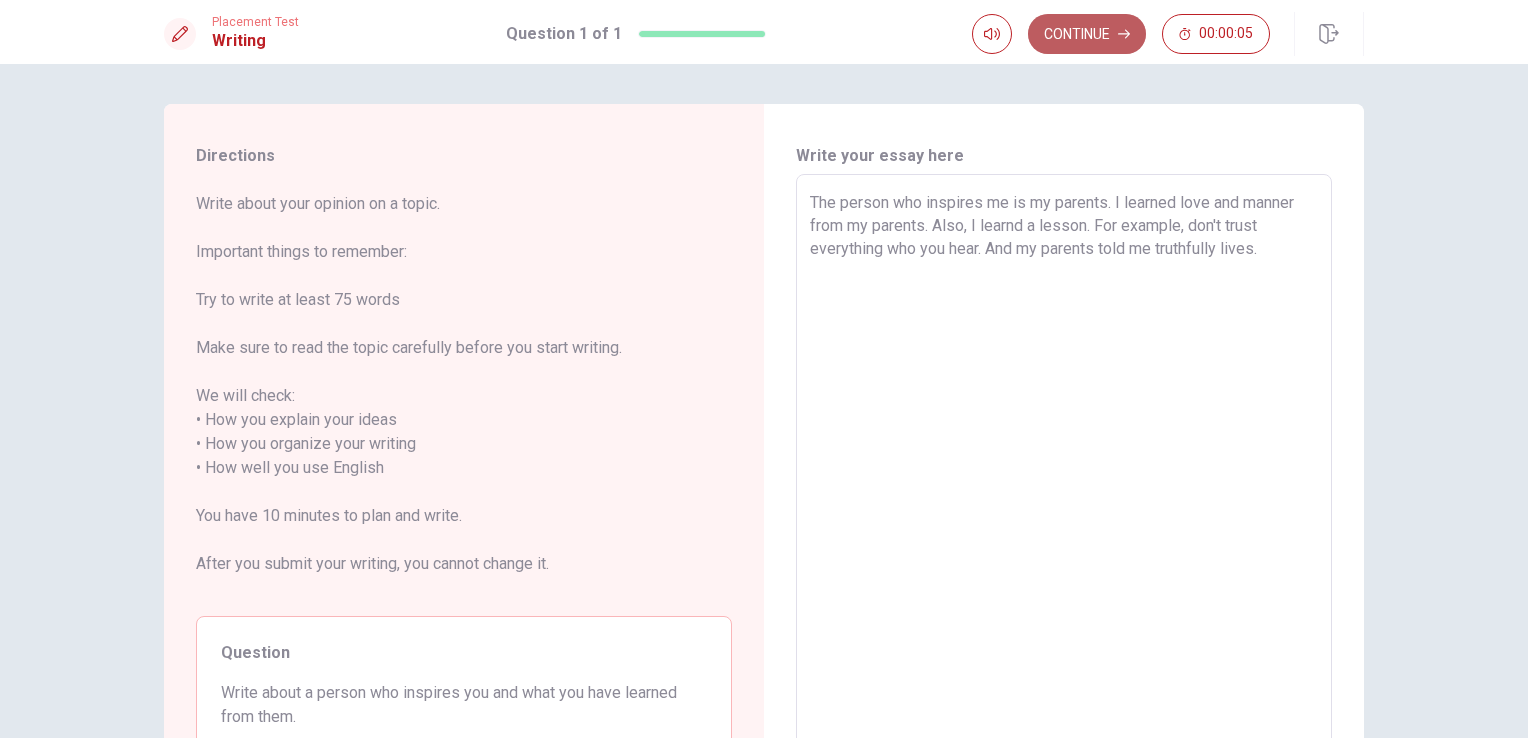 click on "Continue" at bounding box center [1087, 34] 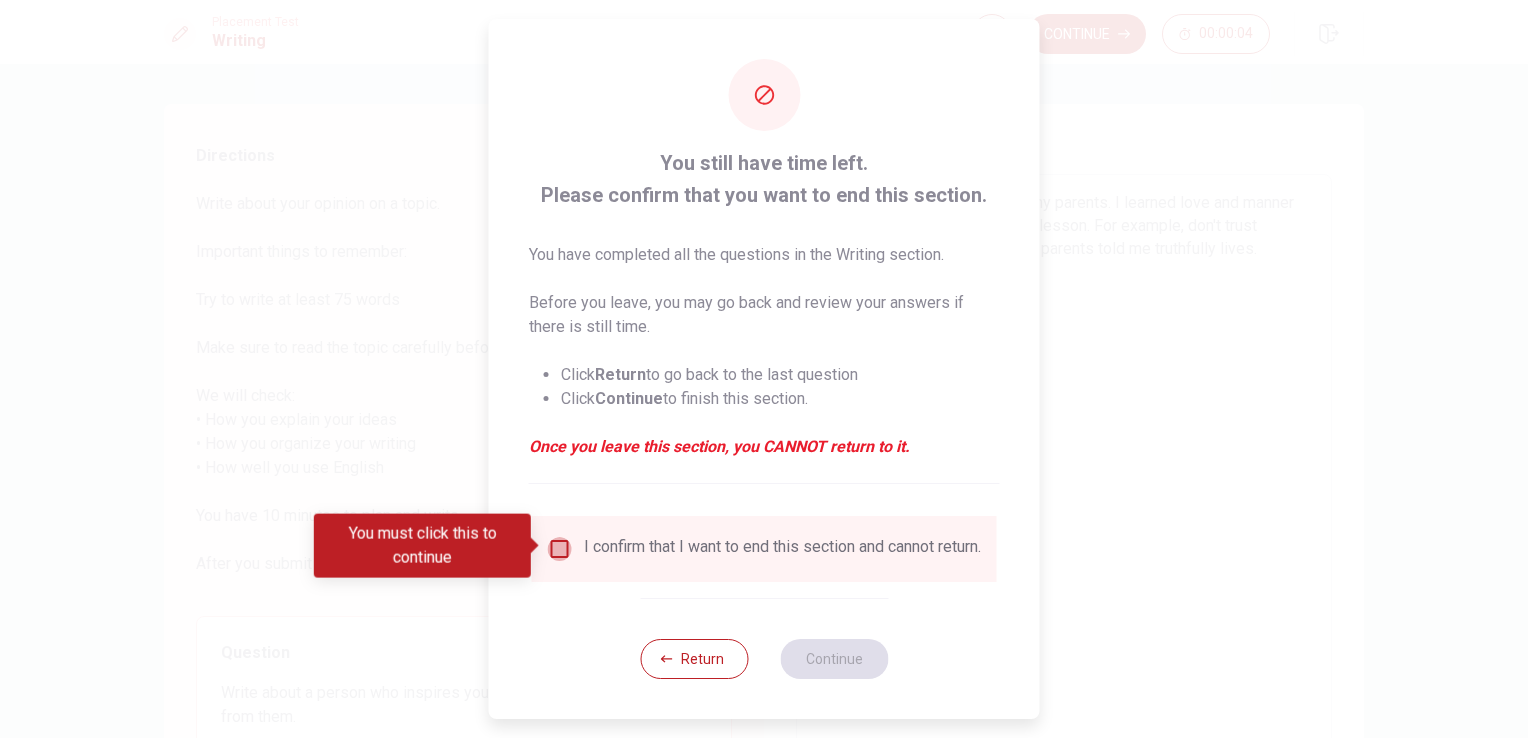 click at bounding box center (560, 549) 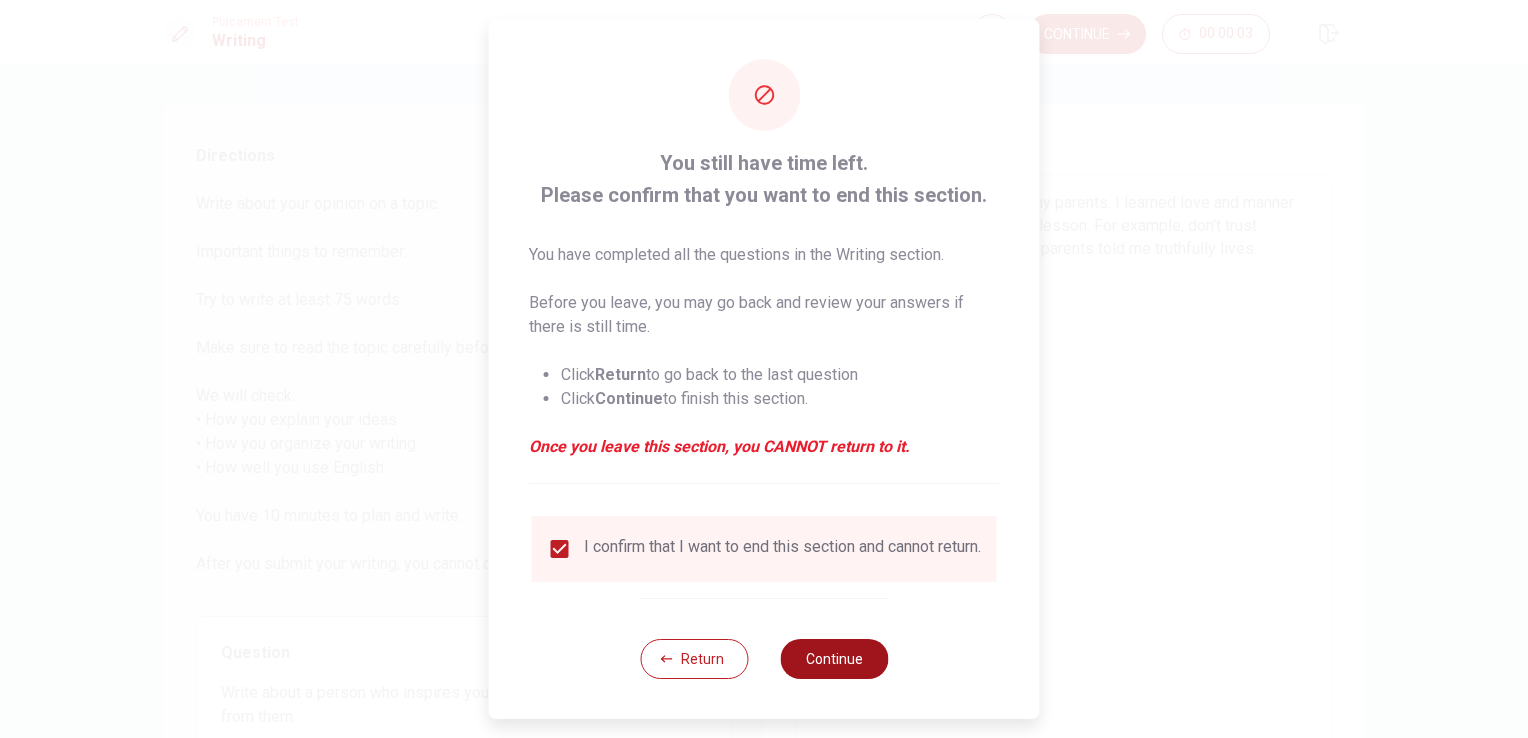click on "Continue" at bounding box center [834, 659] 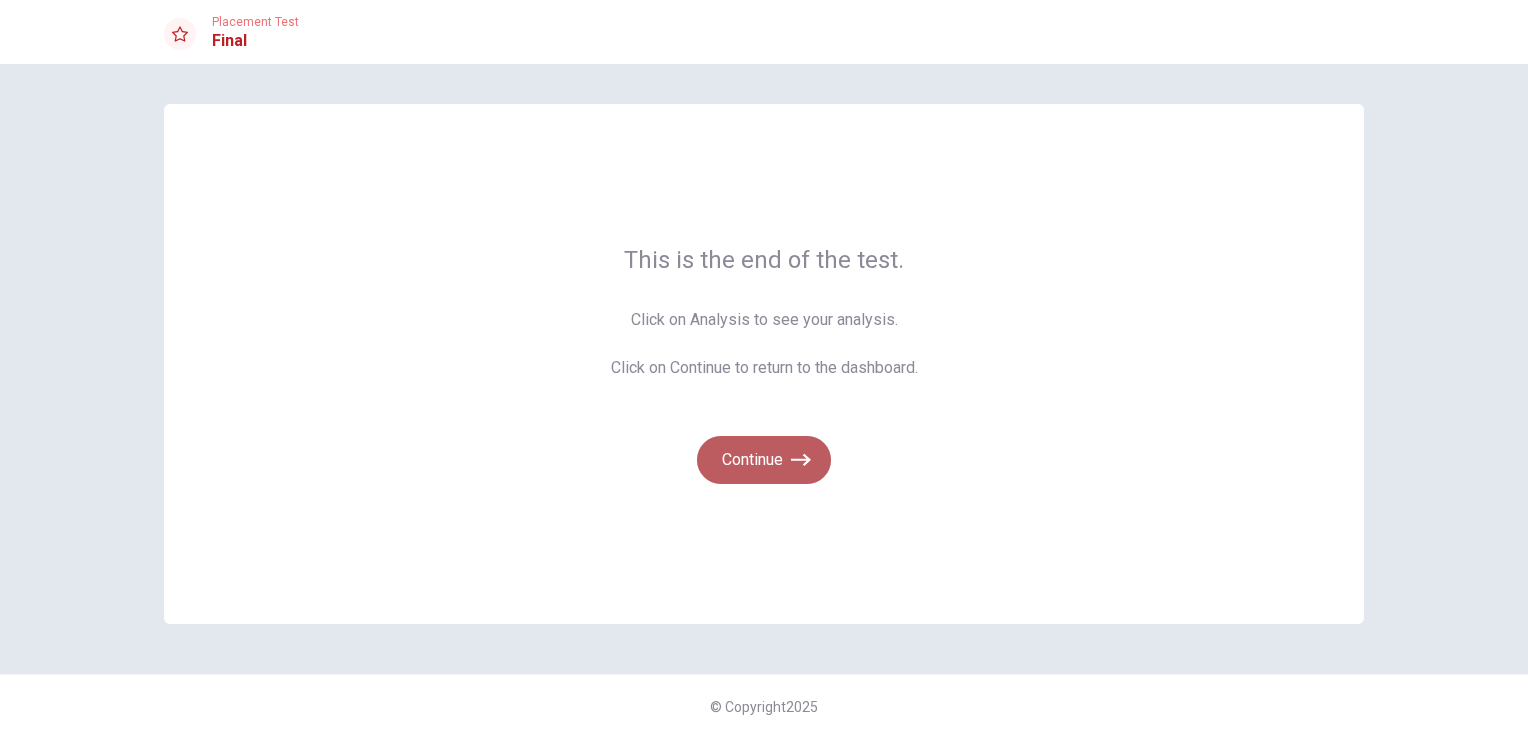 click on "Continue" at bounding box center [764, 460] 